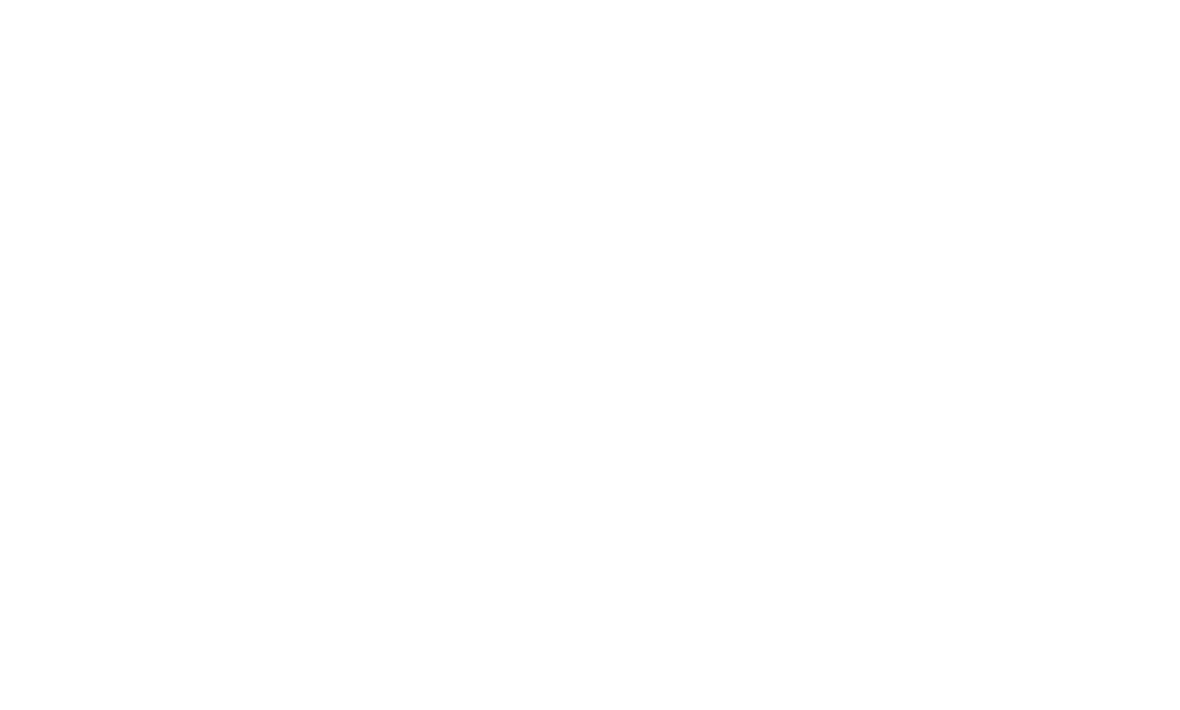 scroll, scrollTop: 0, scrollLeft: 0, axis: both 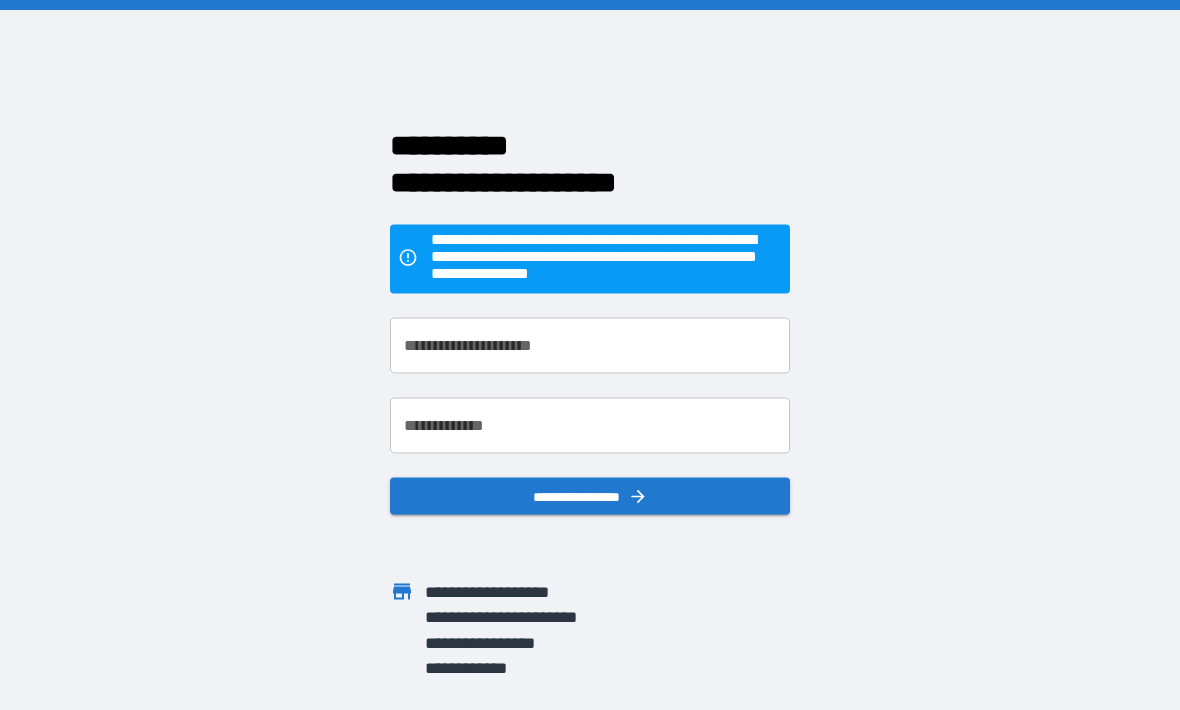 click on "**********" at bounding box center (590, 346) 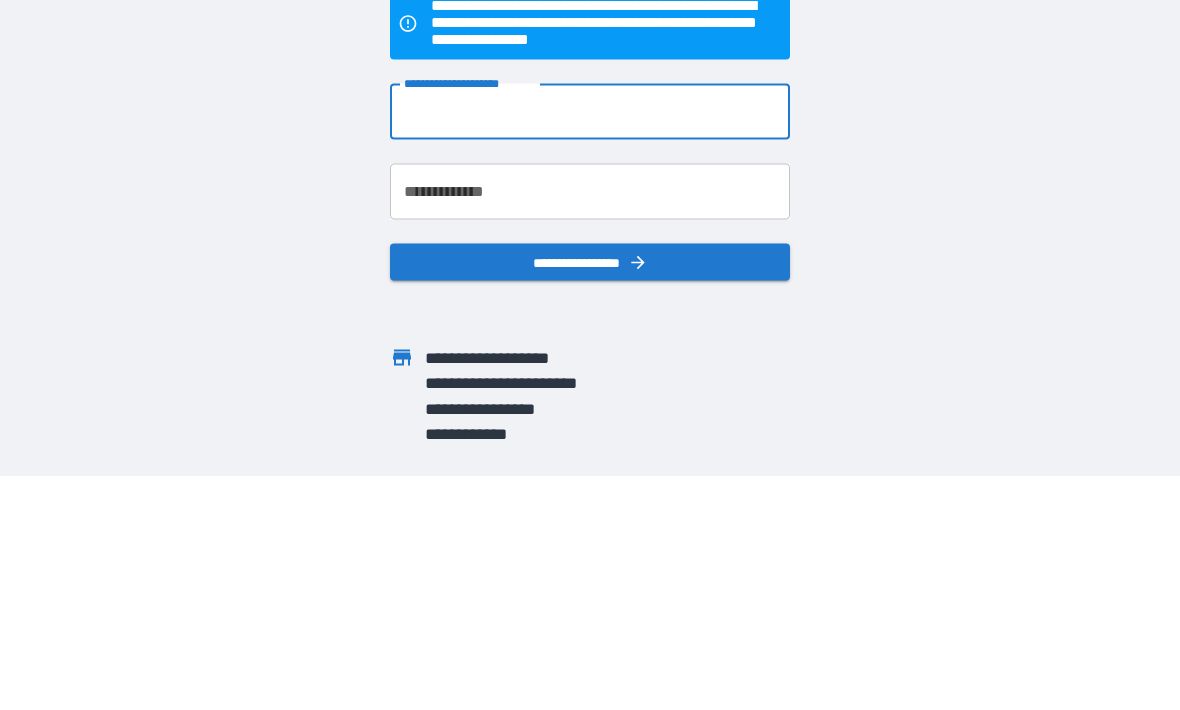 type on "**********" 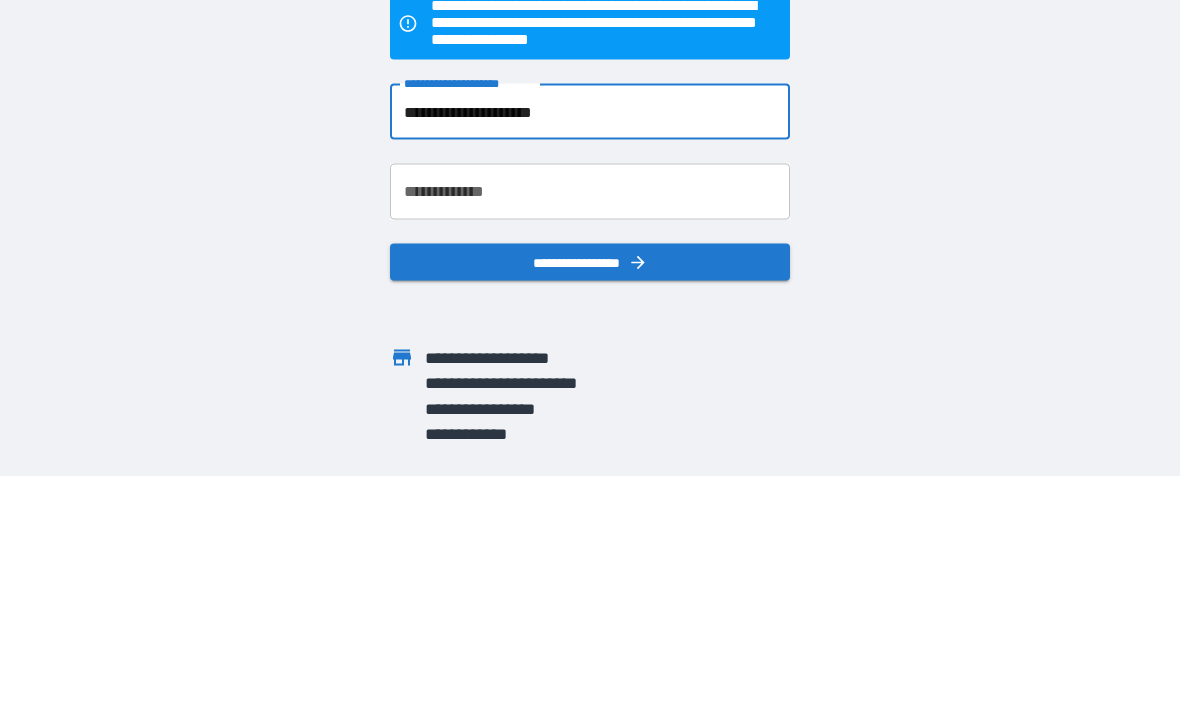 scroll, scrollTop: 66, scrollLeft: 0, axis: vertical 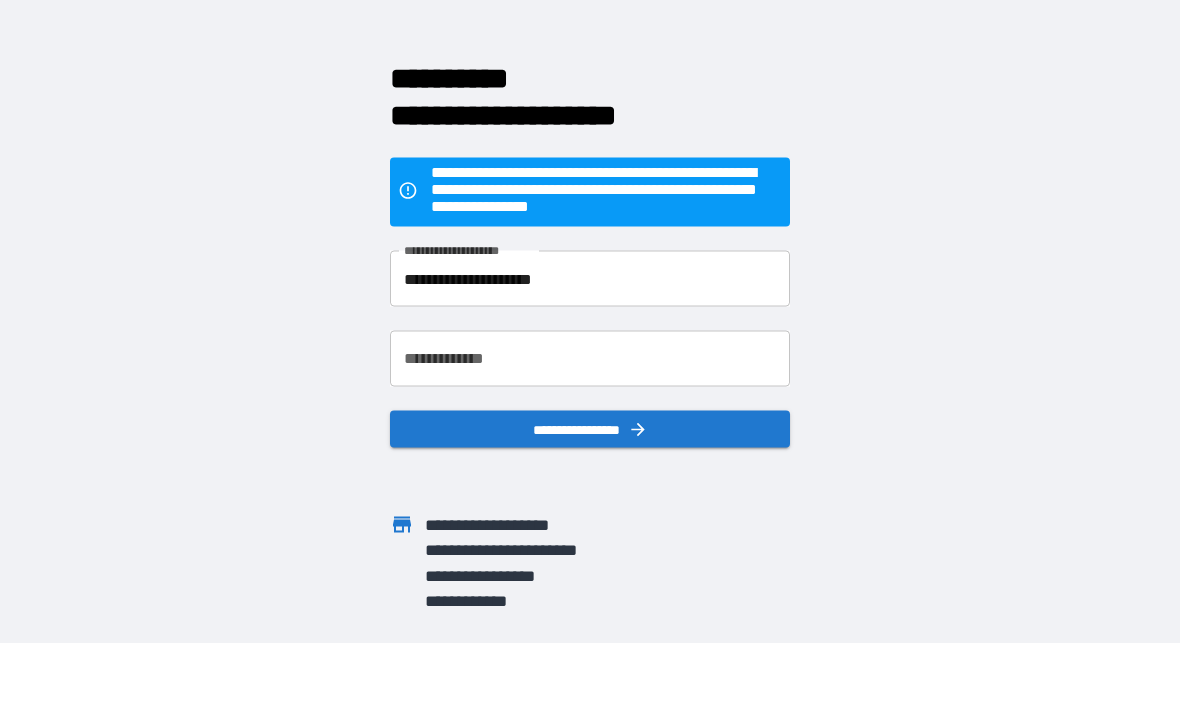 click on "**********" at bounding box center (590, 360) 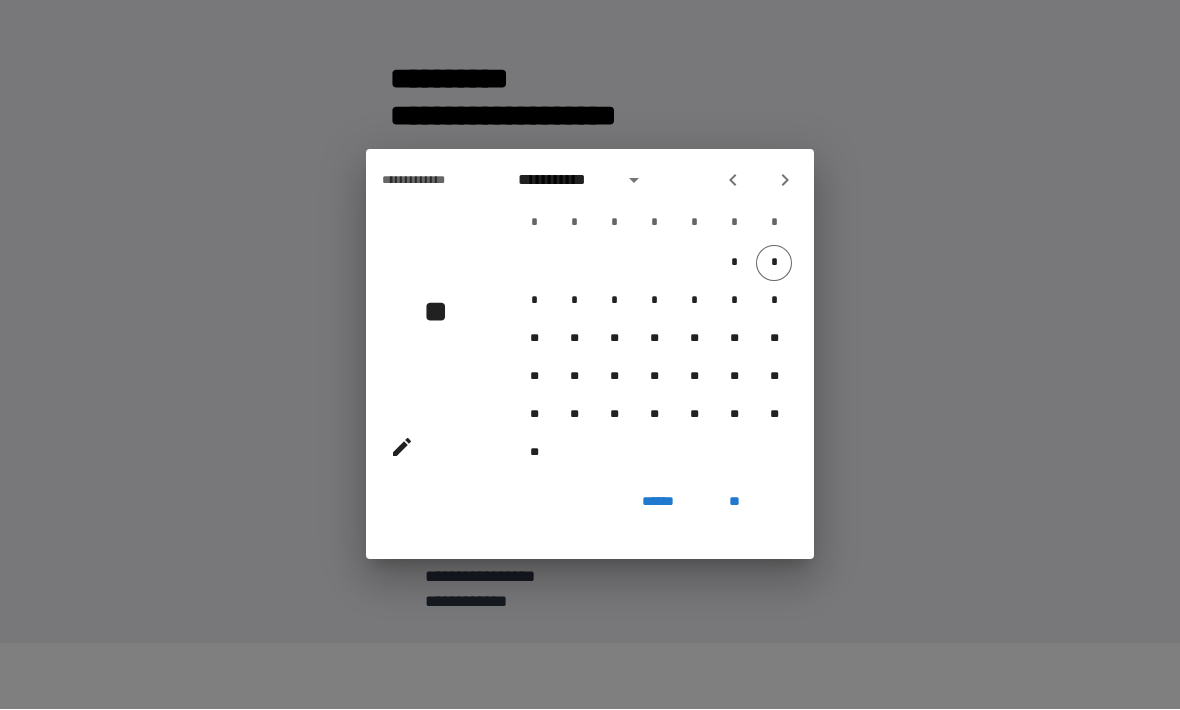 click 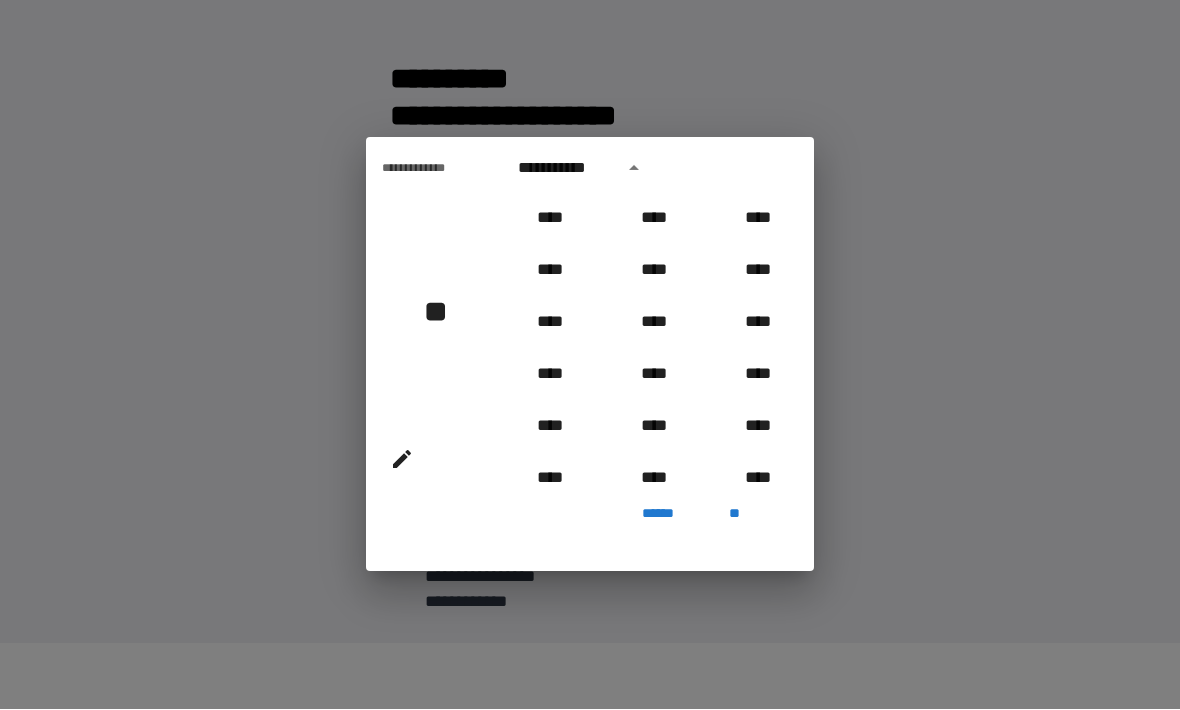 scroll, scrollTop: 882, scrollLeft: 0, axis: vertical 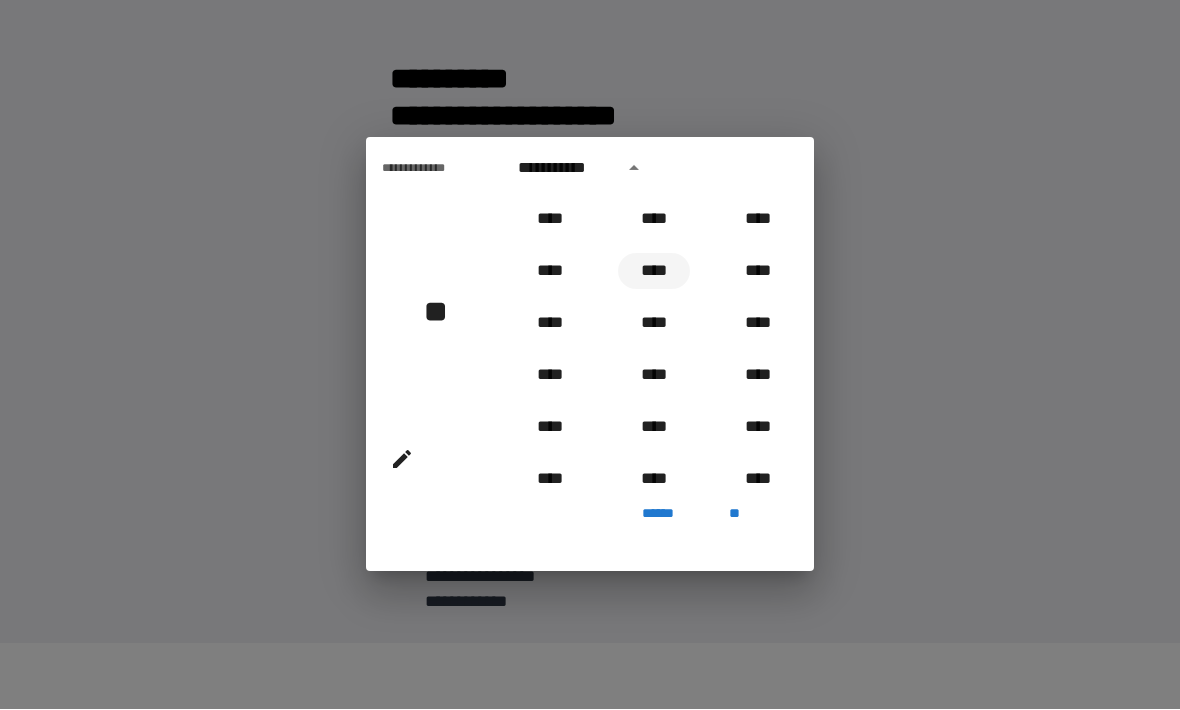 click on "****" at bounding box center [654, 272] 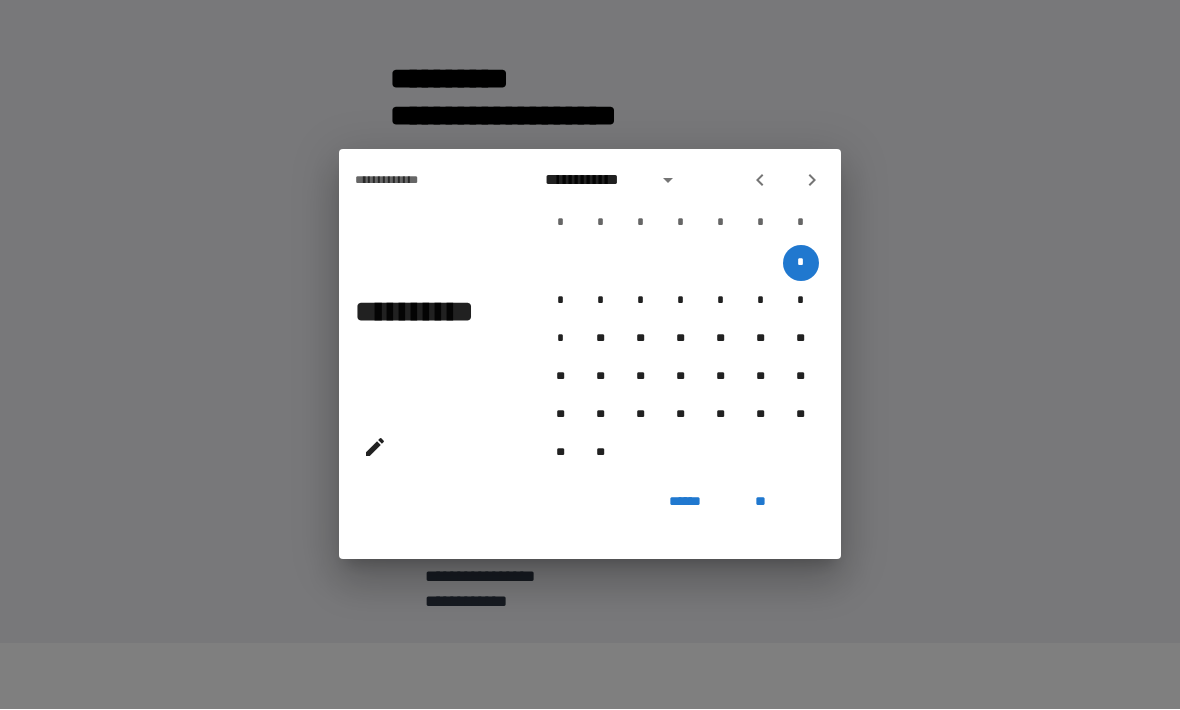 click on "**********" at bounding box center [615, 181] 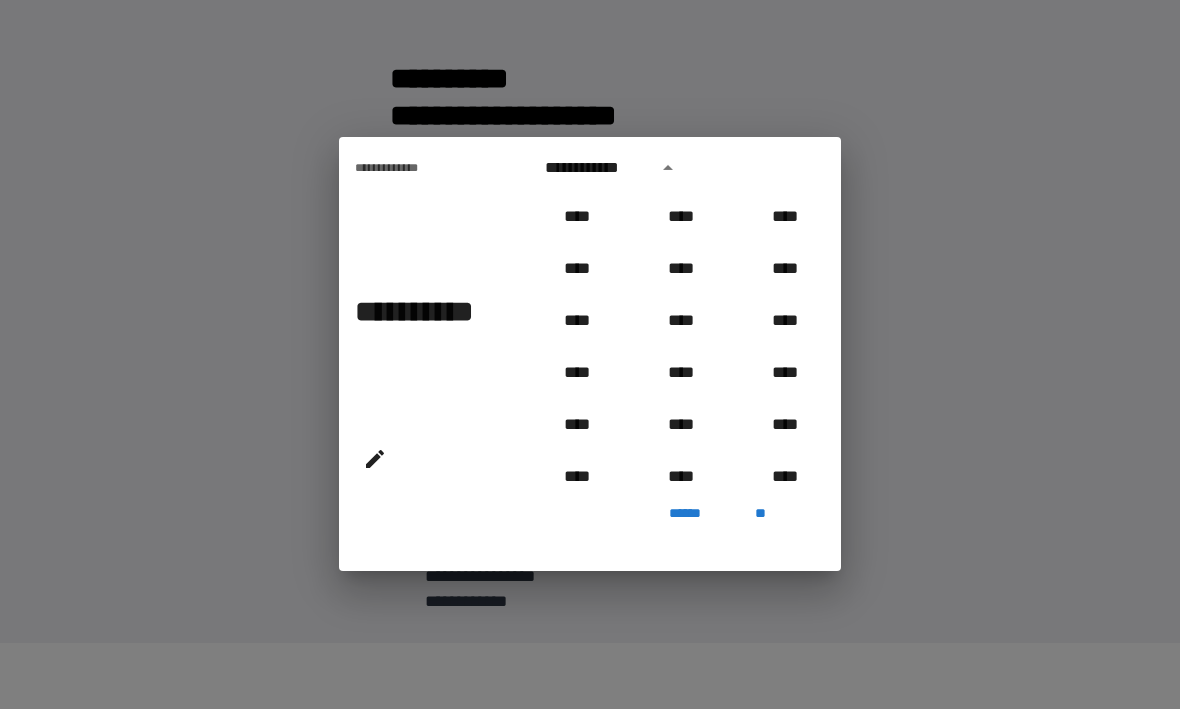 scroll, scrollTop: 810, scrollLeft: 0, axis: vertical 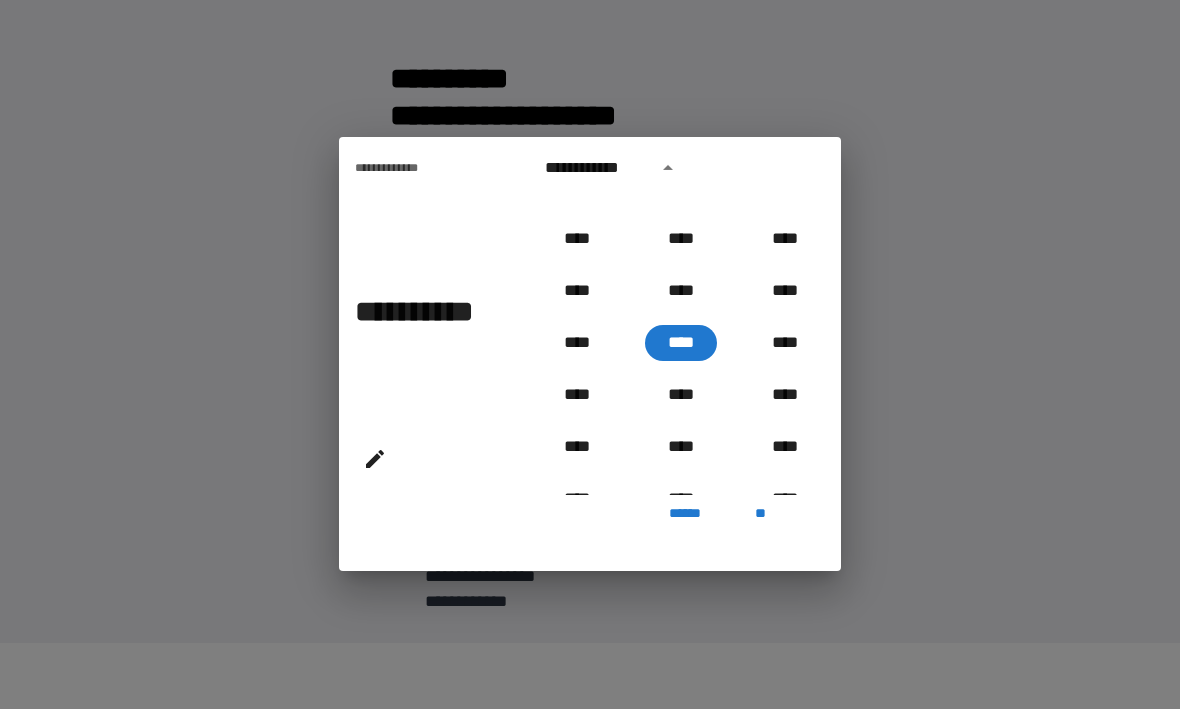 click 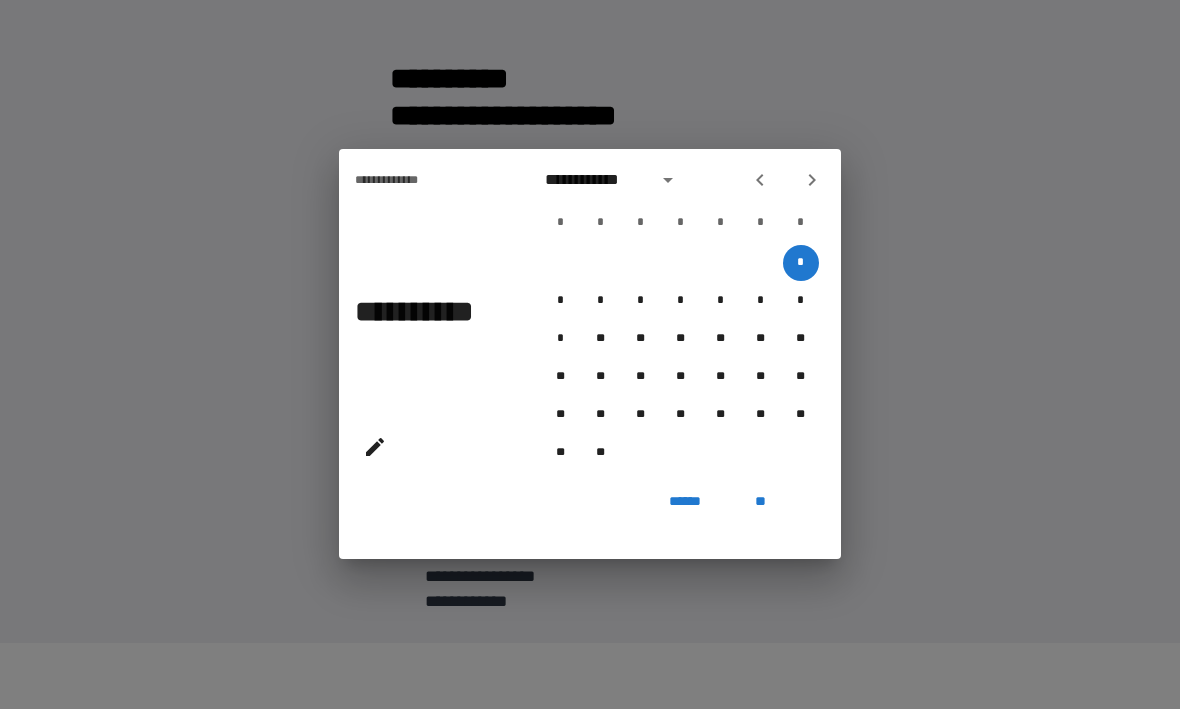 click 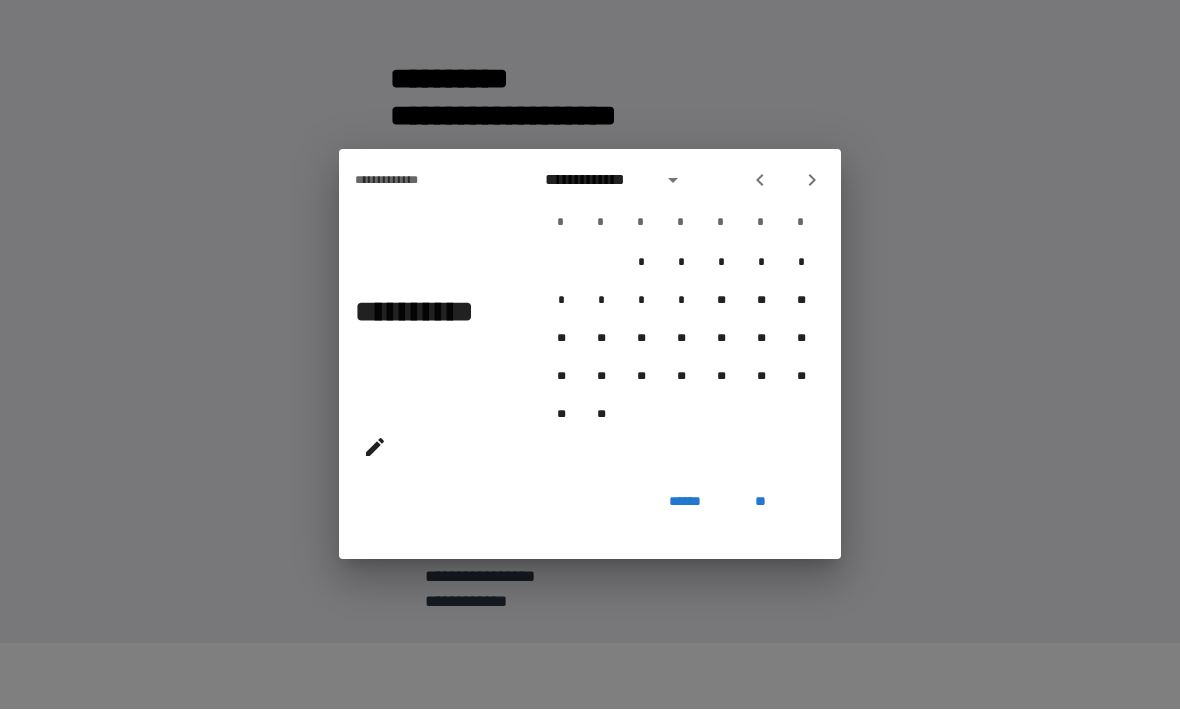 click 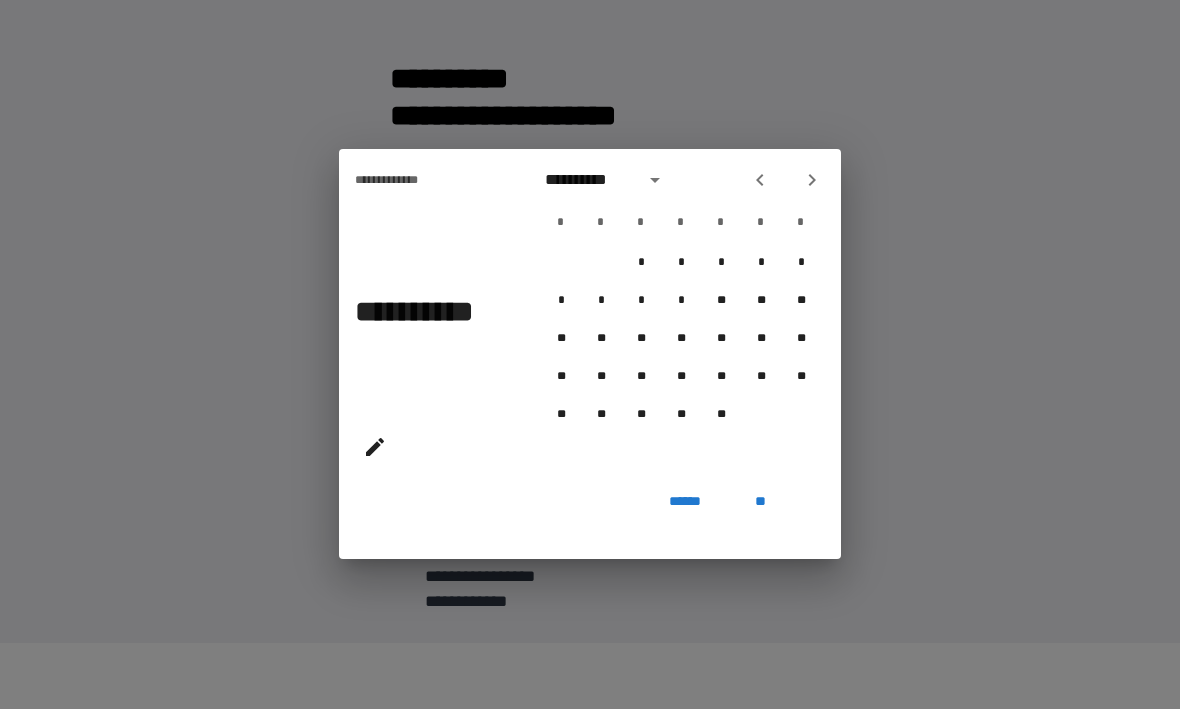 click 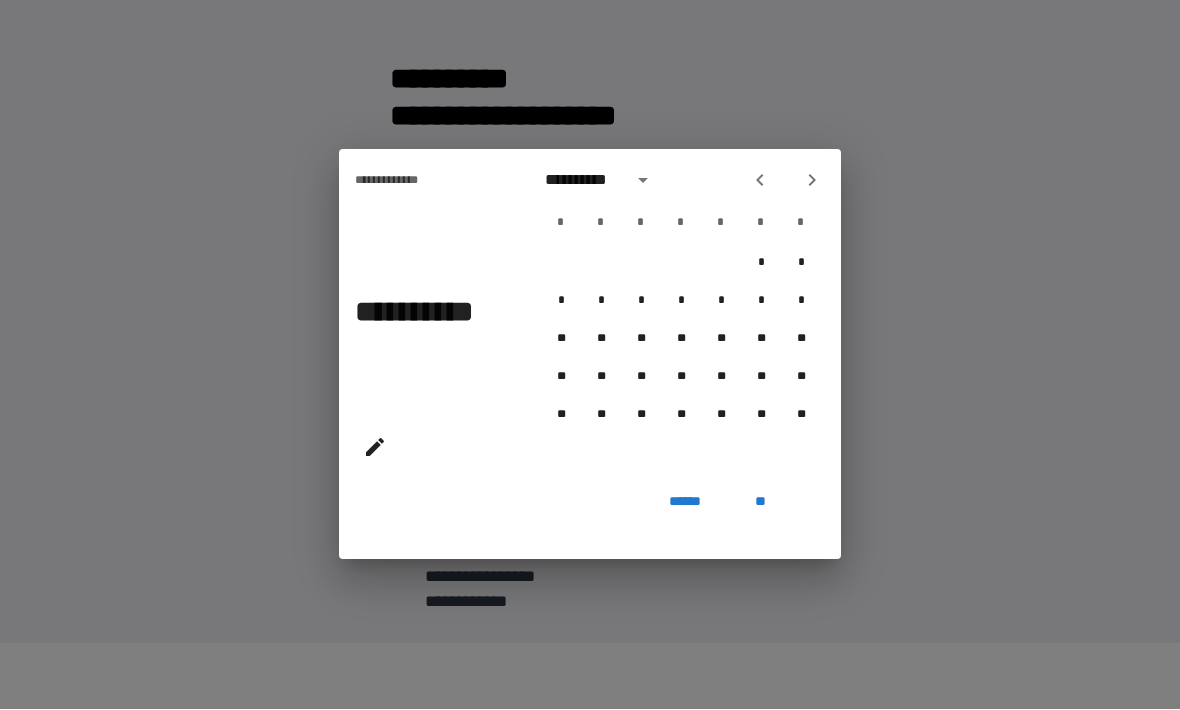 click 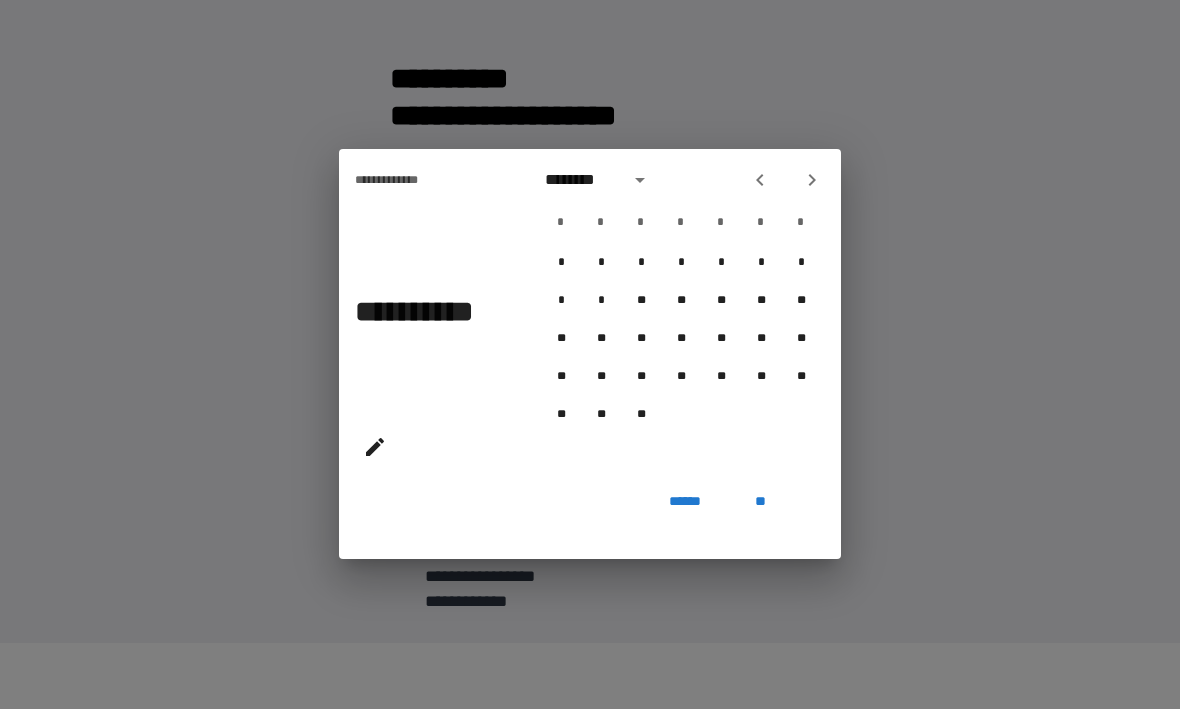 click at bounding box center [812, 181] 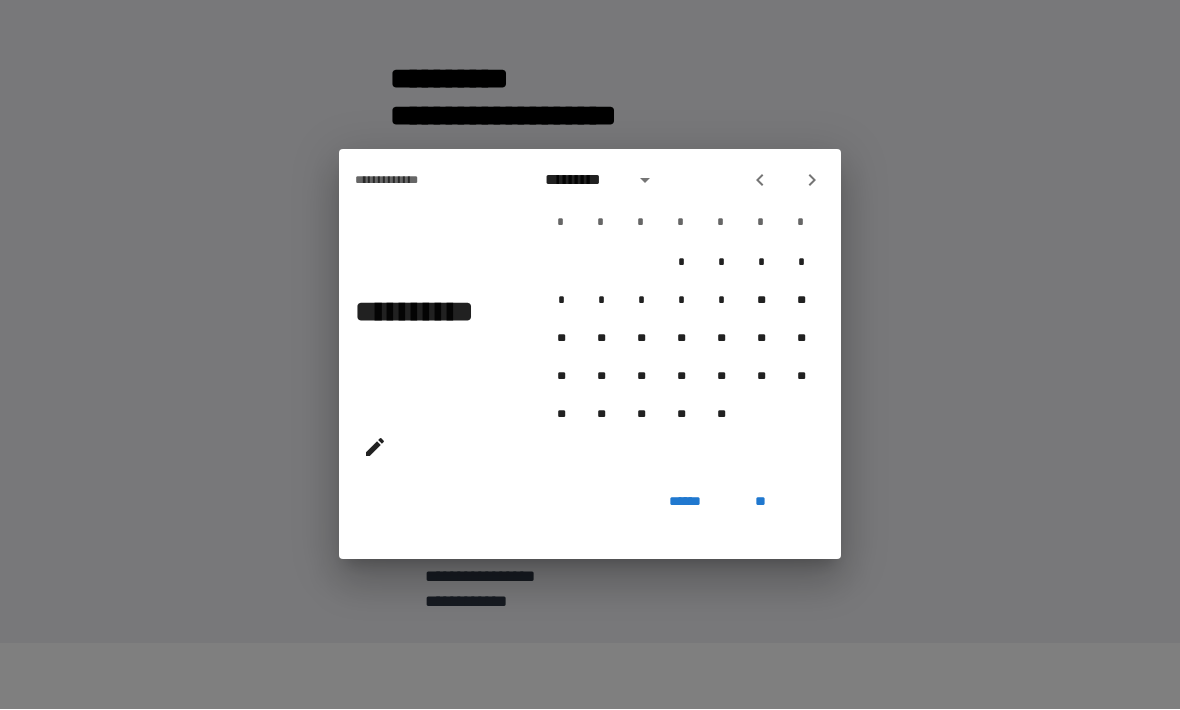 click 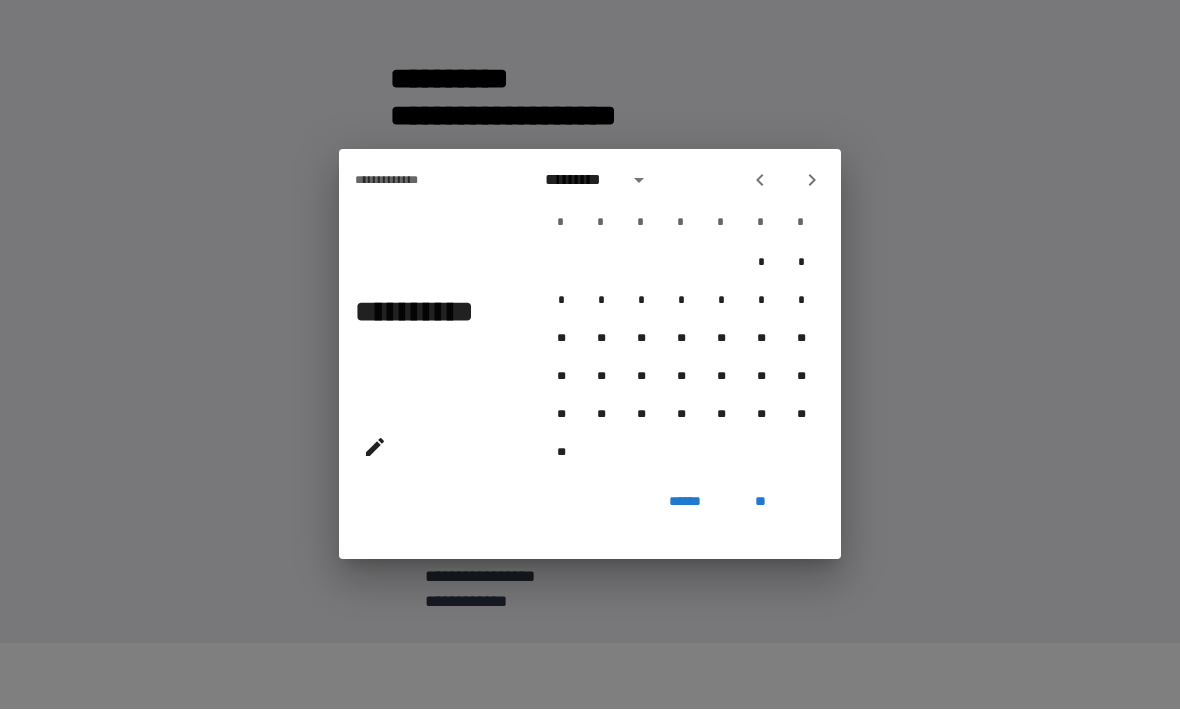 click 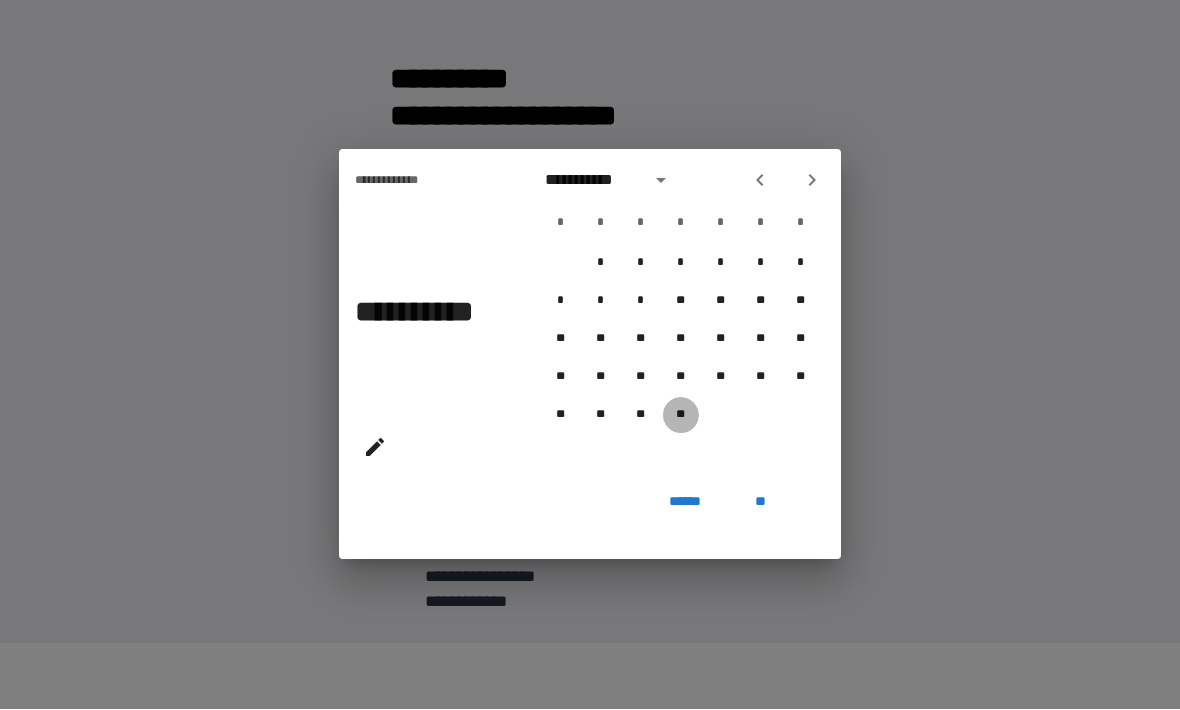 click on "**" at bounding box center (681, 416) 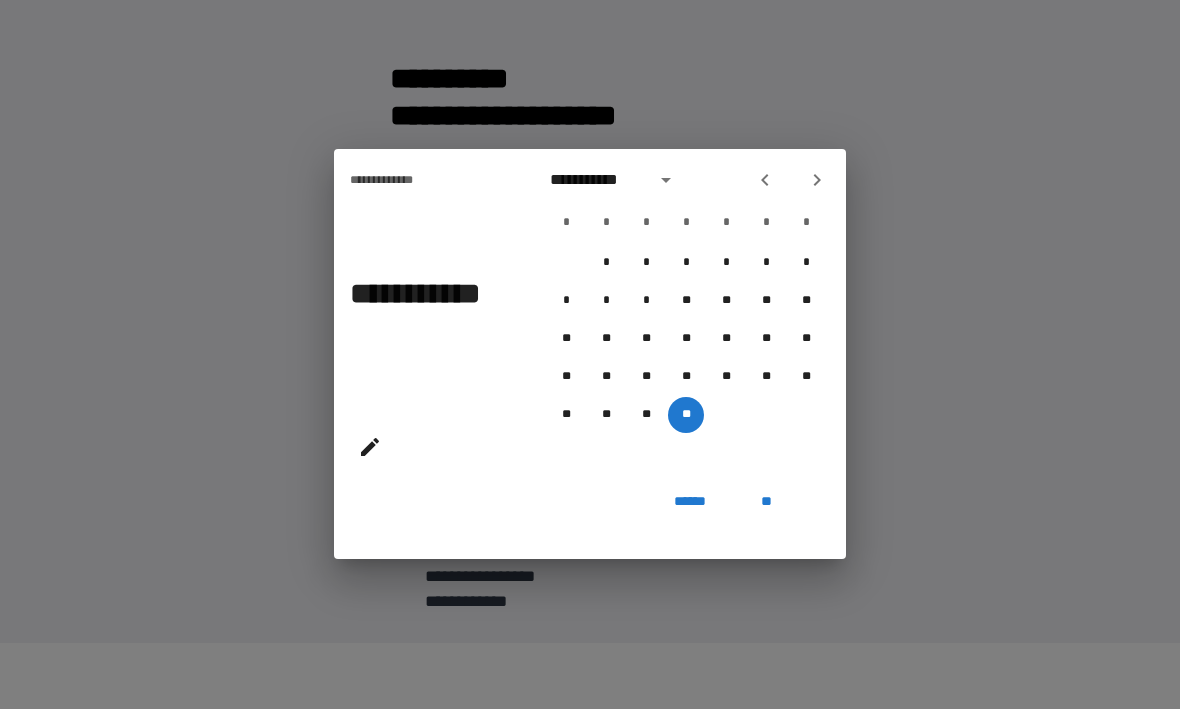 click on "**" at bounding box center (766, 502) 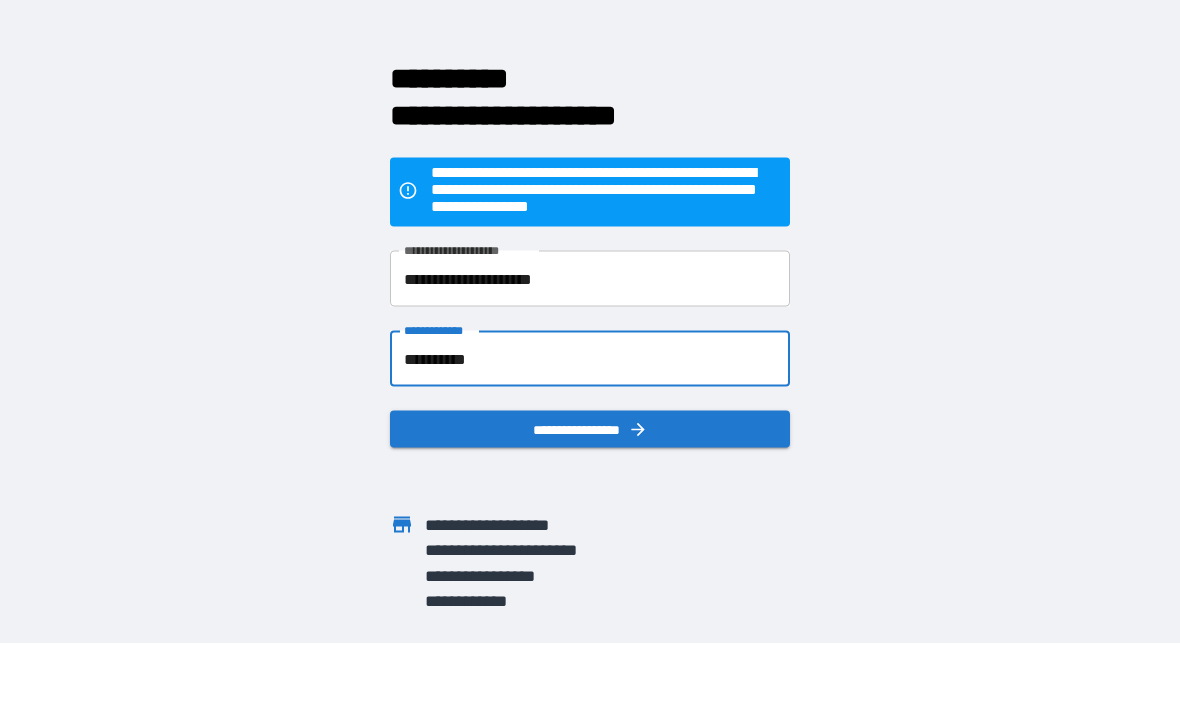 click on "**********" at bounding box center (572, 526) 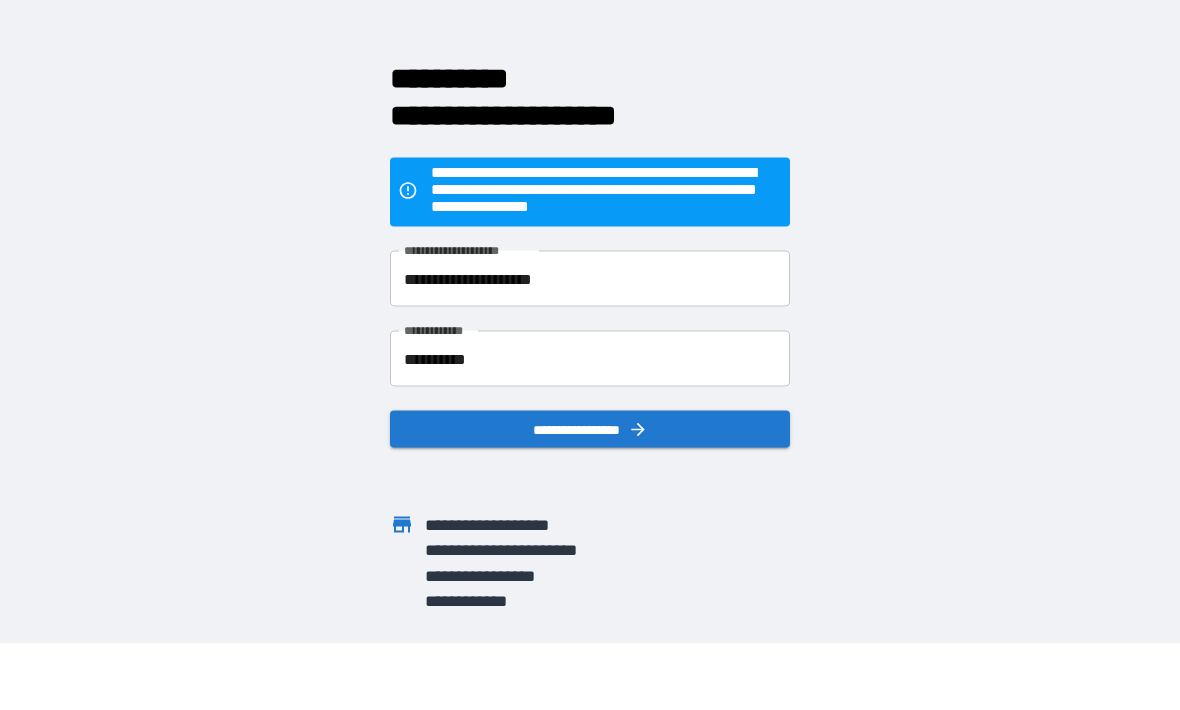 click on "**********" at bounding box center [590, 430] 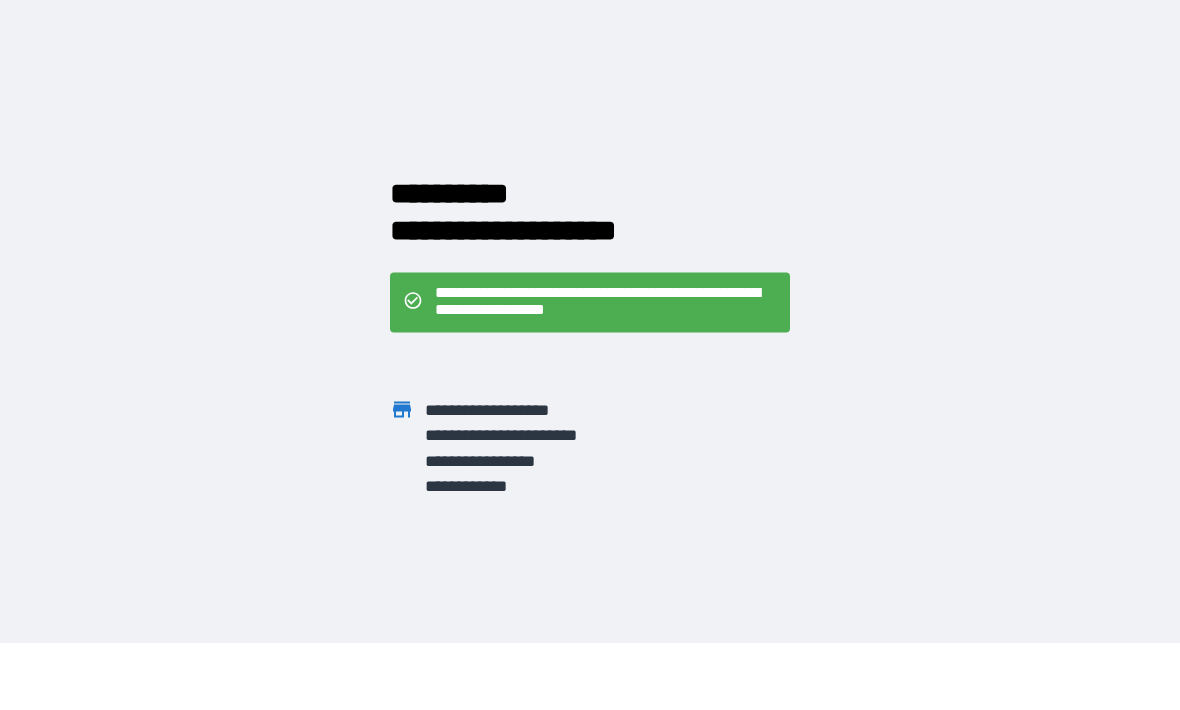 click on "**********" at bounding box center [606, 304] 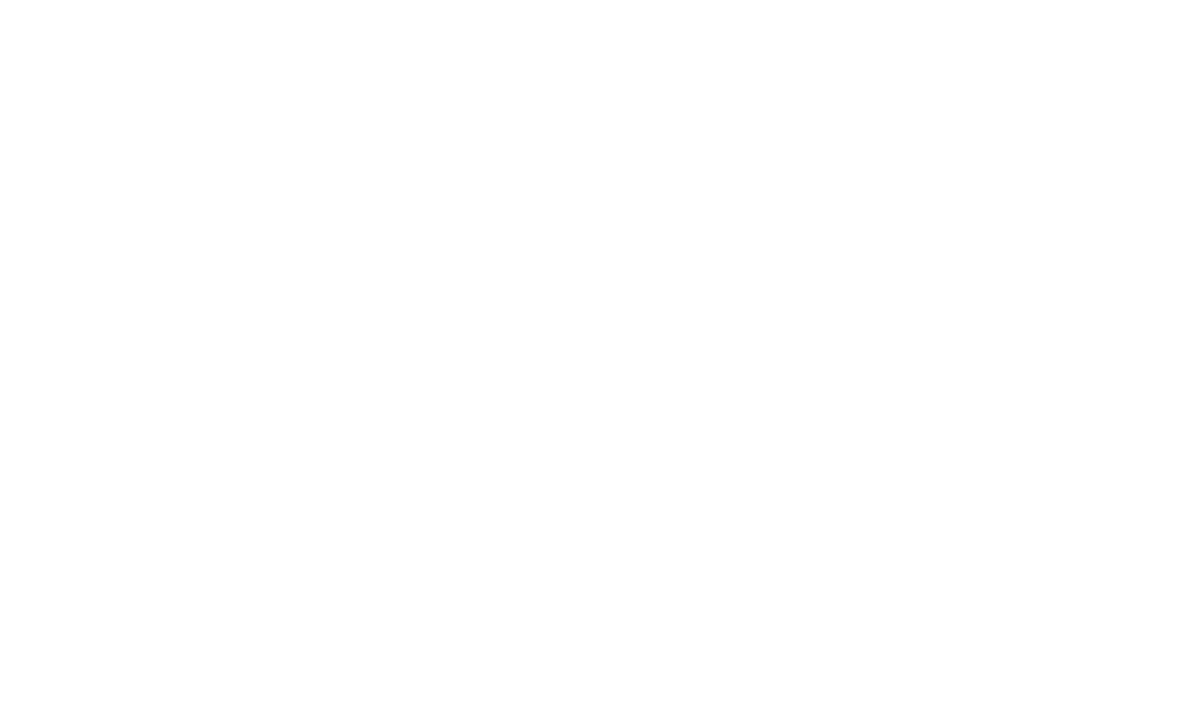 scroll, scrollTop: 0, scrollLeft: 0, axis: both 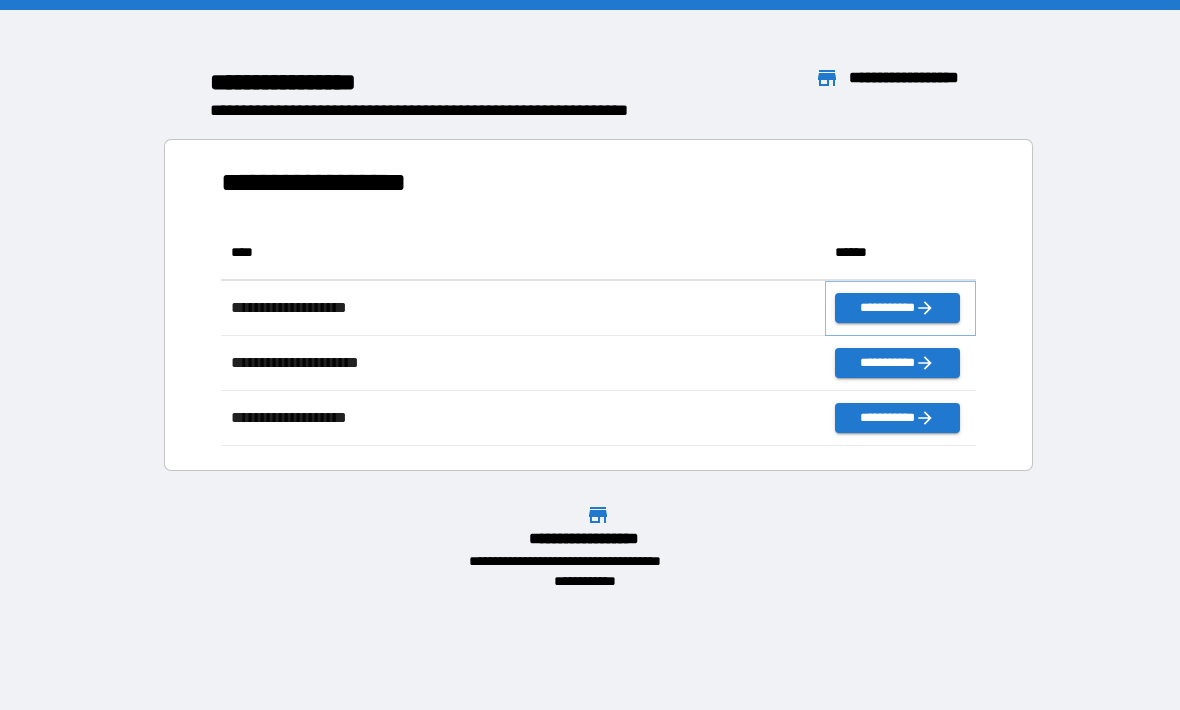 click on "**********" at bounding box center [897, 308] 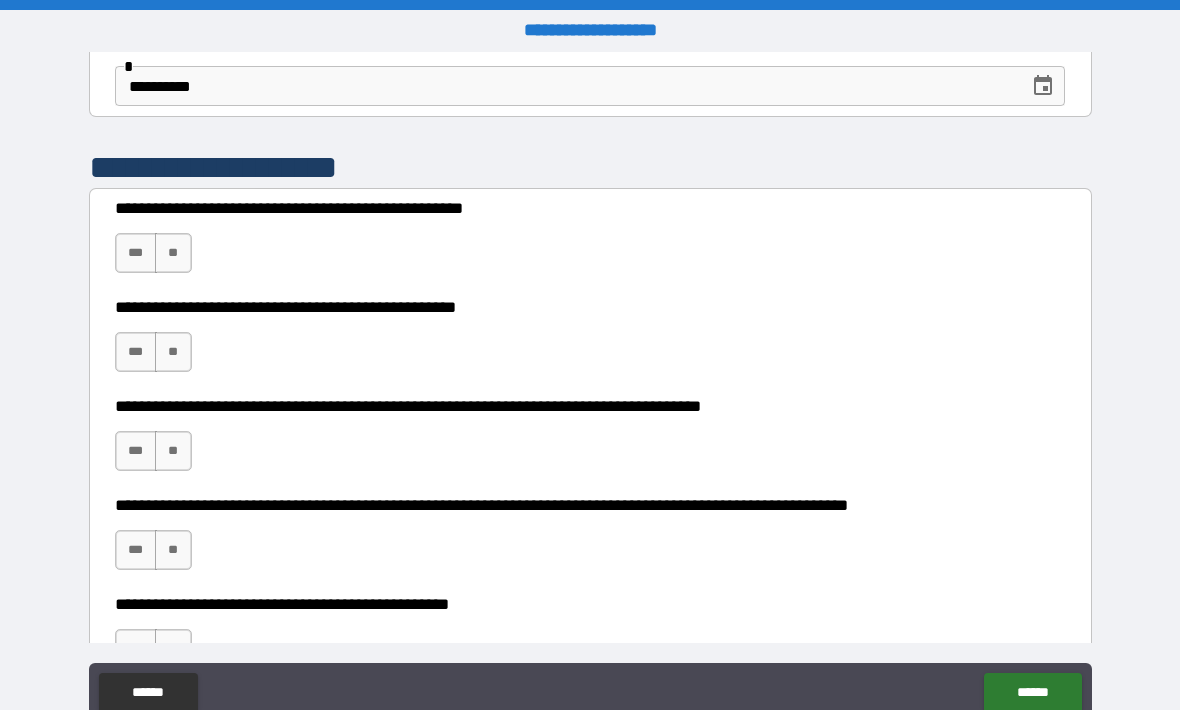 scroll, scrollTop: 345, scrollLeft: 0, axis: vertical 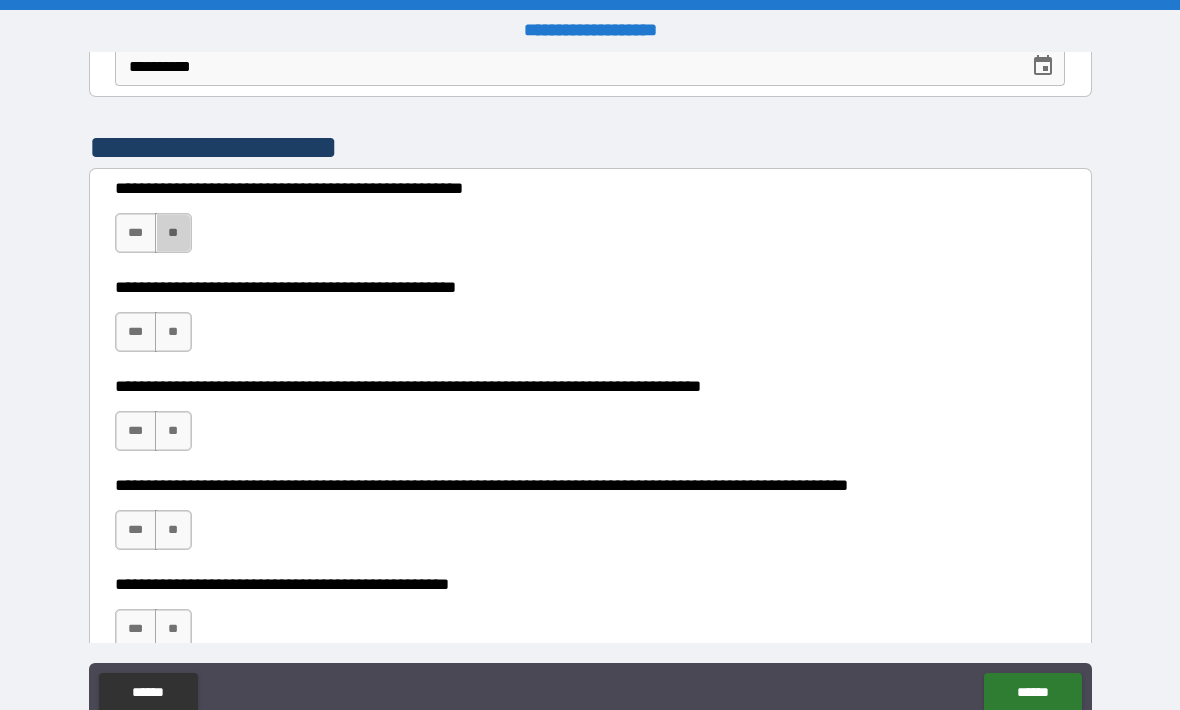 click on "**" at bounding box center (173, 233) 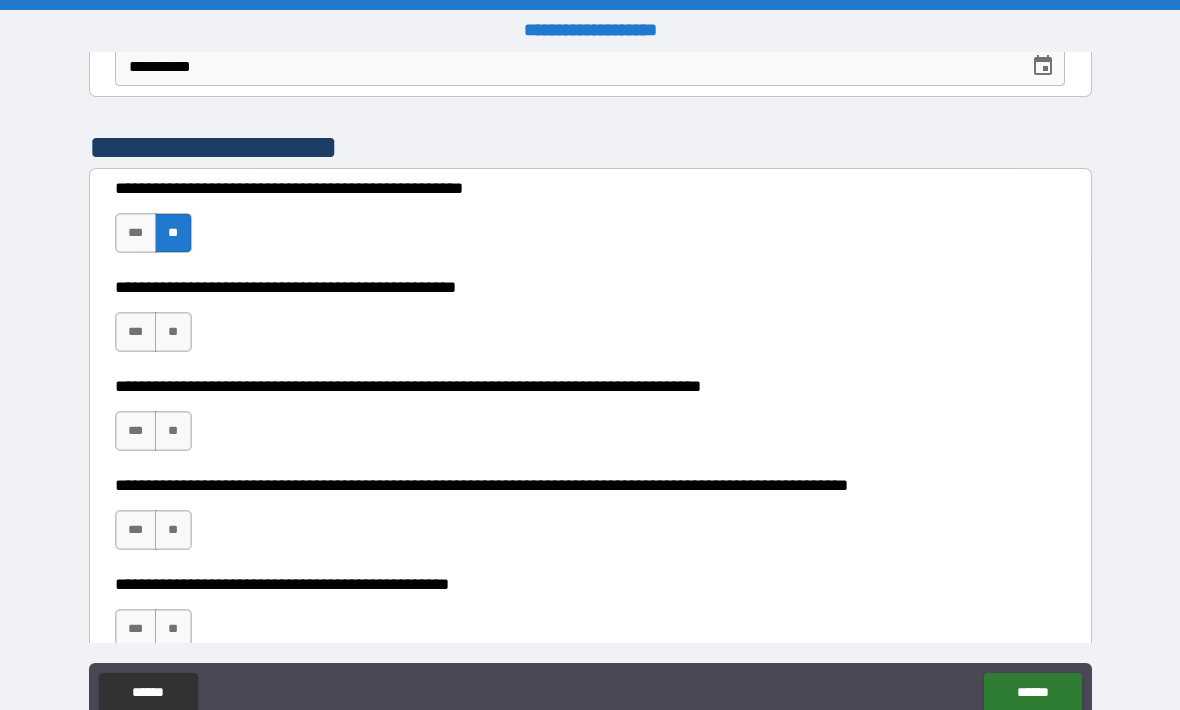 click on "**" at bounding box center [173, 332] 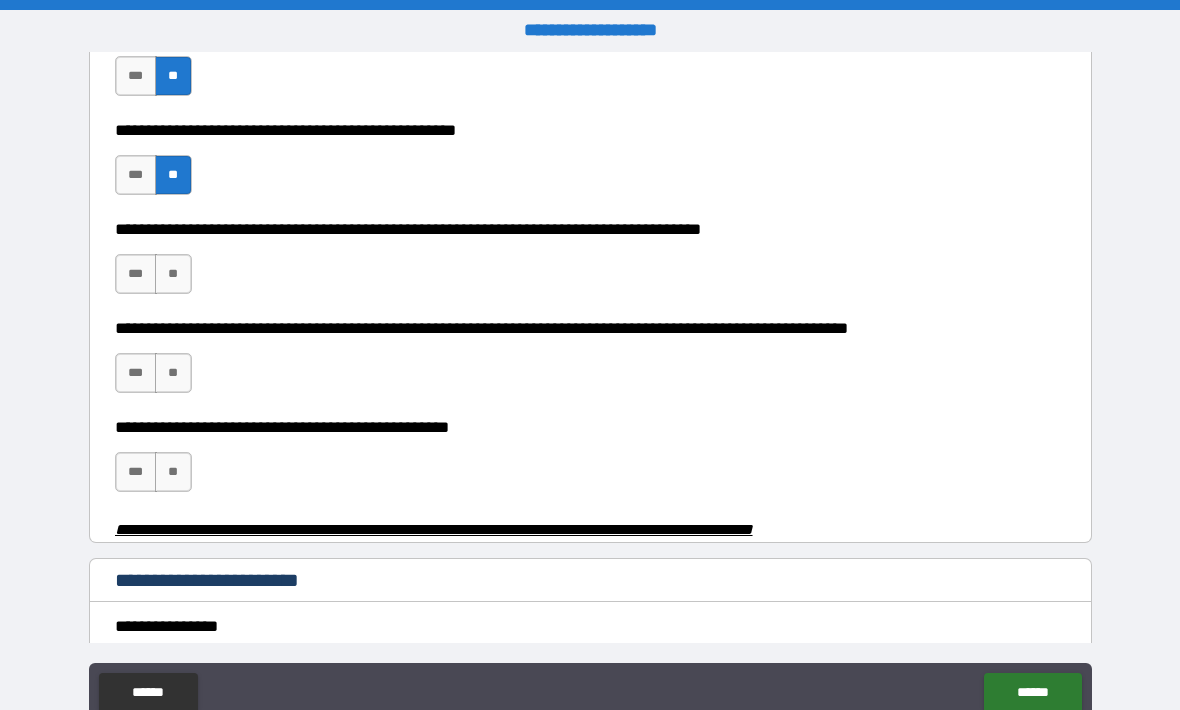 scroll, scrollTop: 503, scrollLeft: 0, axis: vertical 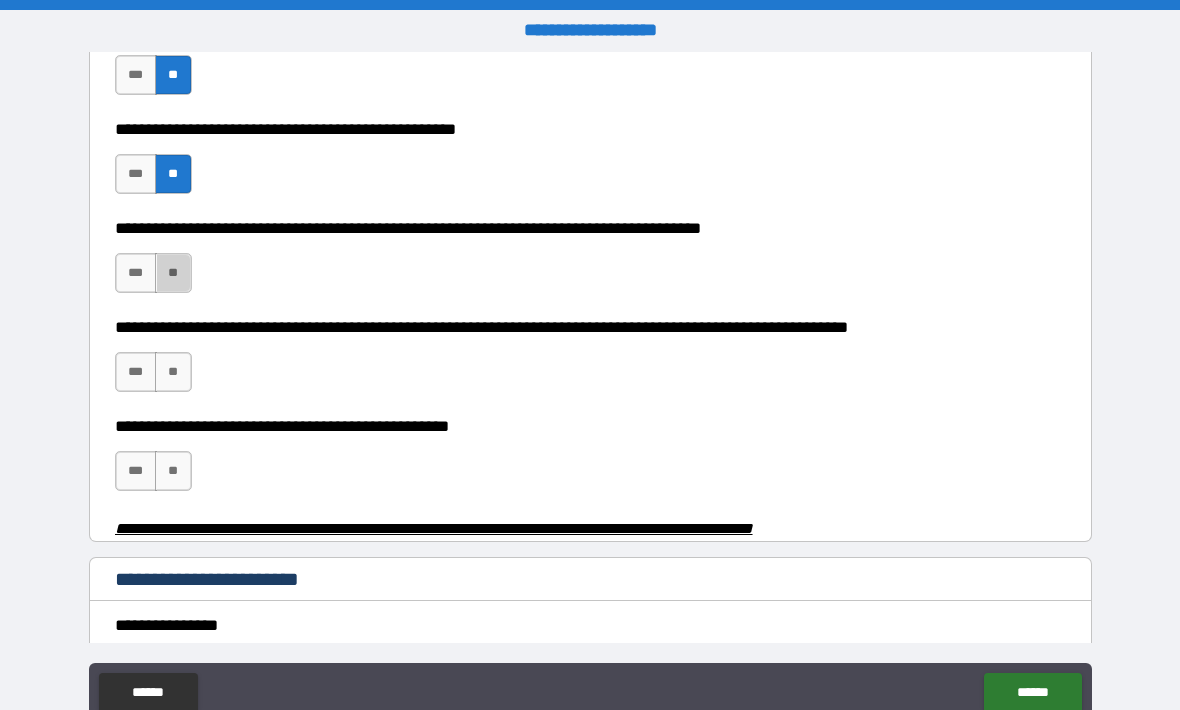 click on "**" at bounding box center [173, 273] 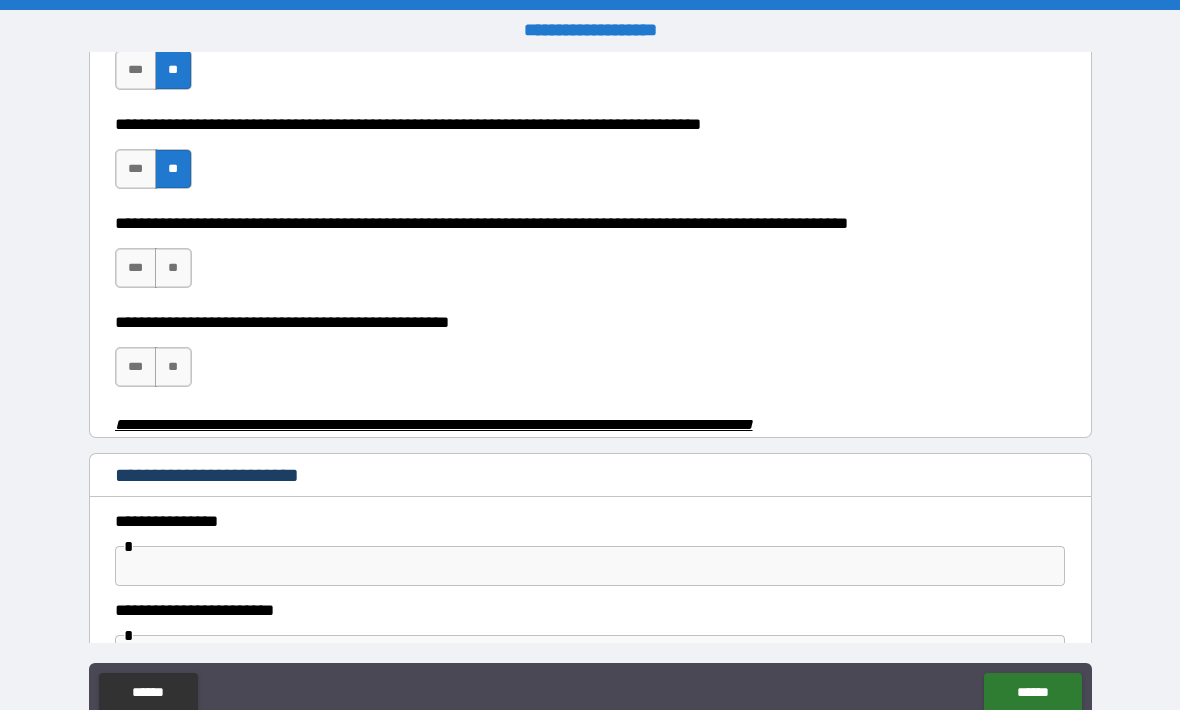 scroll, scrollTop: 610, scrollLeft: 0, axis: vertical 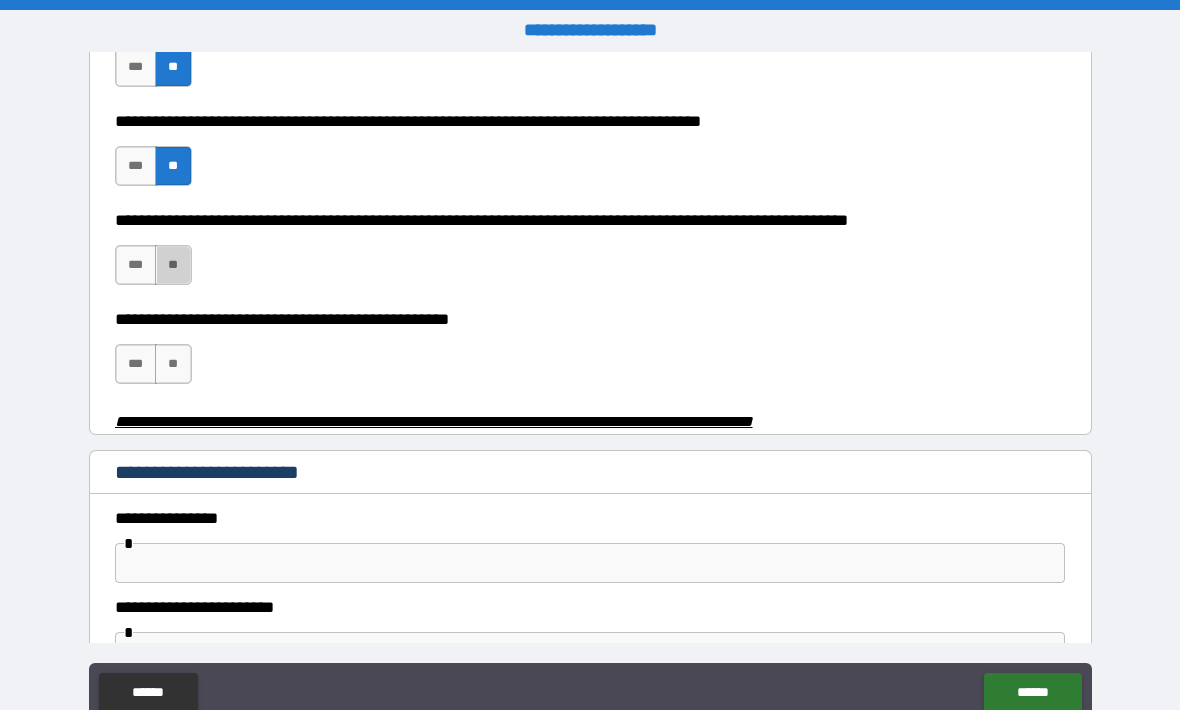 click on "**" at bounding box center (173, 265) 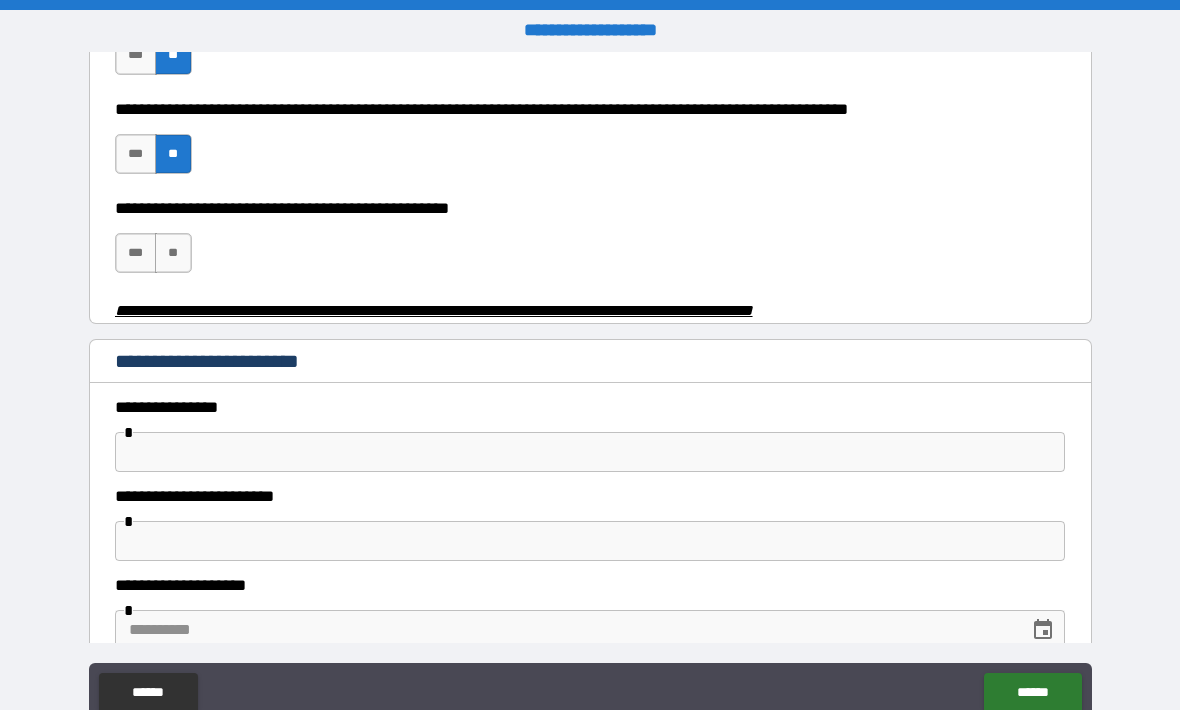 scroll, scrollTop: 722, scrollLeft: 0, axis: vertical 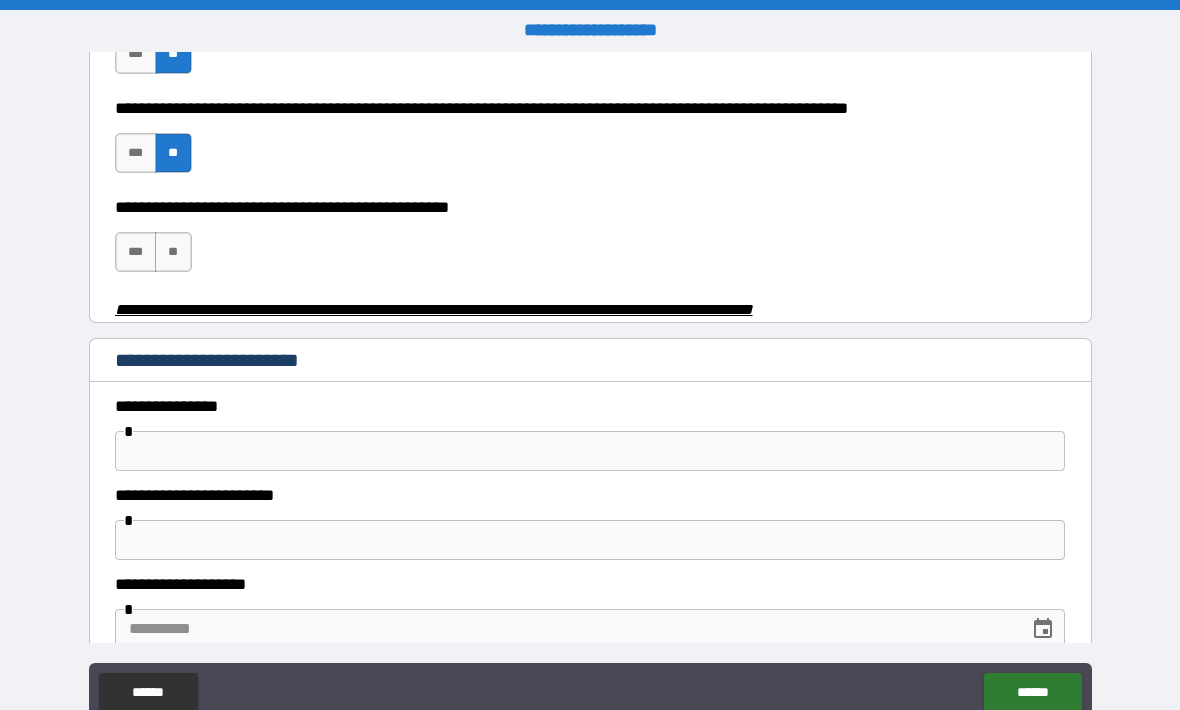 click on "**" at bounding box center (173, 252) 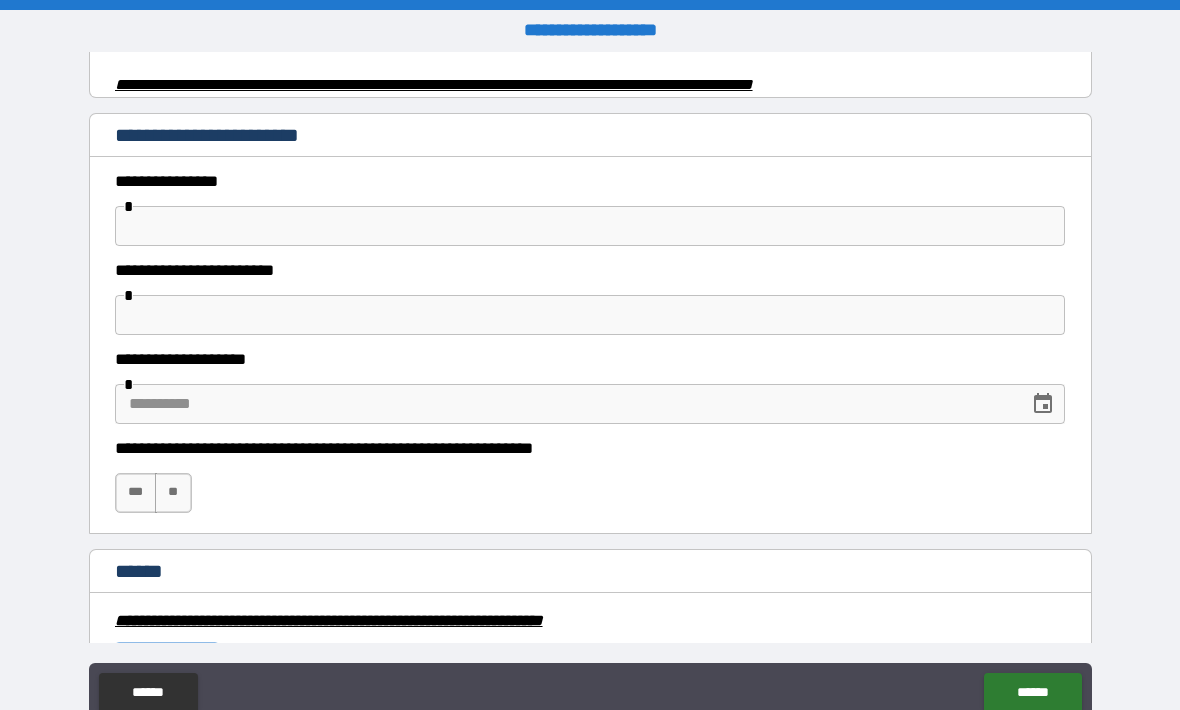scroll, scrollTop: 948, scrollLeft: 0, axis: vertical 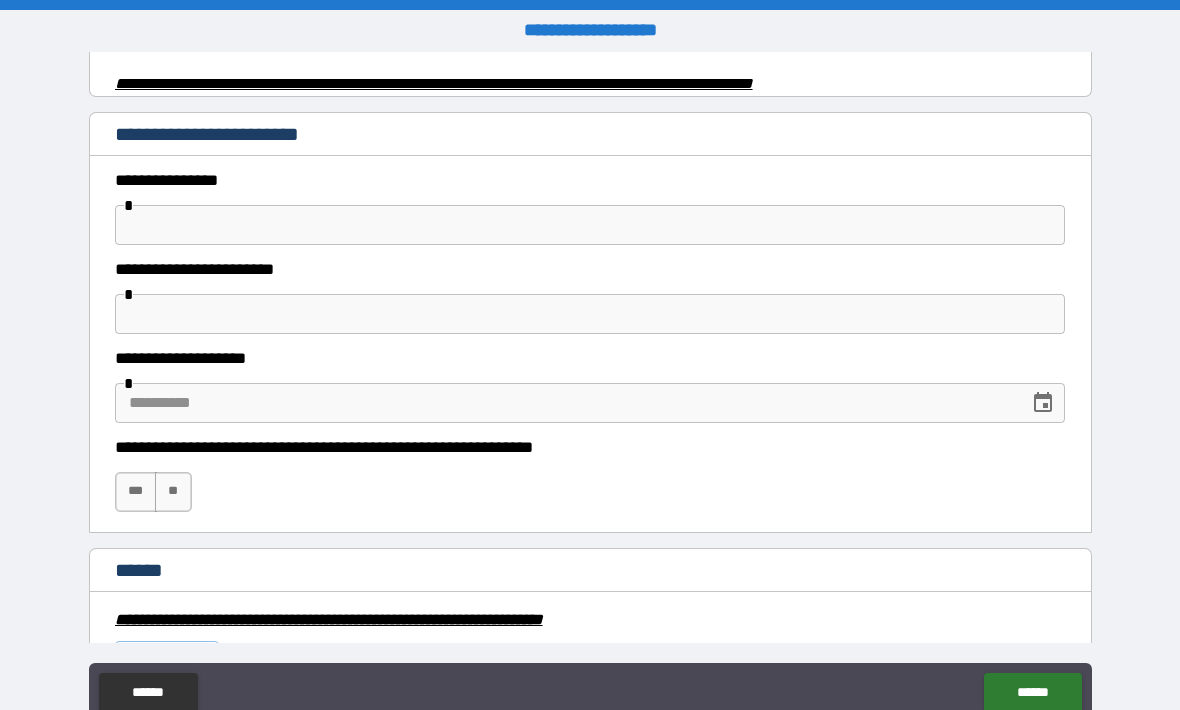 click at bounding box center (590, 225) 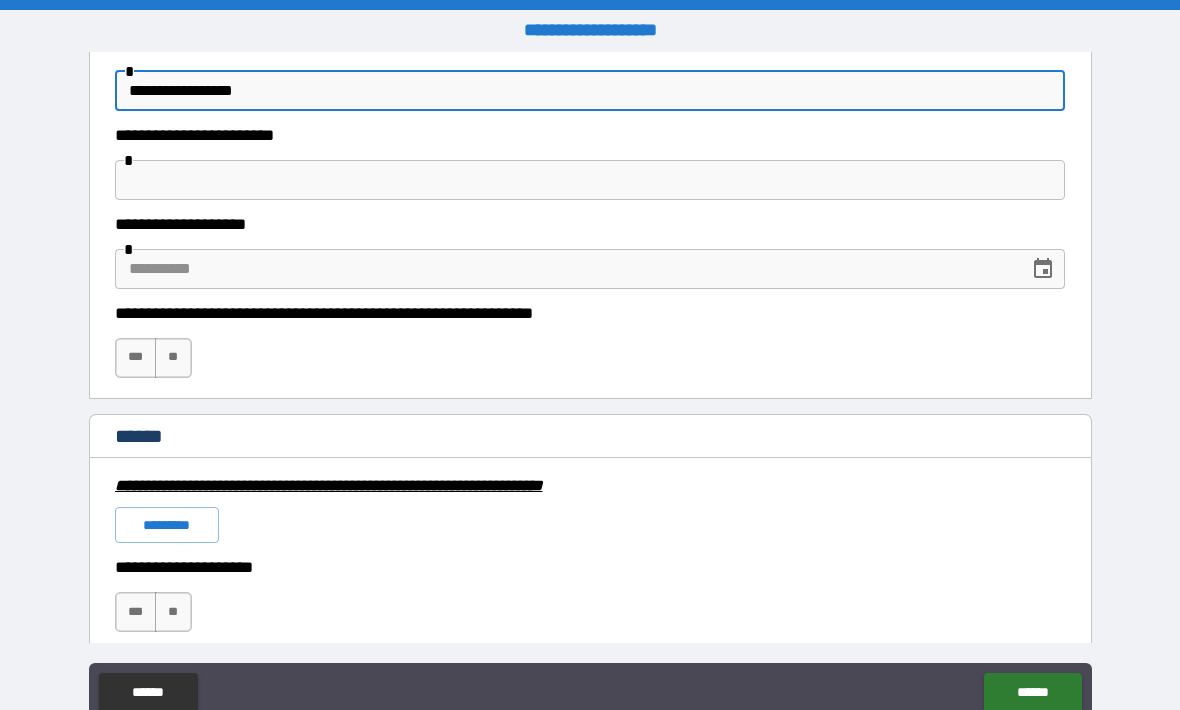 scroll, scrollTop: 1077, scrollLeft: 0, axis: vertical 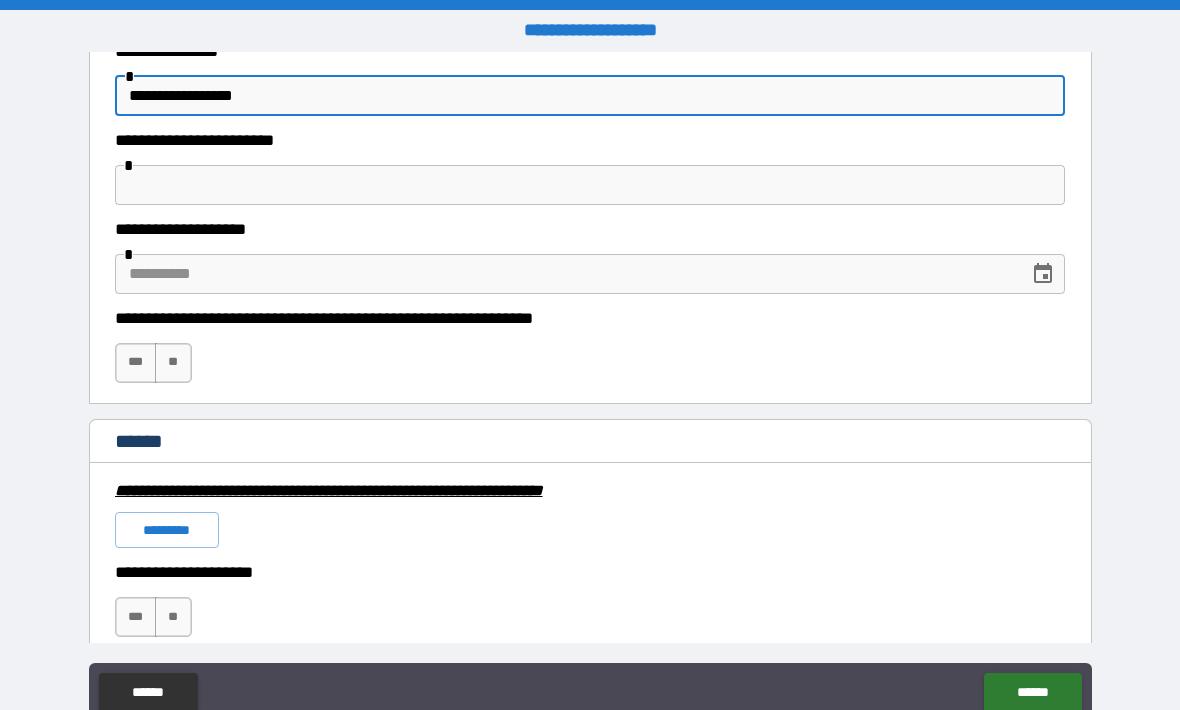 type on "**********" 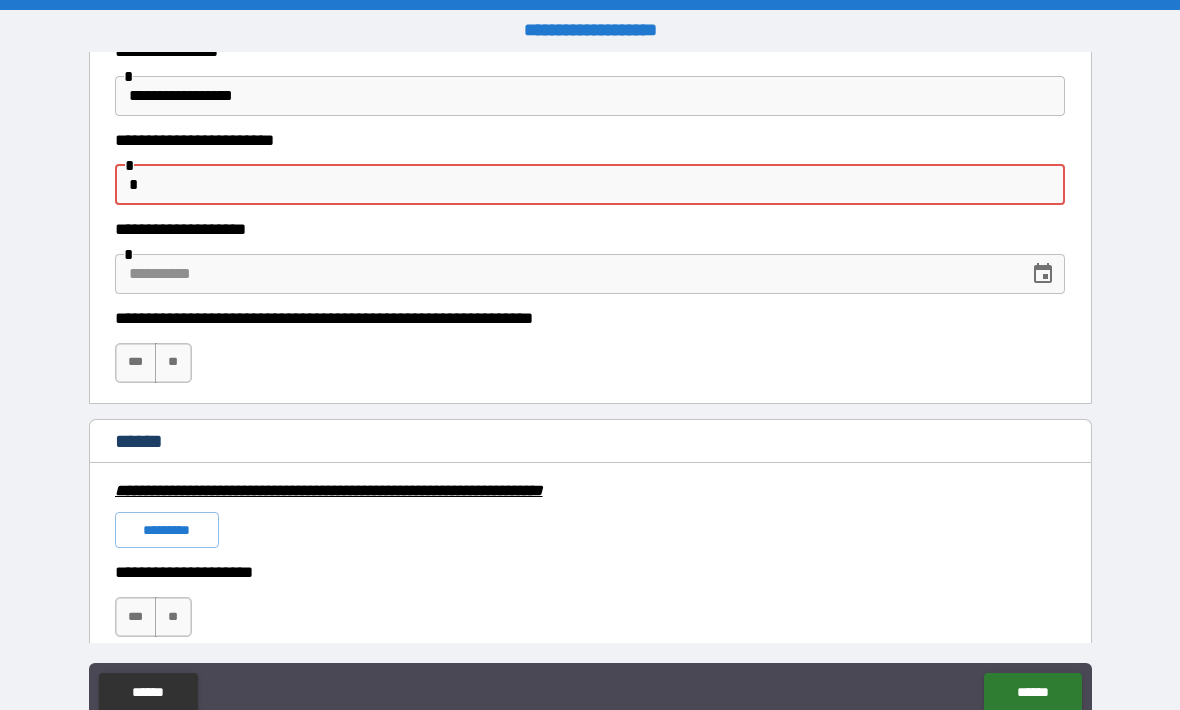 paste on "**********" 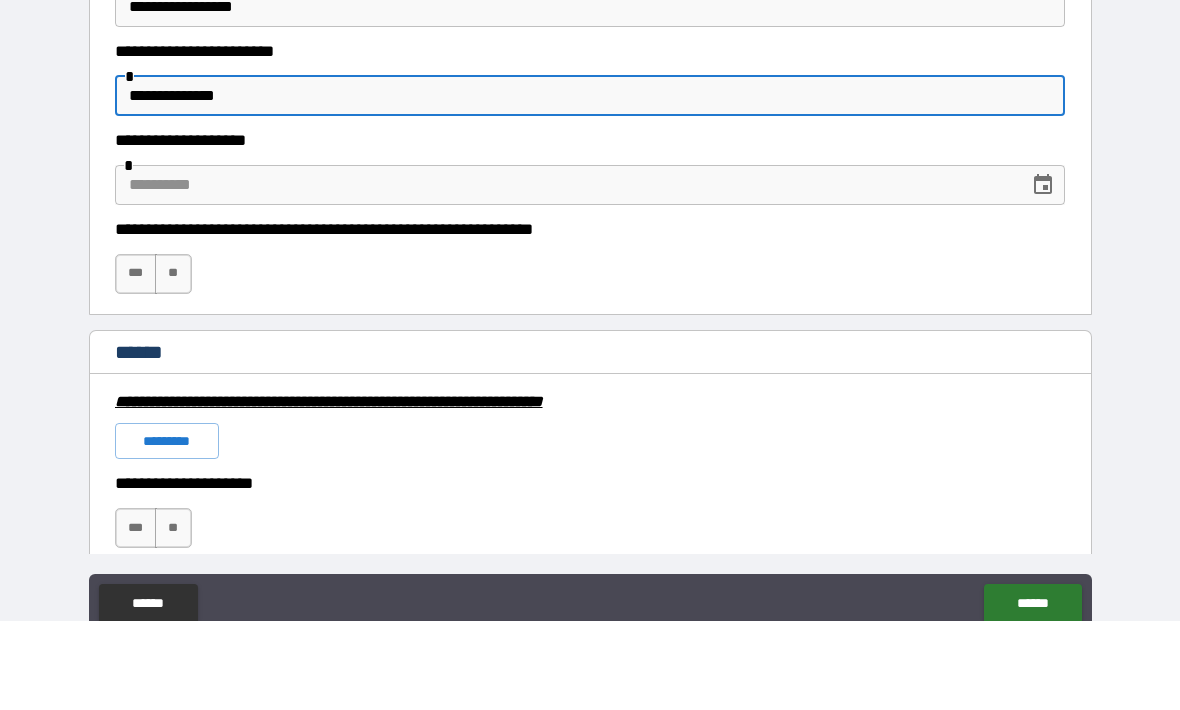 type on "**********" 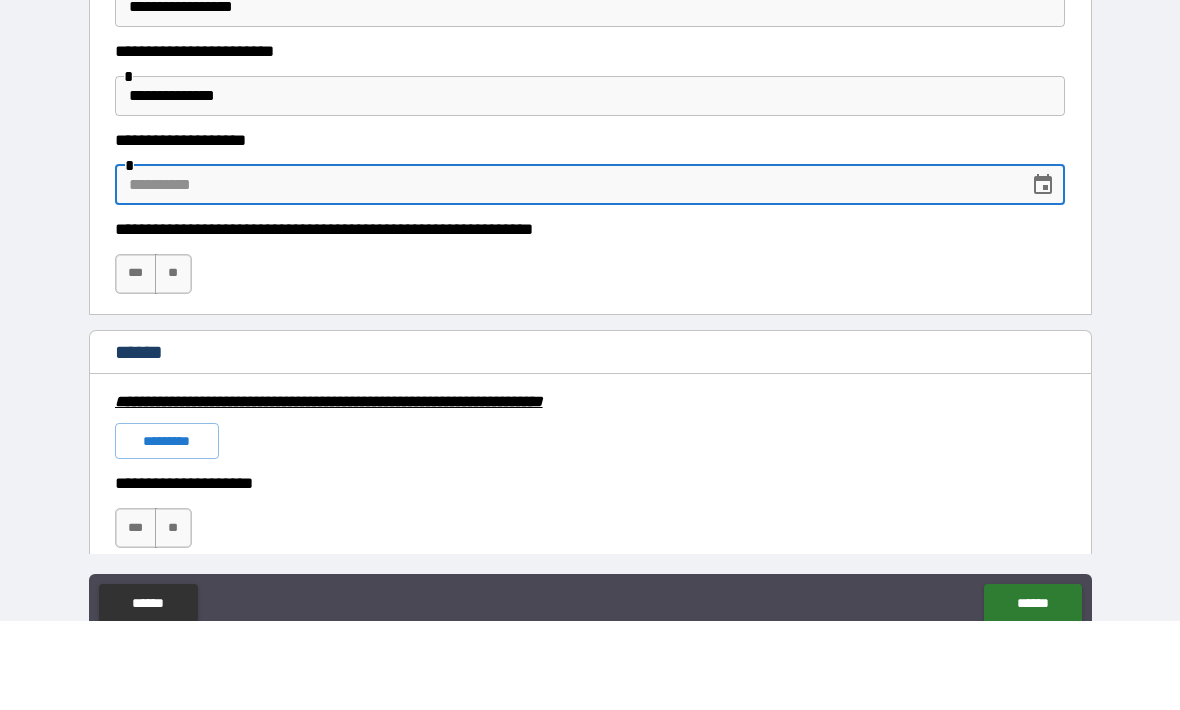 click on "***" at bounding box center [136, 363] 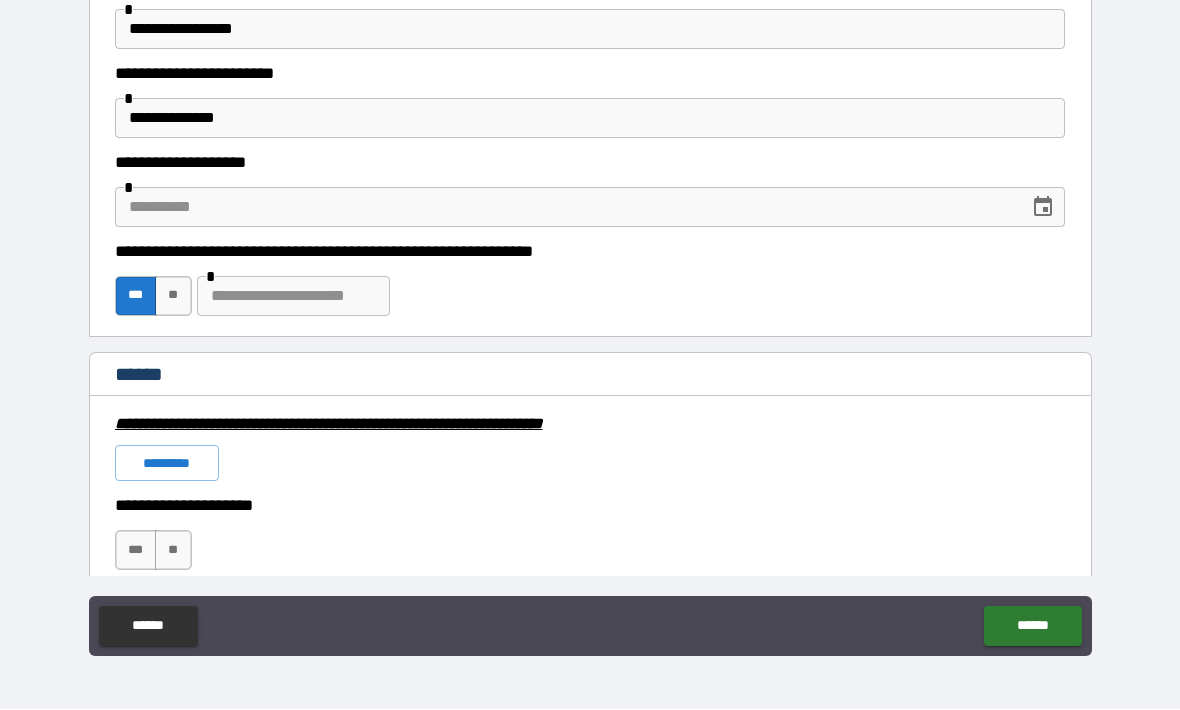 click at bounding box center (293, 297) 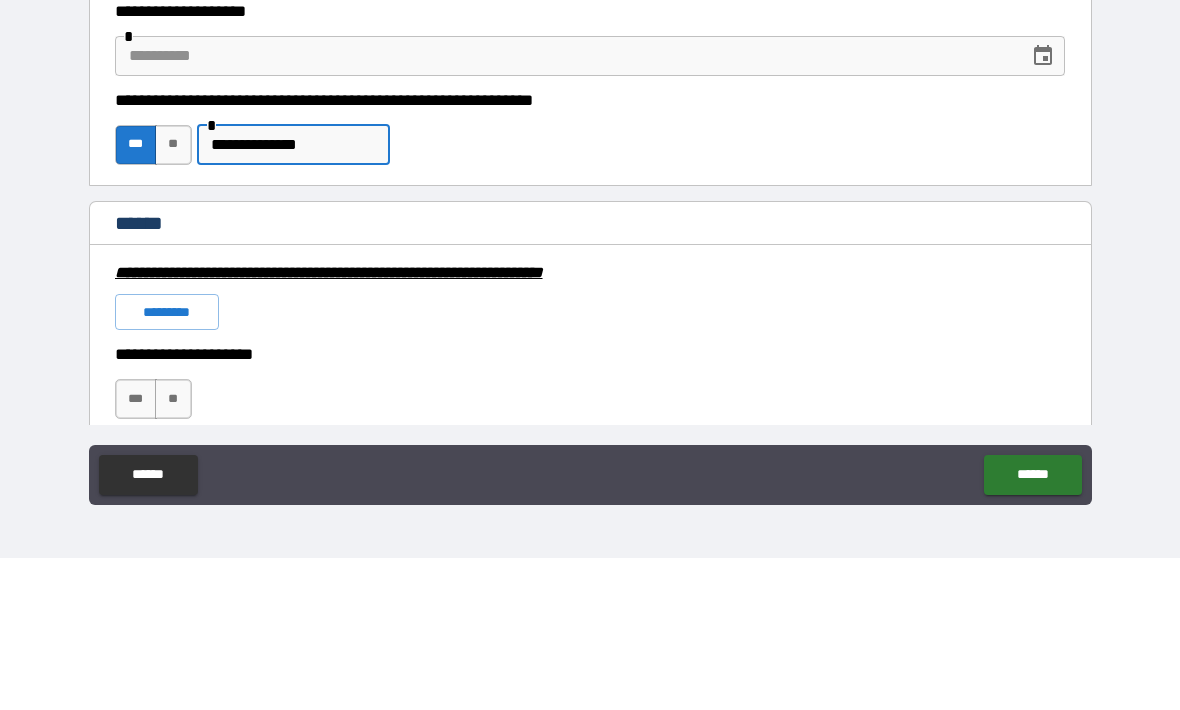 type on "**********" 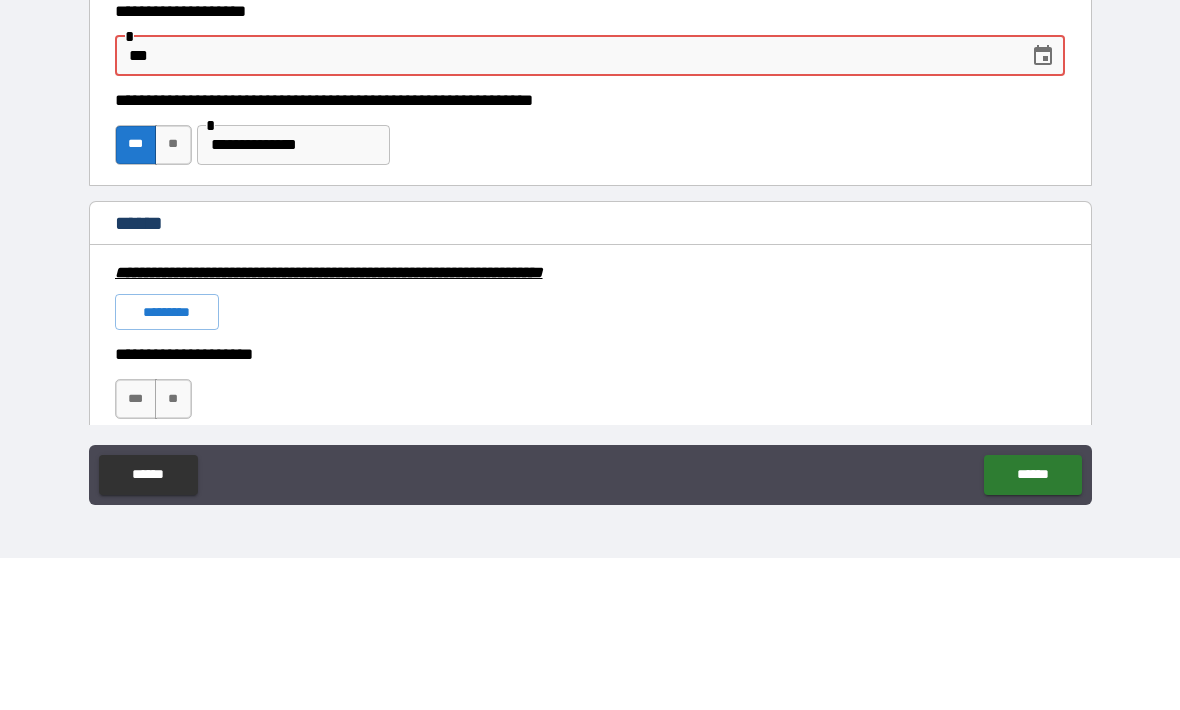 type on "*" 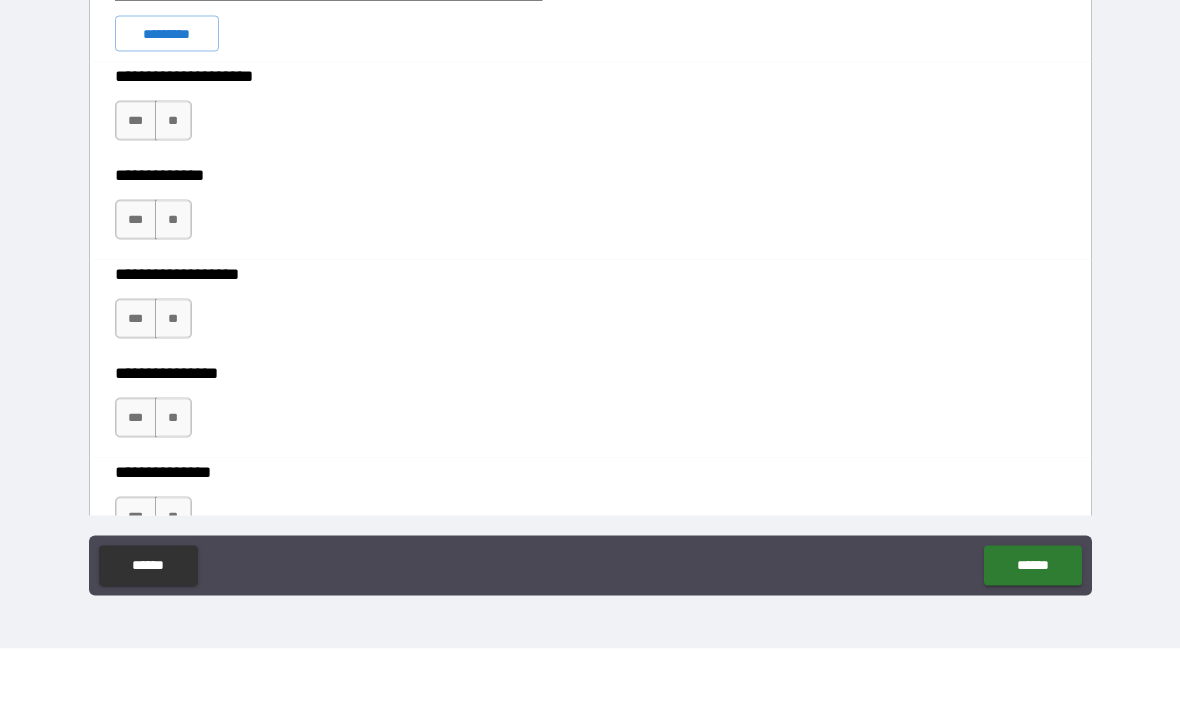 scroll, scrollTop: 1455, scrollLeft: 0, axis: vertical 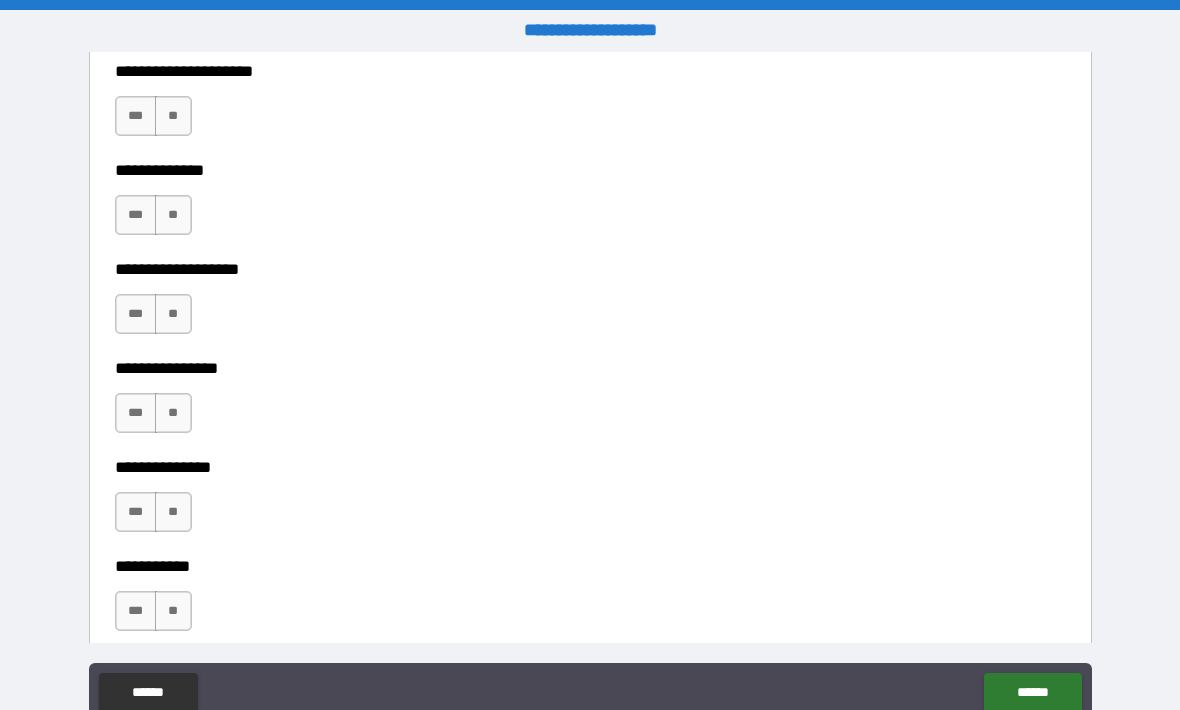 type on "**********" 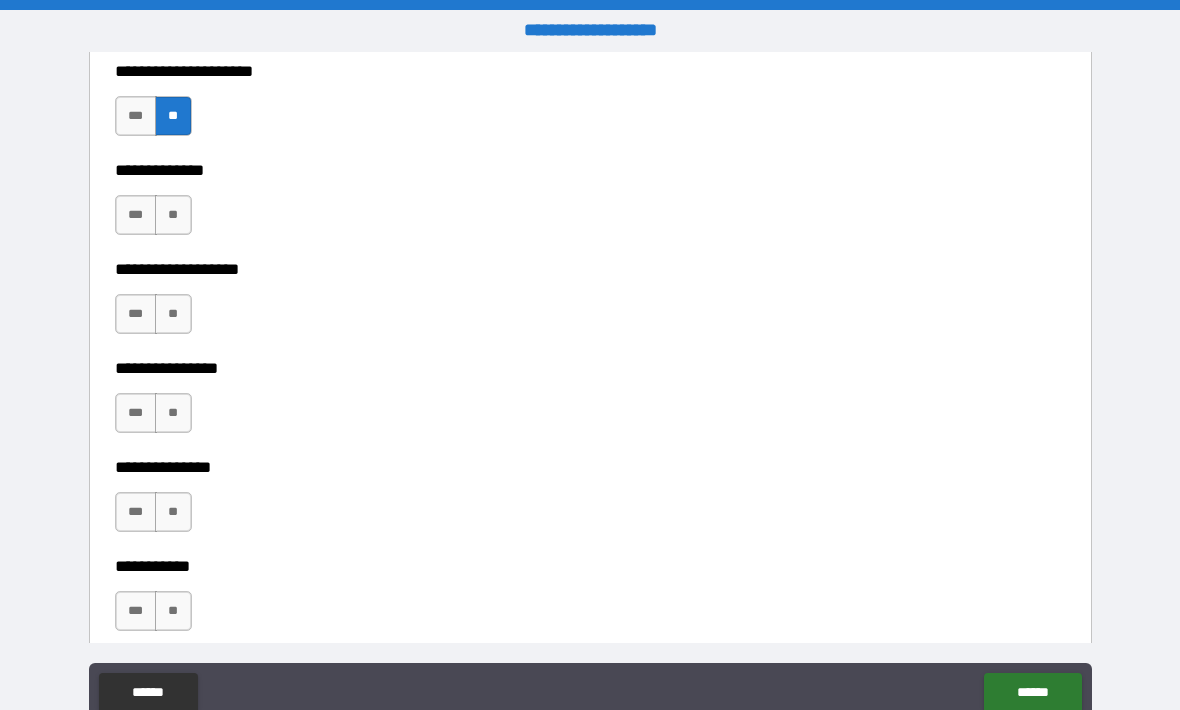 click on "**" at bounding box center [173, 215] 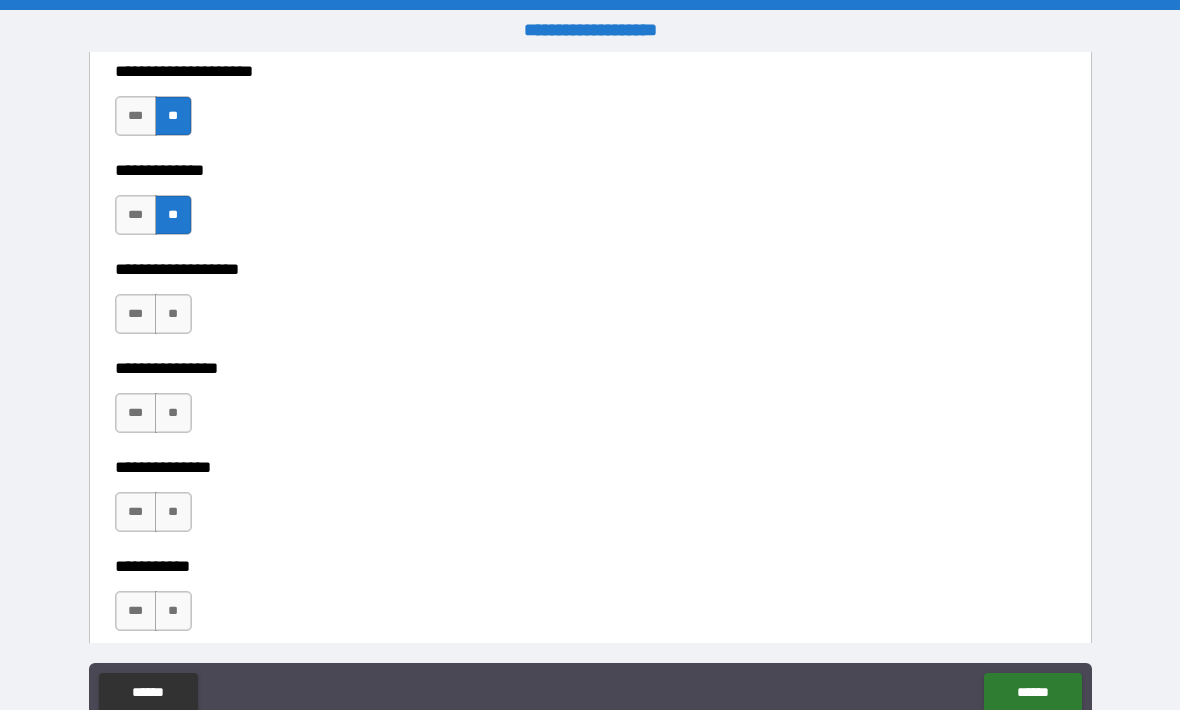 click on "**" at bounding box center [173, 314] 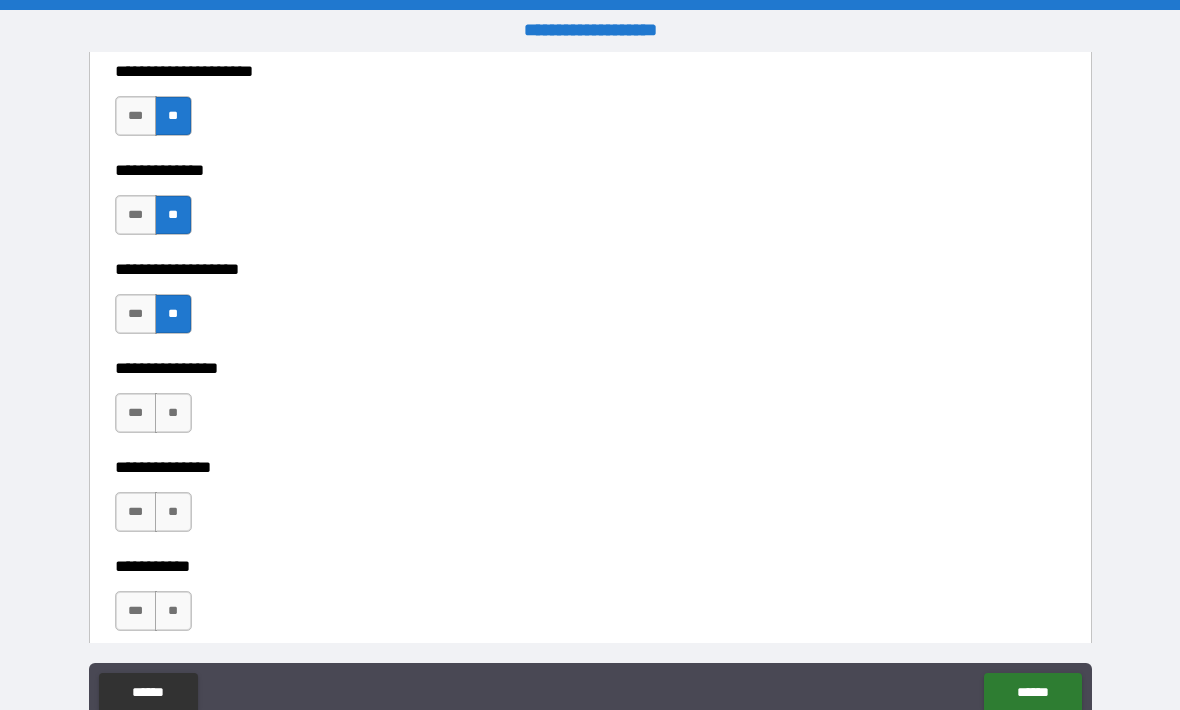 click on "**" at bounding box center (173, 413) 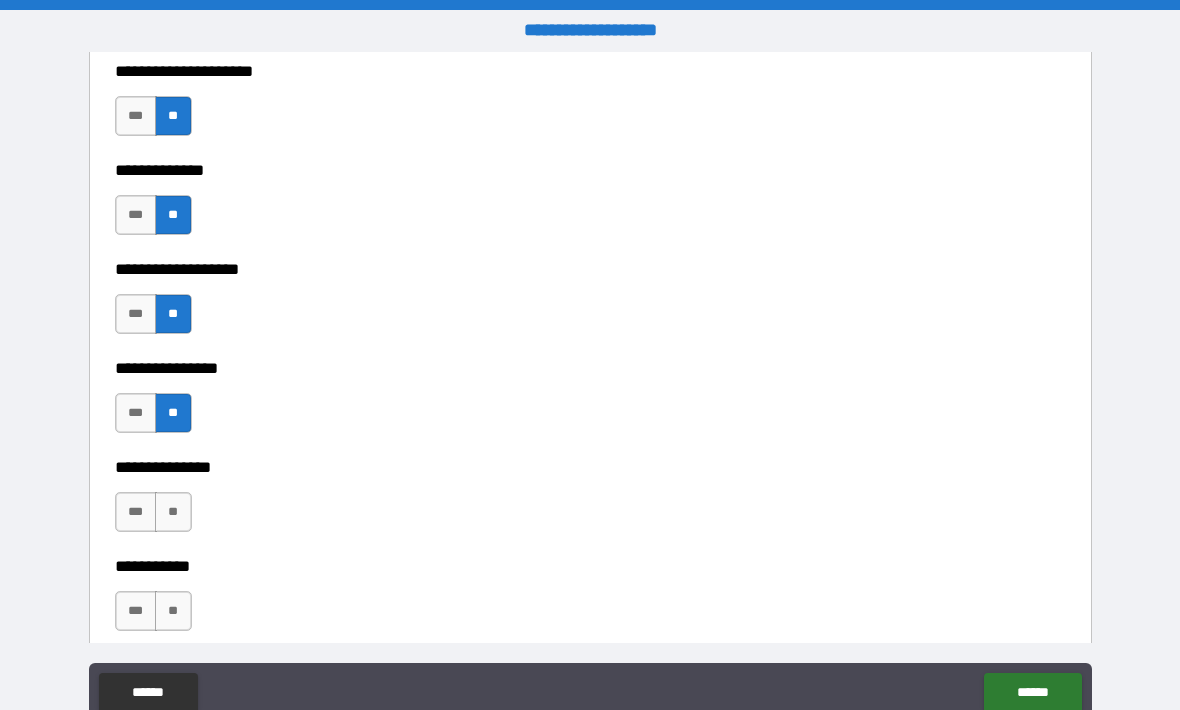 click on "**" at bounding box center [173, 512] 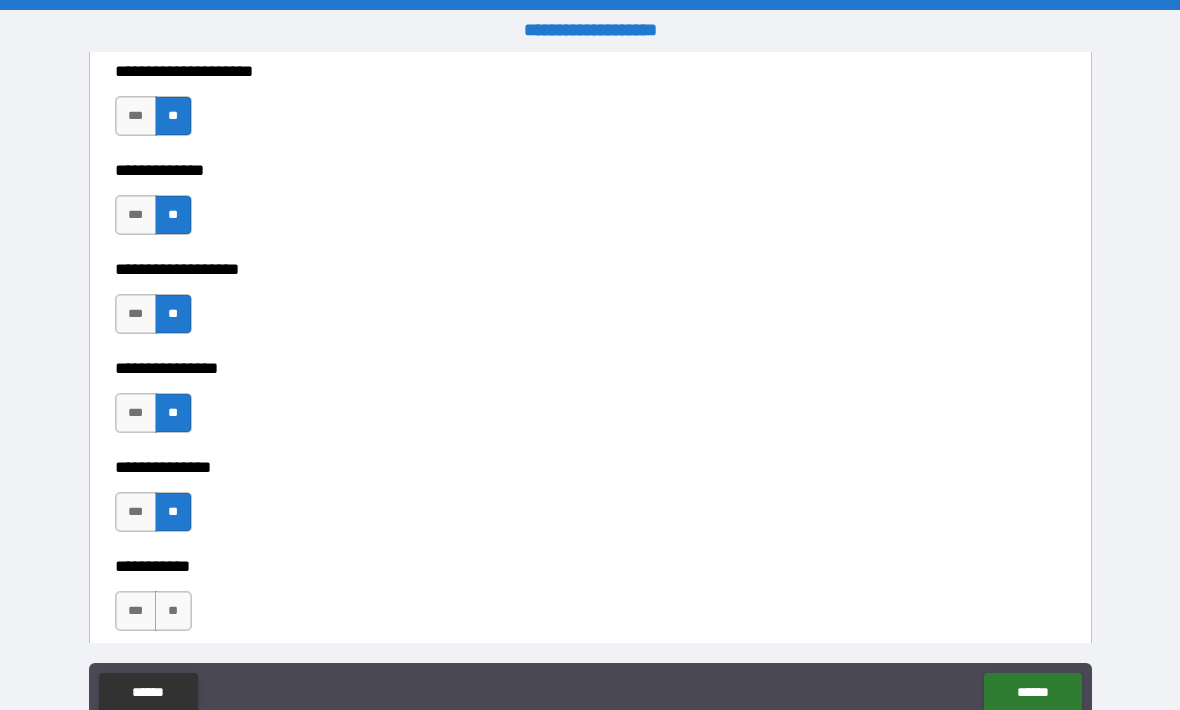 click on "**" at bounding box center (173, 611) 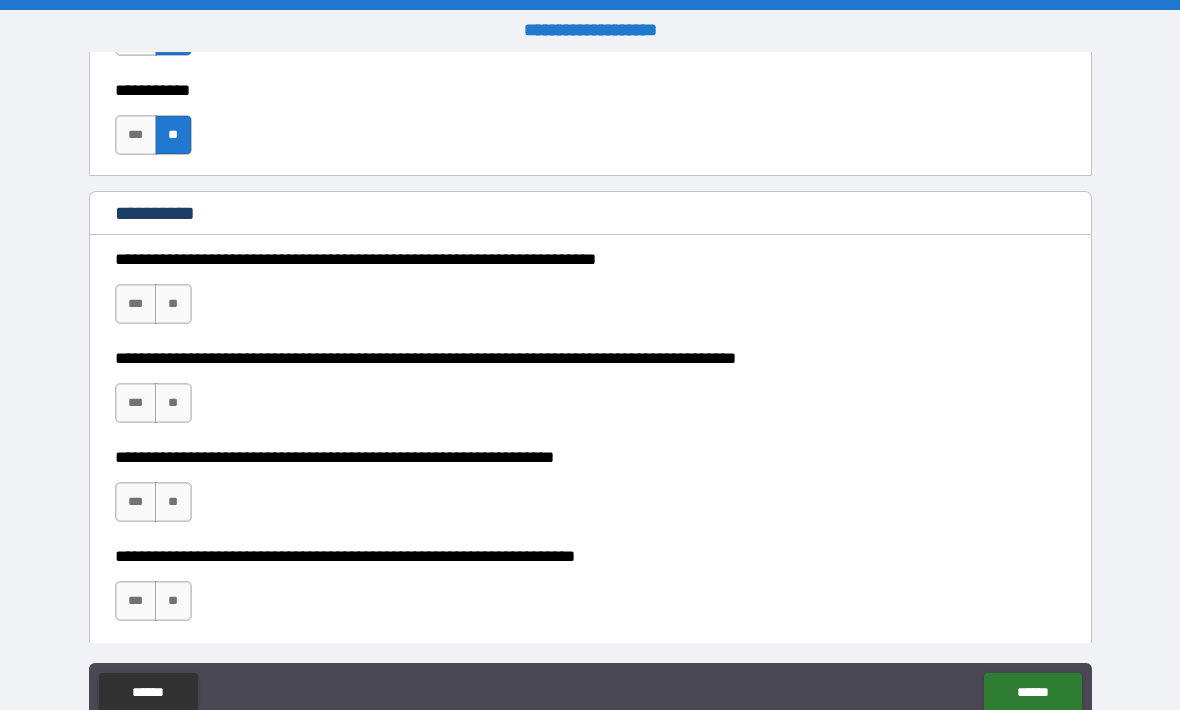 scroll, scrollTop: 2055, scrollLeft: 0, axis: vertical 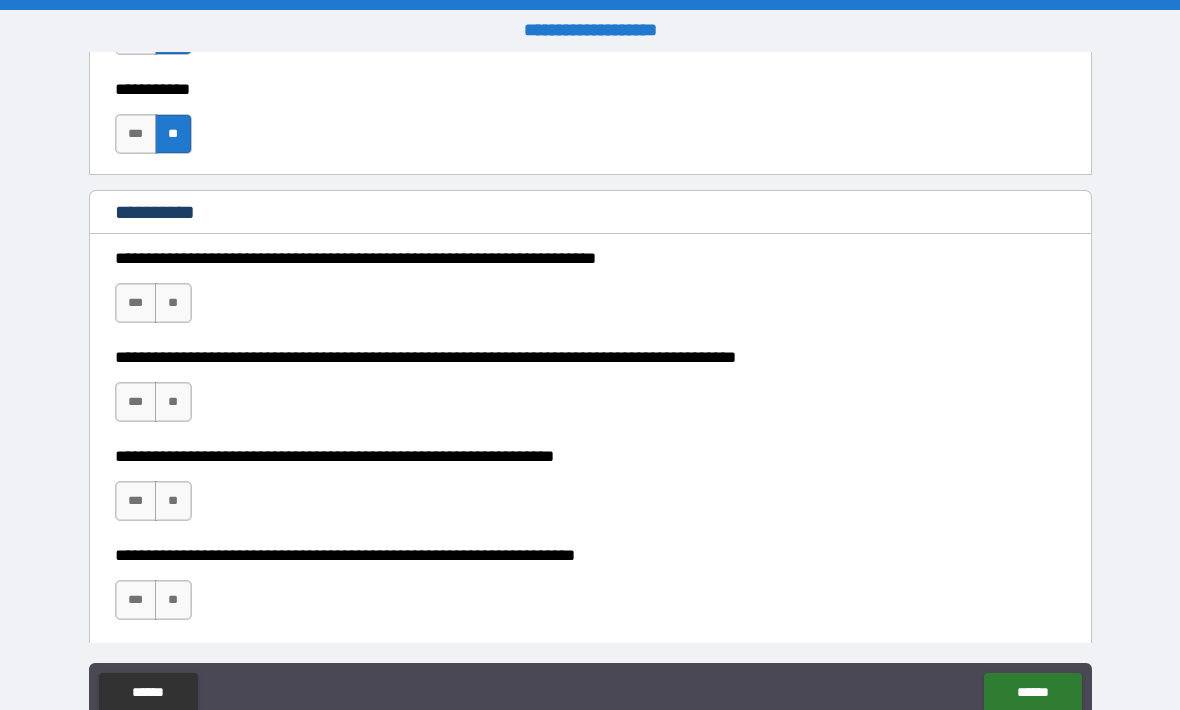 click on "***" at bounding box center [136, 303] 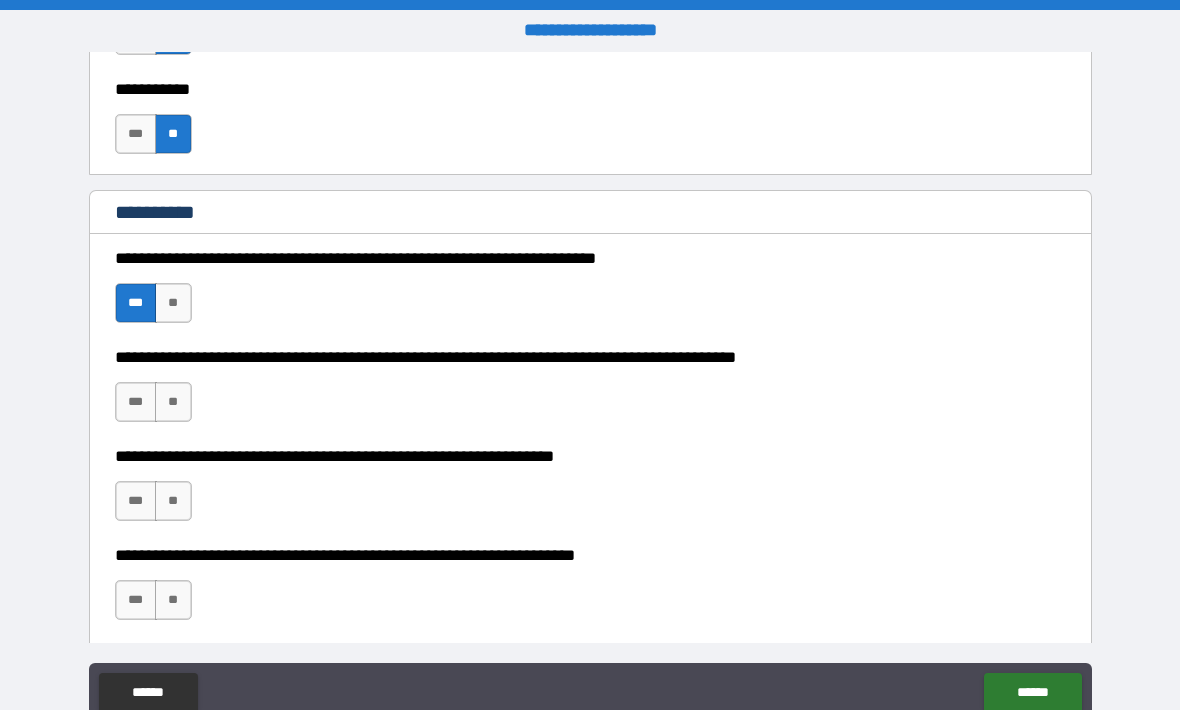 click on "**" at bounding box center [173, 402] 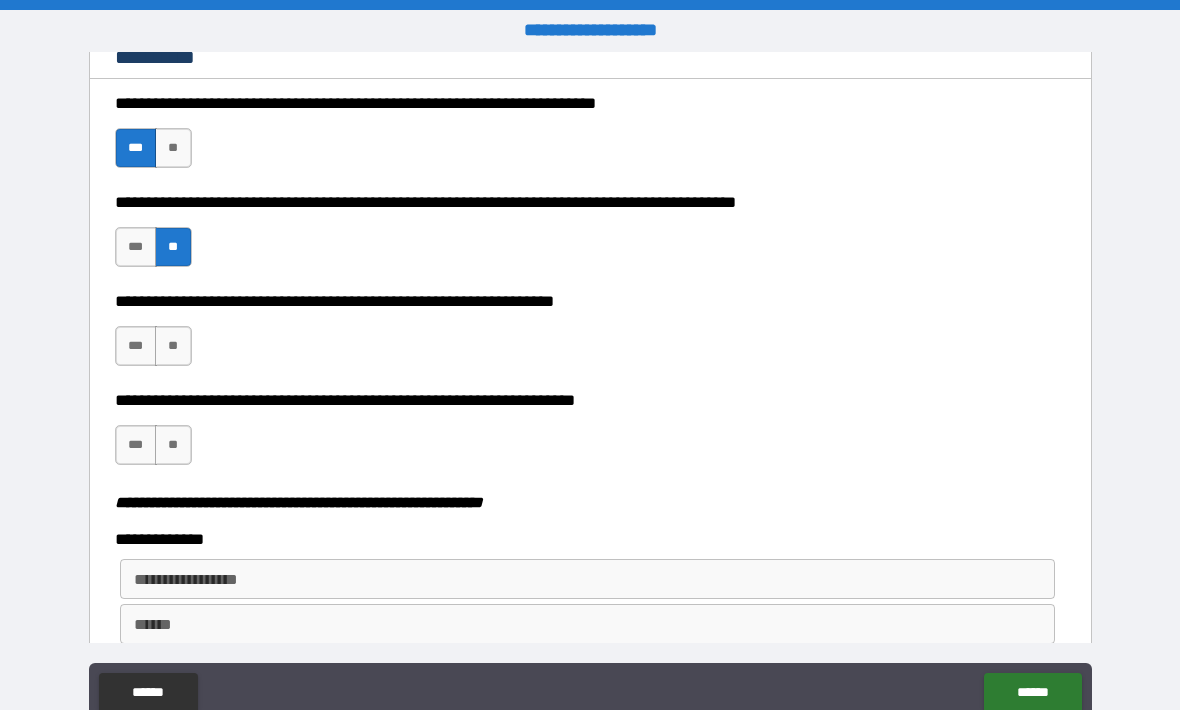 scroll, scrollTop: 2218, scrollLeft: 0, axis: vertical 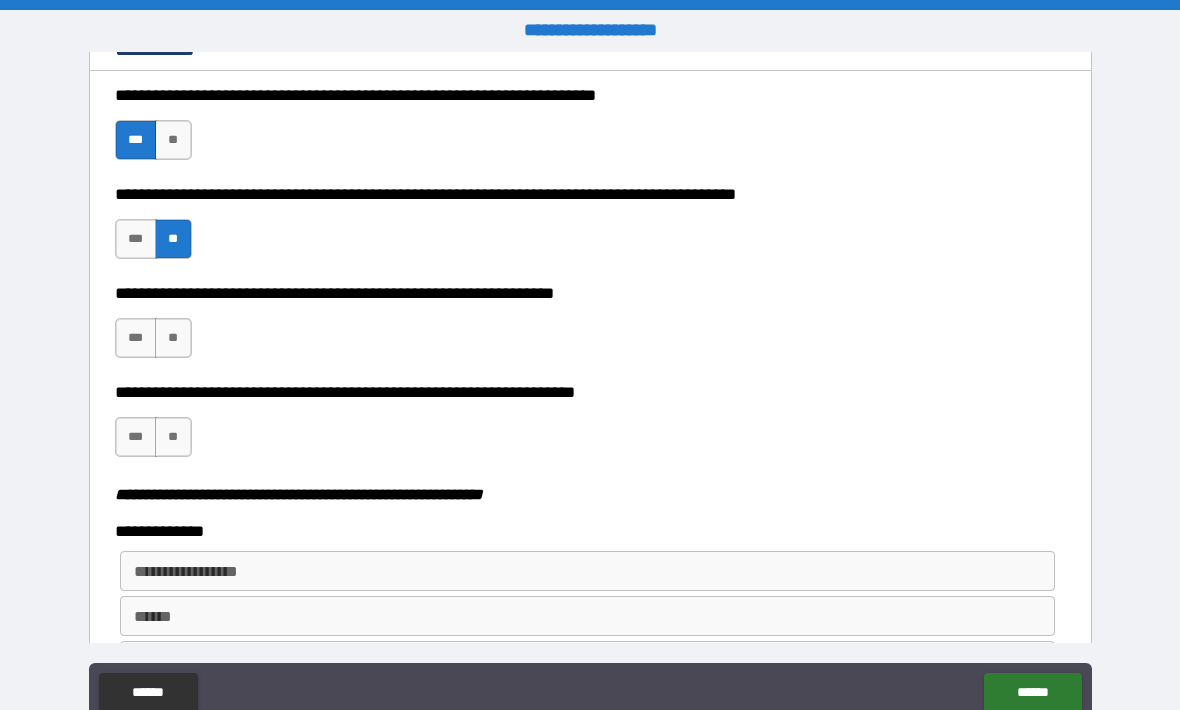 click on "**" at bounding box center [173, 338] 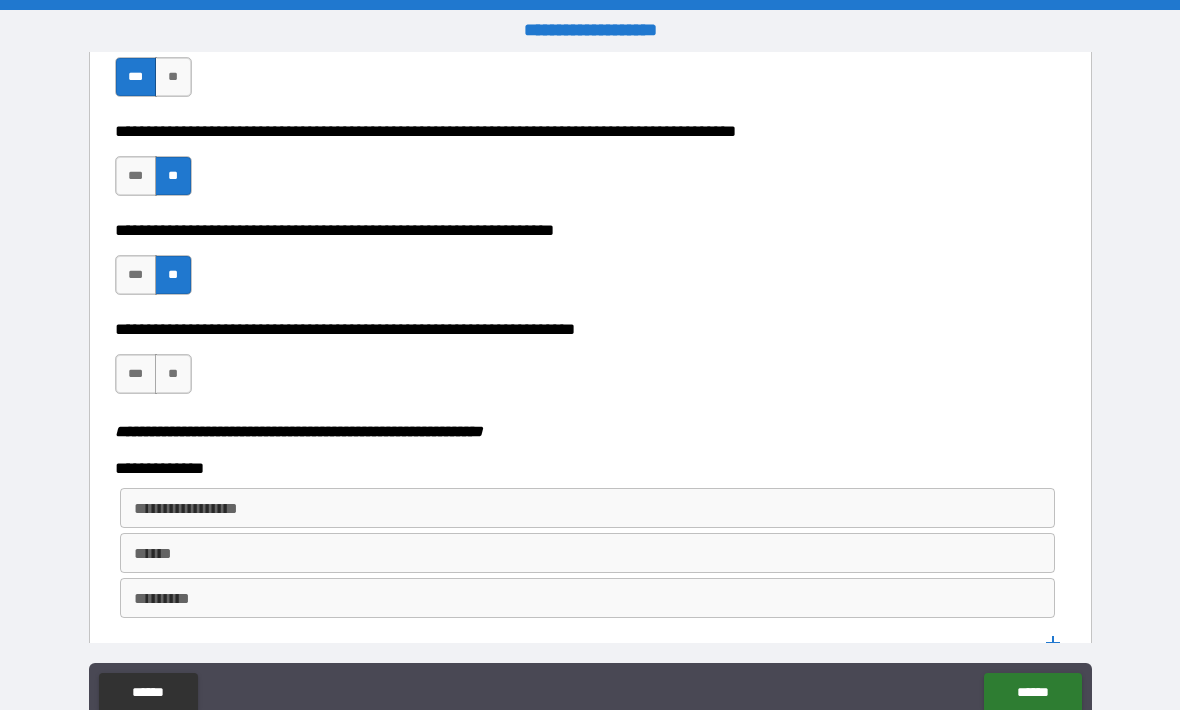 scroll, scrollTop: 2313, scrollLeft: 0, axis: vertical 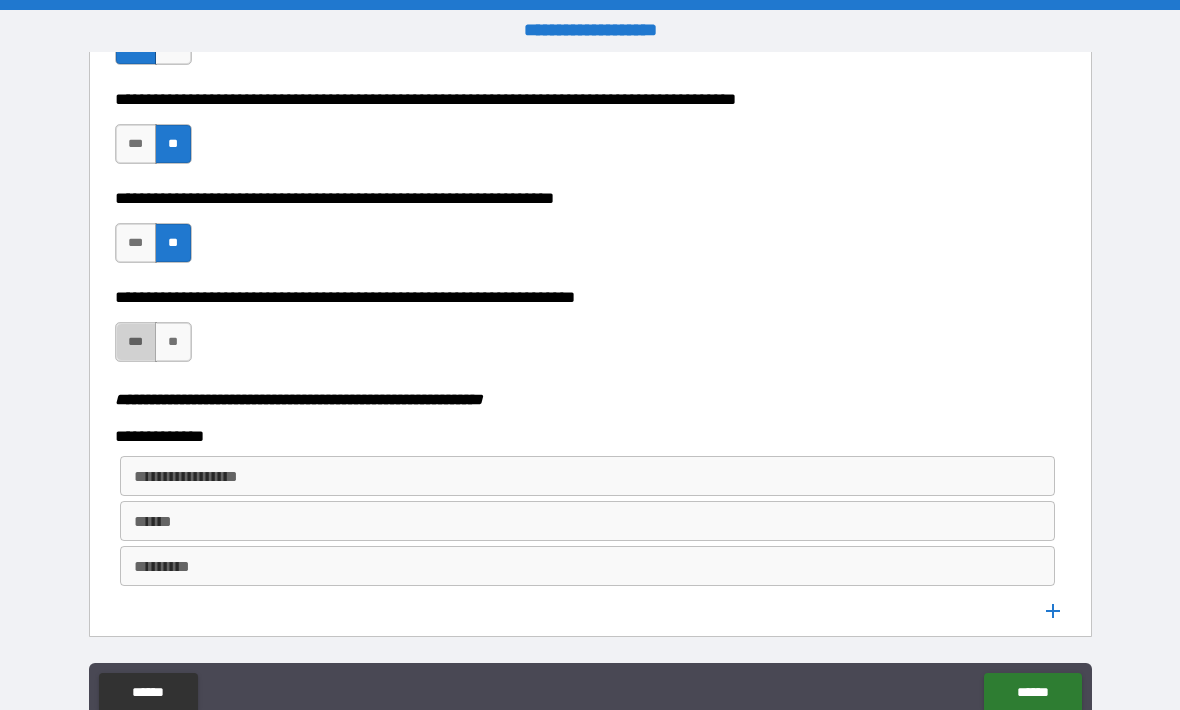 click on "***" at bounding box center (136, 342) 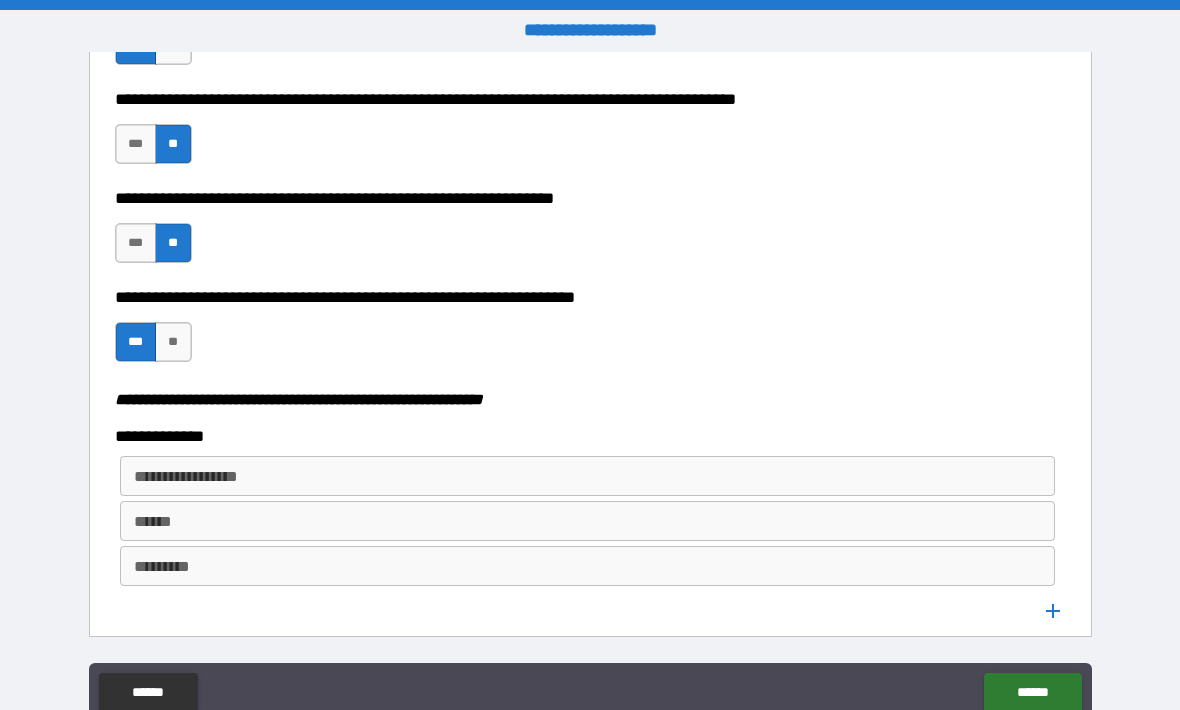 click on "**********" at bounding box center (588, 476) 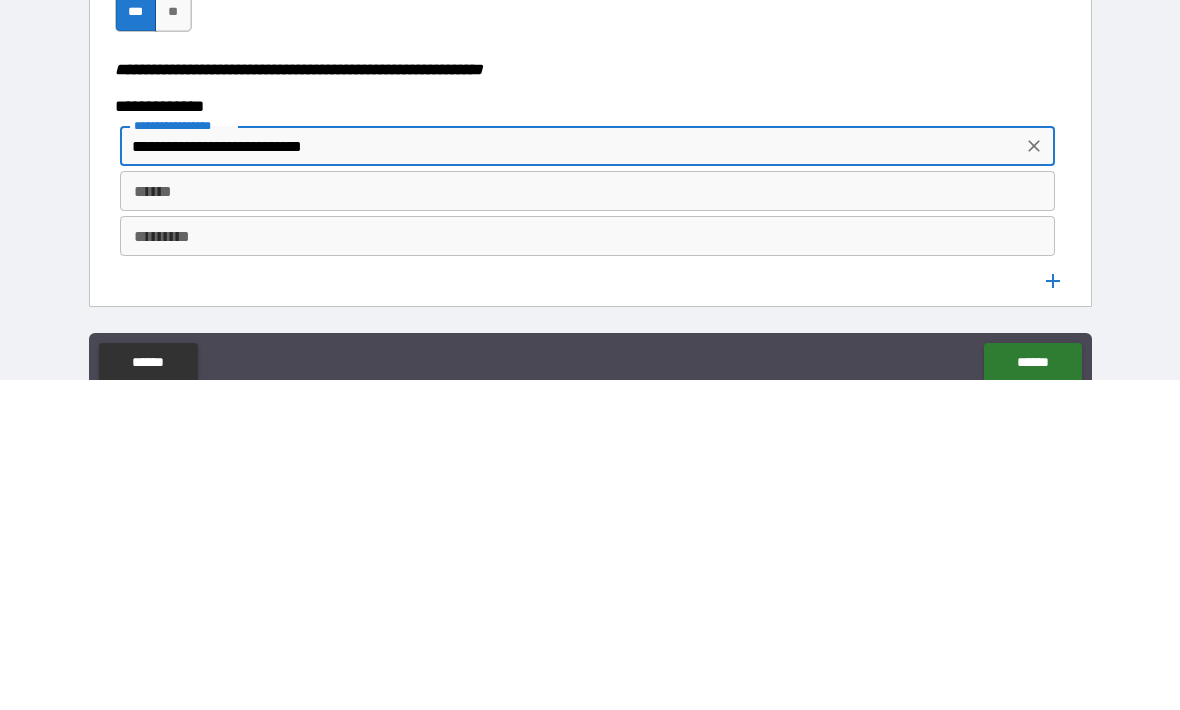 type on "**********" 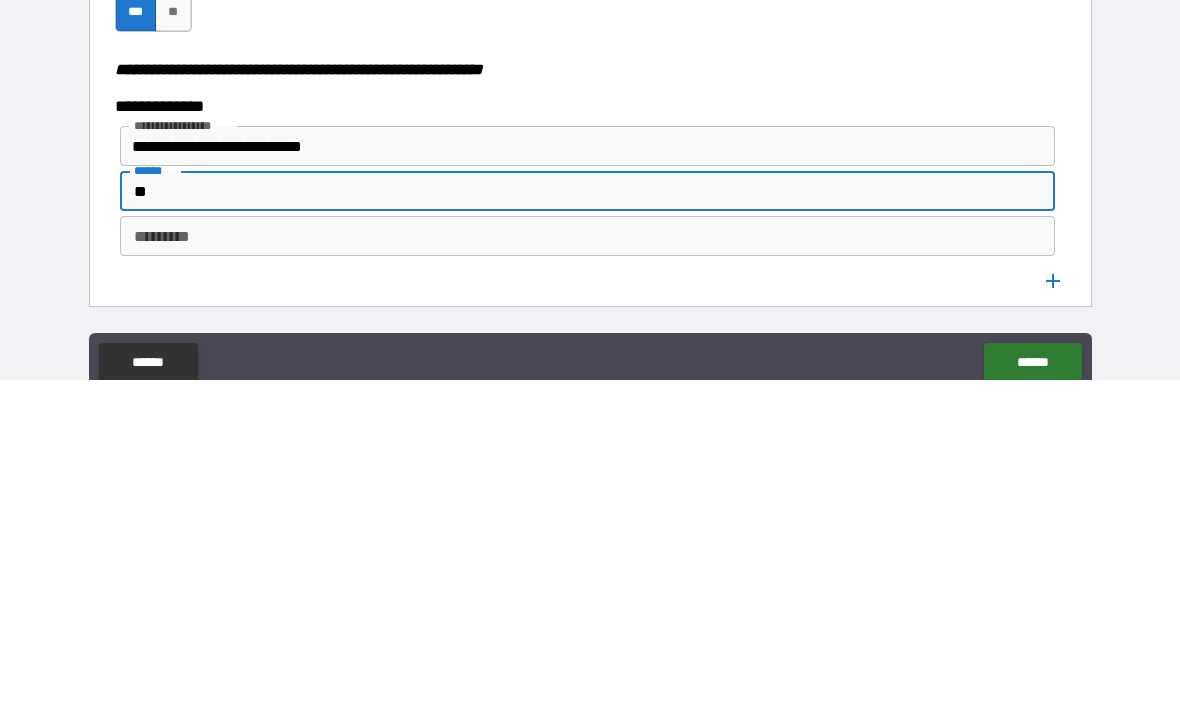 type on "*" 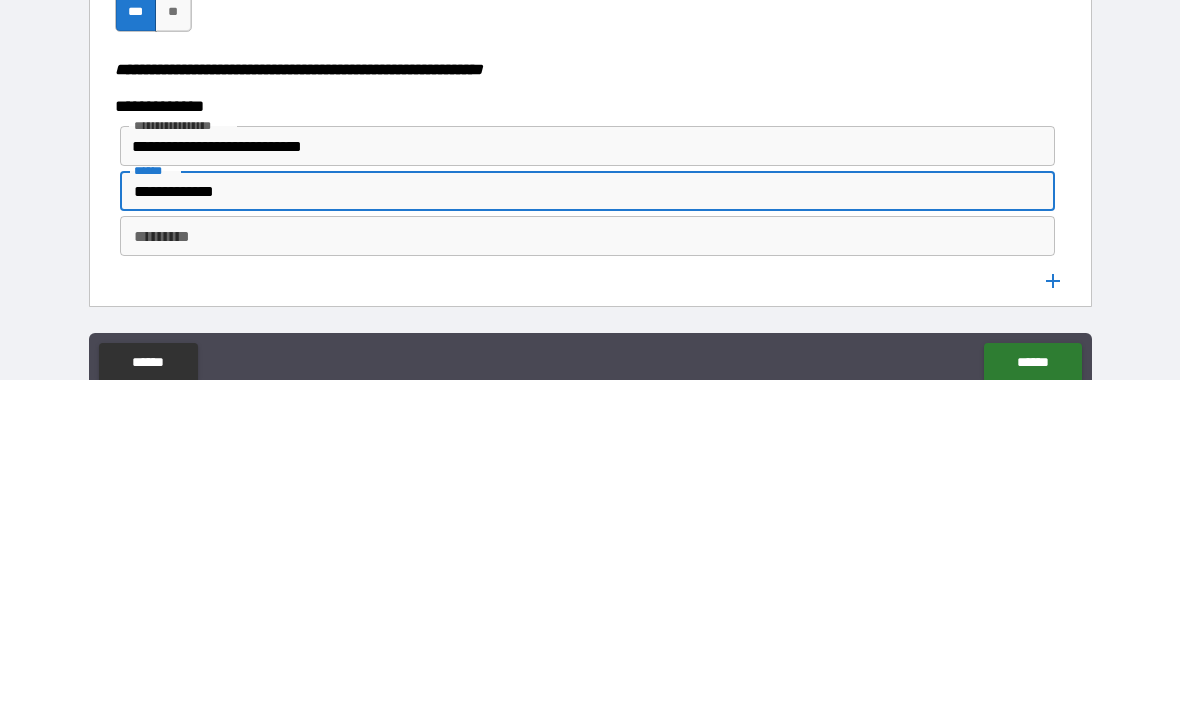 type on "**********" 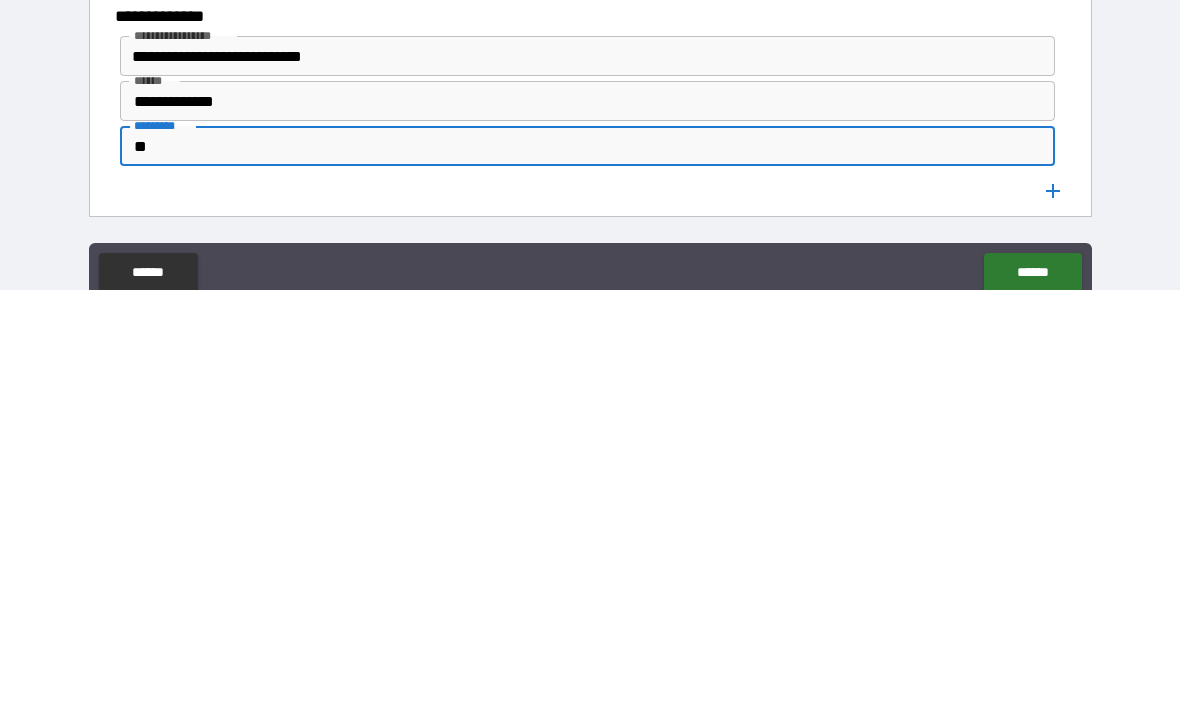 type on "*" 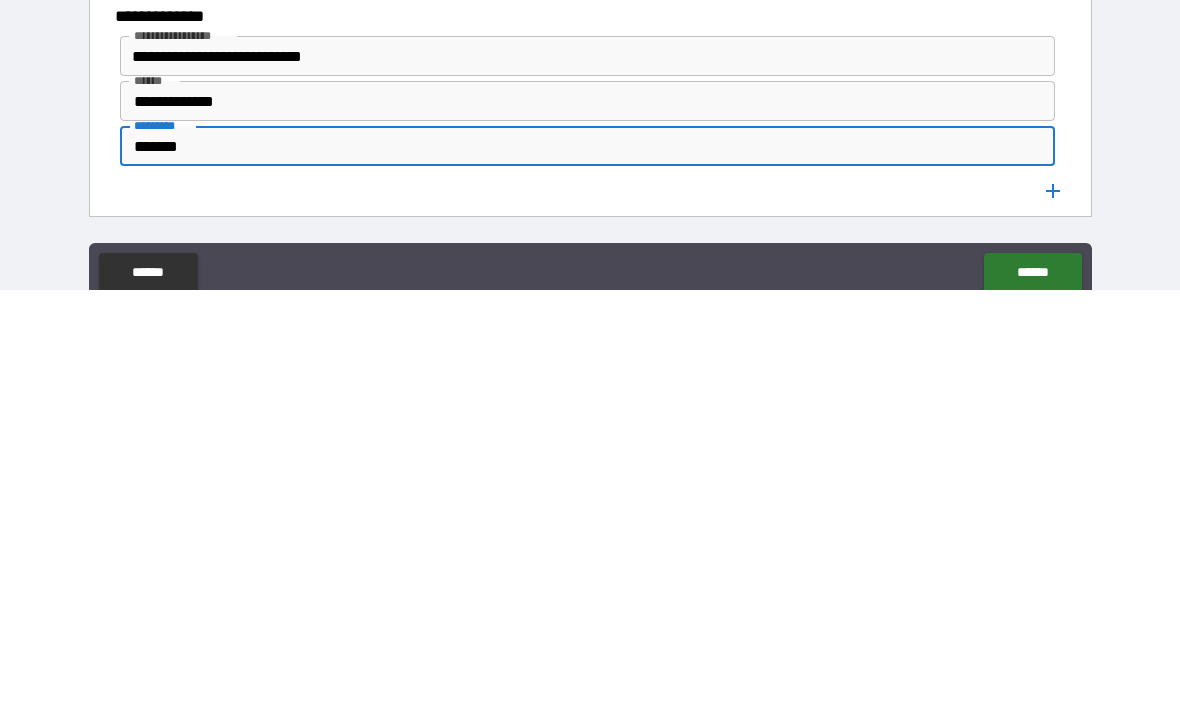 type on "*******" 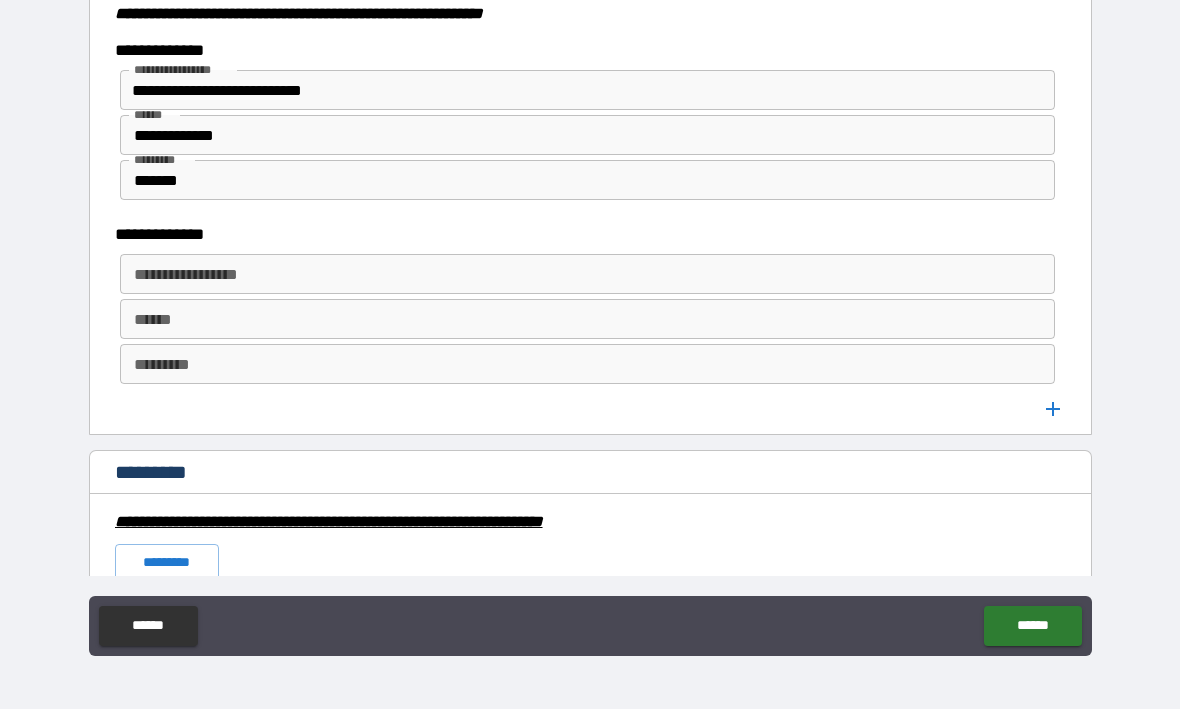 scroll, scrollTop: 2634, scrollLeft: 0, axis: vertical 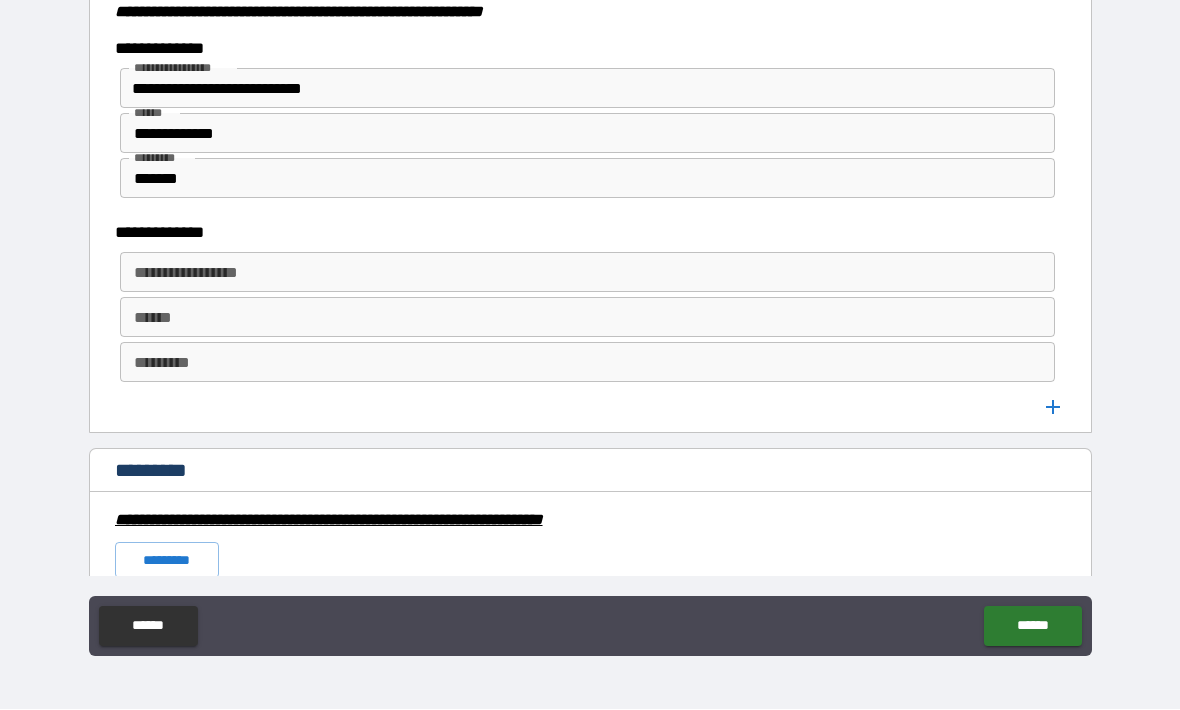 click on "**********" at bounding box center [588, 273] 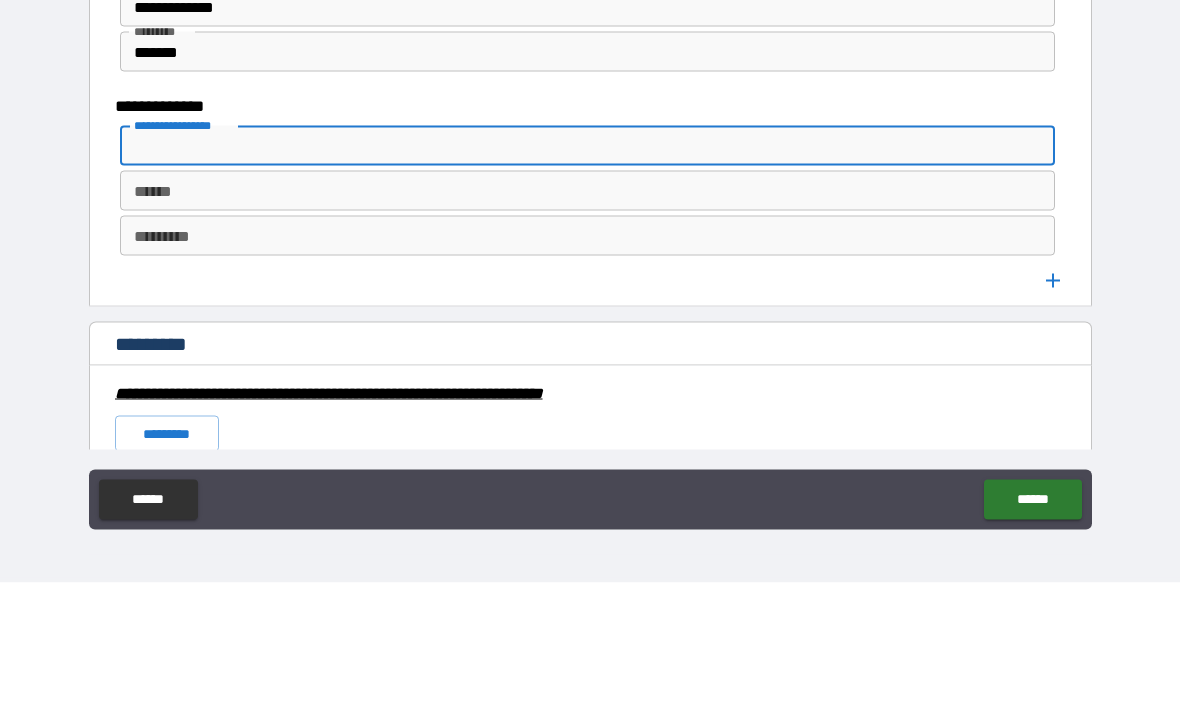 type on "*" 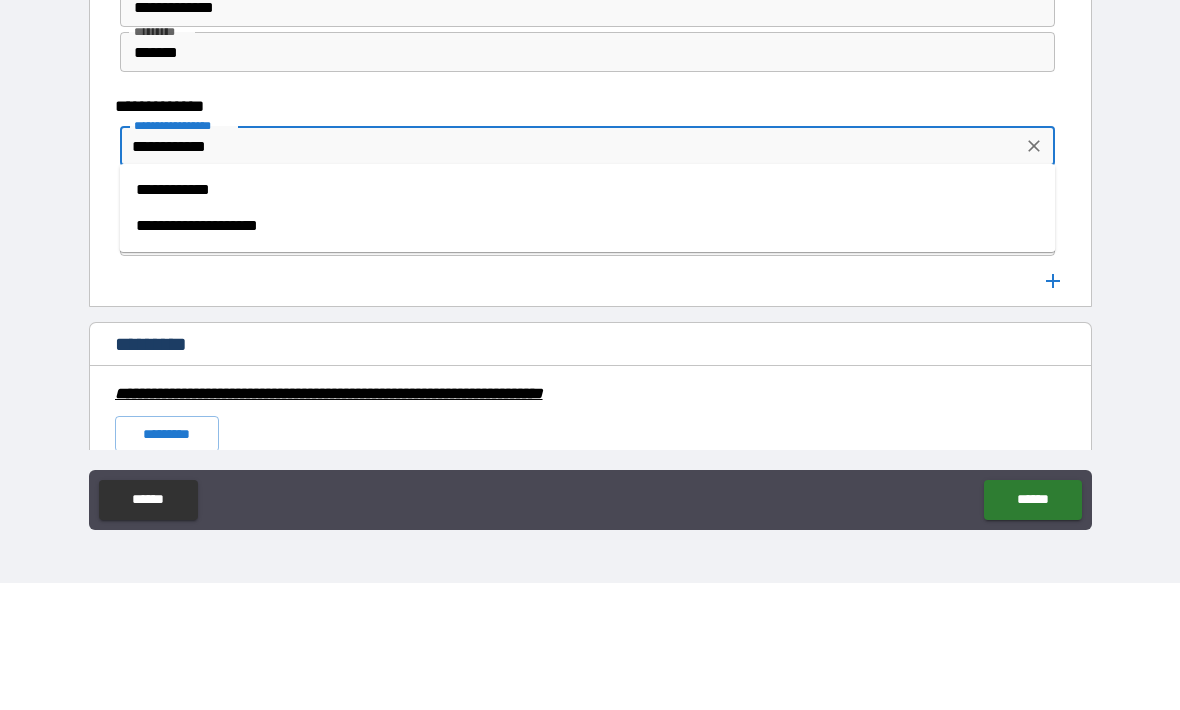 click on "**********" at bounding box center (588, 317) 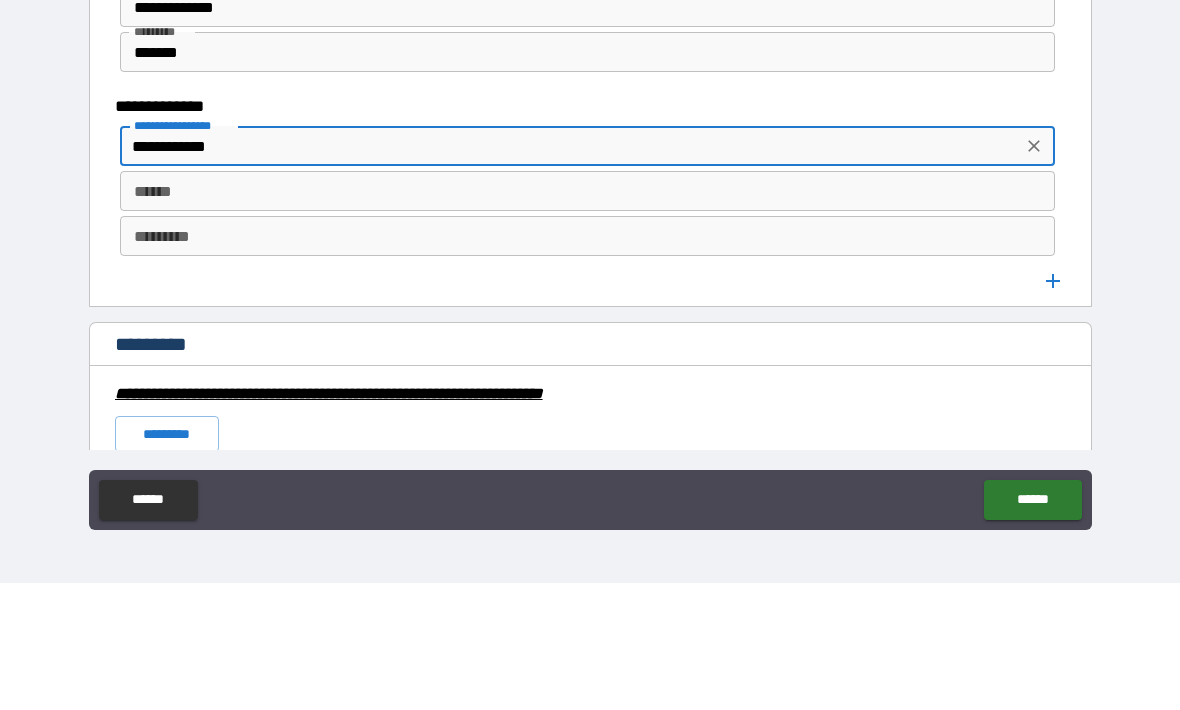 type on "**********" 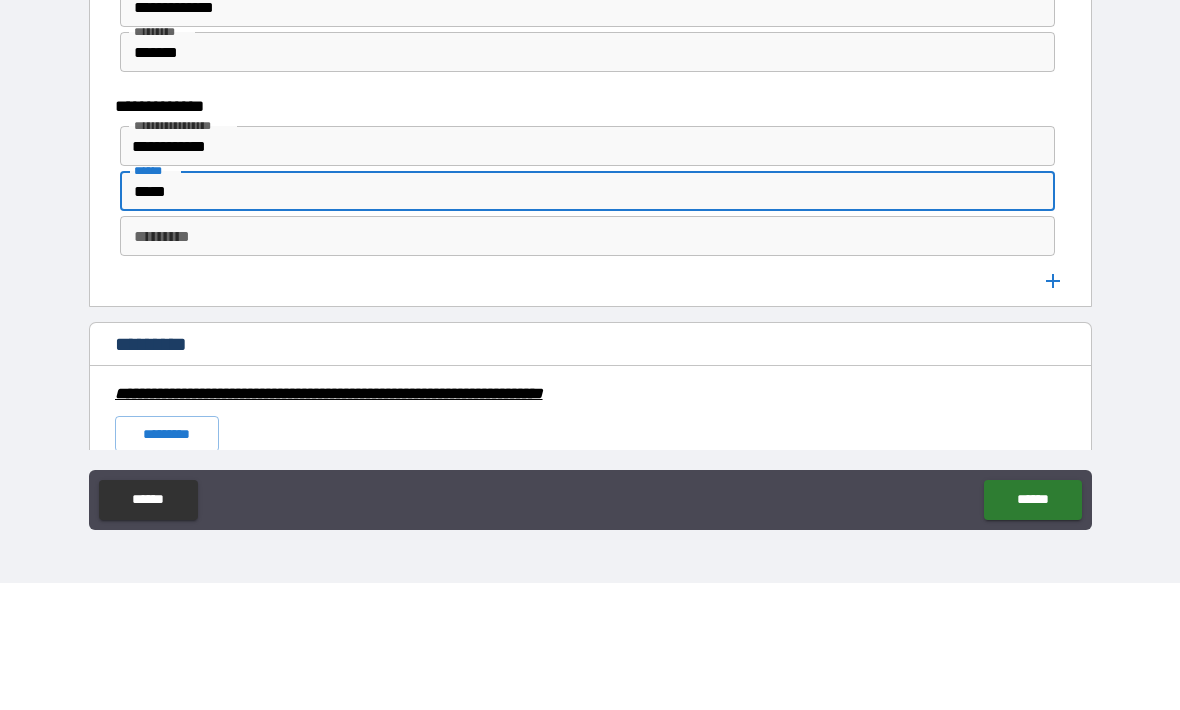 type on "*****" 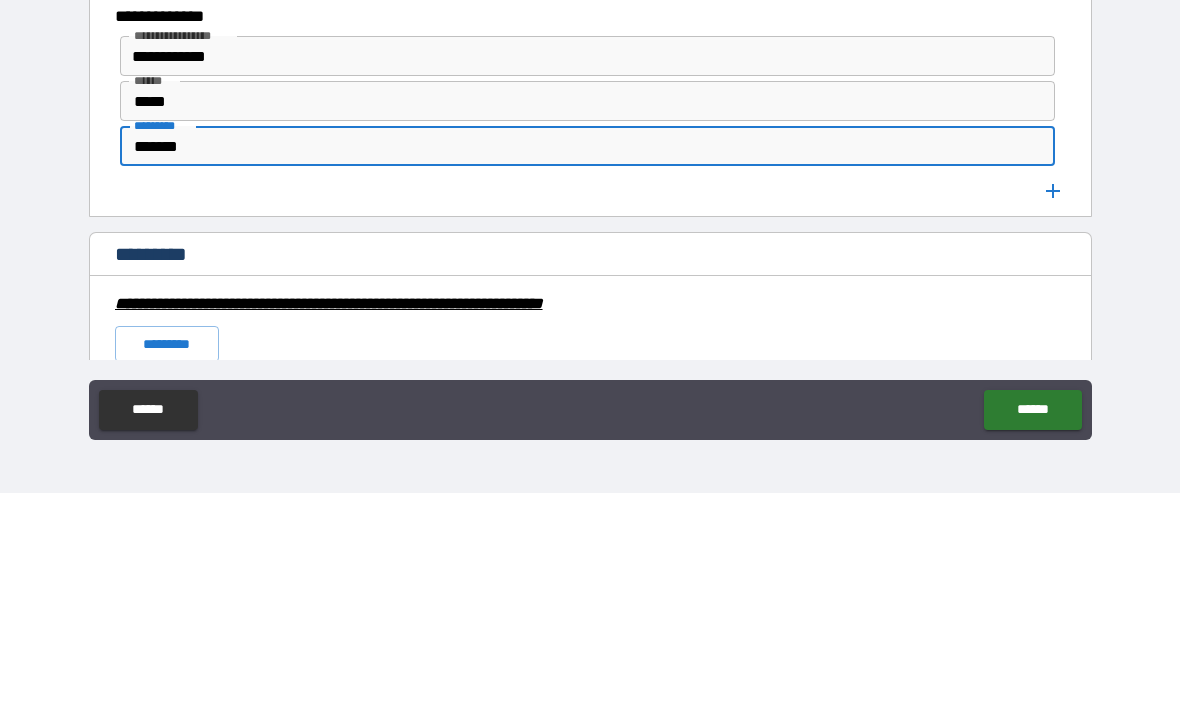 type on "*******" 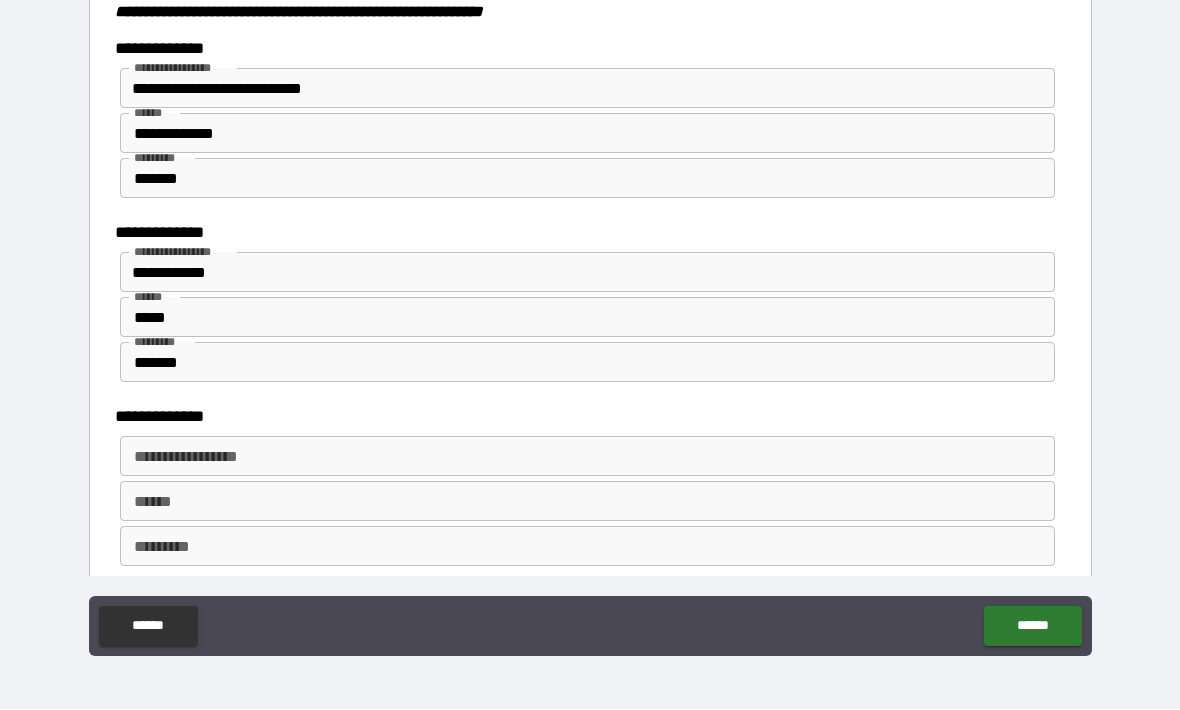 click on "**********" at bounding box center [586, 457] 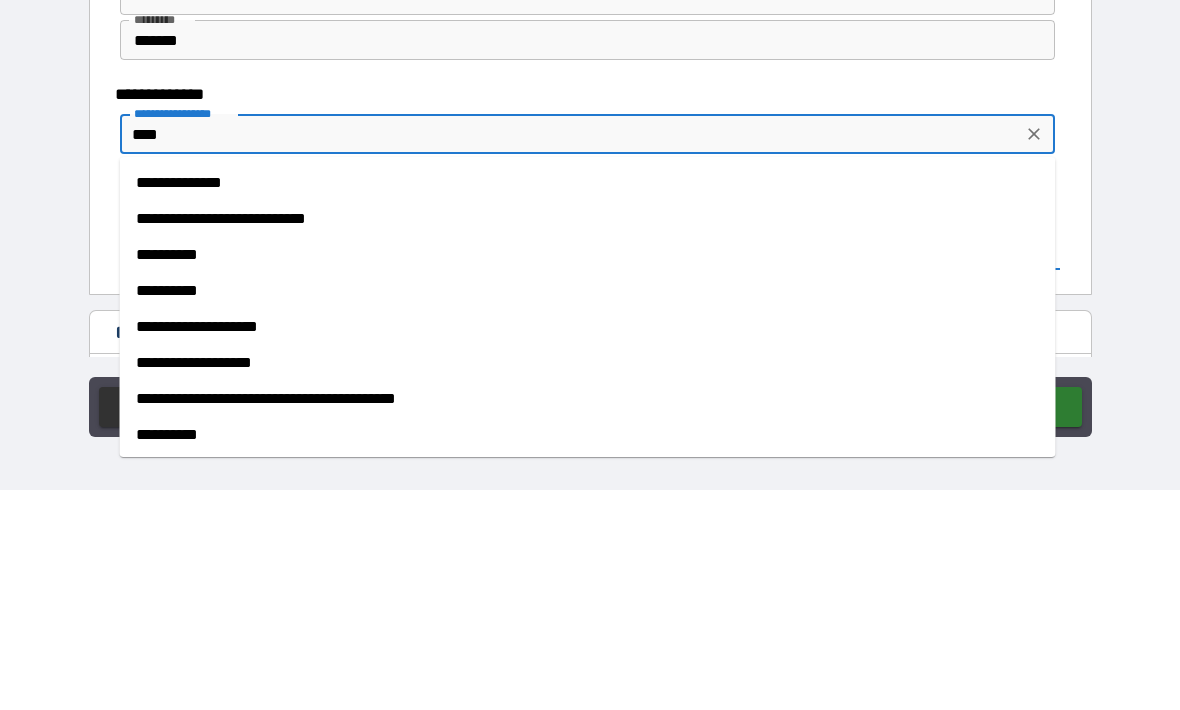 scroll, scrollTop: 2746, scrollLeft: 0, axis: vertical 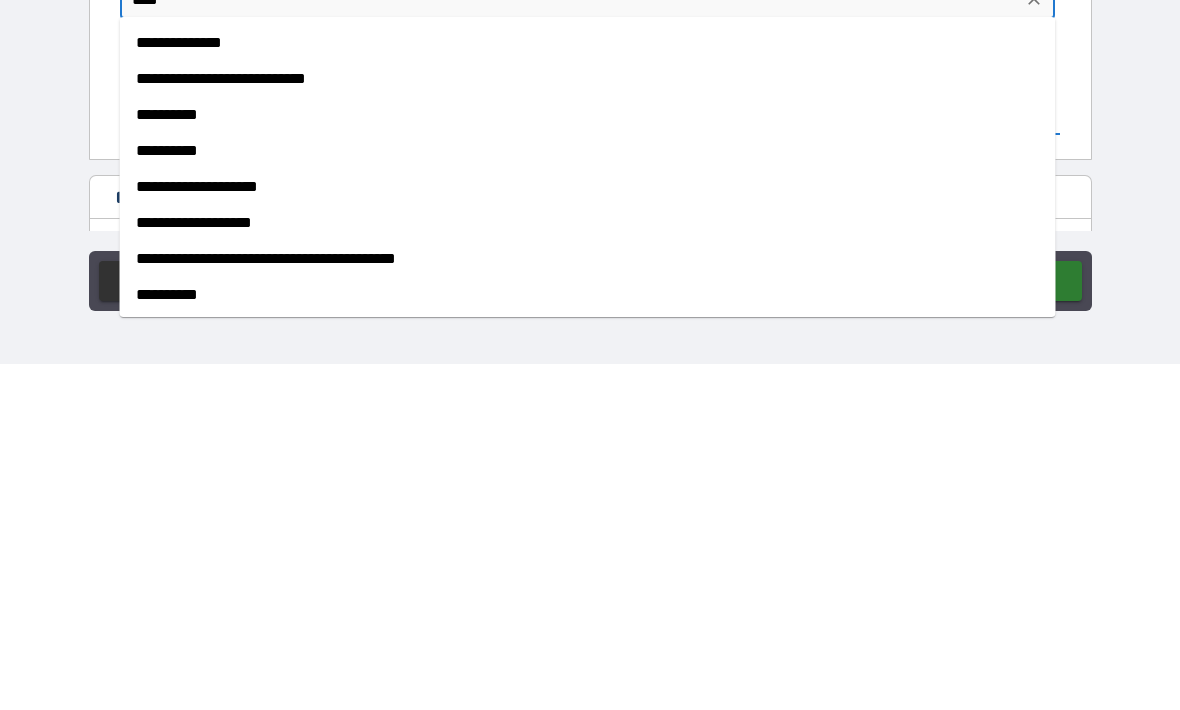 click on "**********" at bounding box center (588, 569) 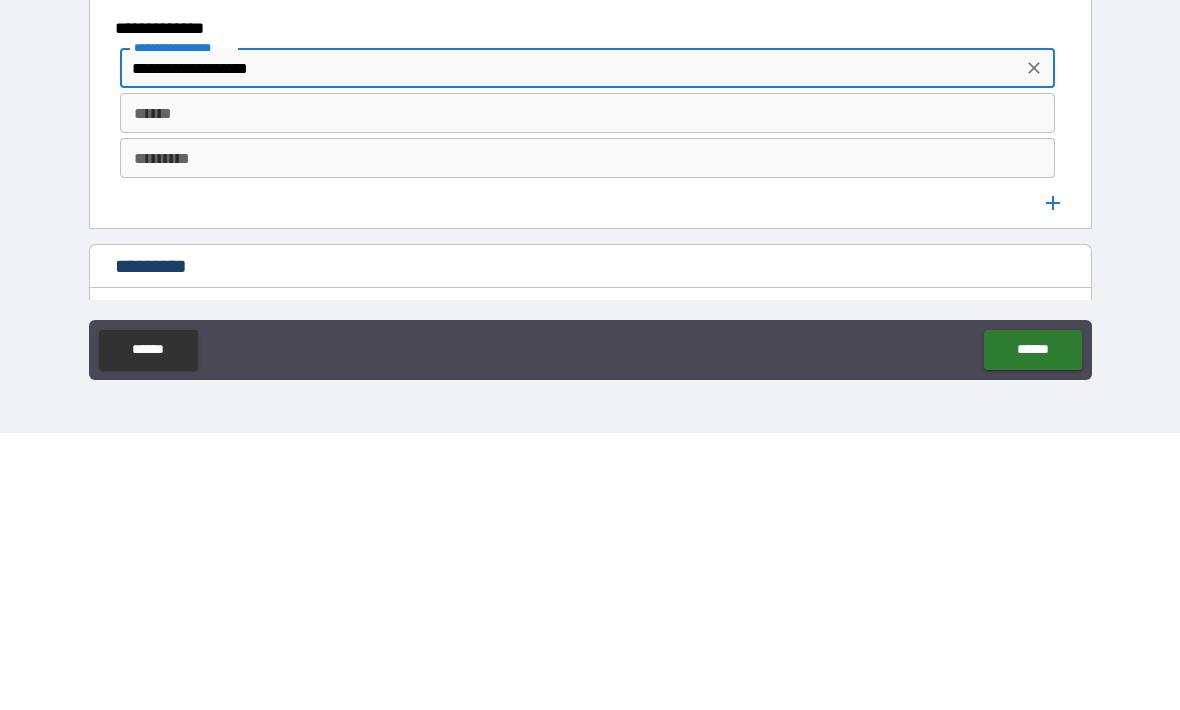 click on "******" at bounding box center (588, 390) 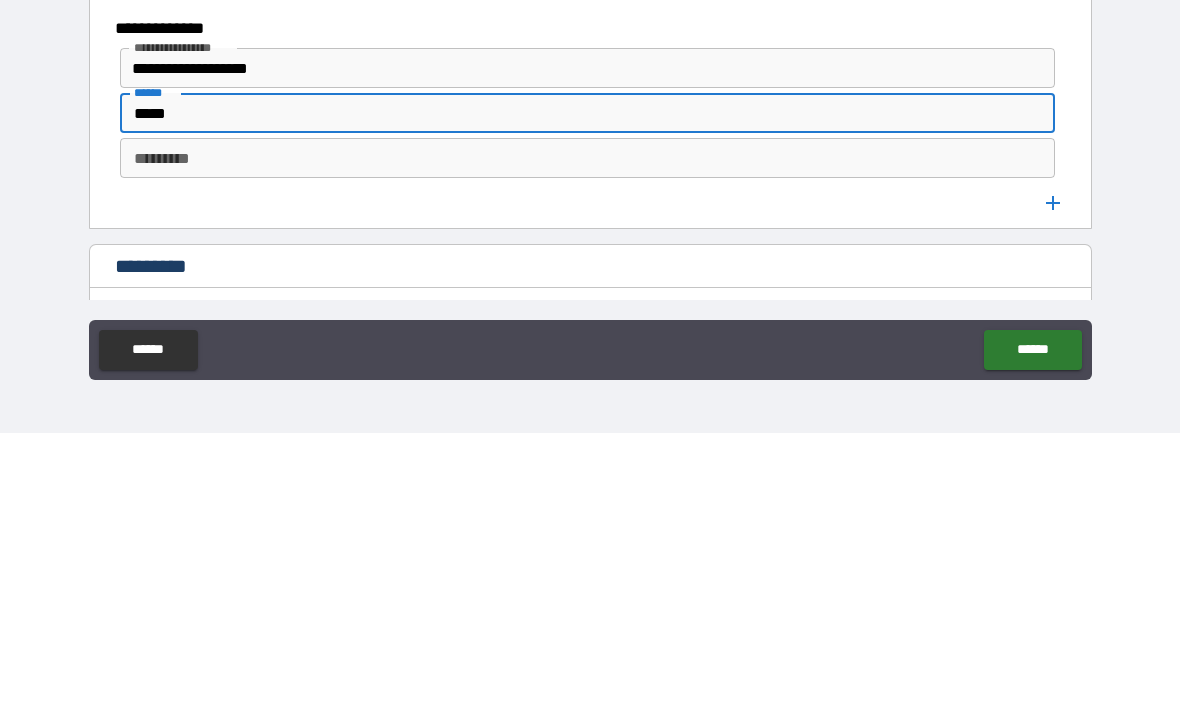type on "*****" 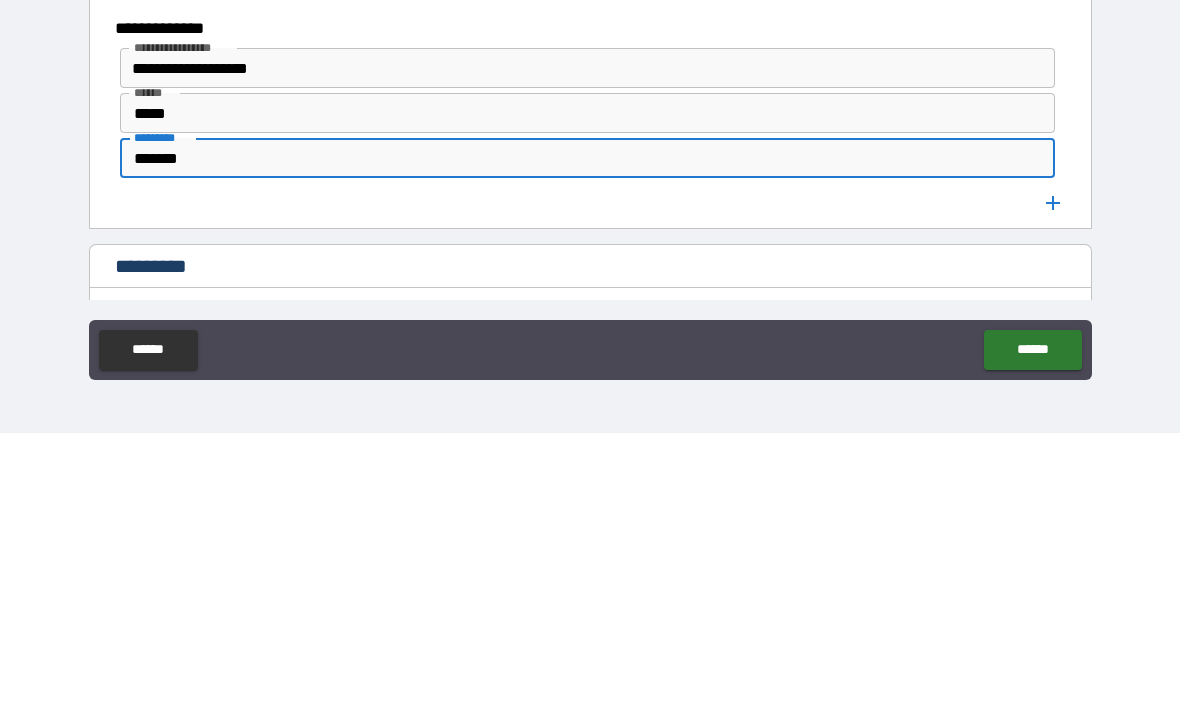type on "*******" 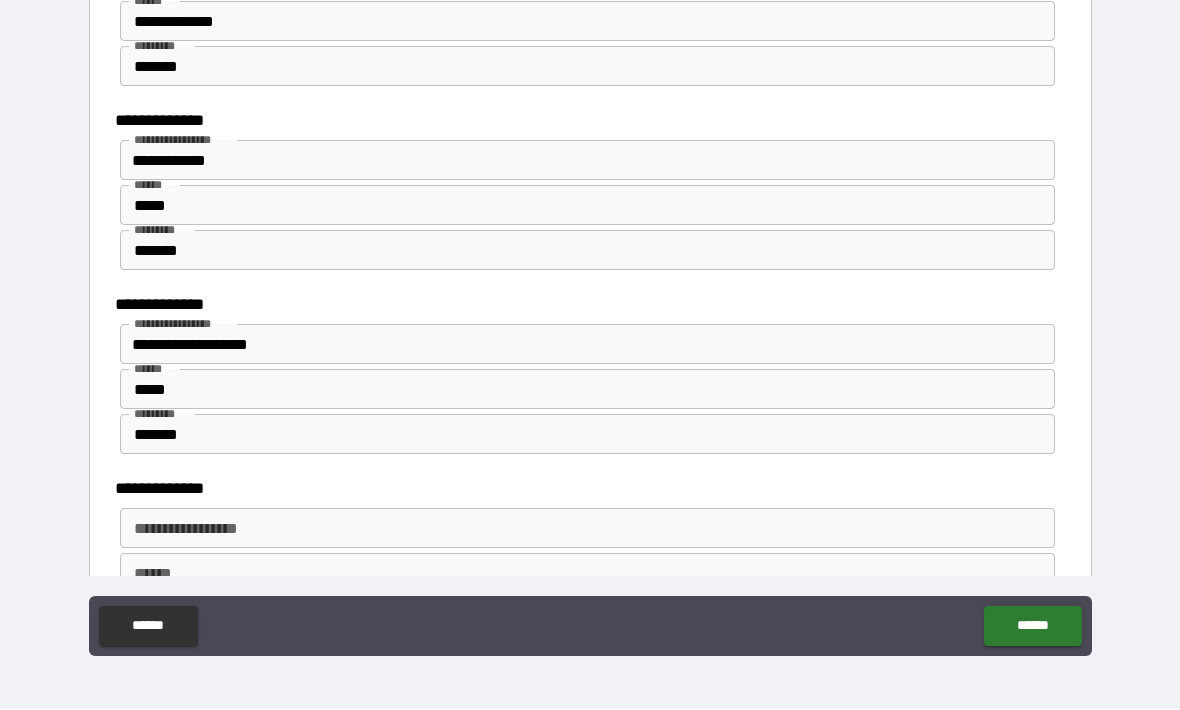 click on "**********" at bounding box center [586, 529] 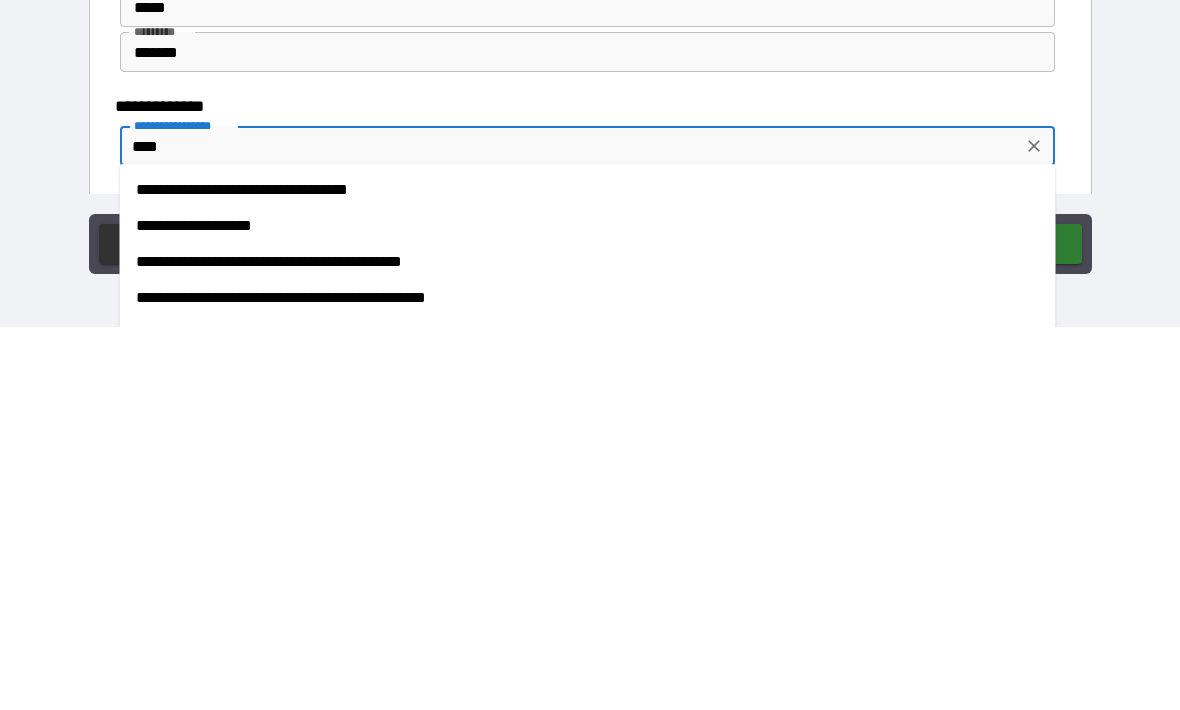 click on "**********" at bounding box center [588, 609] 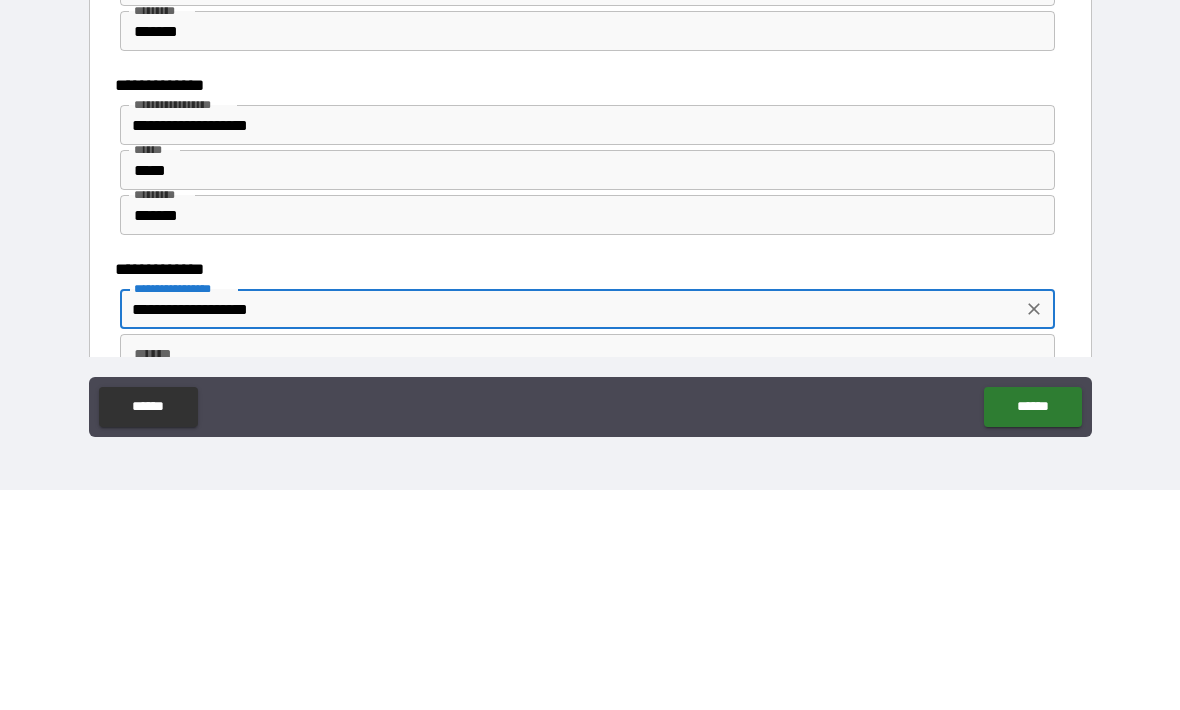 click on "*****" at bounding box center [588, 390] 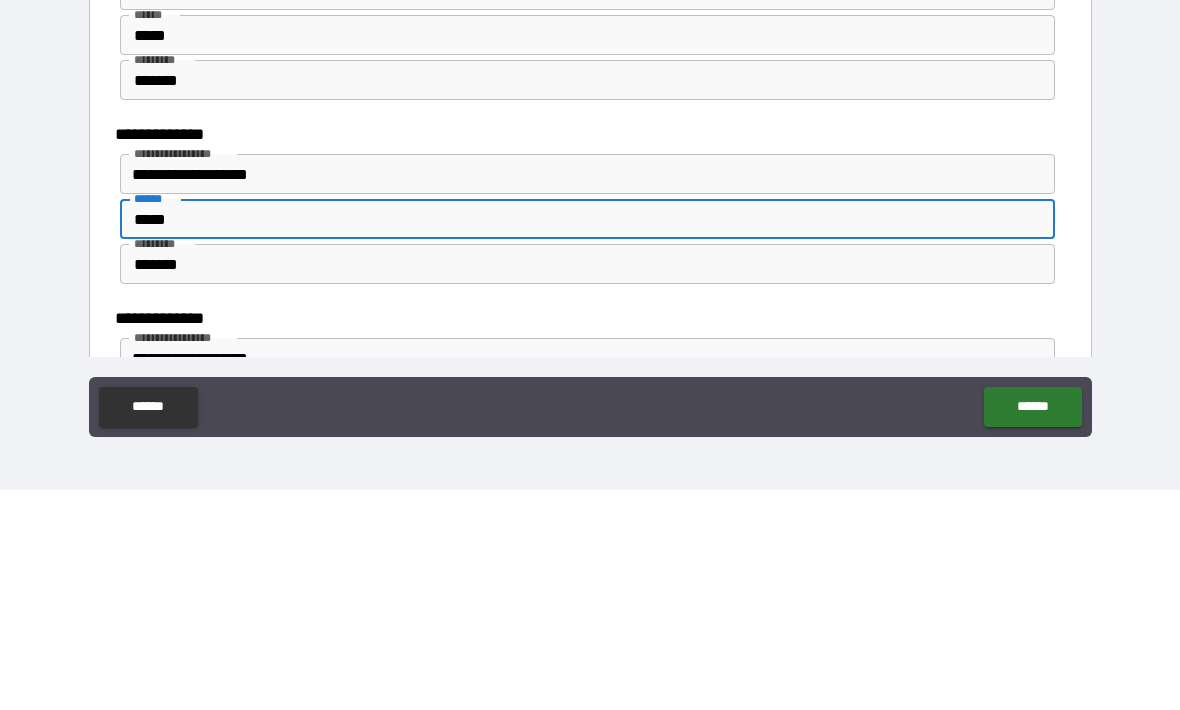 scroll, scrollTop: 2777, scrollLeft: 0, axis: vertical 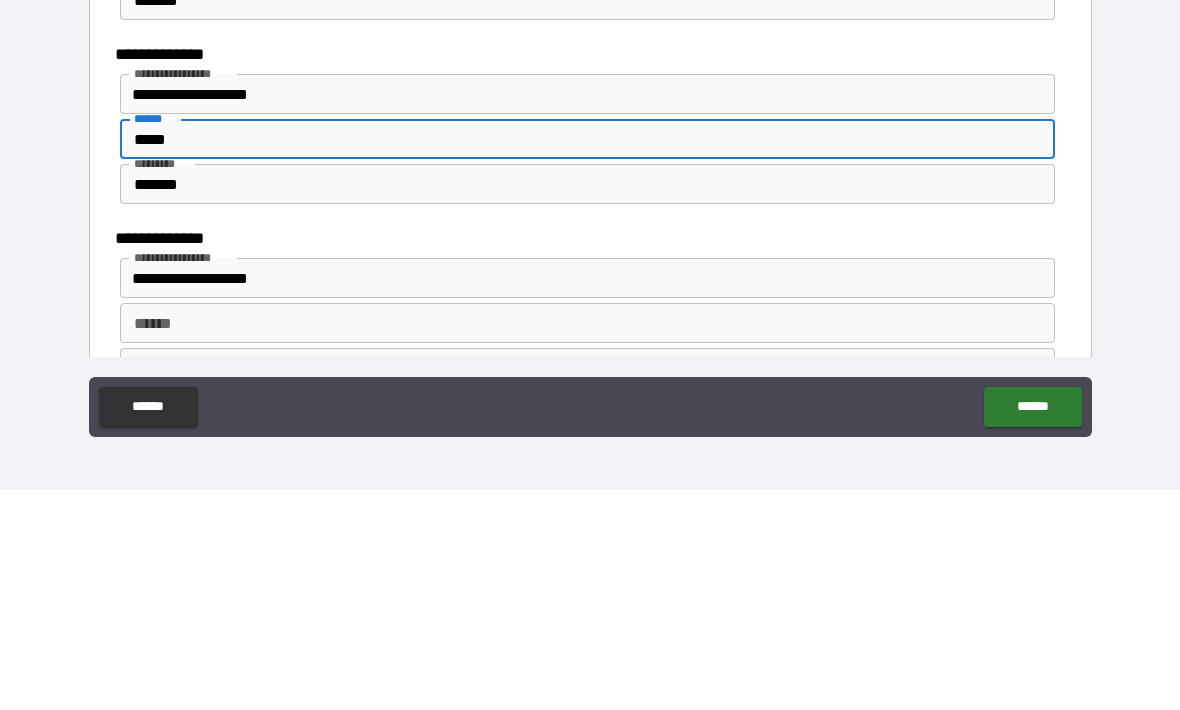 click on "**********" at bounding box center (571, 314) 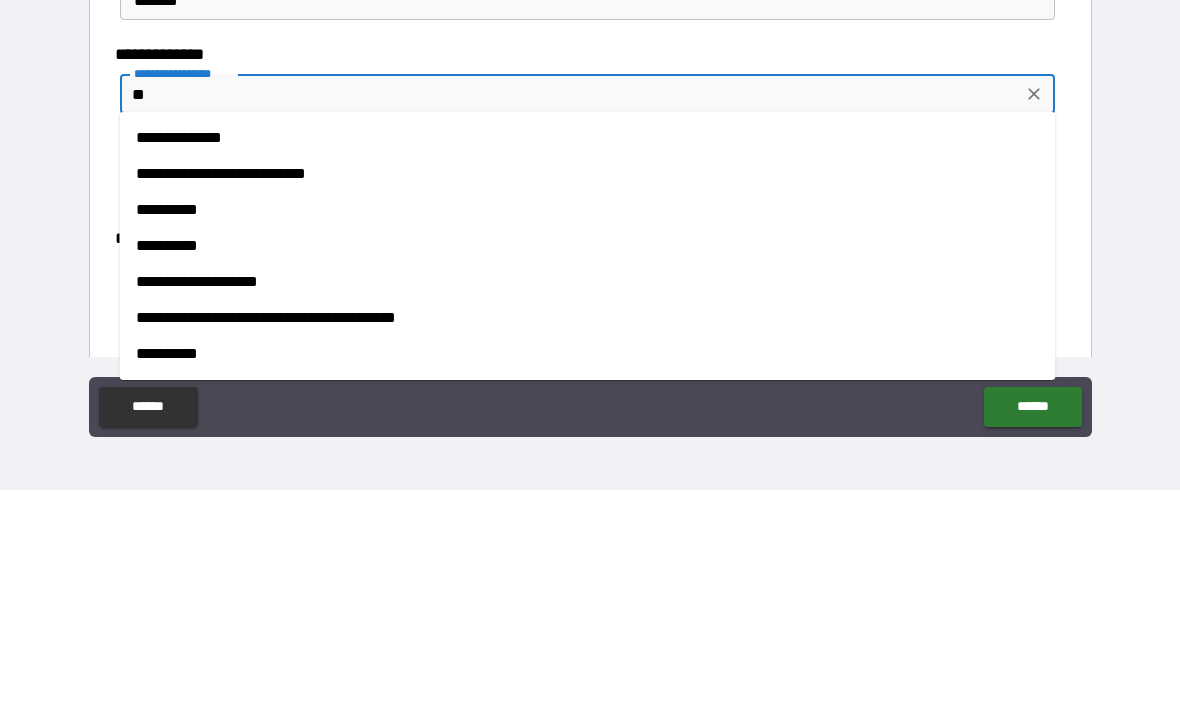 type on "*" 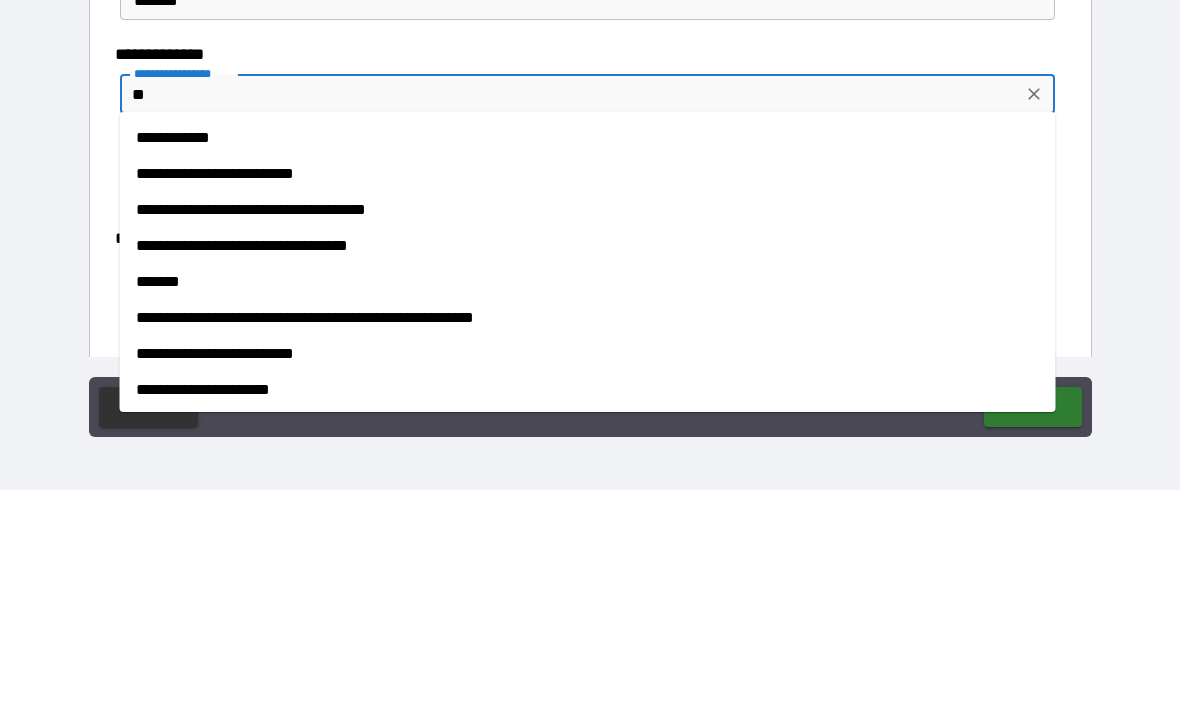 type on "*" 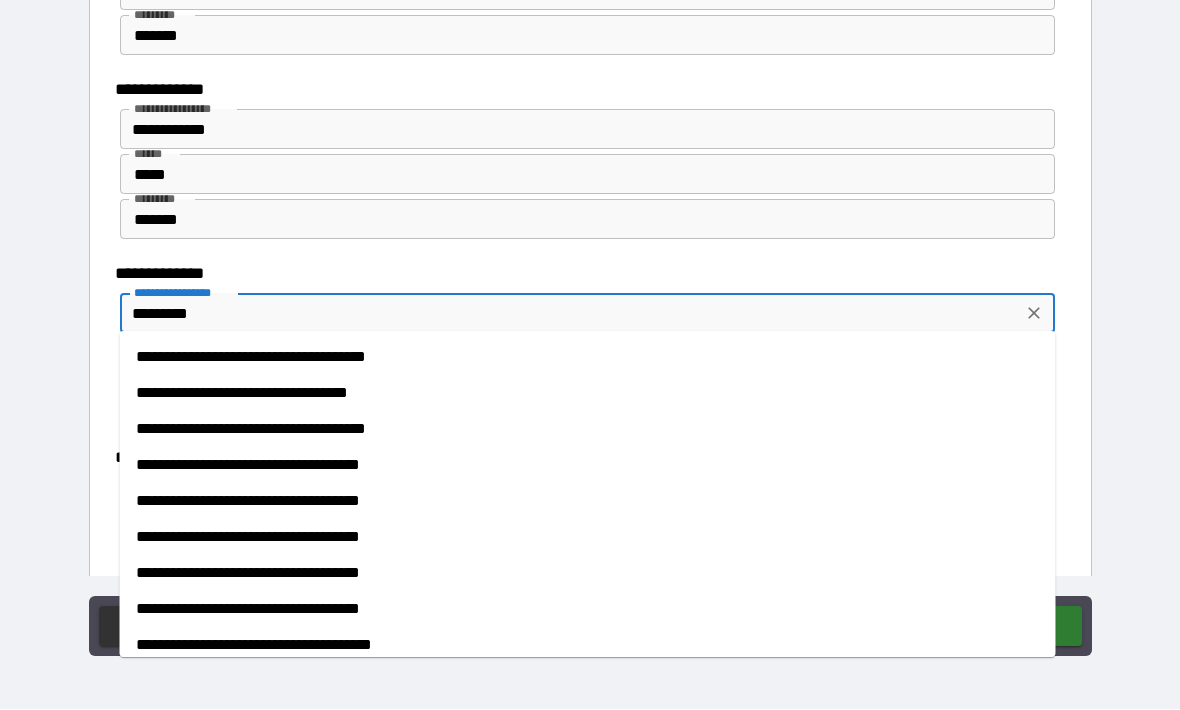 scroll, scrollTop: 0, scrollLeft: 0, axis: both 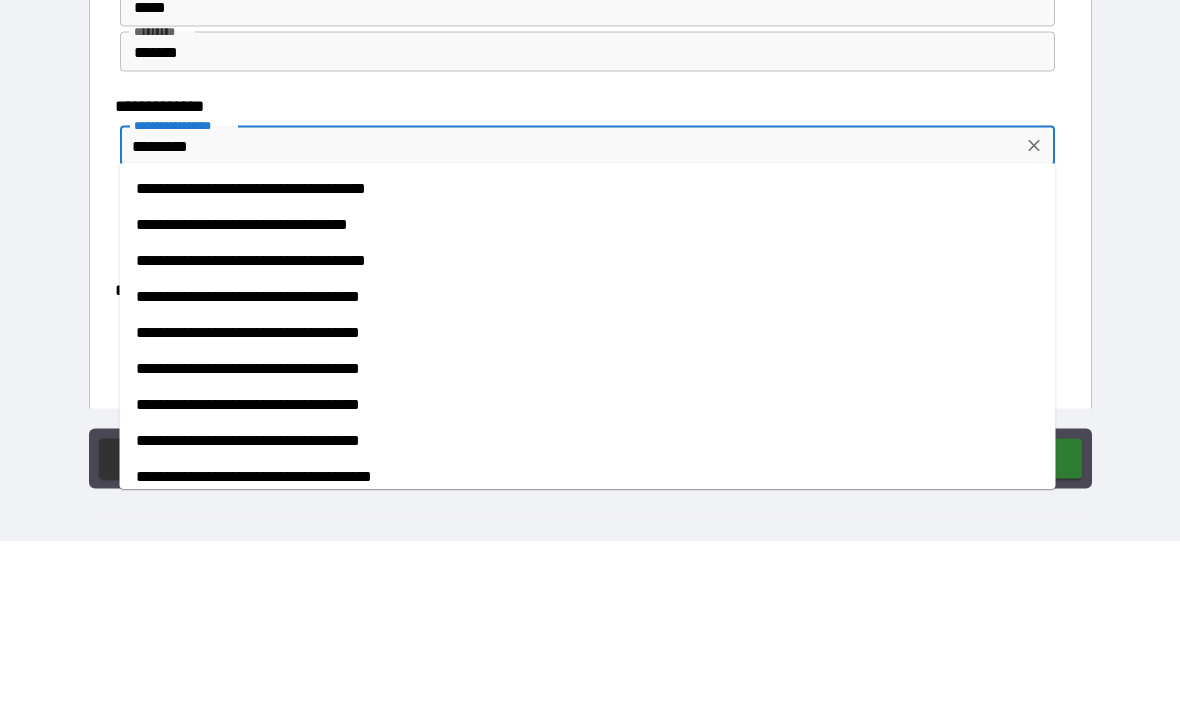 click on "**********" at bounding box center [588, 430] 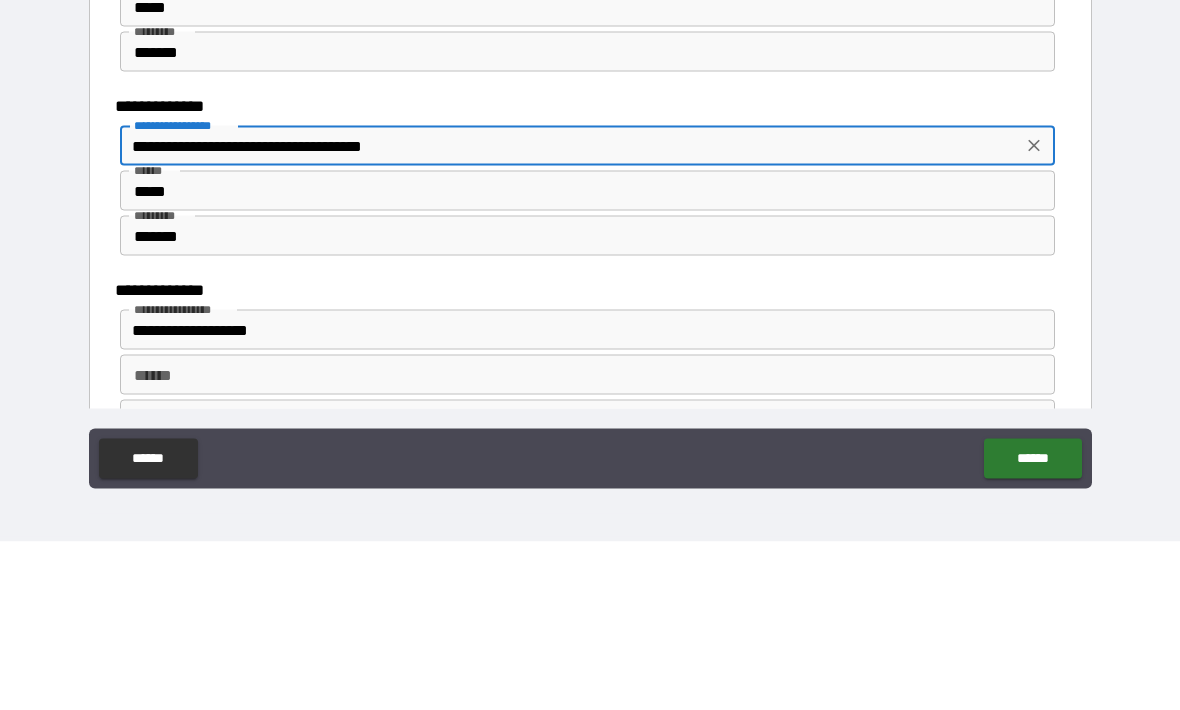 click on "*****" at bounding box center (588, 359) 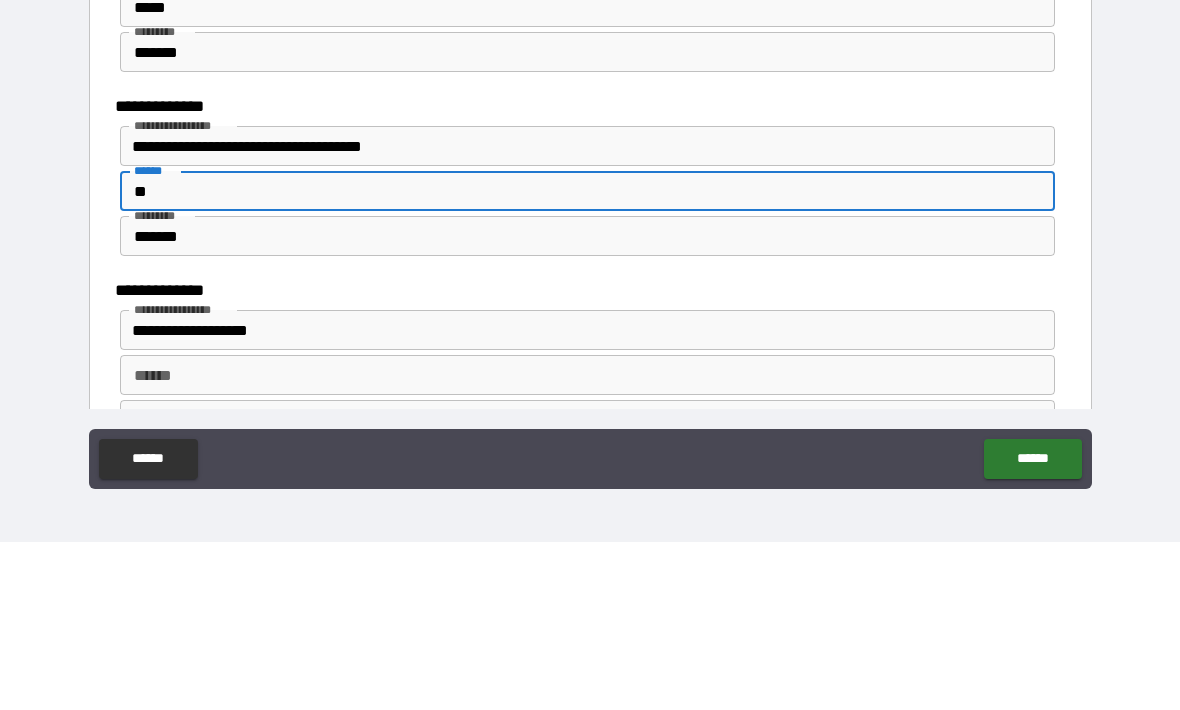 type on "*" 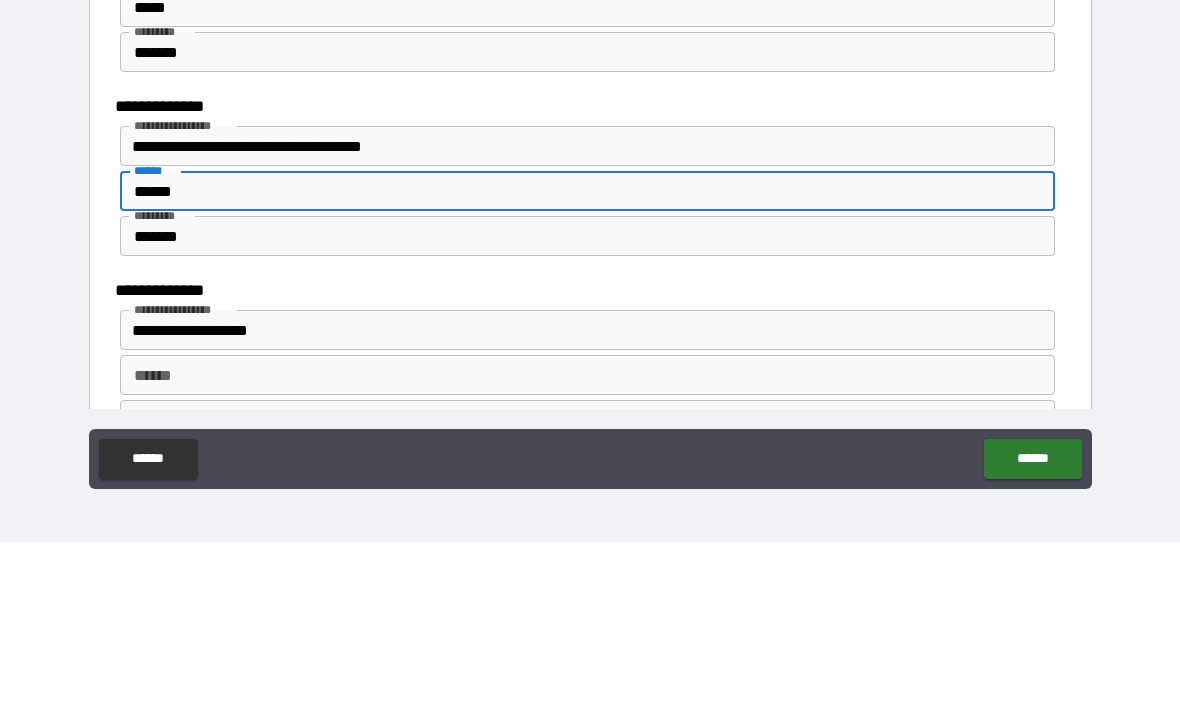 type on "******" 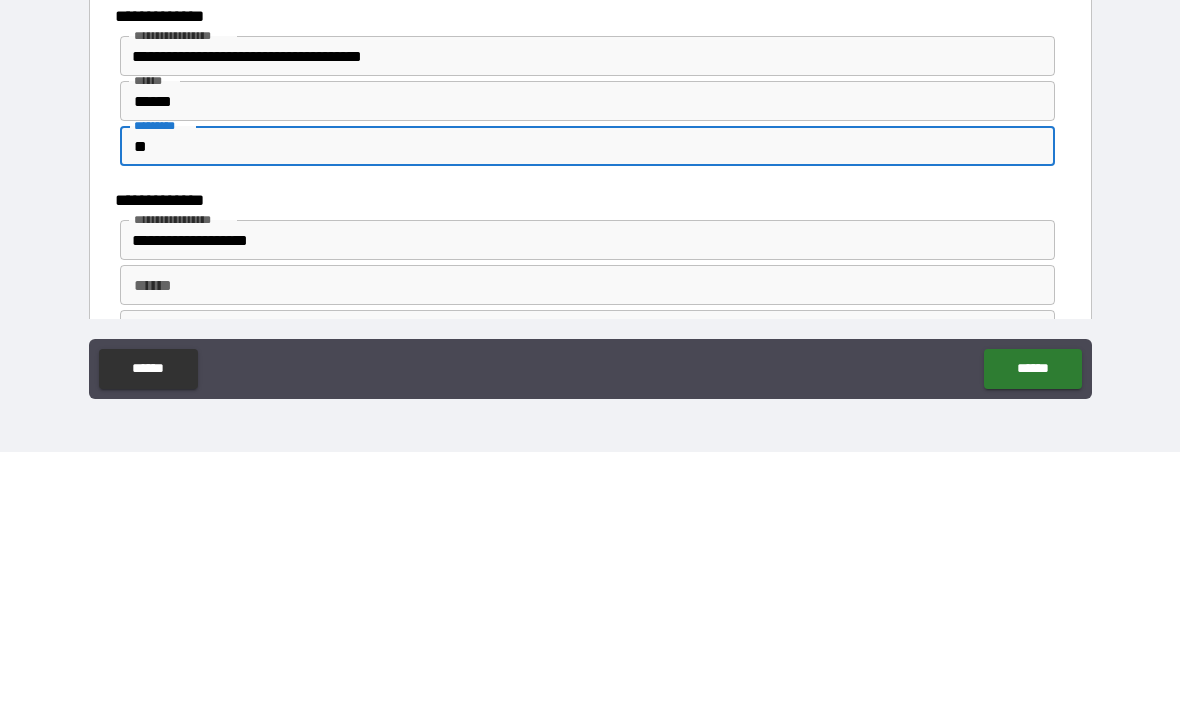 type on "*" 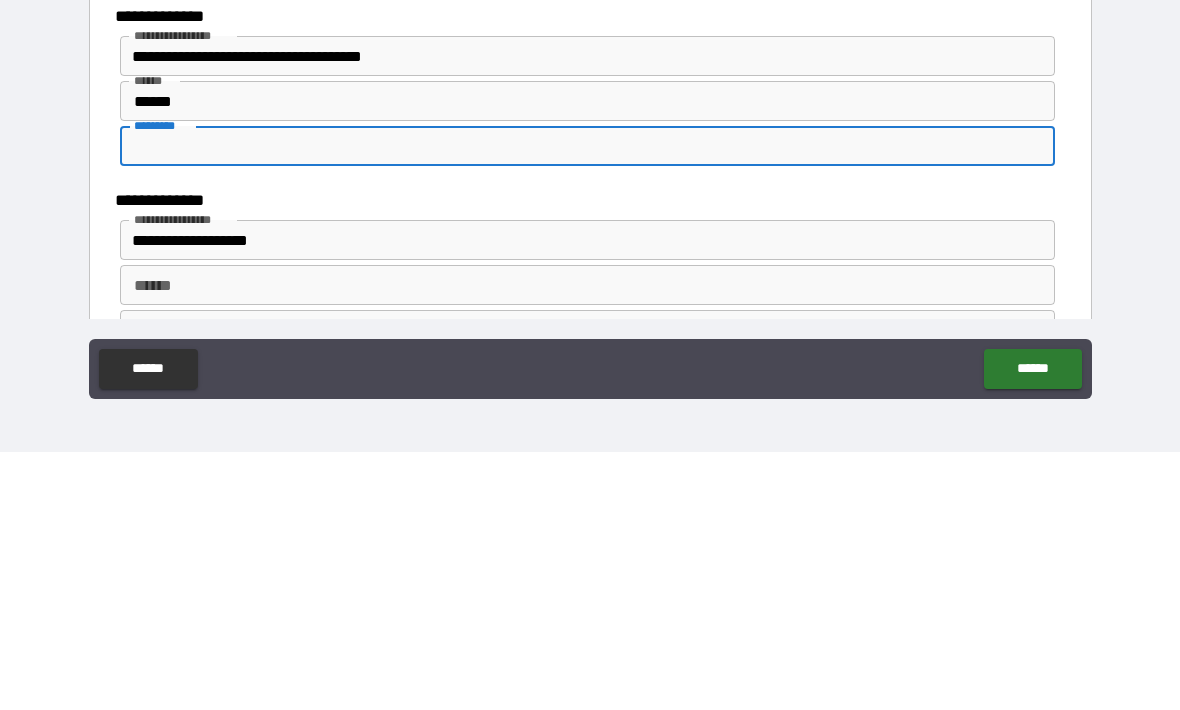 type on "*" 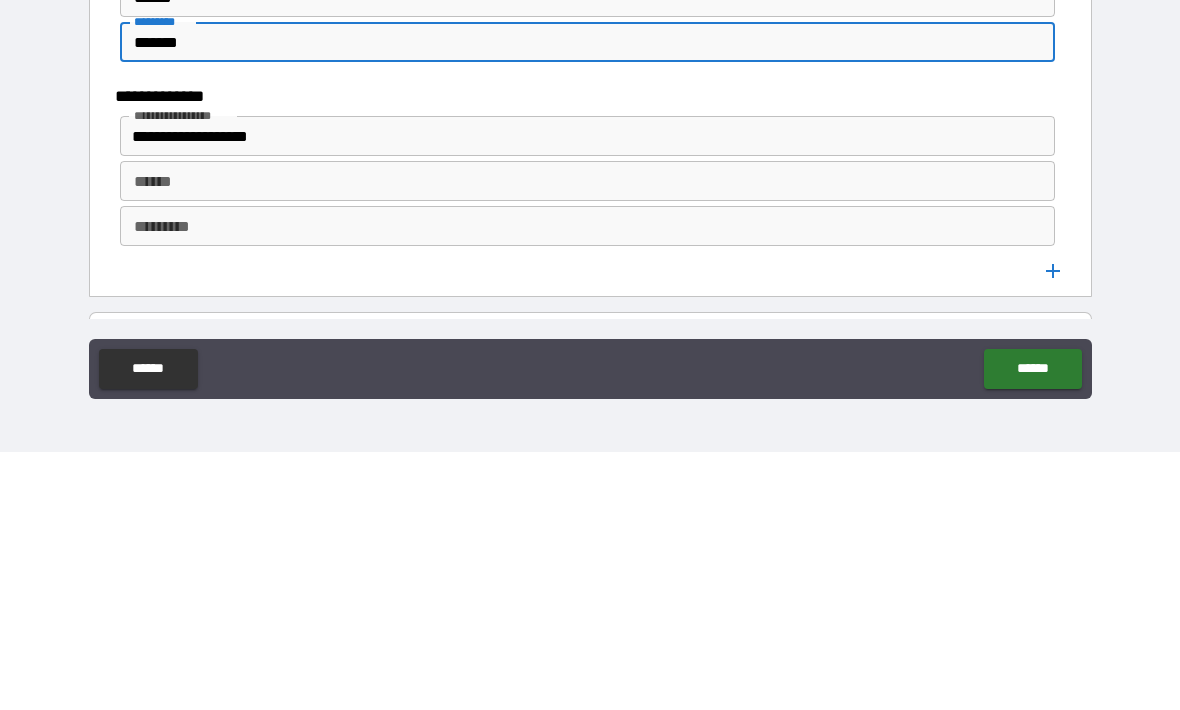 scroll, scrollTop: 2877, scrollLeft: 0, axis: vertical 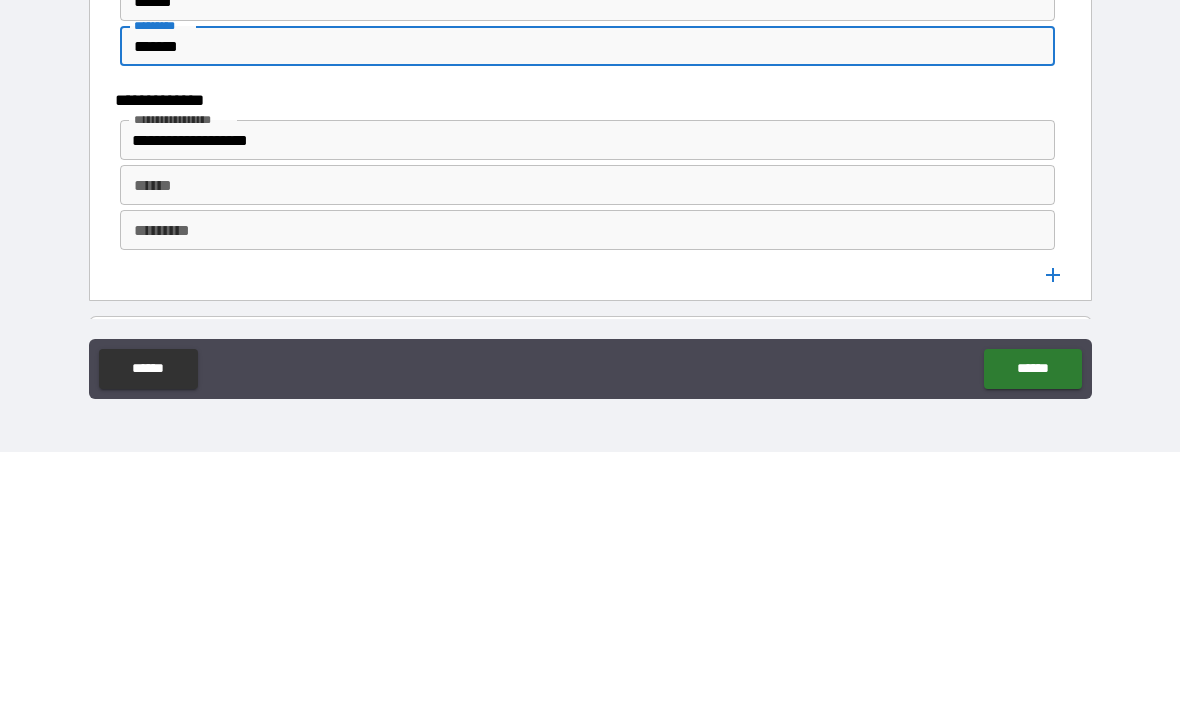 type on "*******" 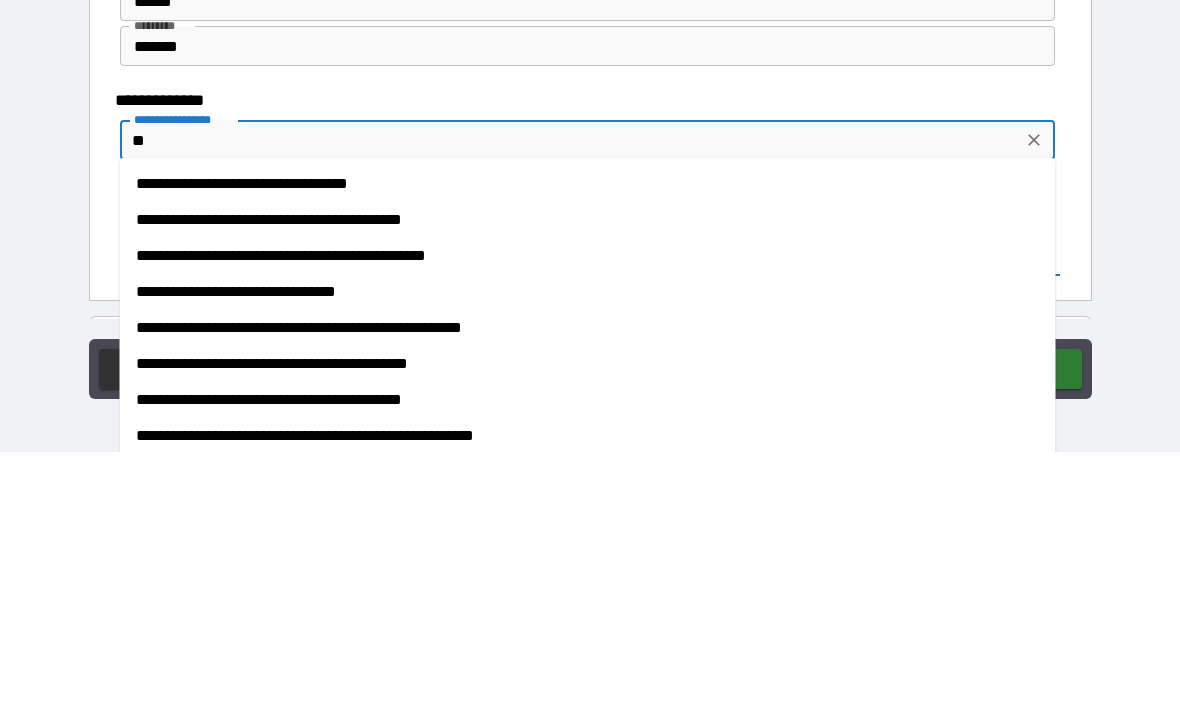 type on "*" 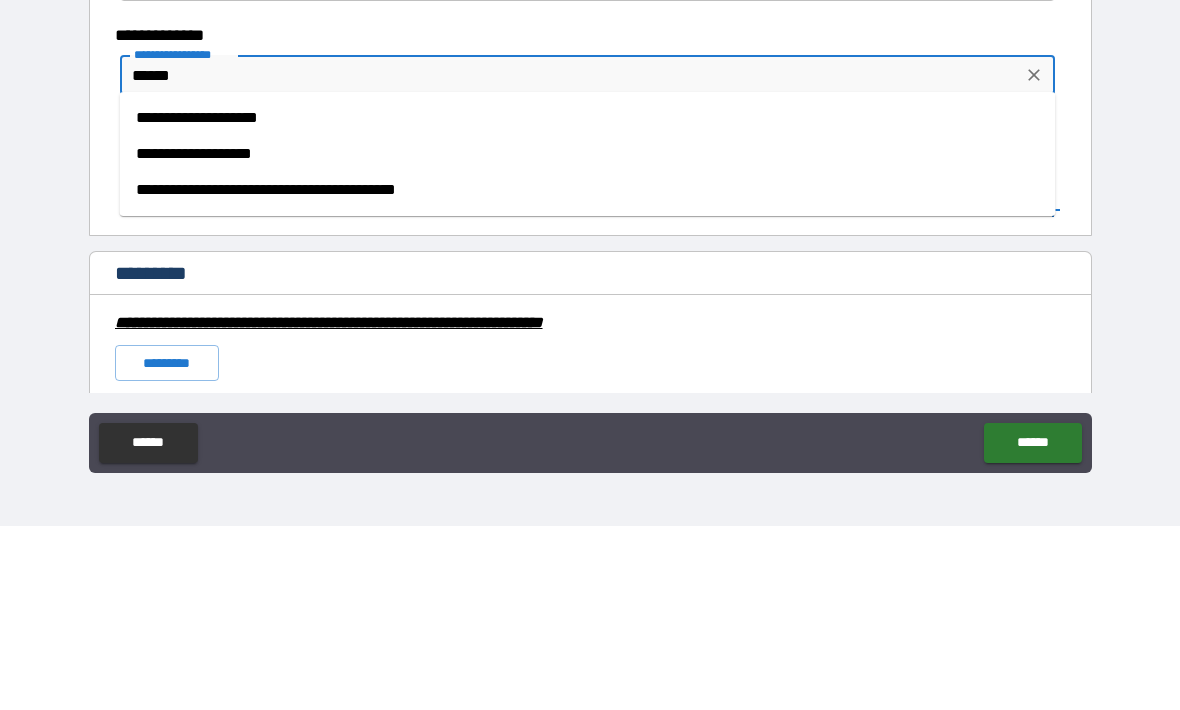 scroll, scrollTop: 3019, scrollLeft: 0, axis: vertical 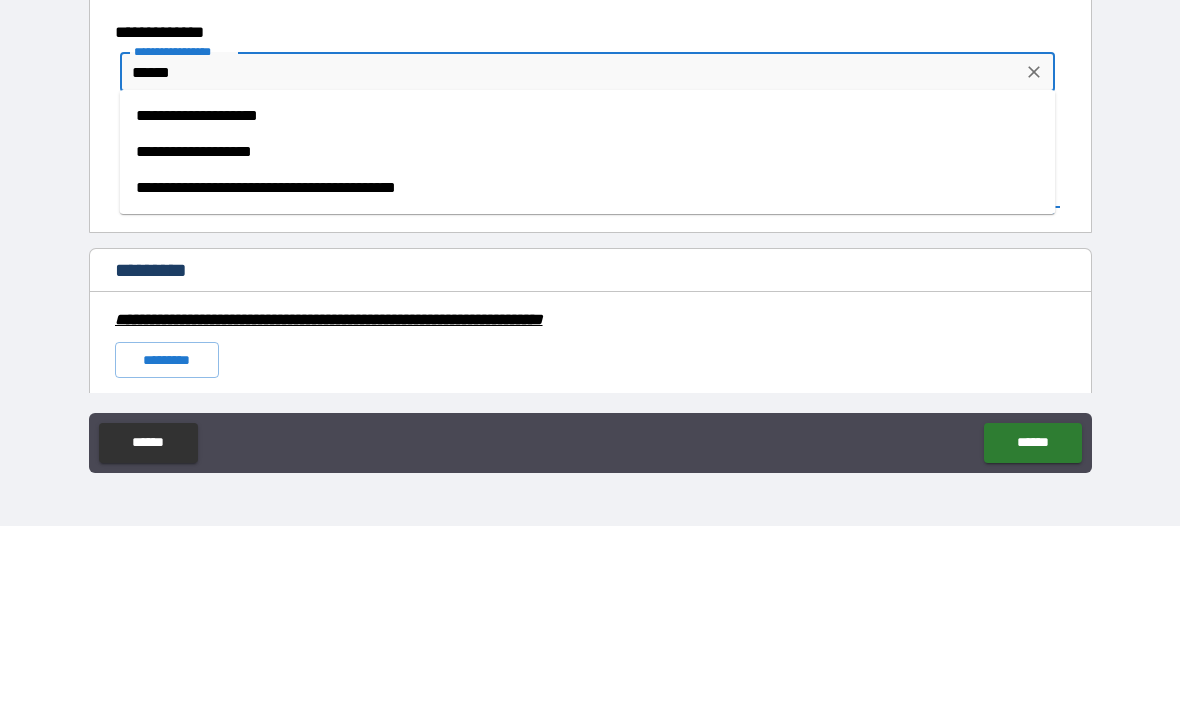 click on "**********" at bounding box center (588, 336) 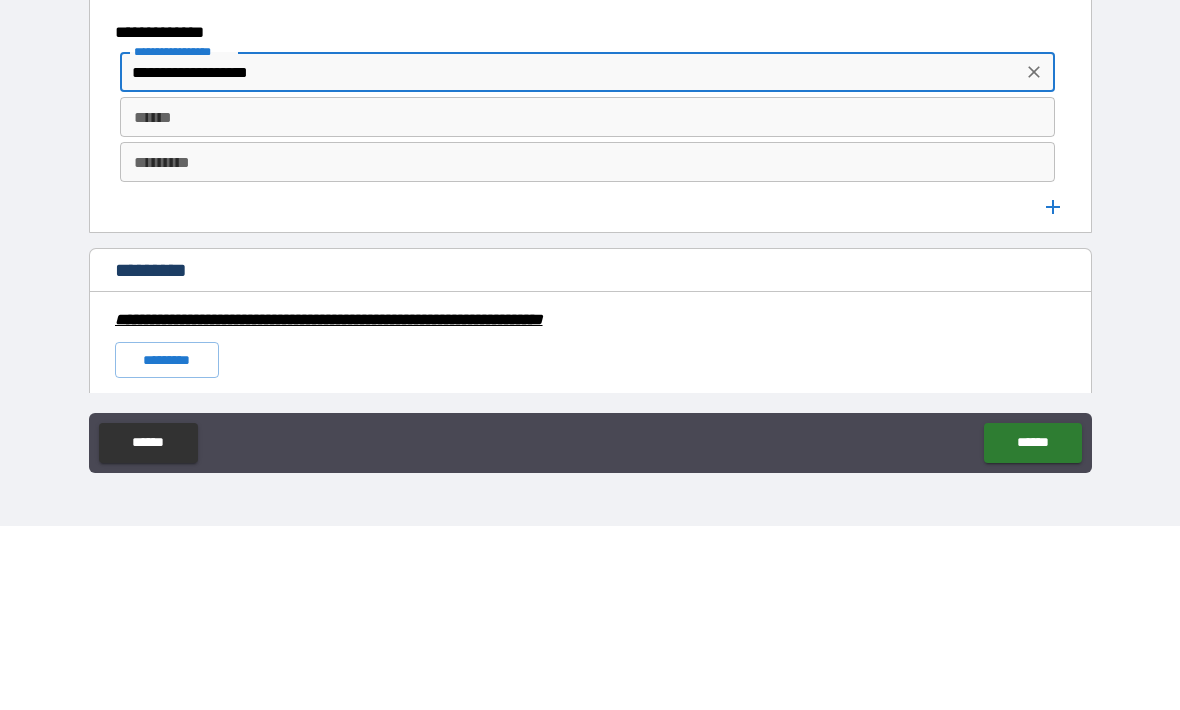 click on "******" at bounding box center [588, 301] 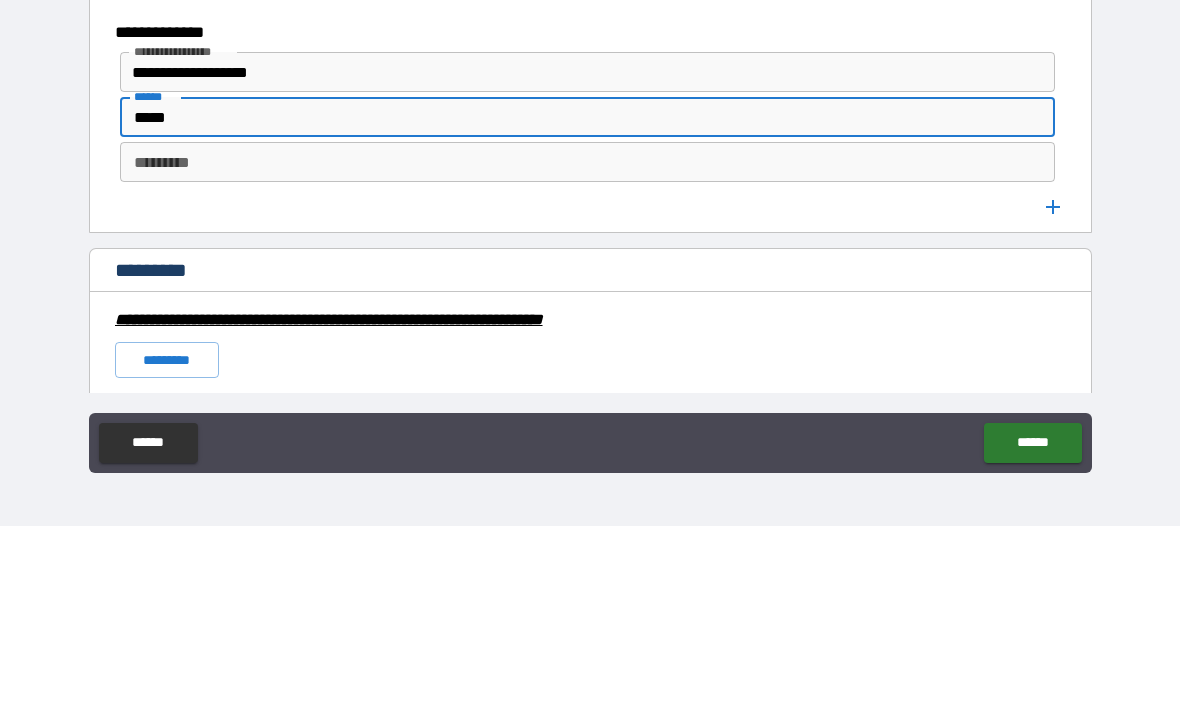 type on "*****" 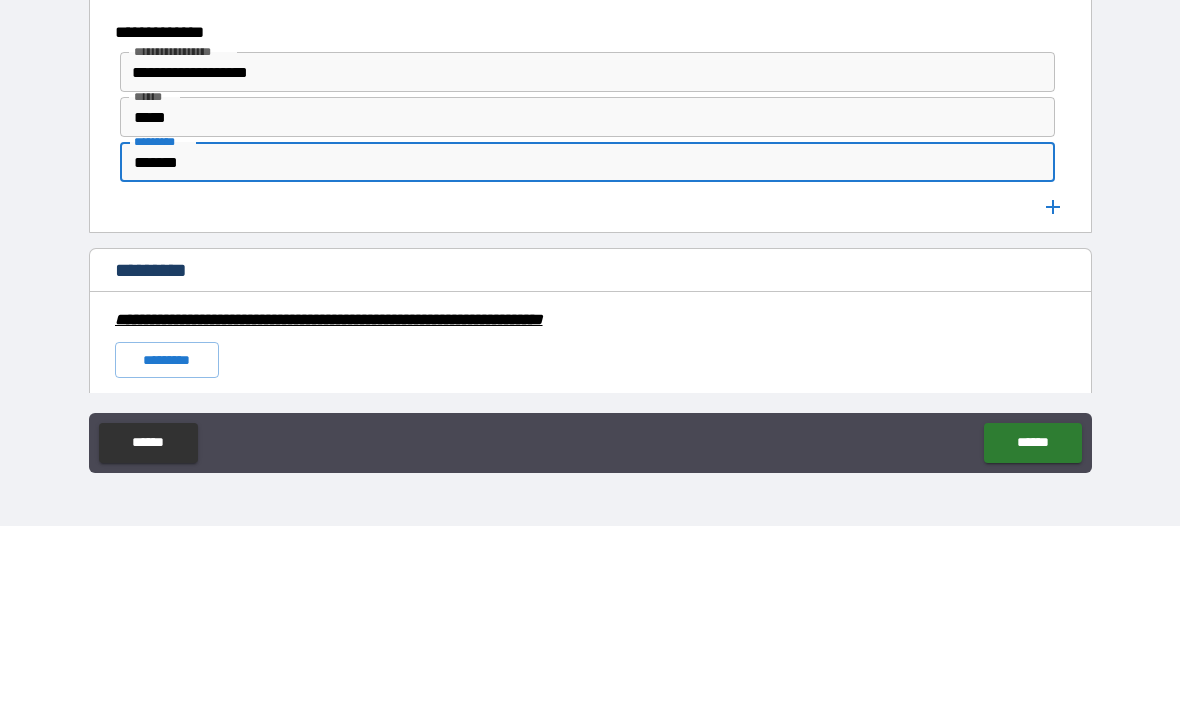 type on "*******" 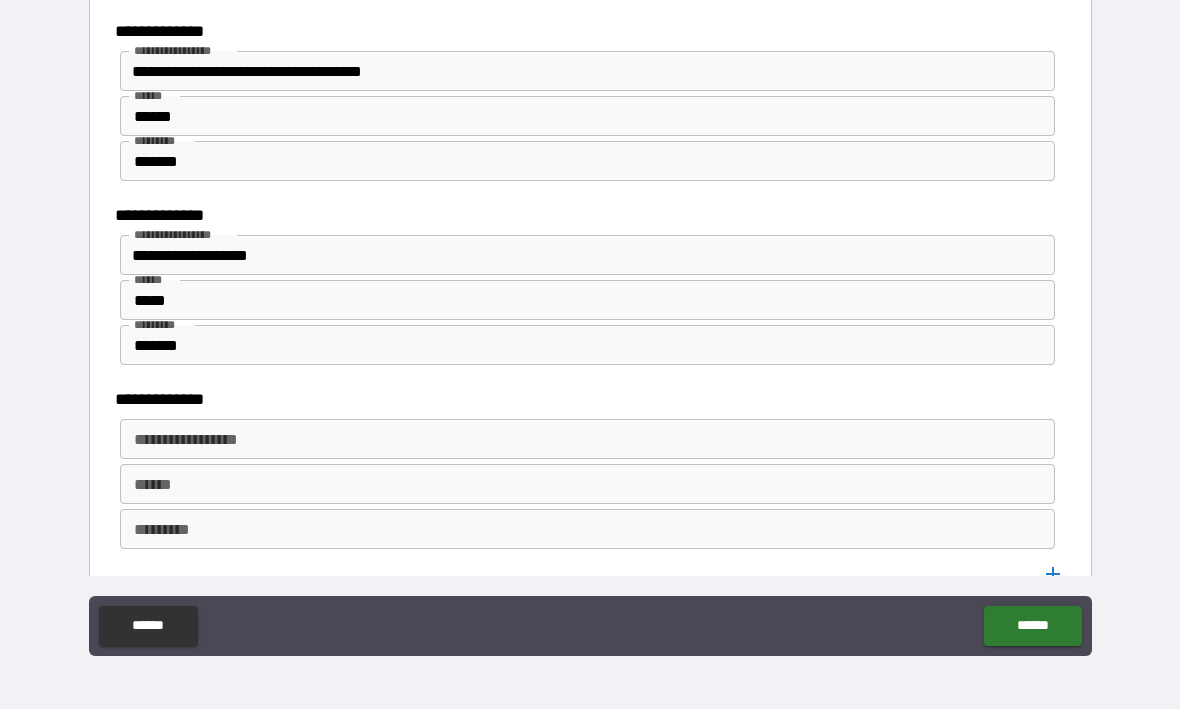 click on "**********" at bounding box center (586, 440) 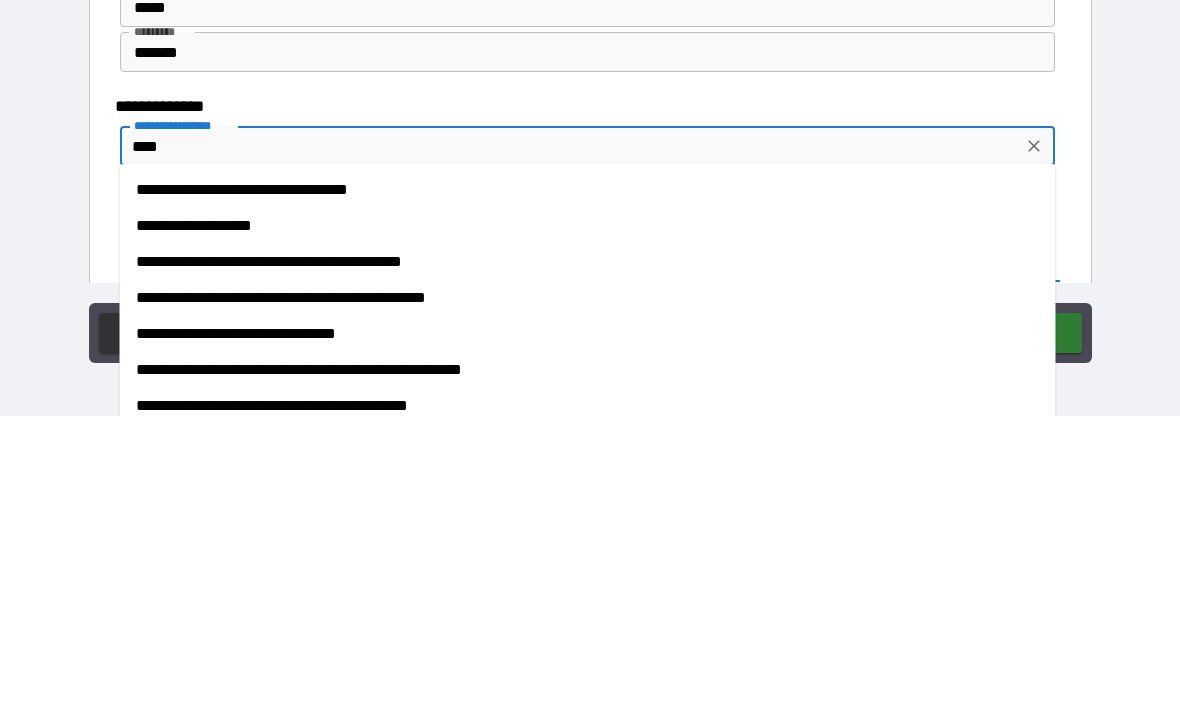 click on "**********" at bounding box center [588, 556] 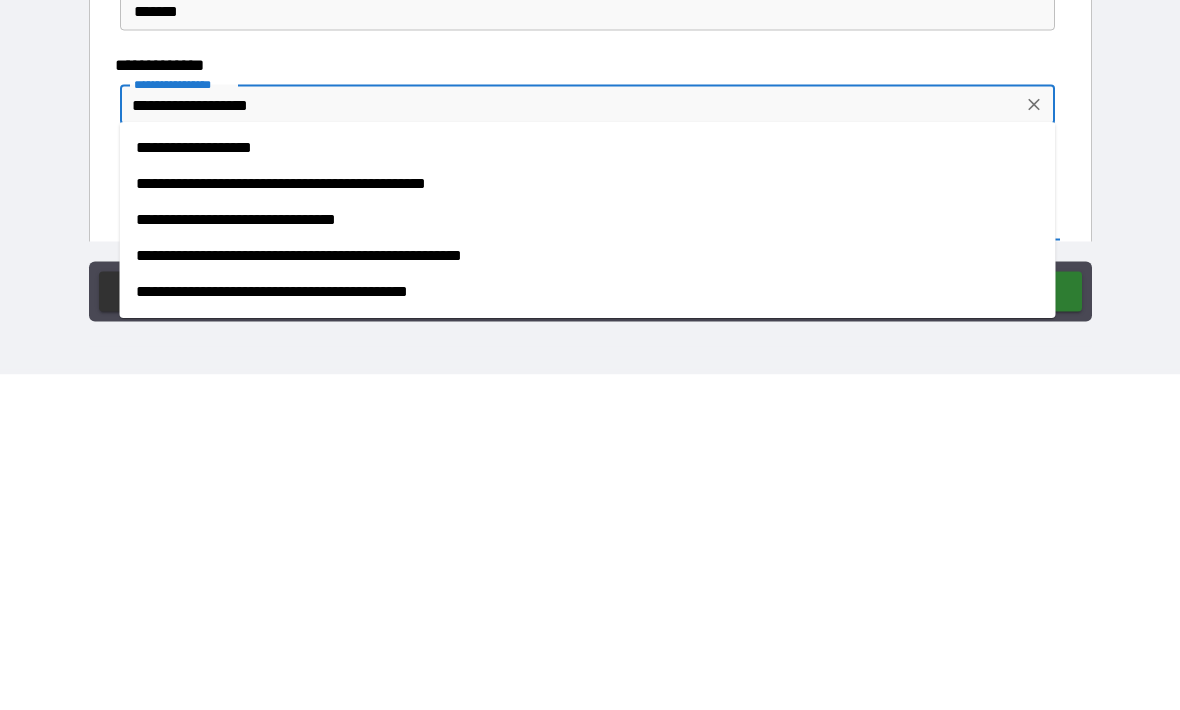 click on "**********" at bounding box center [588, 484] 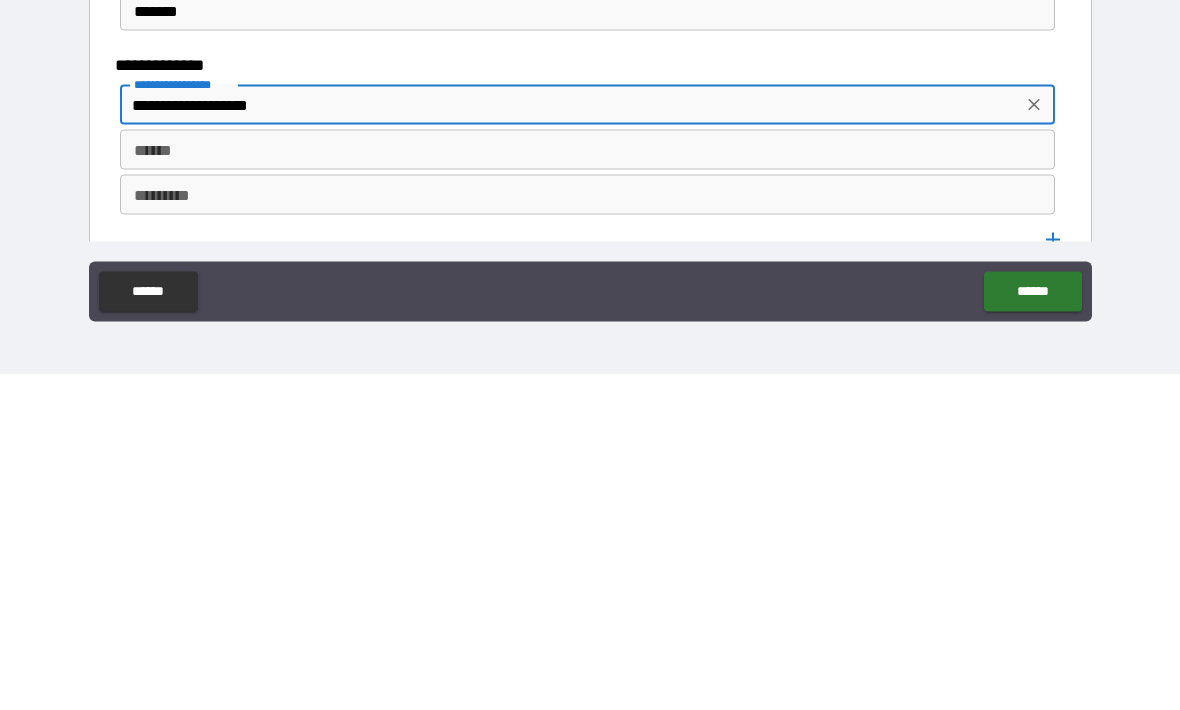 type on "**********" 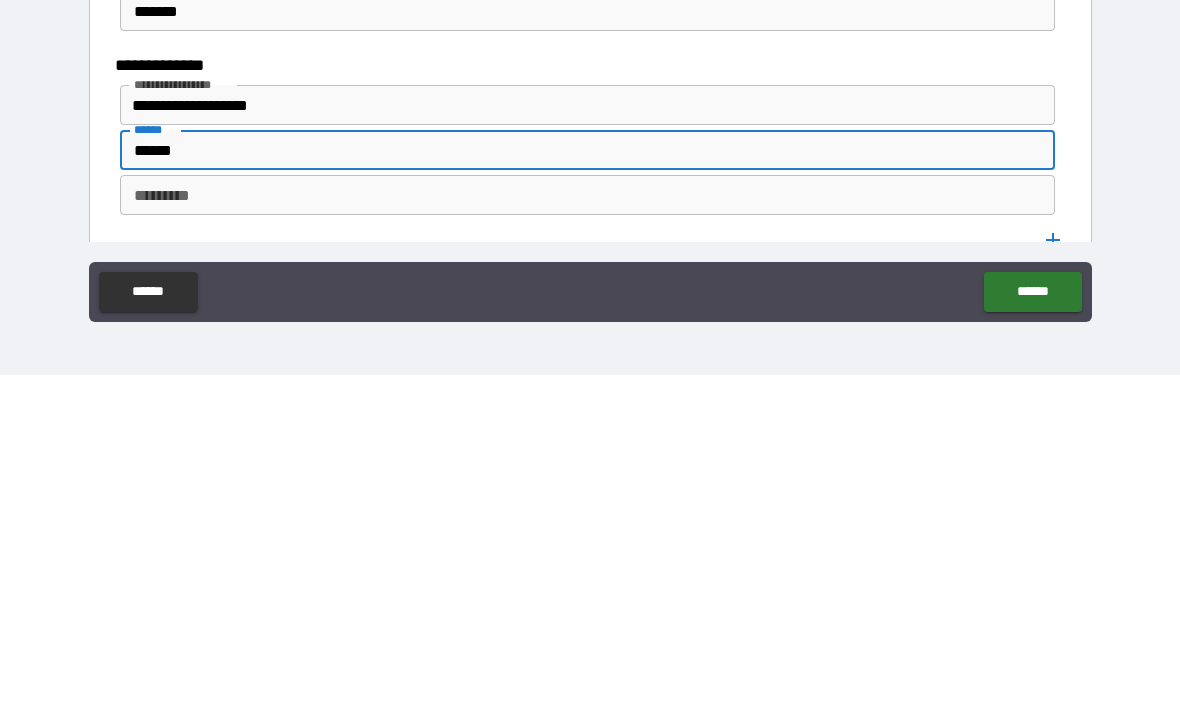 type on "******" 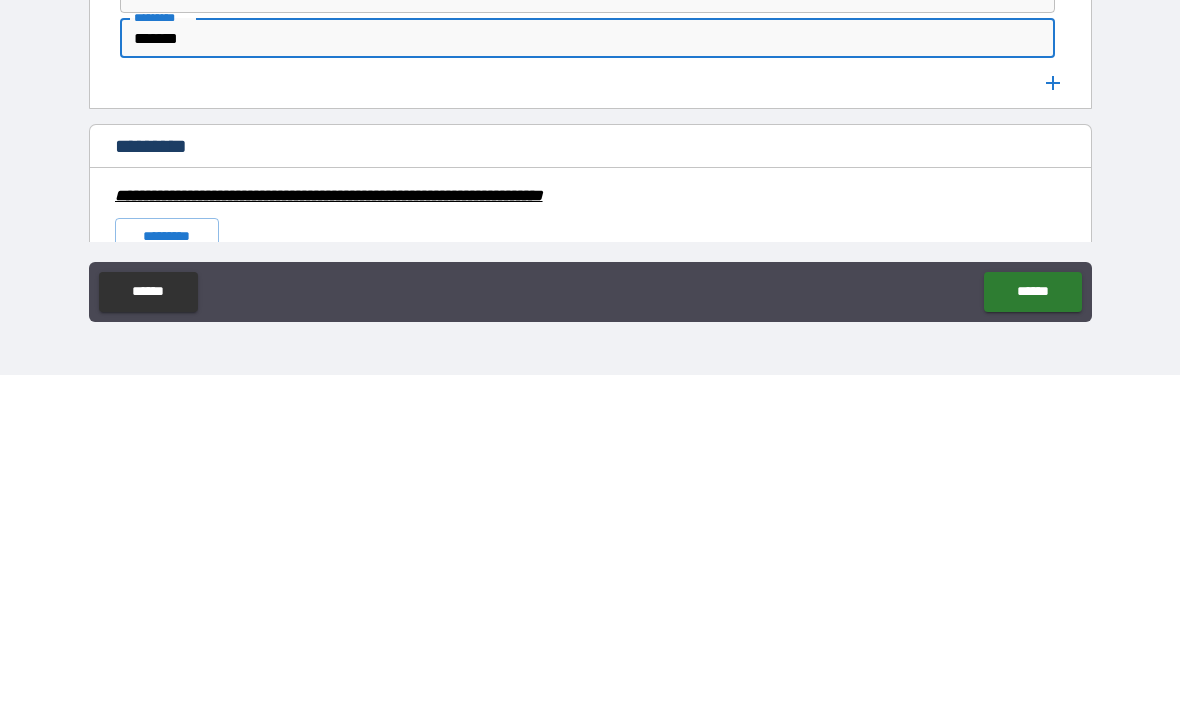 scroll, scrollTop: 3174, scrollLeft: 0, axis: vertical 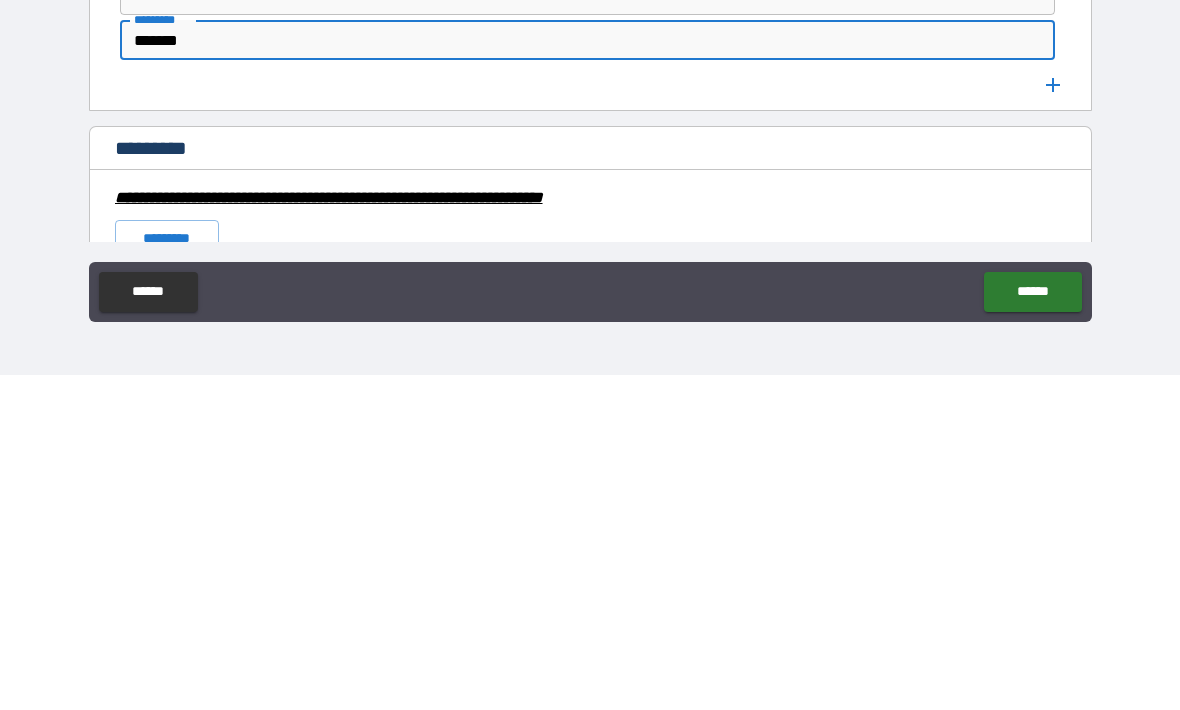 type on "*******" 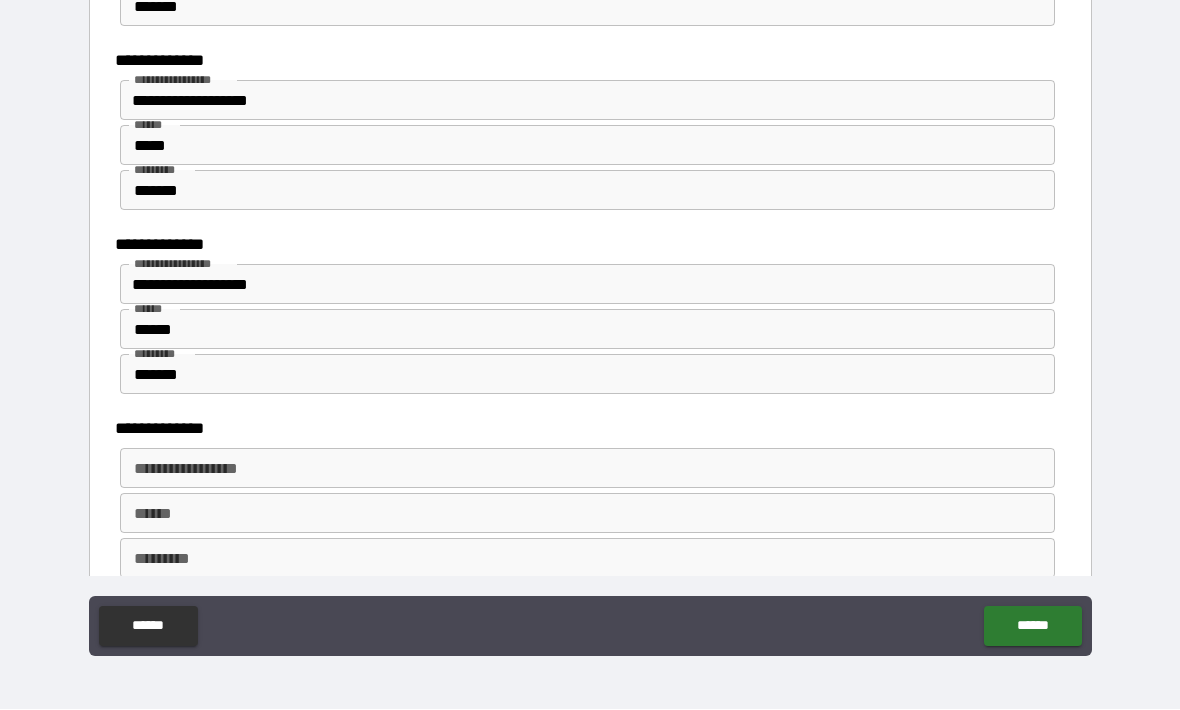 click on "**********" at bounding box center [586, 469] 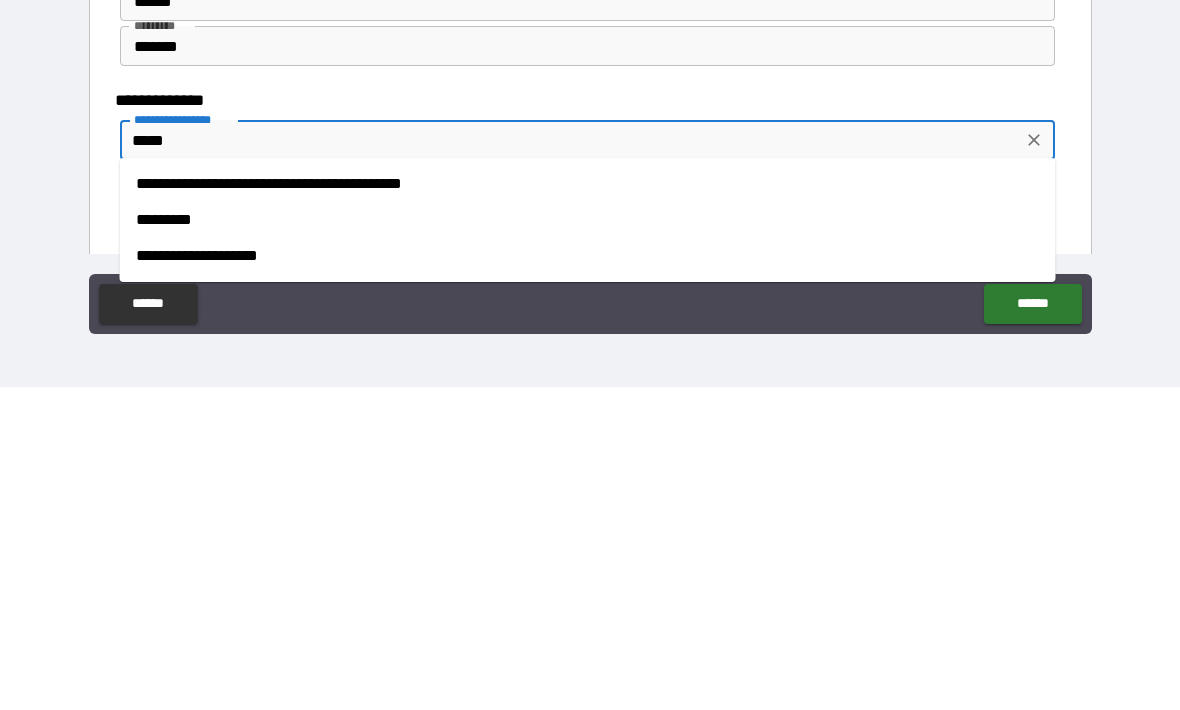 scroll, scrollTop: 3181, scrollLeft: 0, axis: vertical 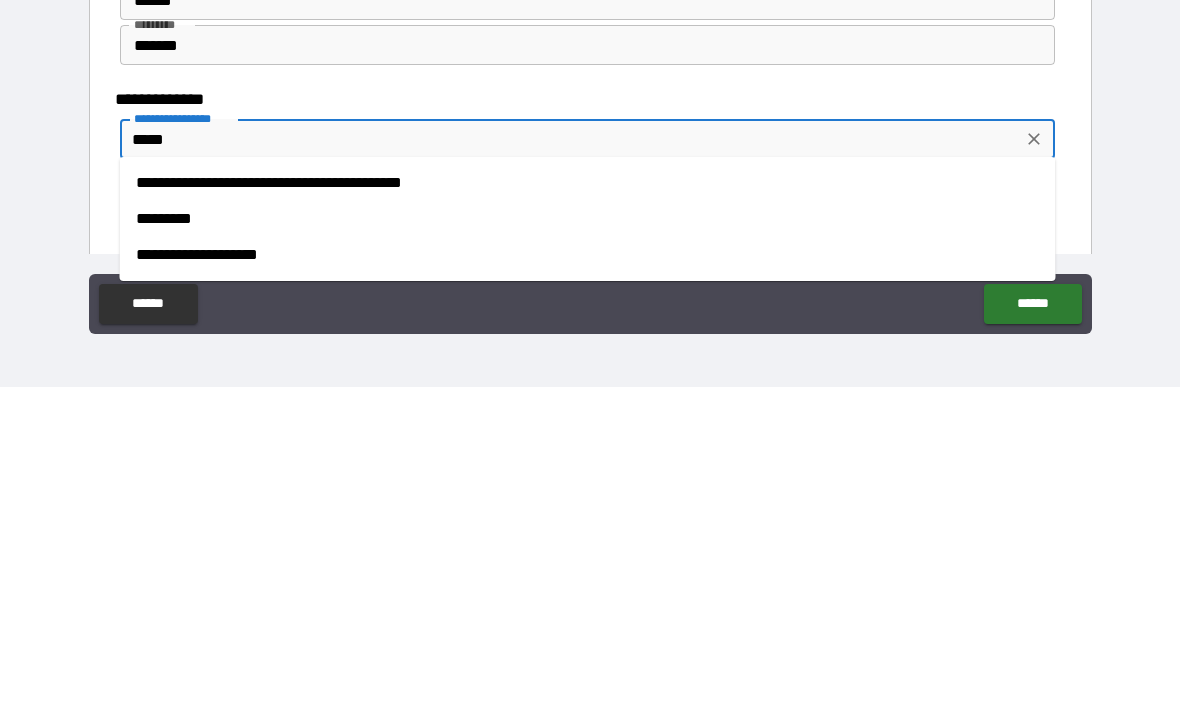 click on "**********" at bounding box center (588, 578) 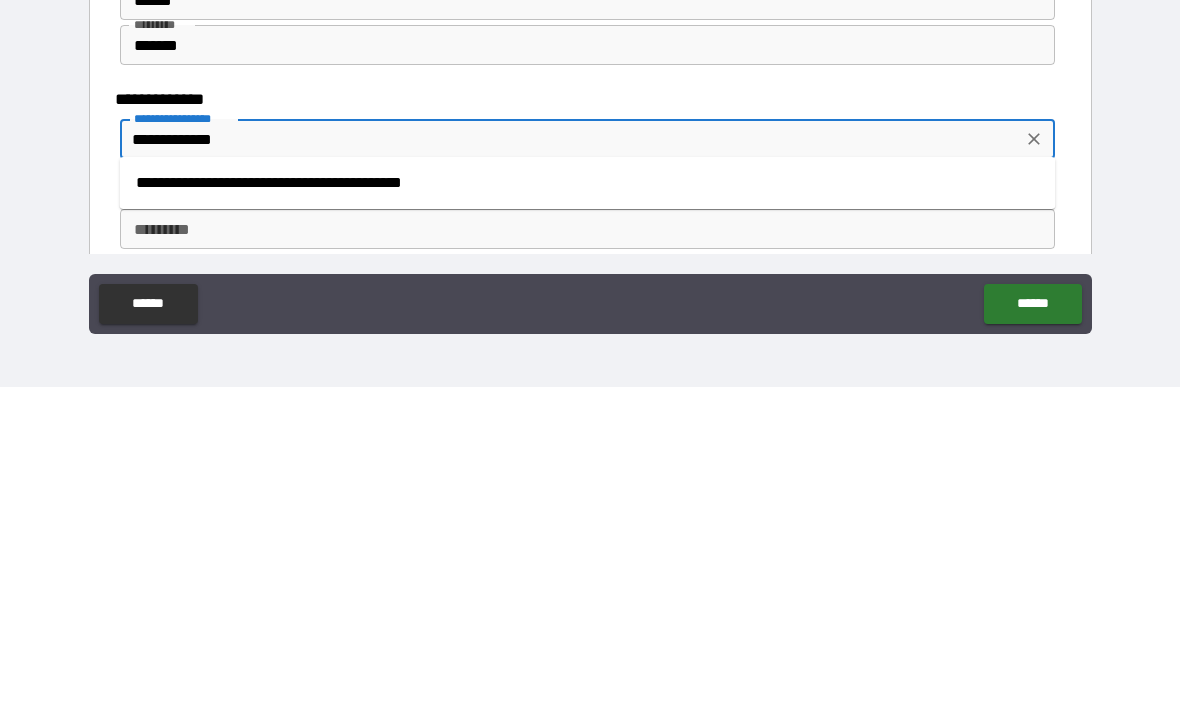click on "**********" at bounding box center (571, 462) 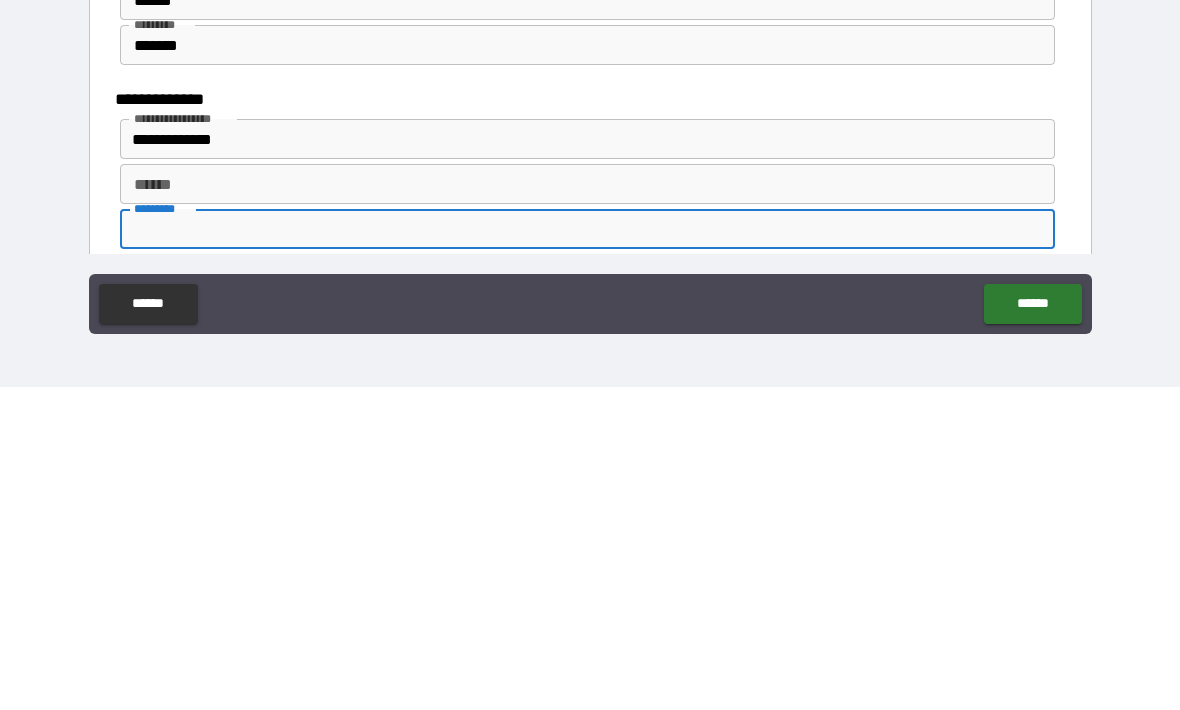 click on "******" at bounding box center [588, 507] 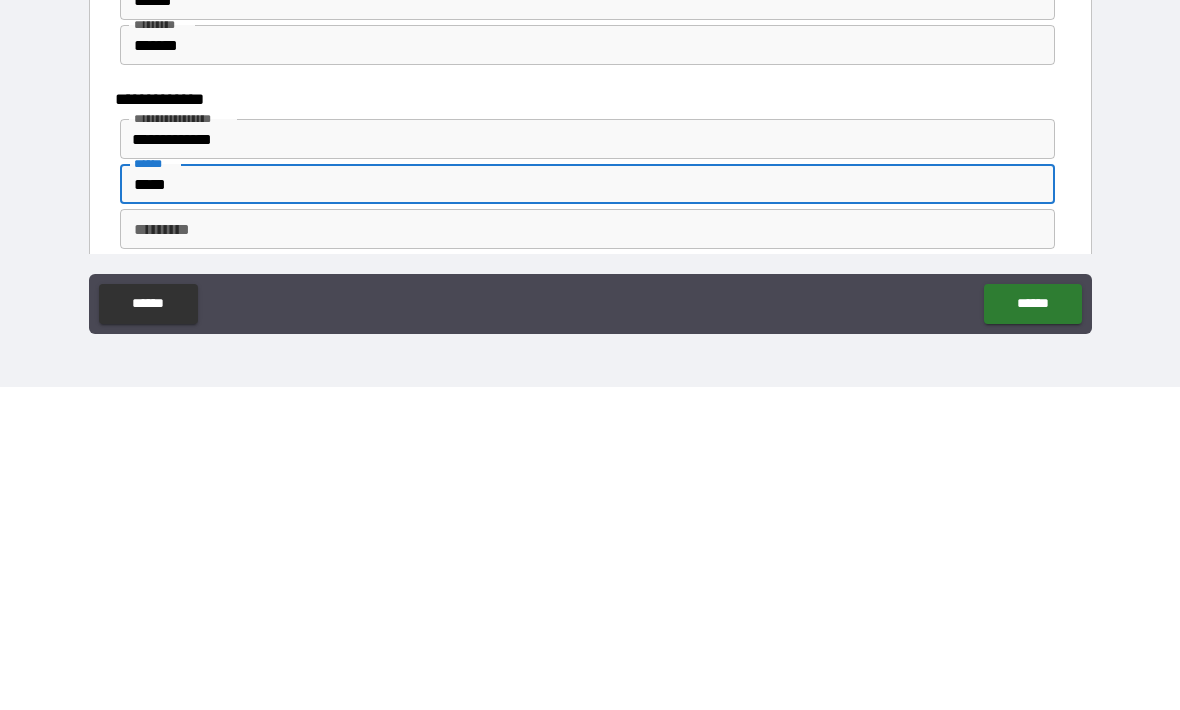 type on "*****" 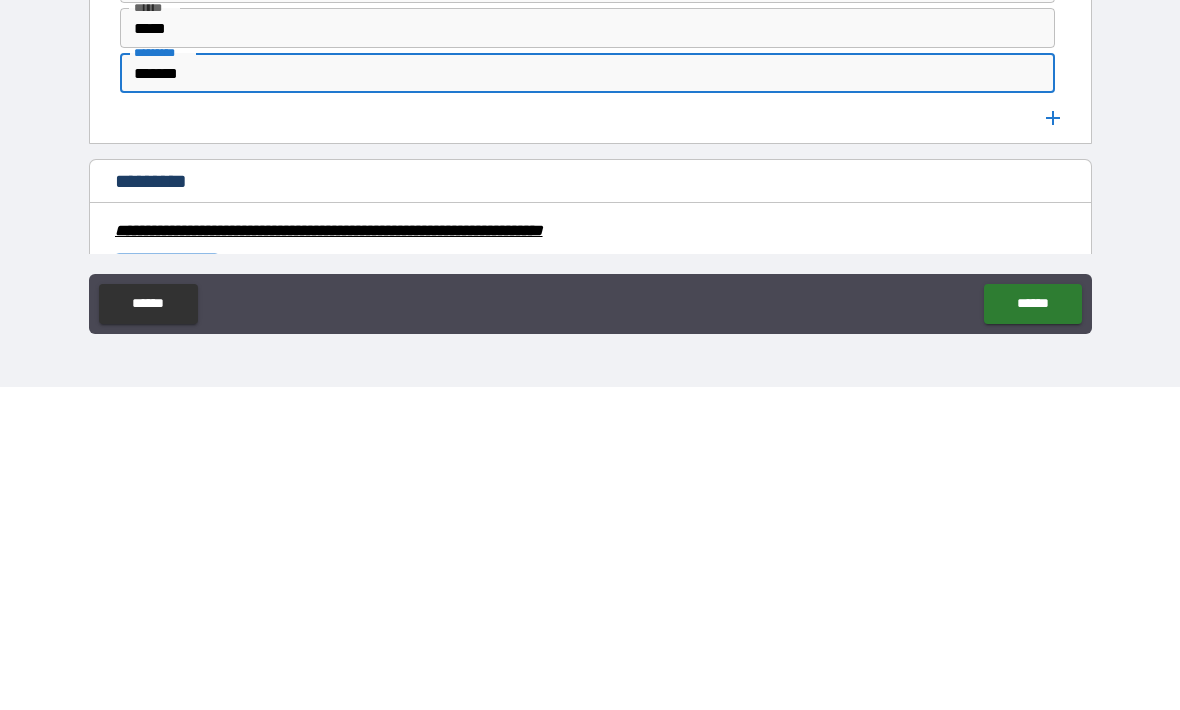 scroll, scrollTop: 3335, scrollLeft: 0, axis: vertical 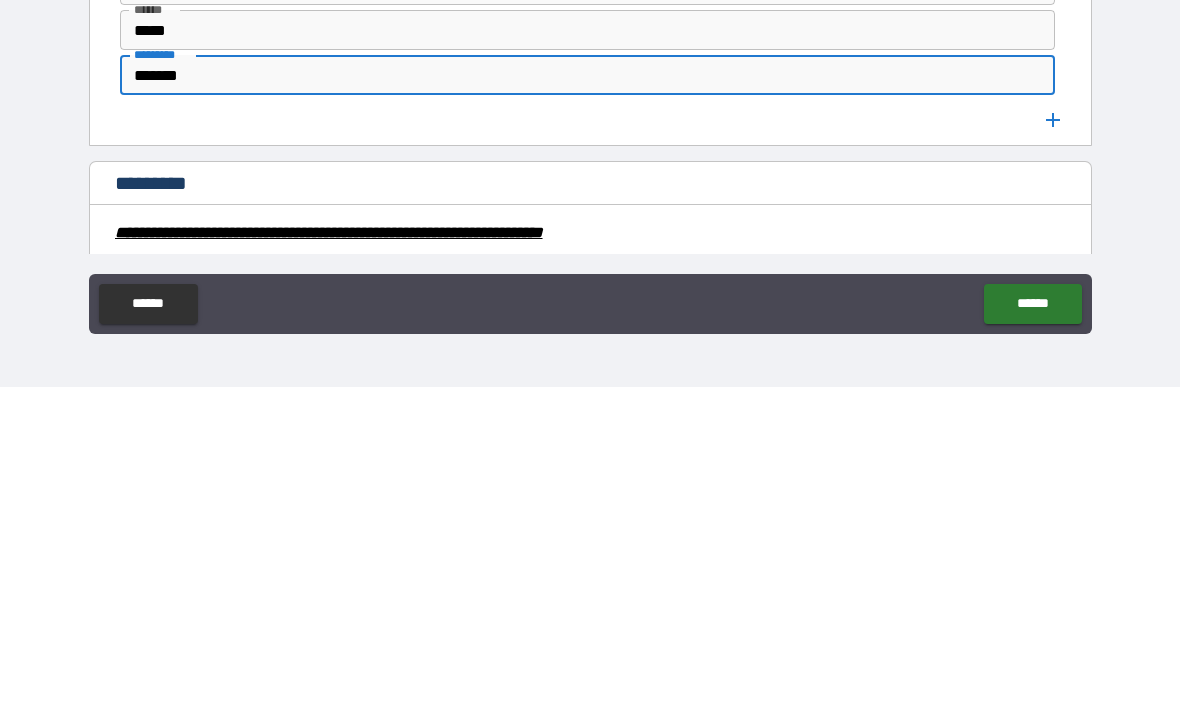 type on "*******" 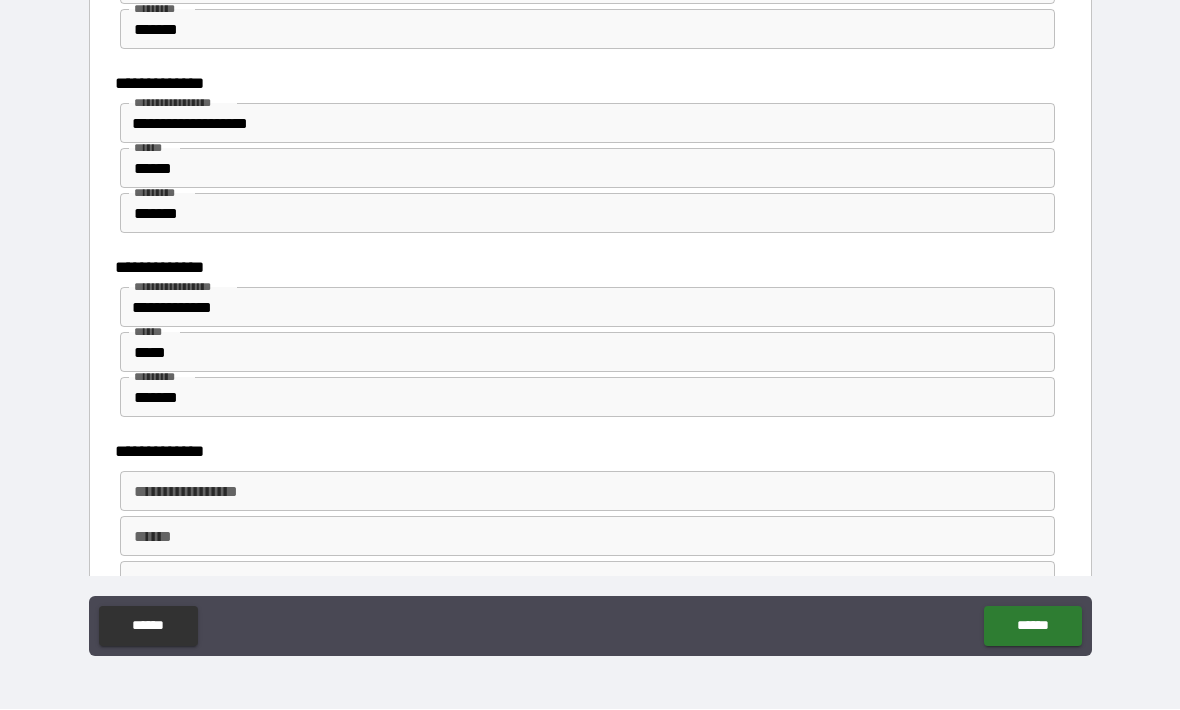 click on "**********" at bounding box center [586, 492] 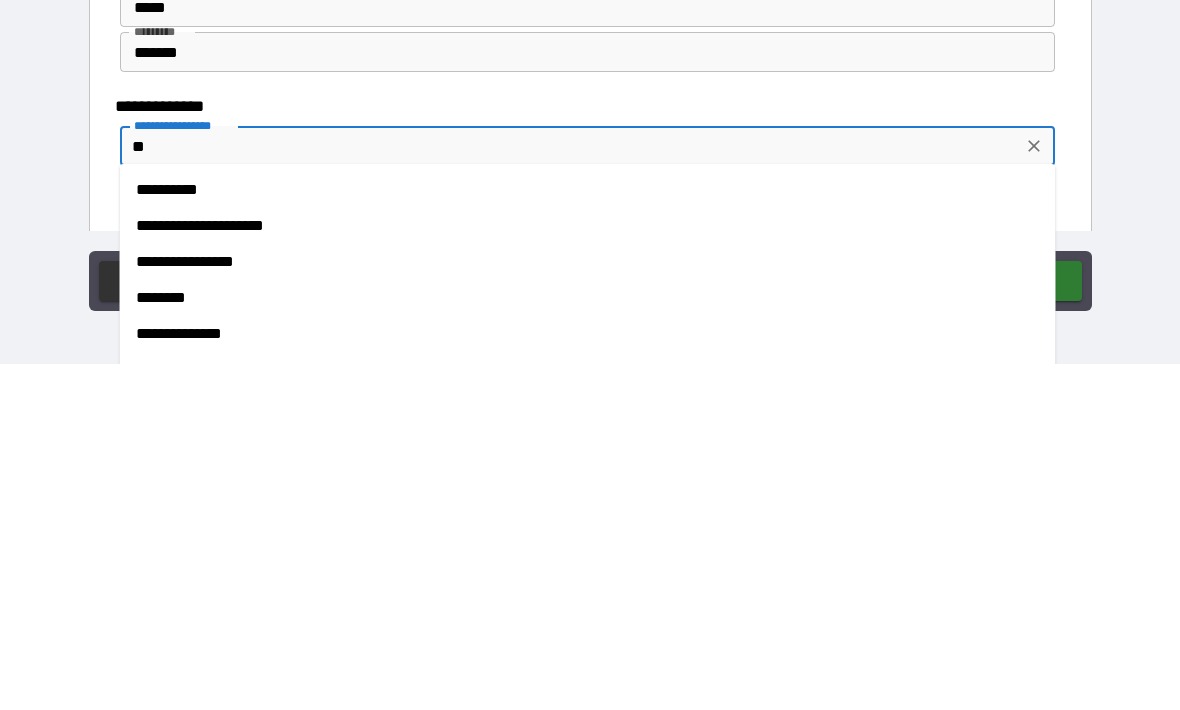type on "*" 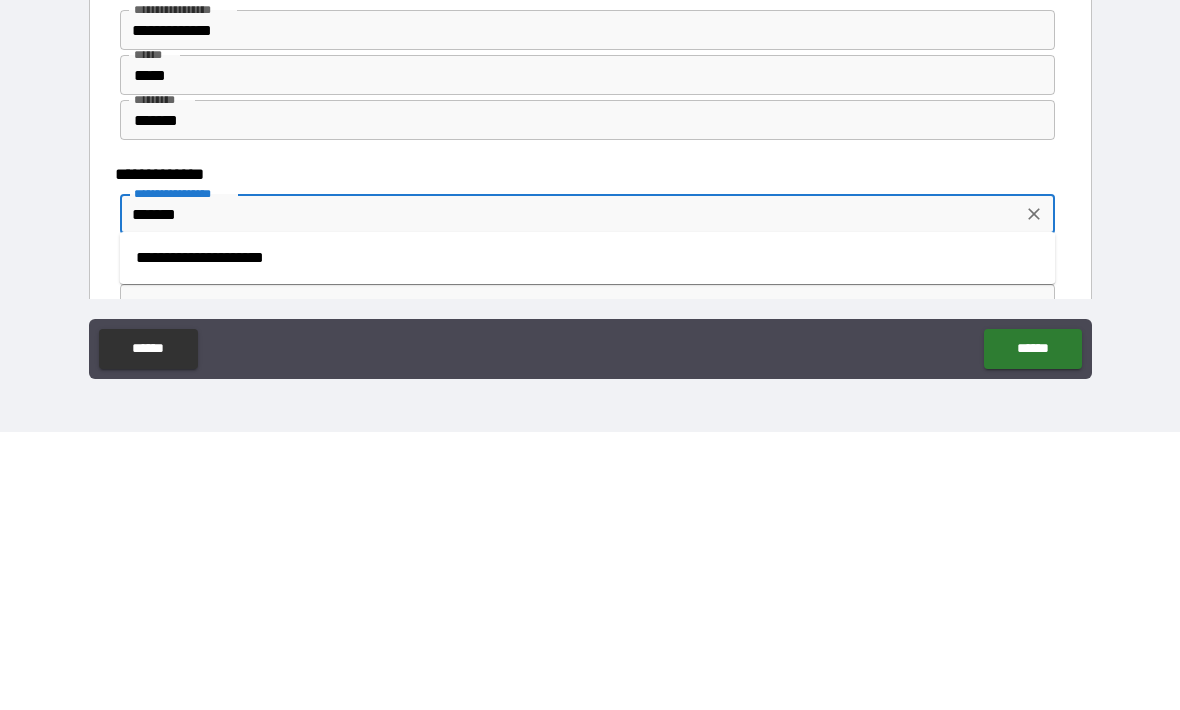 click on "**********" at bounding box center [588, 536] 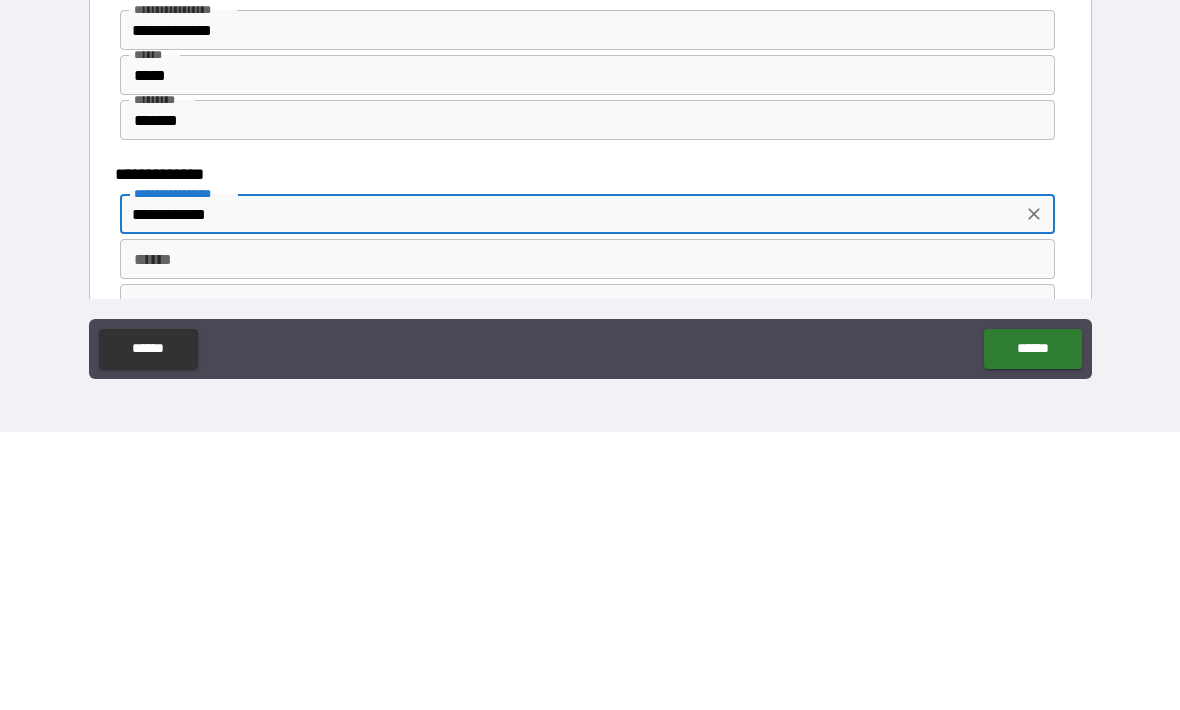 type on "**********" 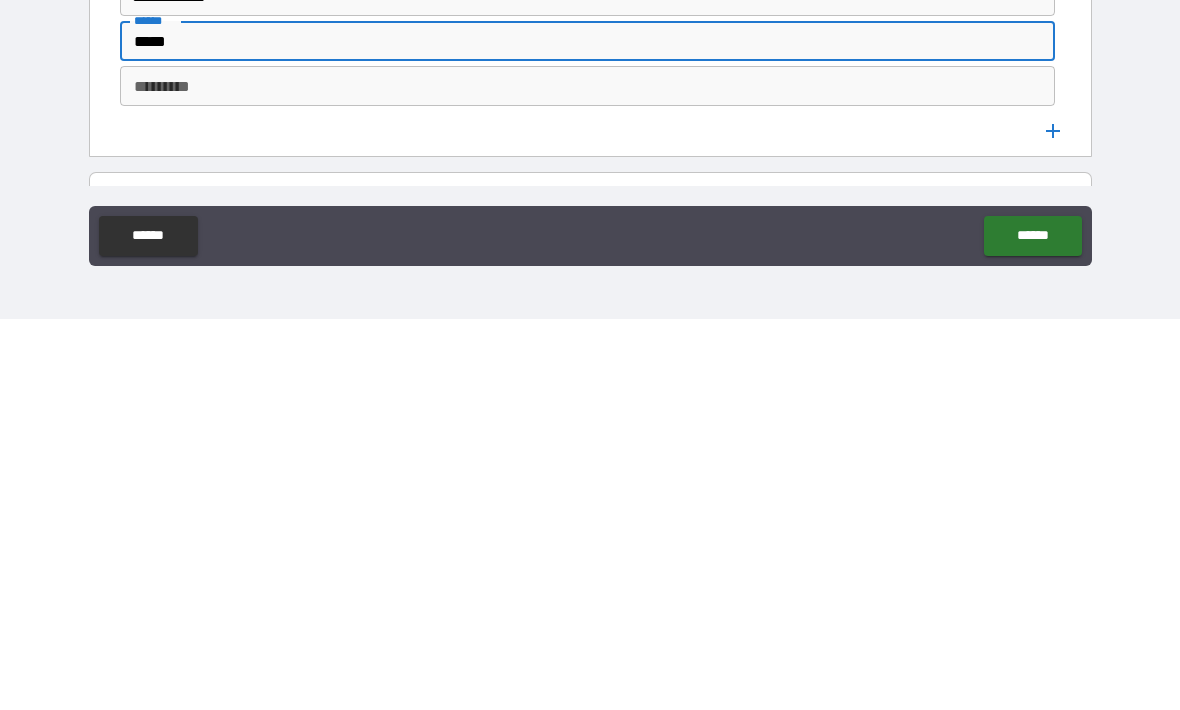 scroll, scrollTop: 3438, scrollLeft: 0, axis: vertical 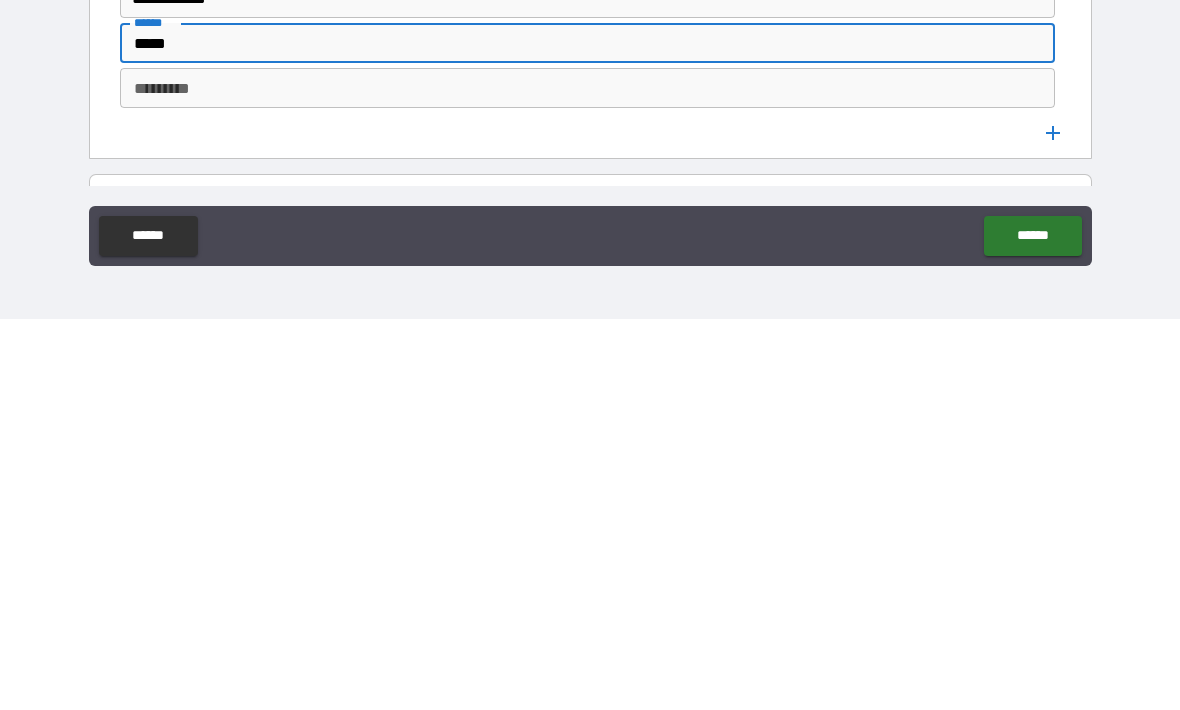 type on "*****" 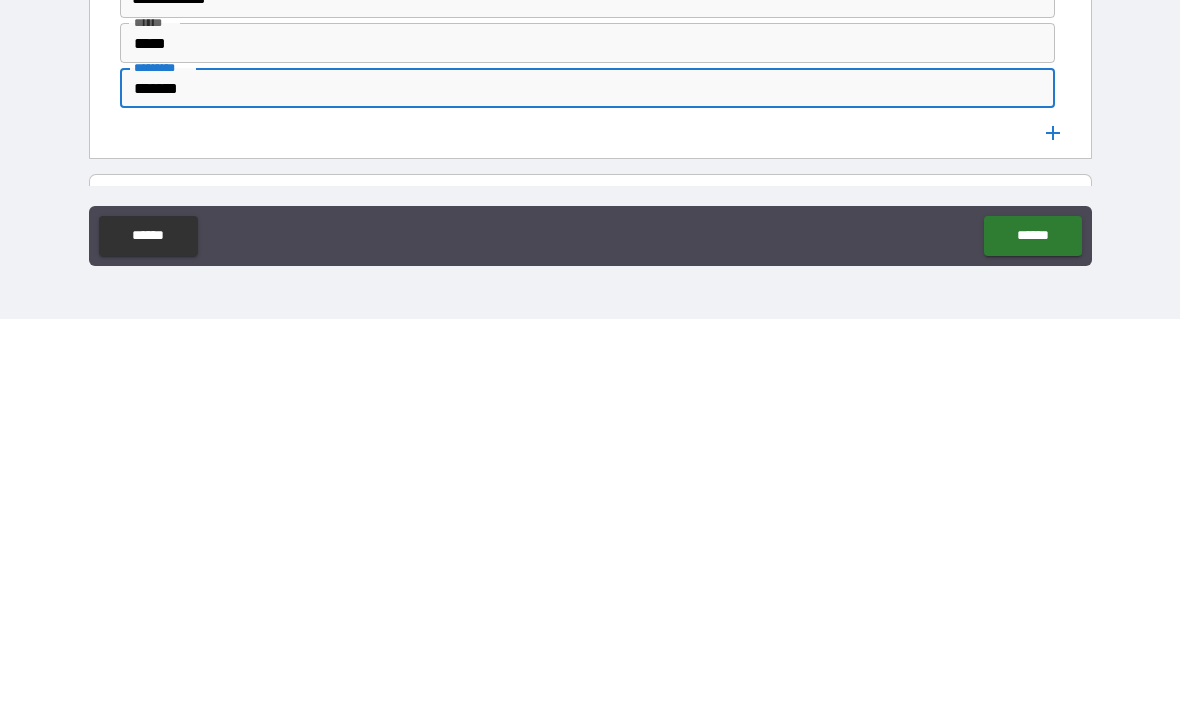 type on "*******" 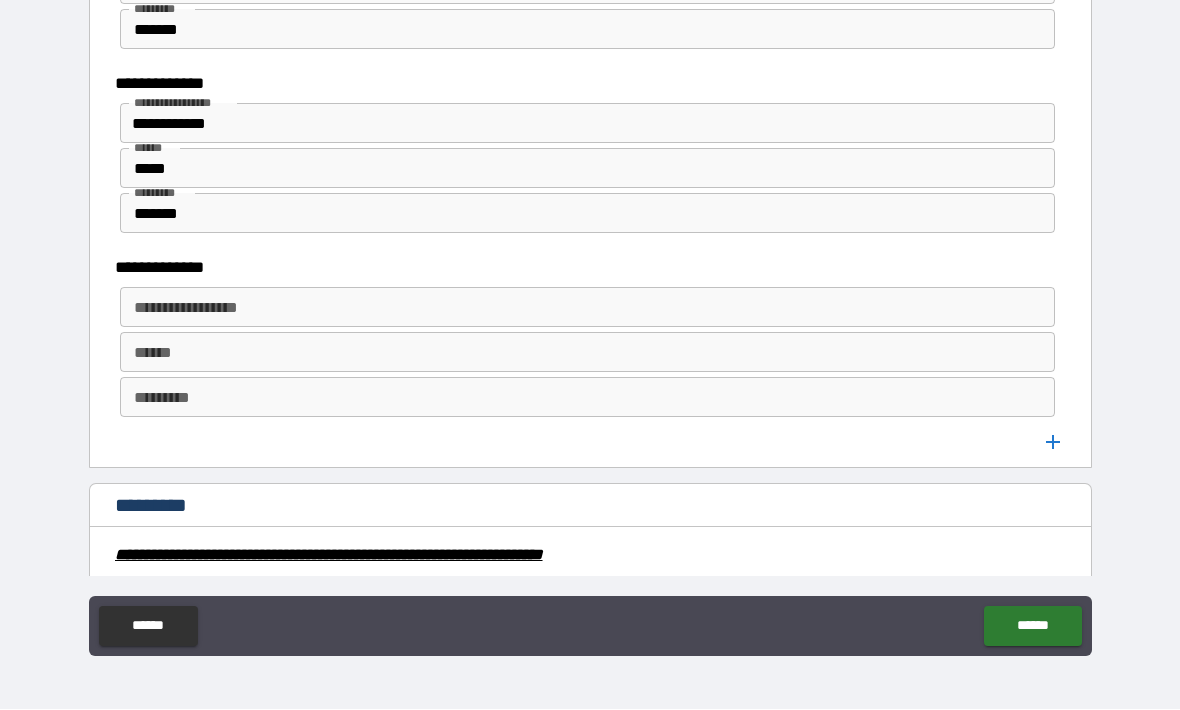scroll, scrollTop: 3702, scrollLeft: 0, axis: vertical 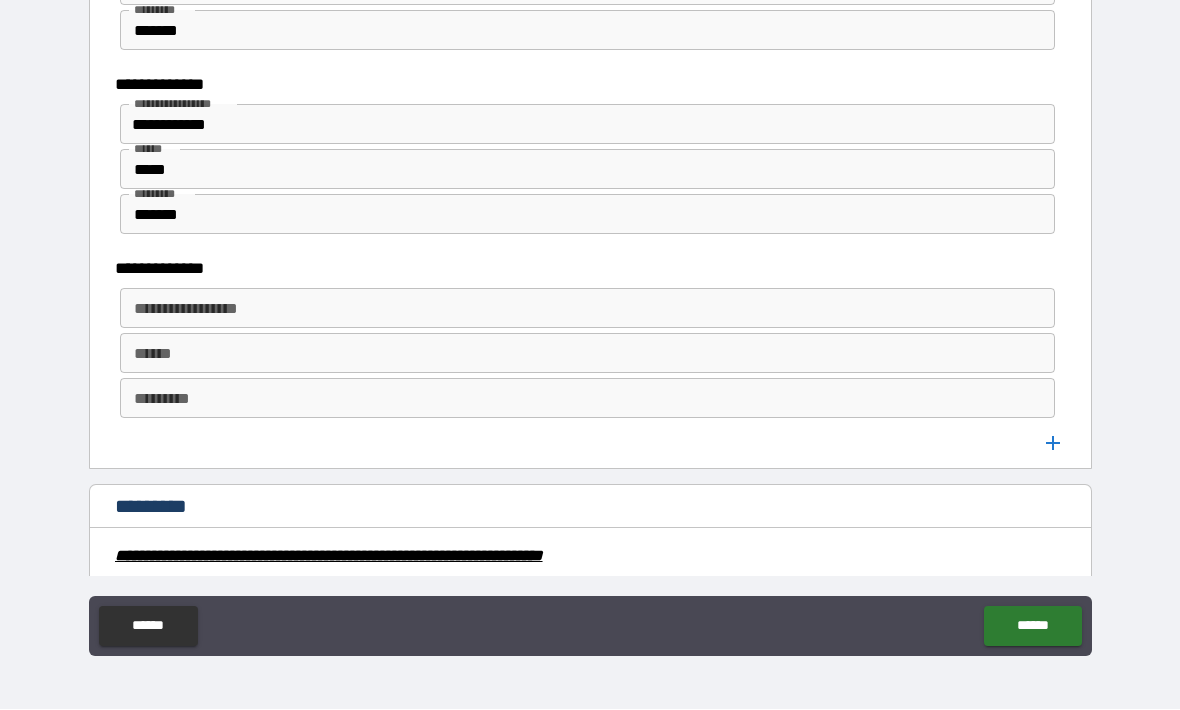 click on "**********" at bounding box center (586, 309) 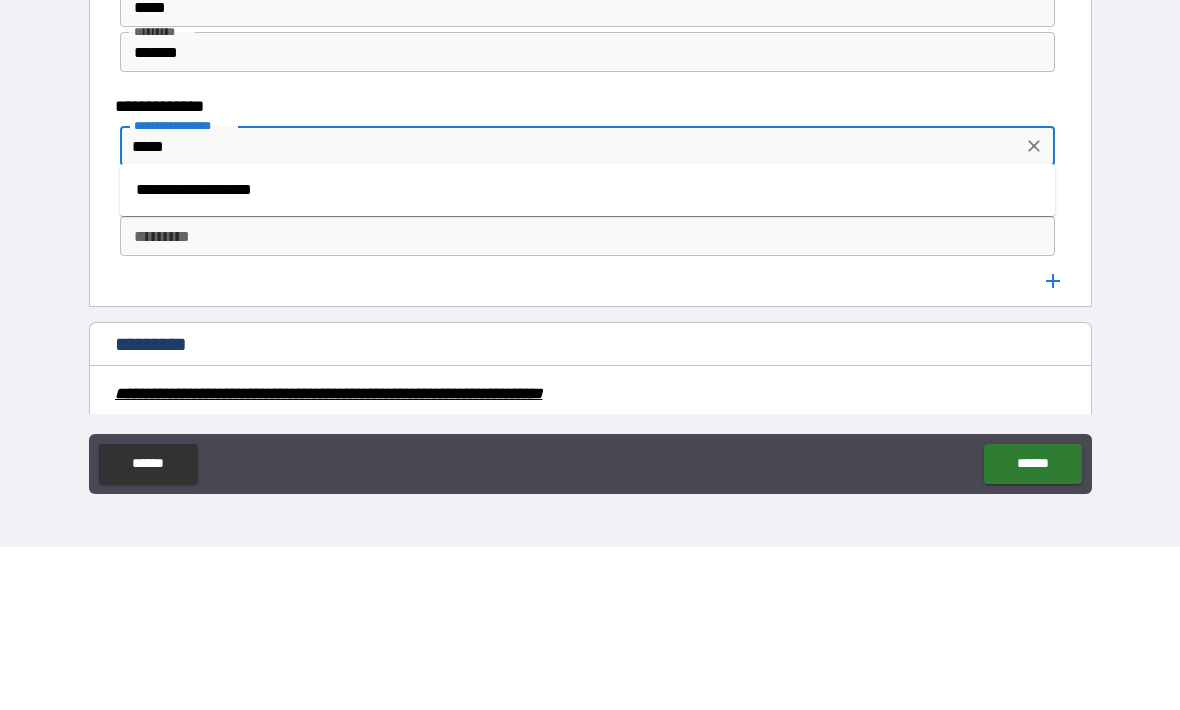 click on "**********" at bounding box center [588, 353] 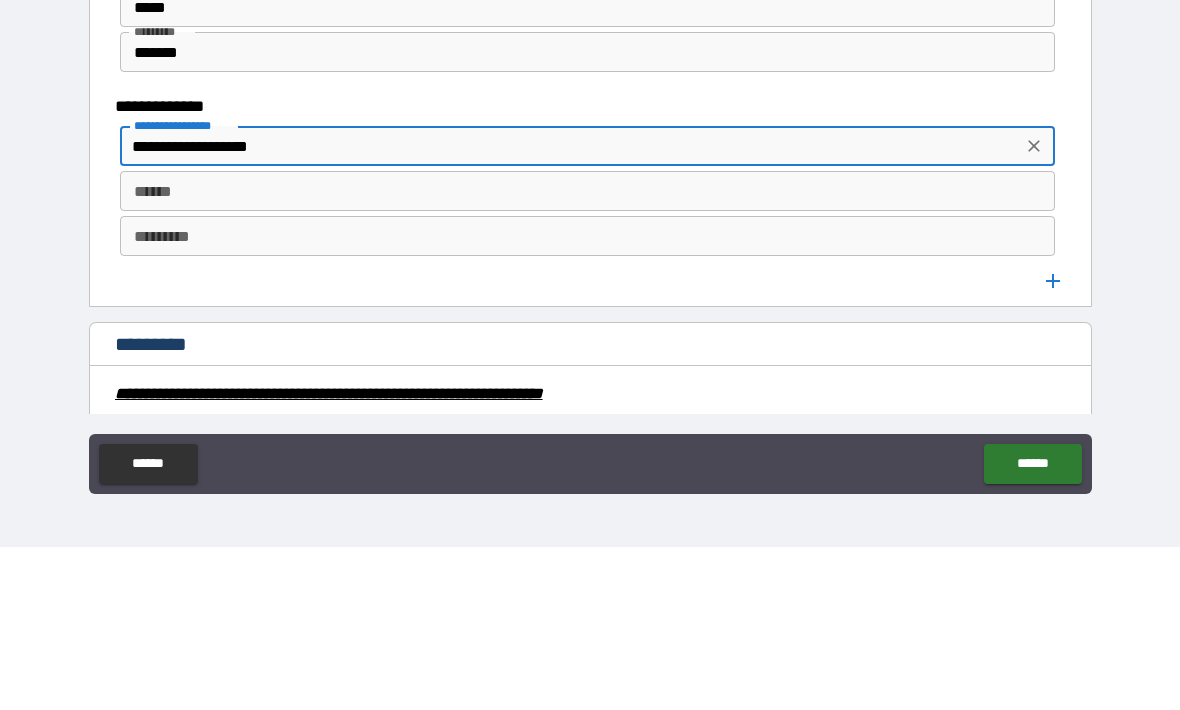 click on "******" at bounding box center (588, 354) 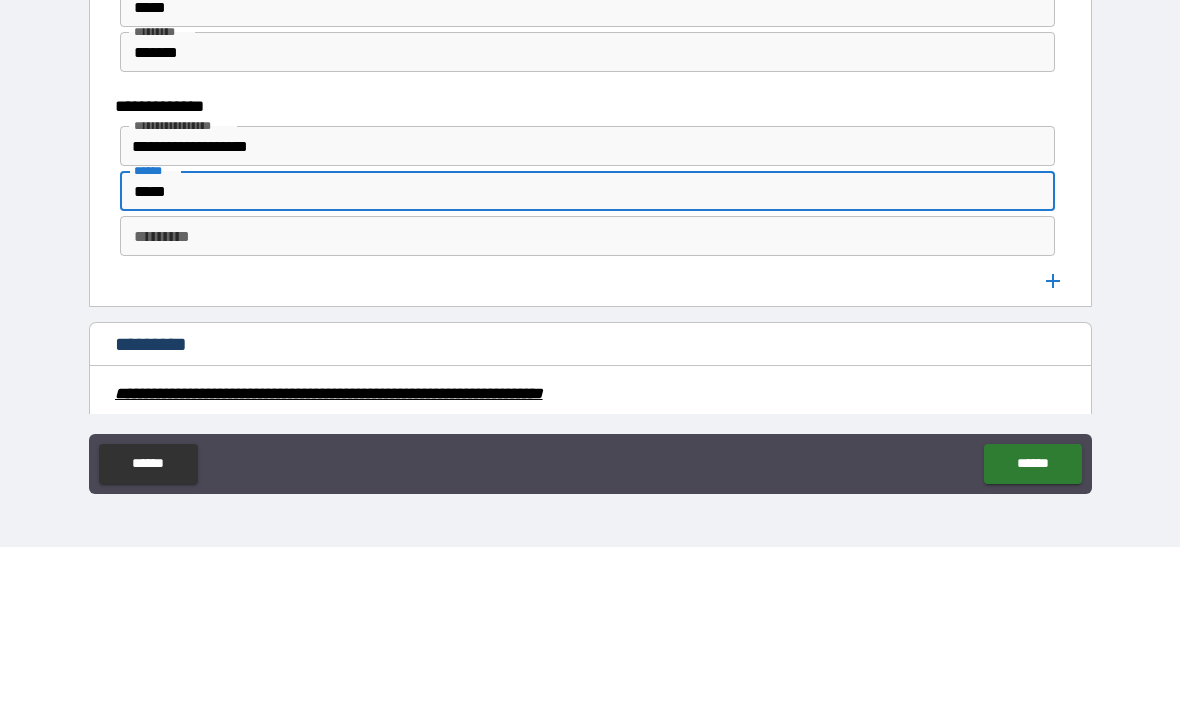 type on "*****" 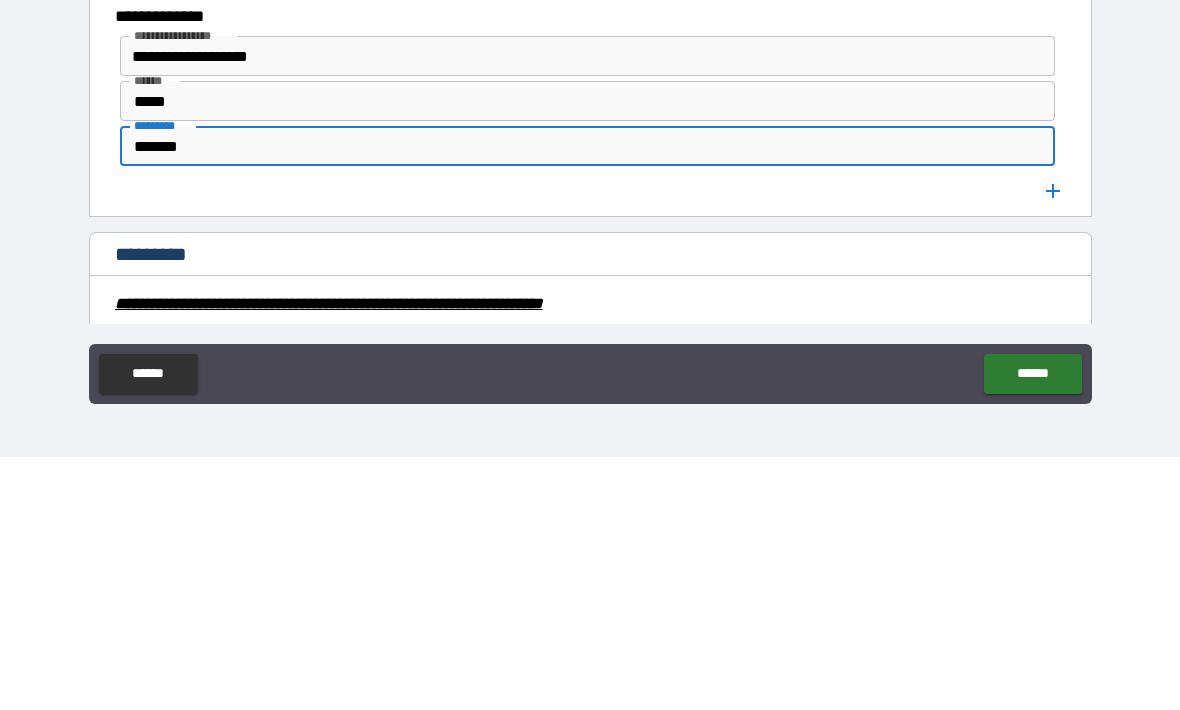 type on "*******" 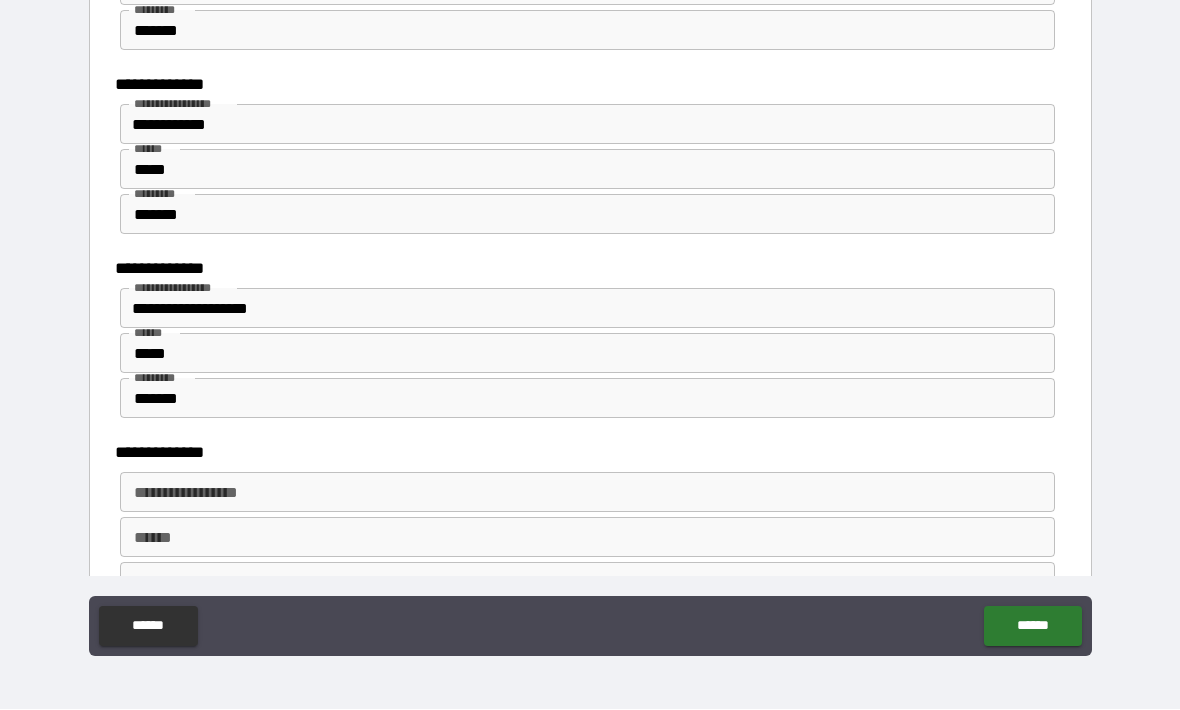 click on "**********" at bounding box center (586, 493) 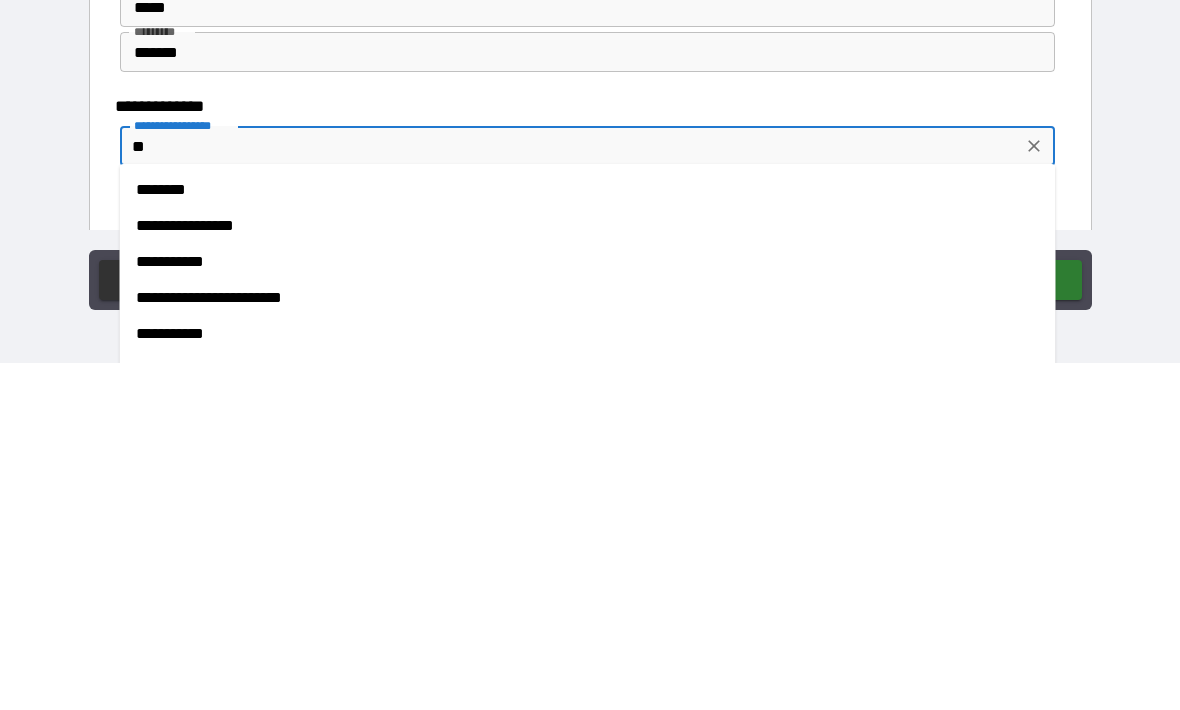 type on "*" 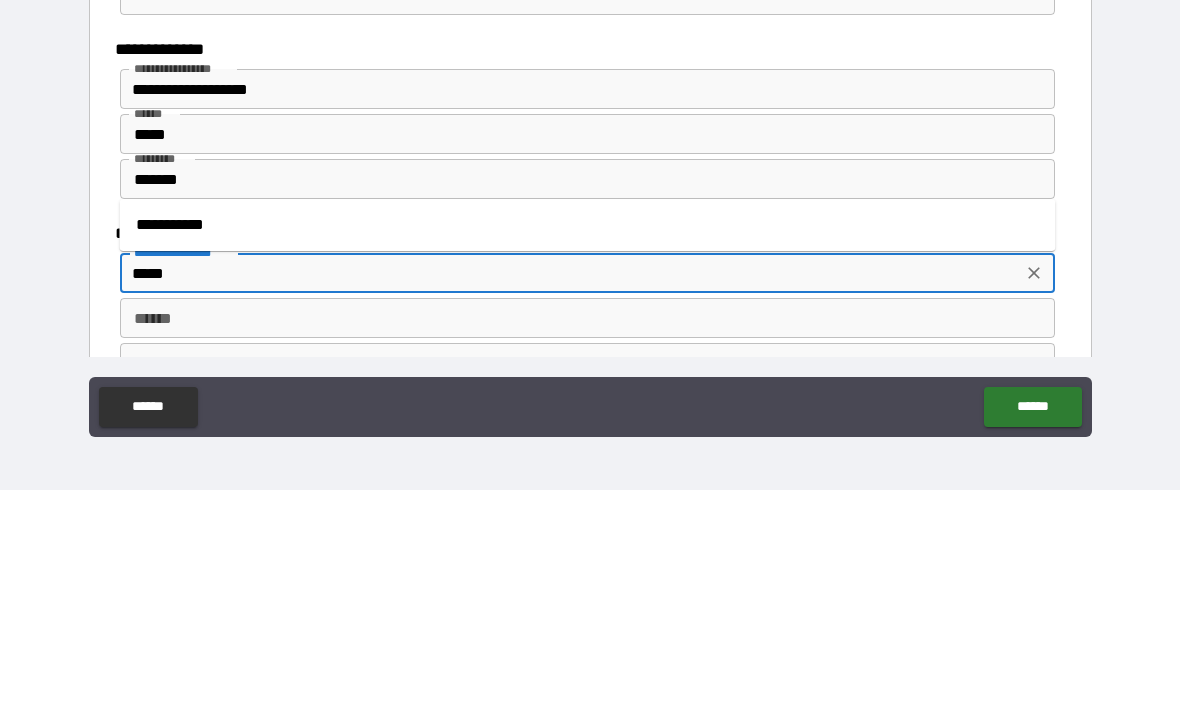 click on "**********" at bounding box center (588, 445) 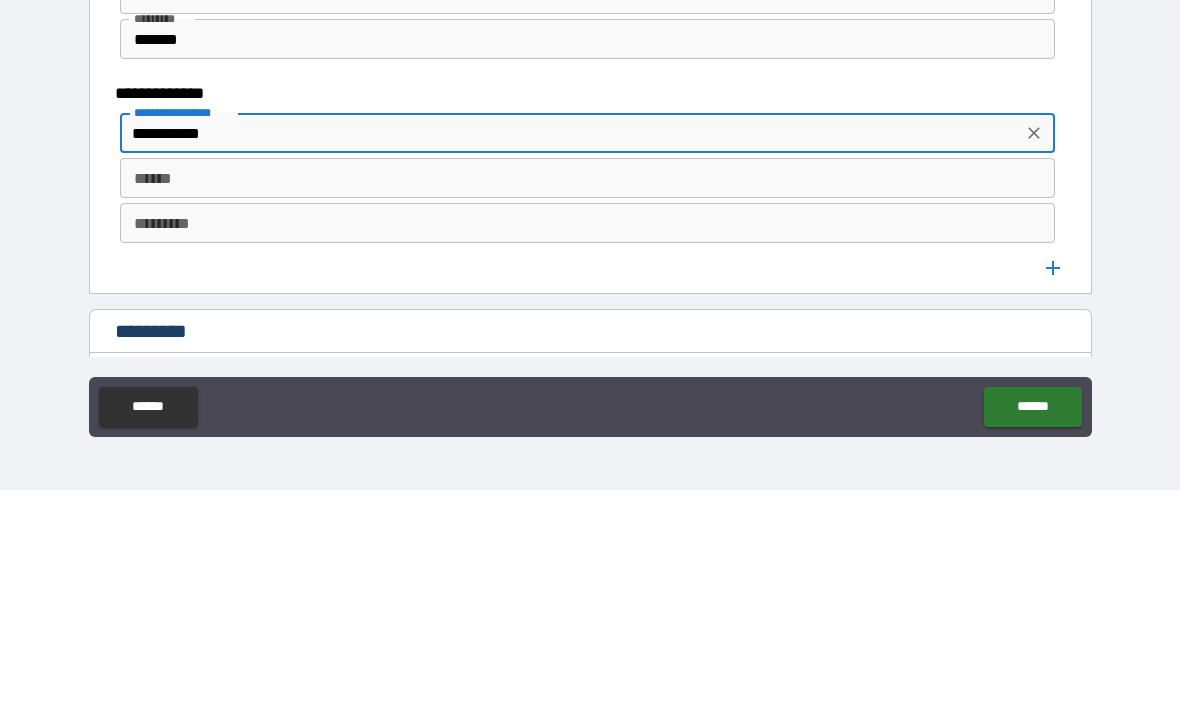 scroll, scrollTop: 3843, scrollLeft: 0, axis: vertical 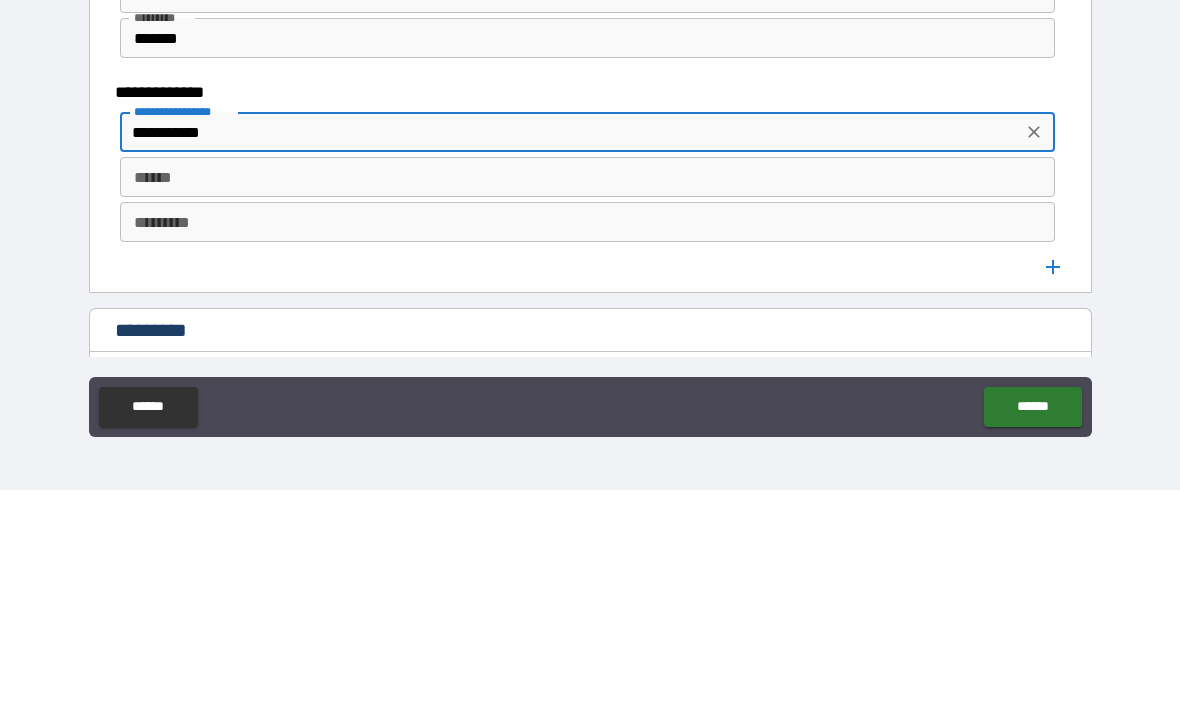 click on "******" at bounding box center (588, 397) 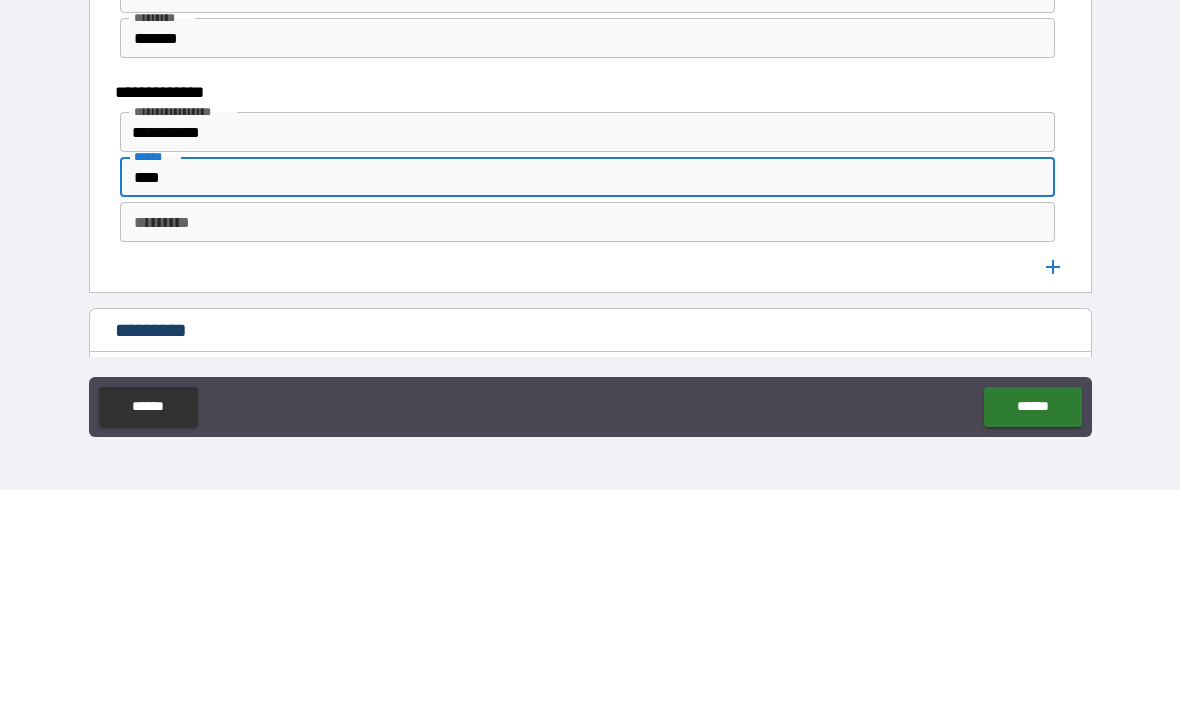 type on "****" 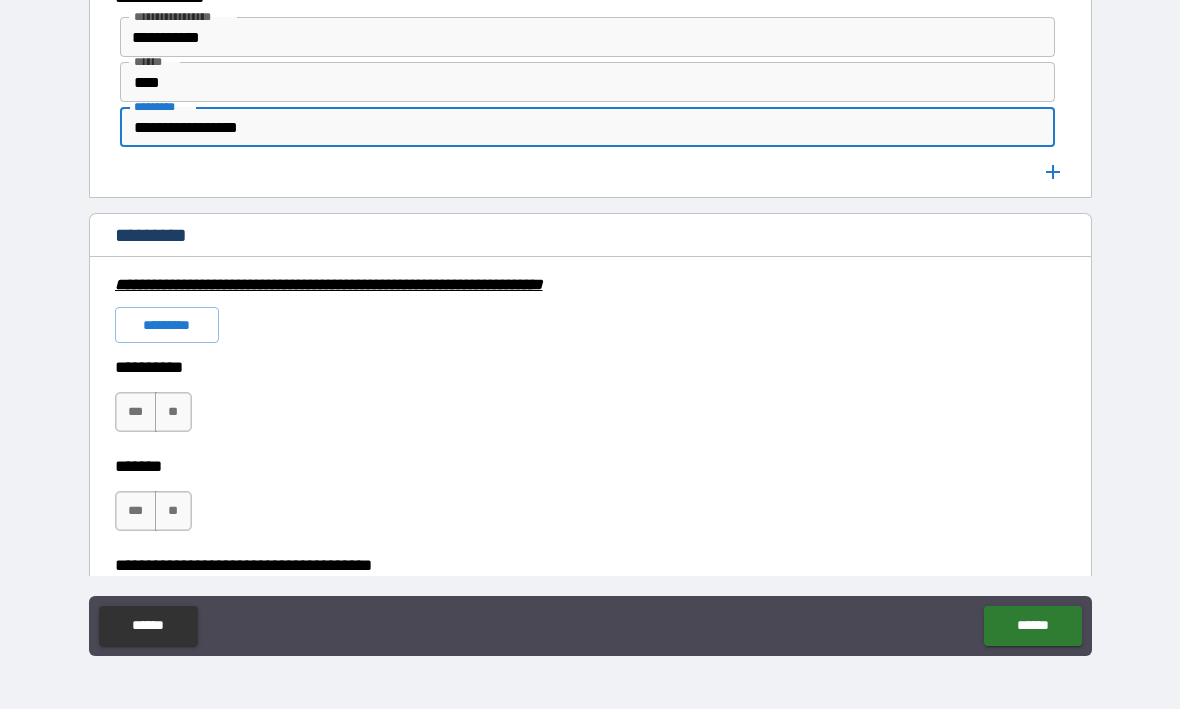 scroll, scrollTop: 4154, scrollLeft: 0, axis: vertical 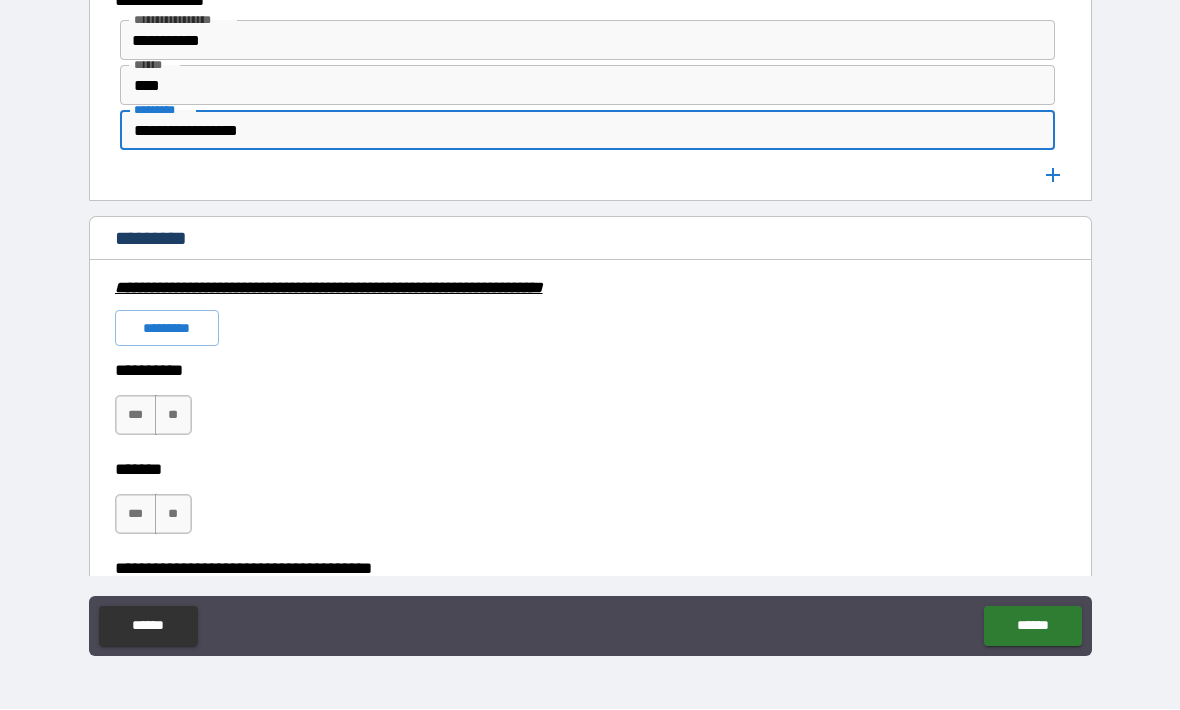 type on "**********" 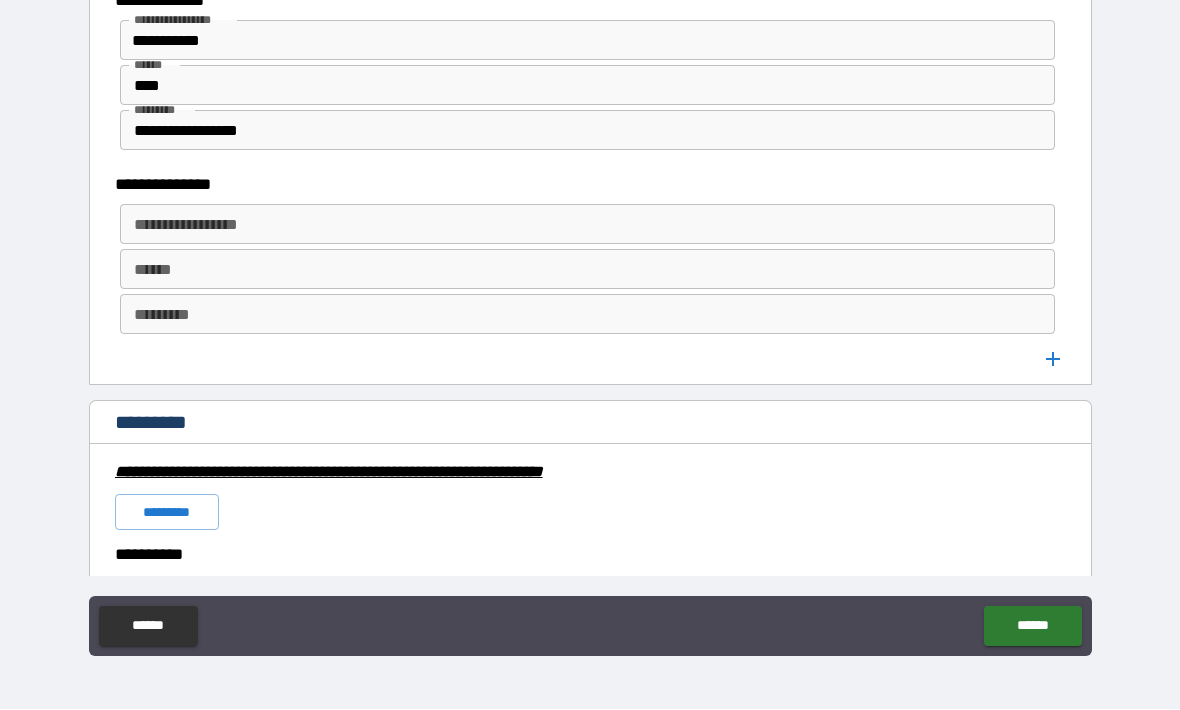 click on "**********" at bounding box center (586, 225) 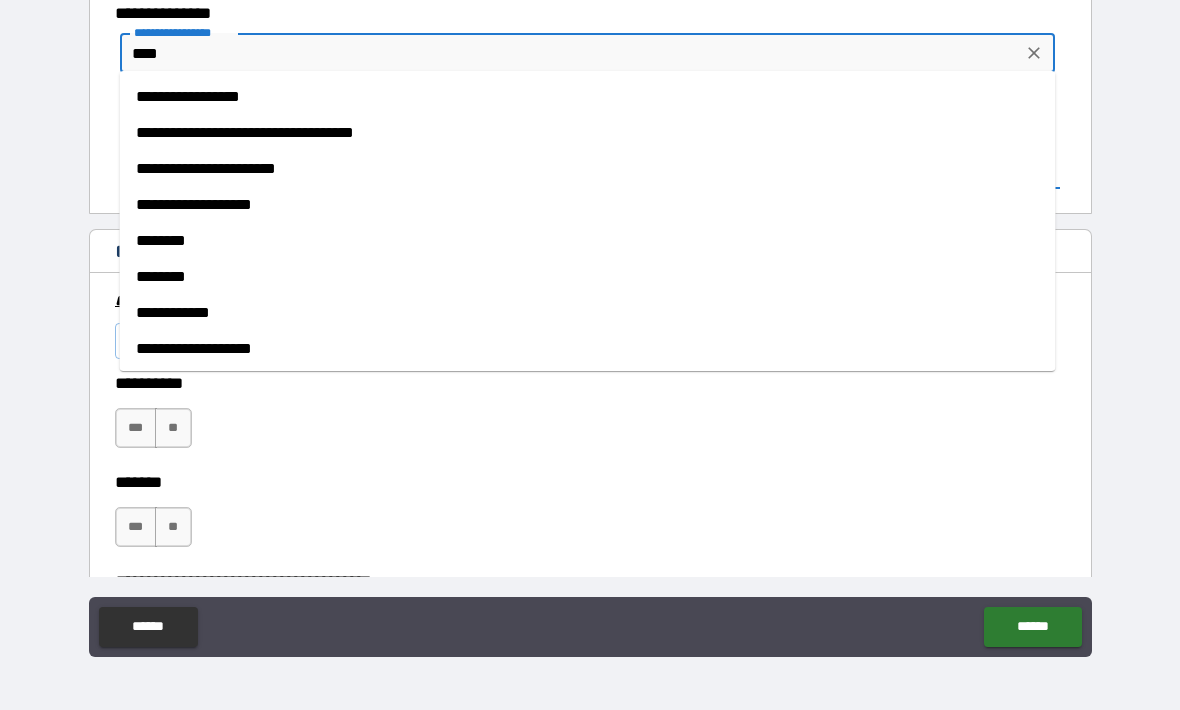 scroll, scrollTop: 4335, scrollLeft: 0, axis: vertical 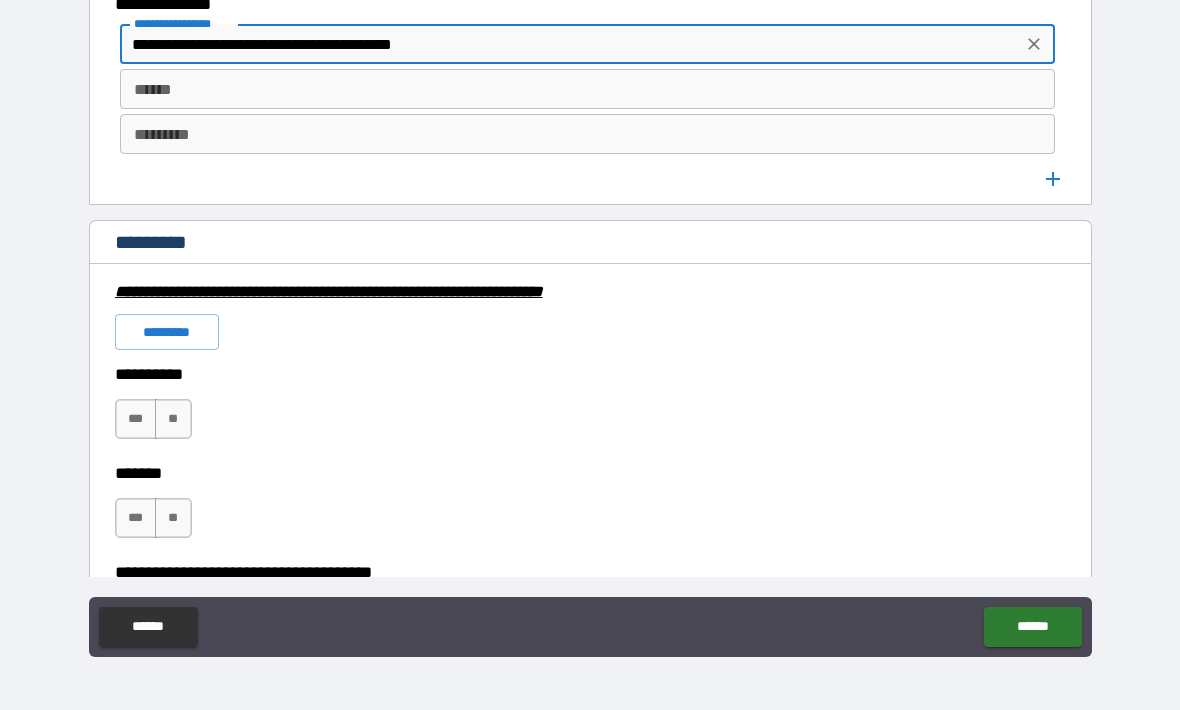 type on "**********" 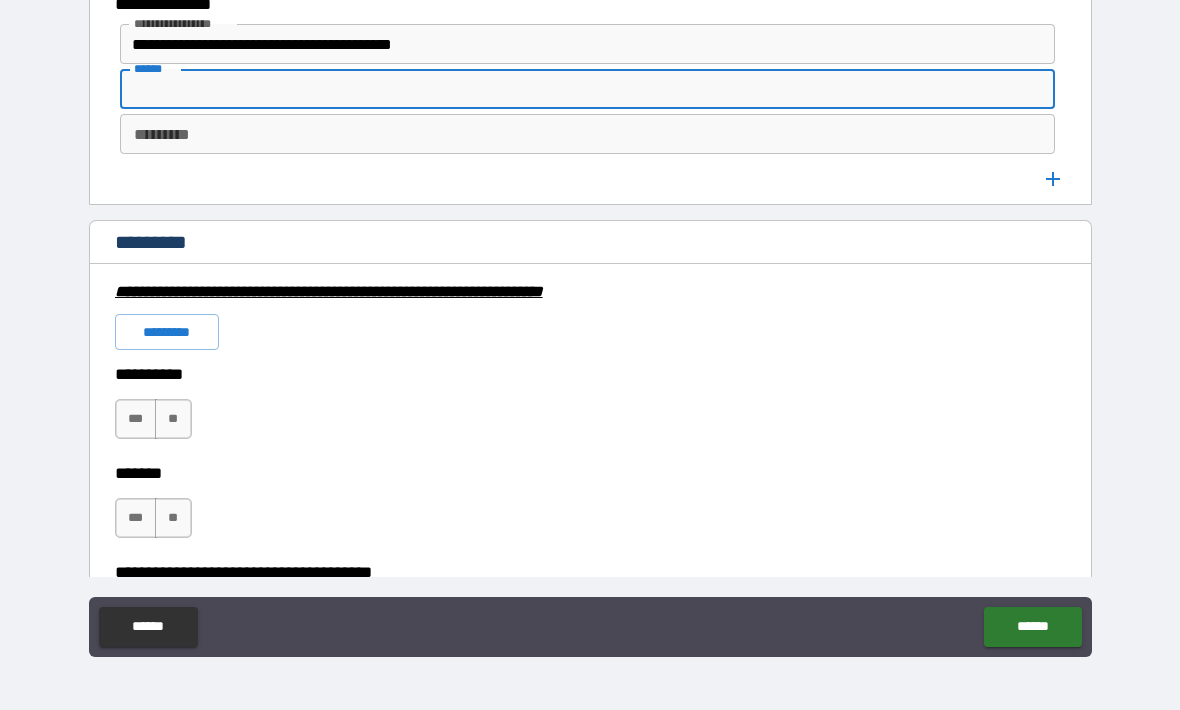 click on "*********" at bounding box center (588, 134) 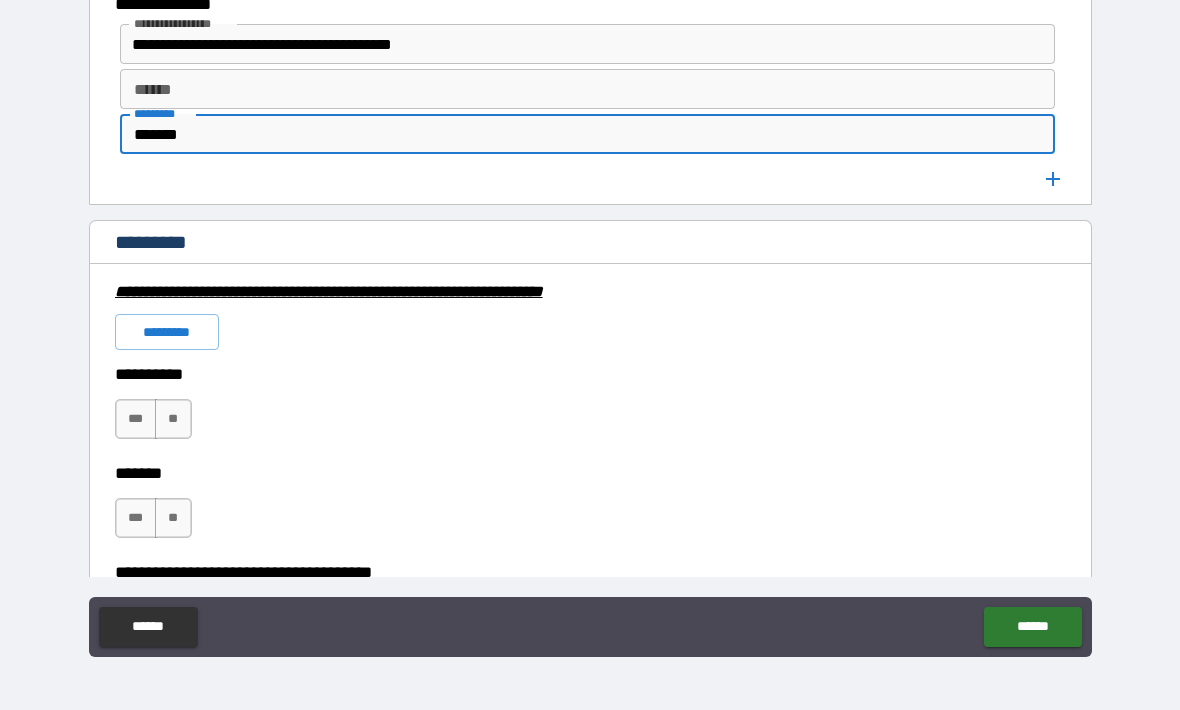 type on "*******" 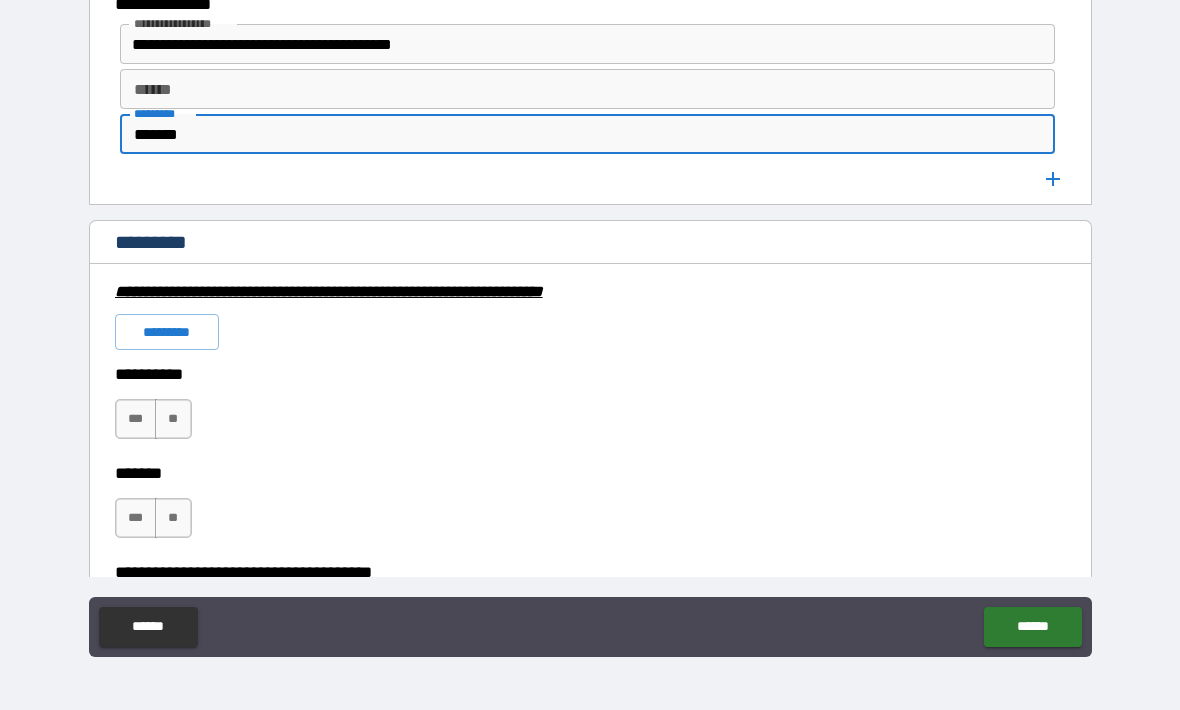 click at bounding box center (1053, 179) 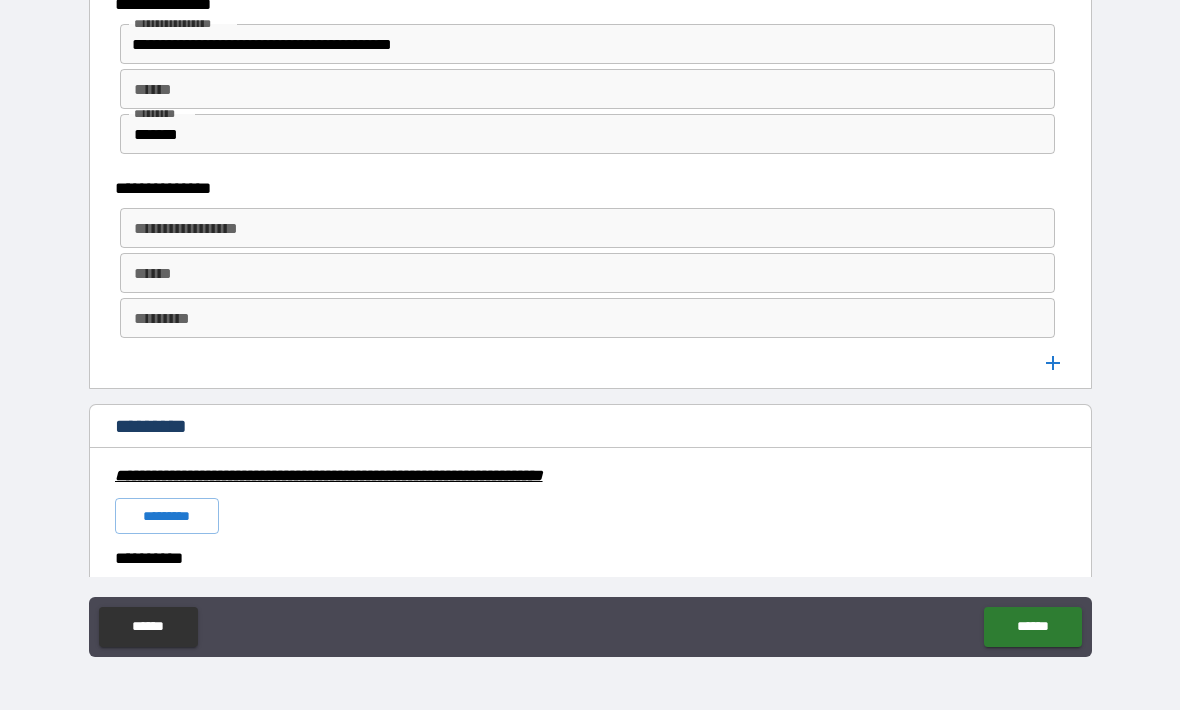 click on "**********" at bounding box center (586, 228) 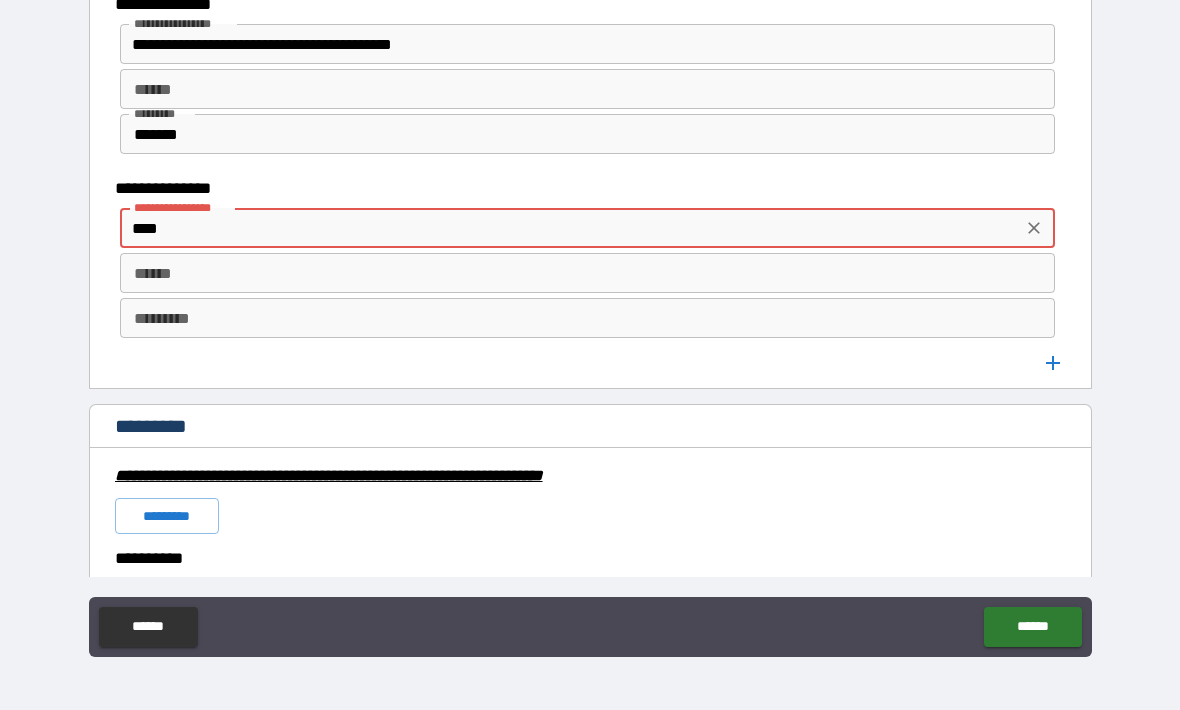 type on "****" 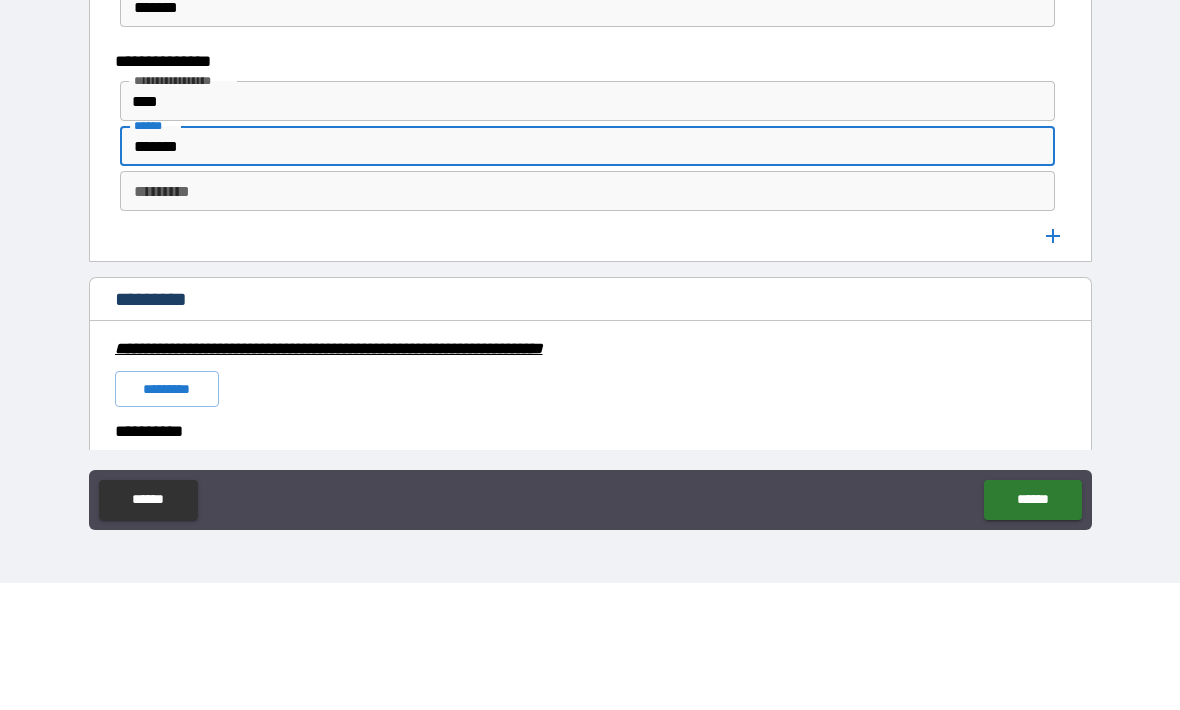 type on "*******" 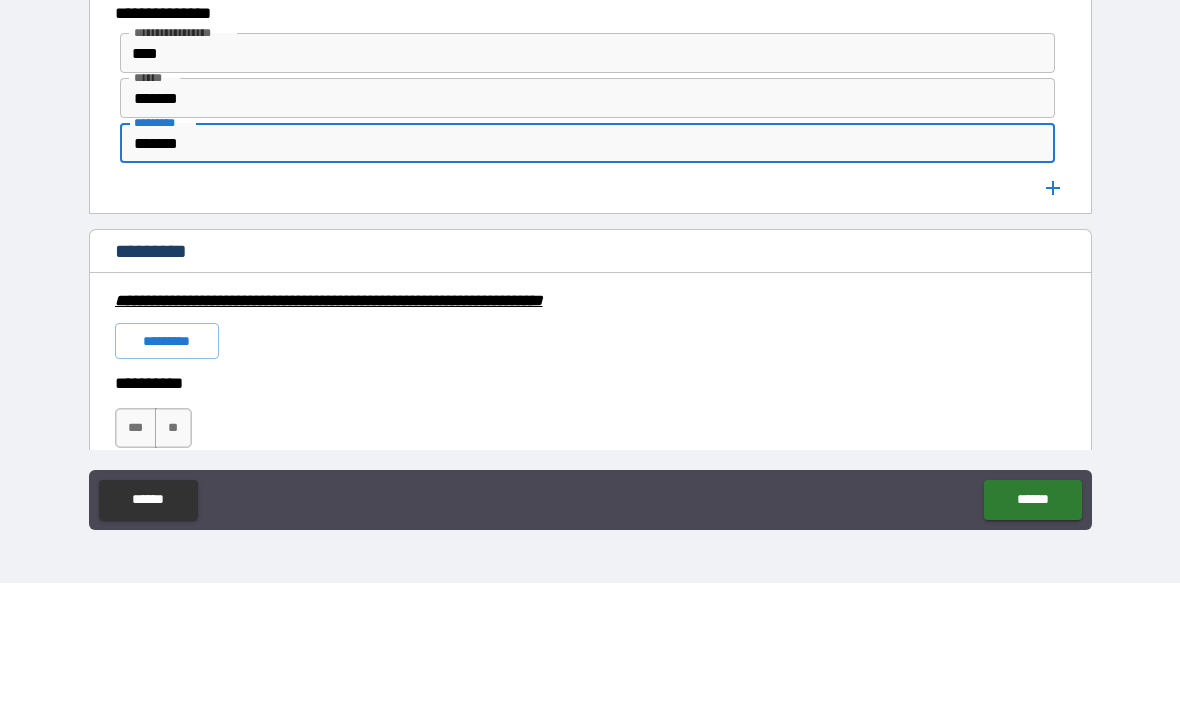 scroll, scrollTop: 4410, scrollLeft: 0, axis: vertical 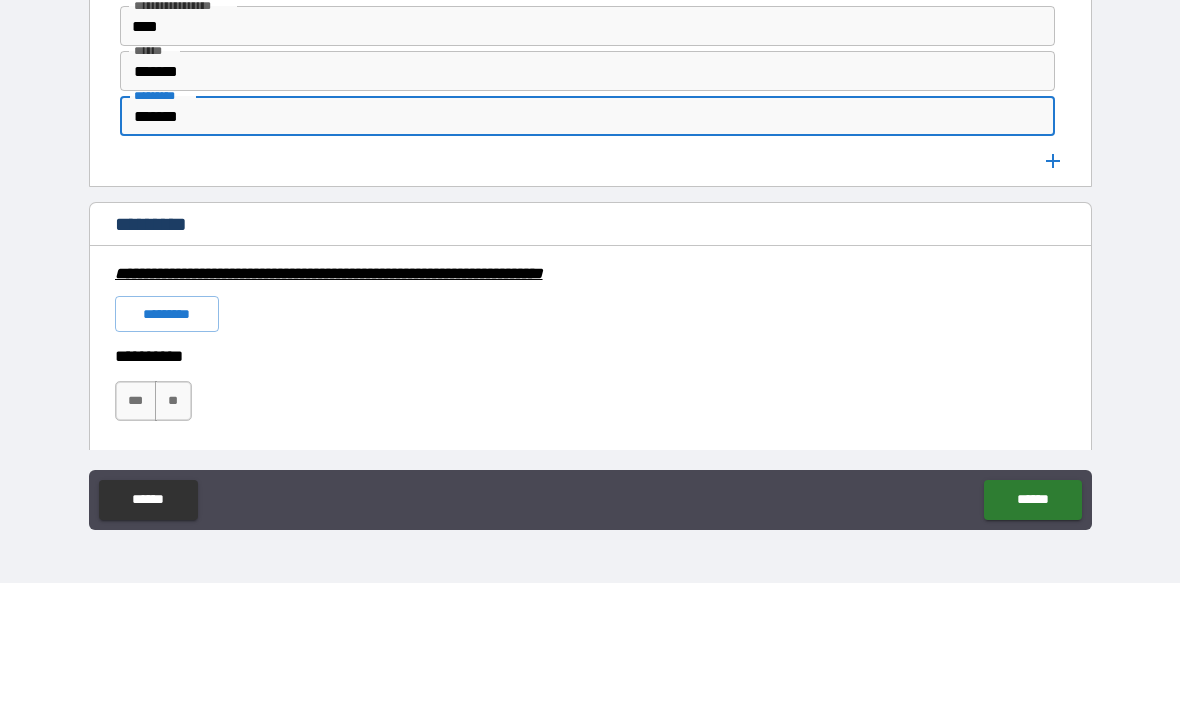 type on "*******" 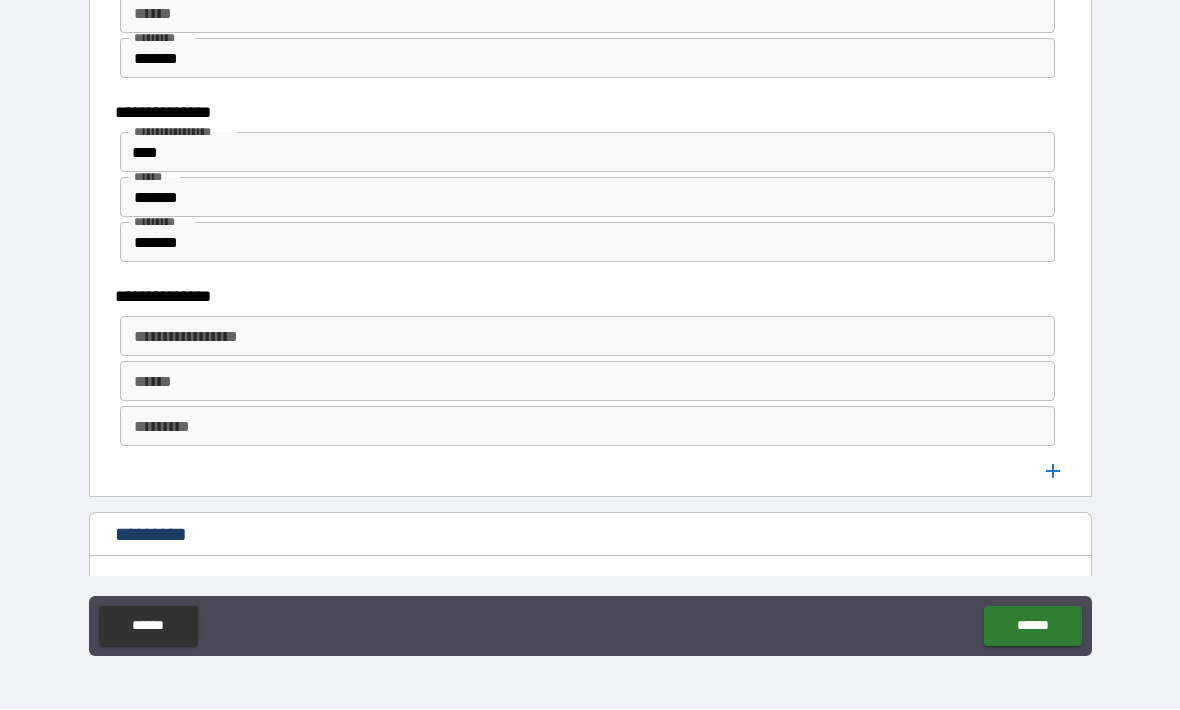 click on "**********" at bounding box center (586, 337) 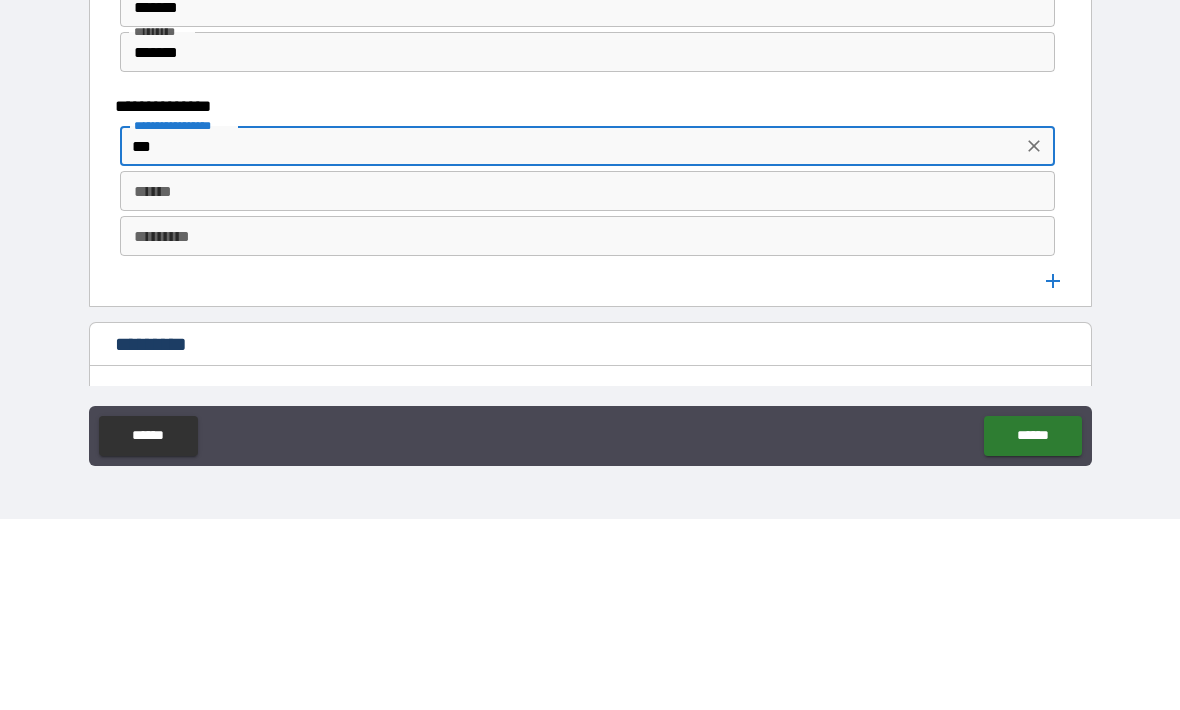 type on "***" 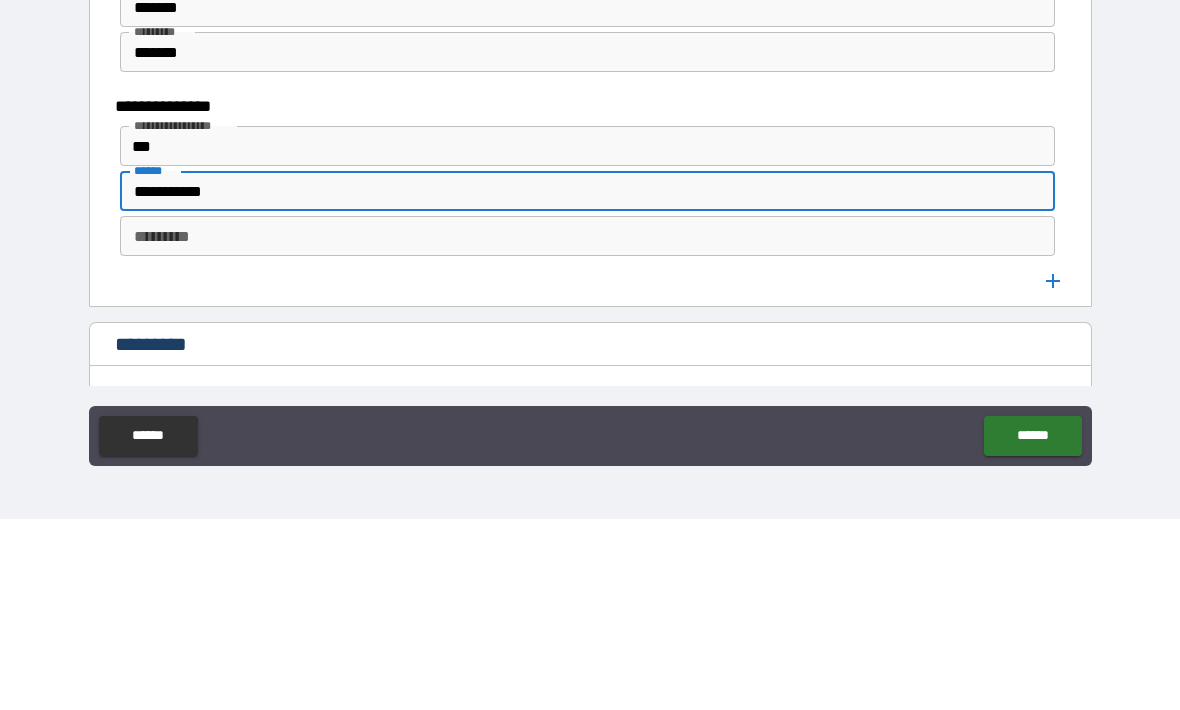 type on "**********" 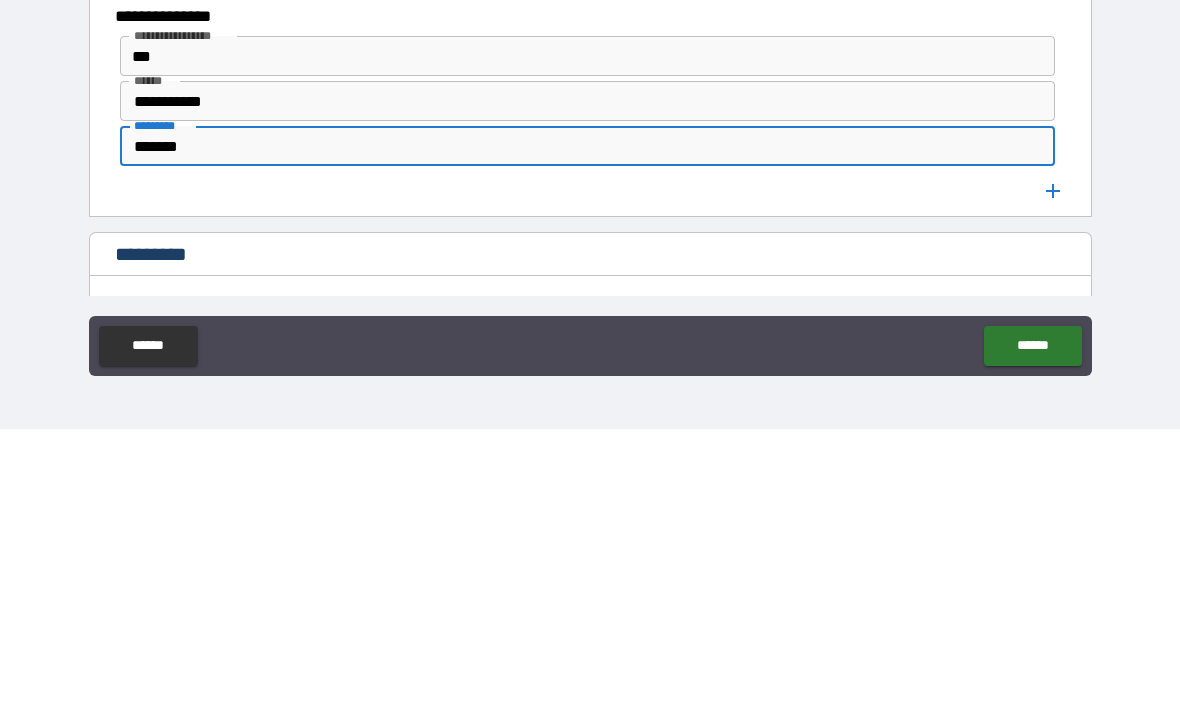 type on "*******" 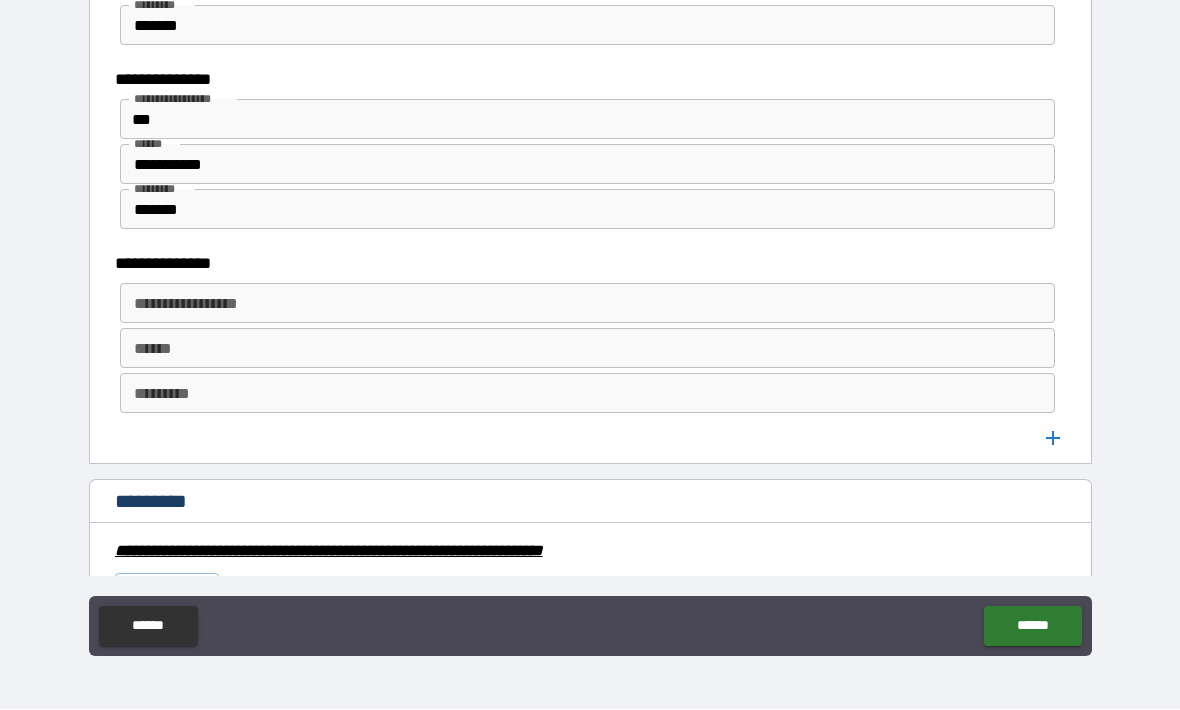 scroll, scrollTop: 4619, scrollLeft: 0, axis: vertical 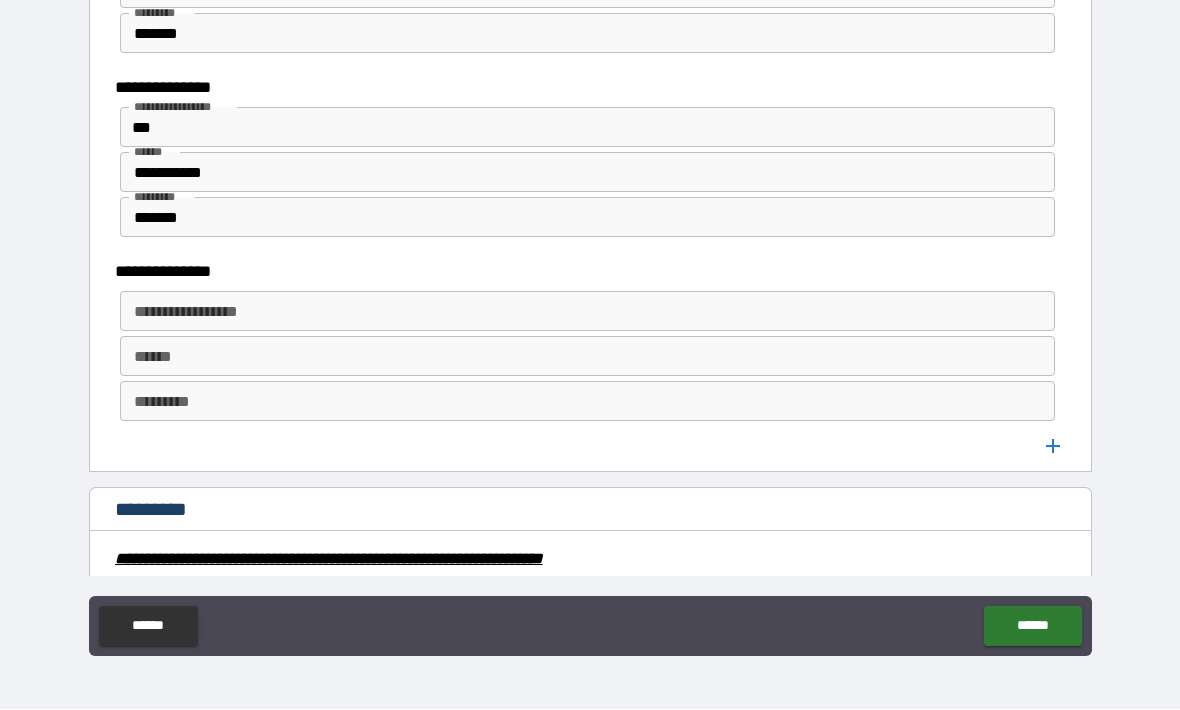click on "**********" at bounding box center (586, 312) 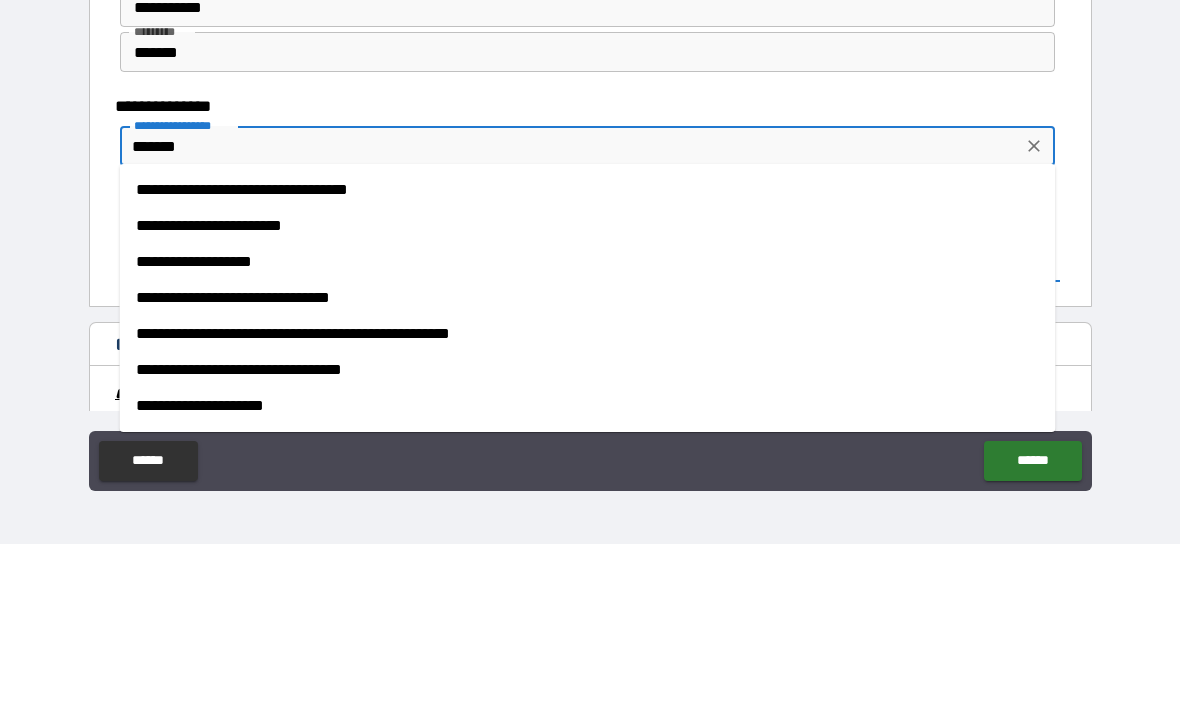 type on "*******" 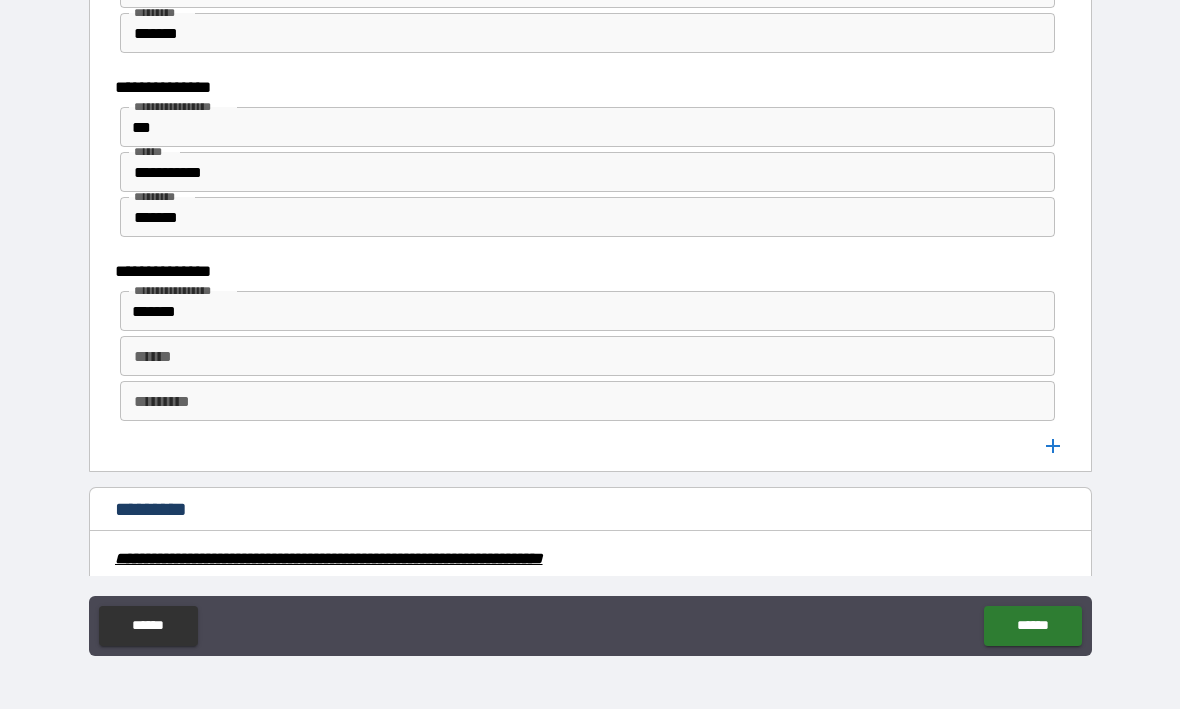 click on "******" at bounding box center (588, 357) 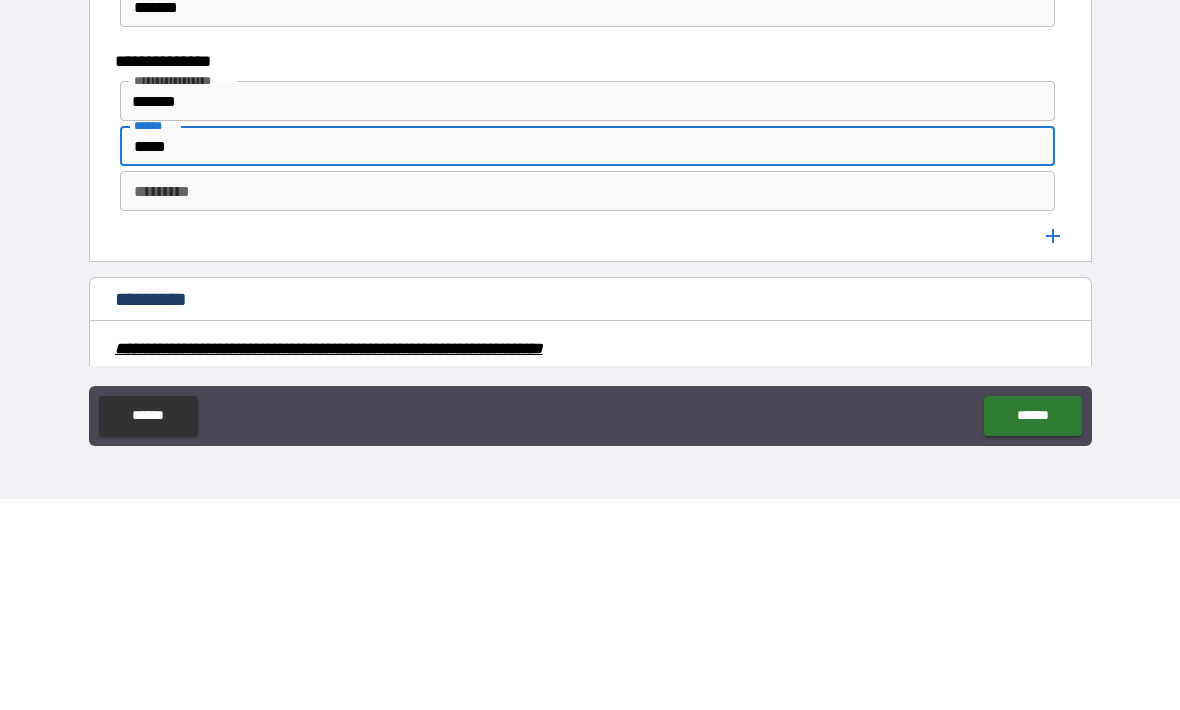 type on "*****" 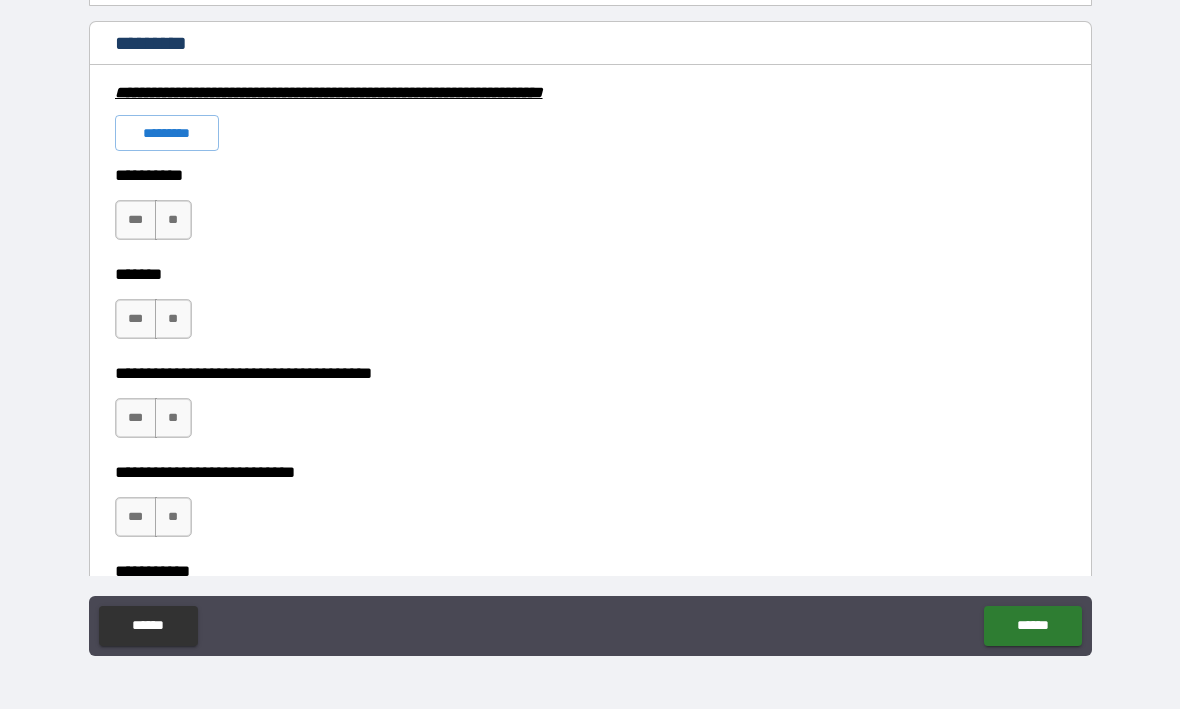 scroll, scrollTop: 5084, scrollLeft: 0, axis: vertical 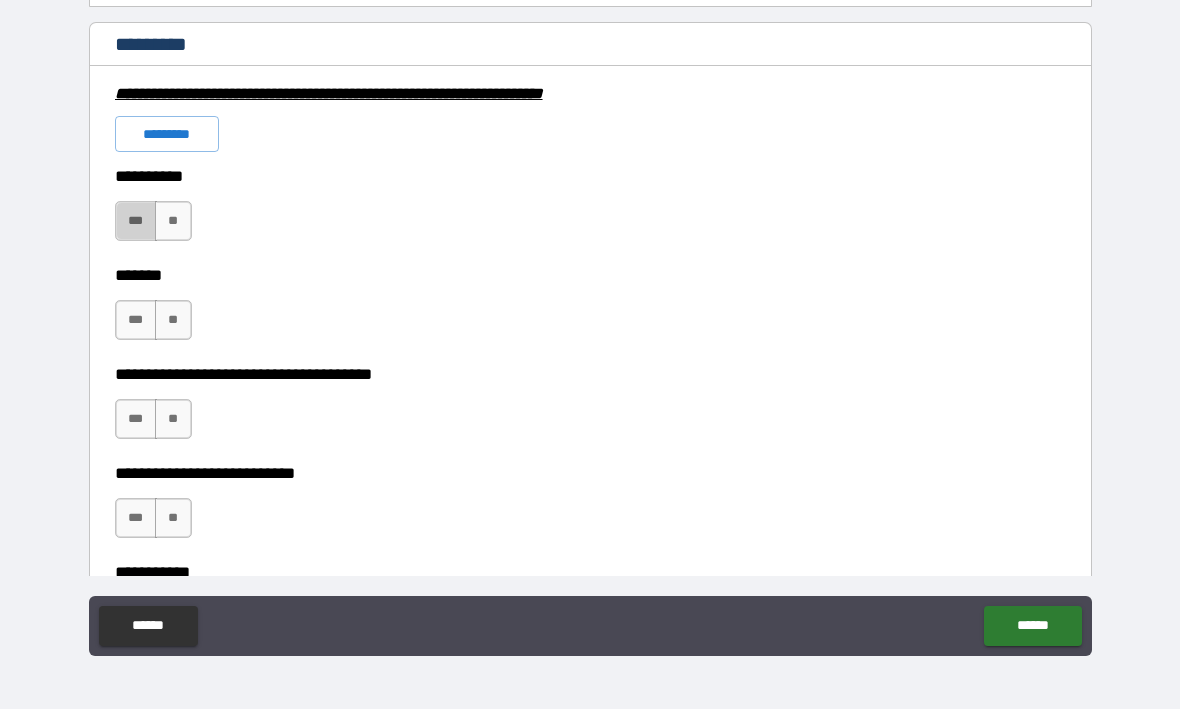 type on "*******" 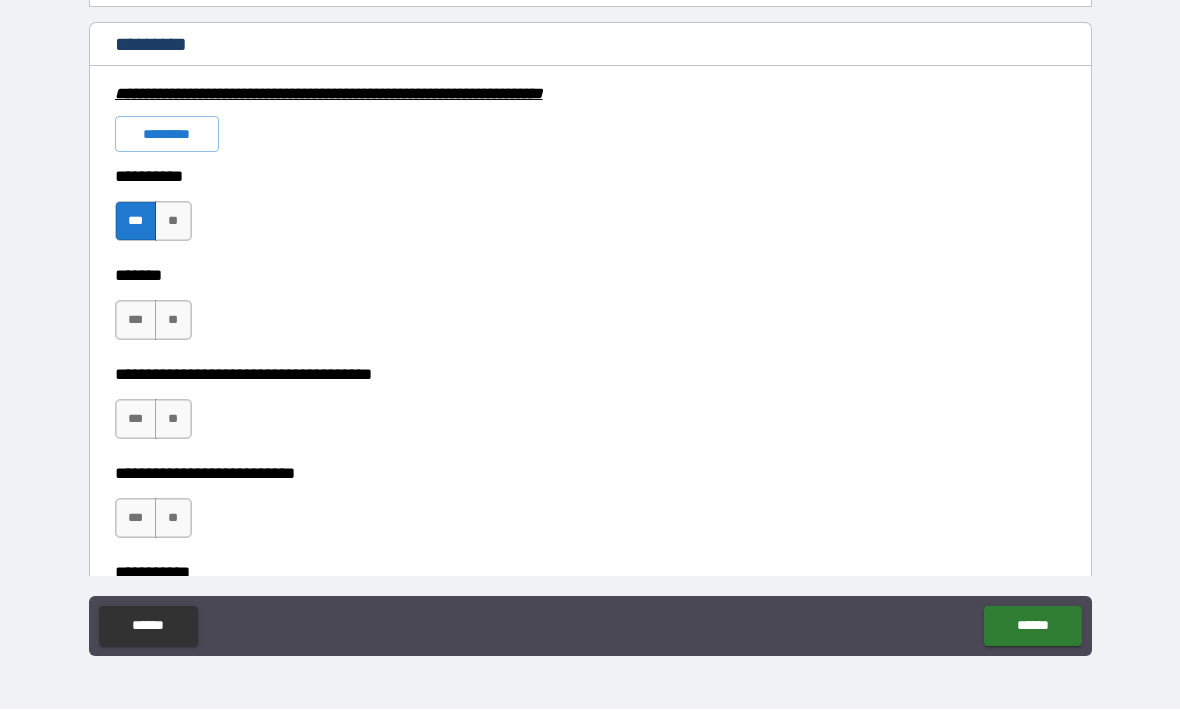 click on "***" at bounding box center (136, 321) 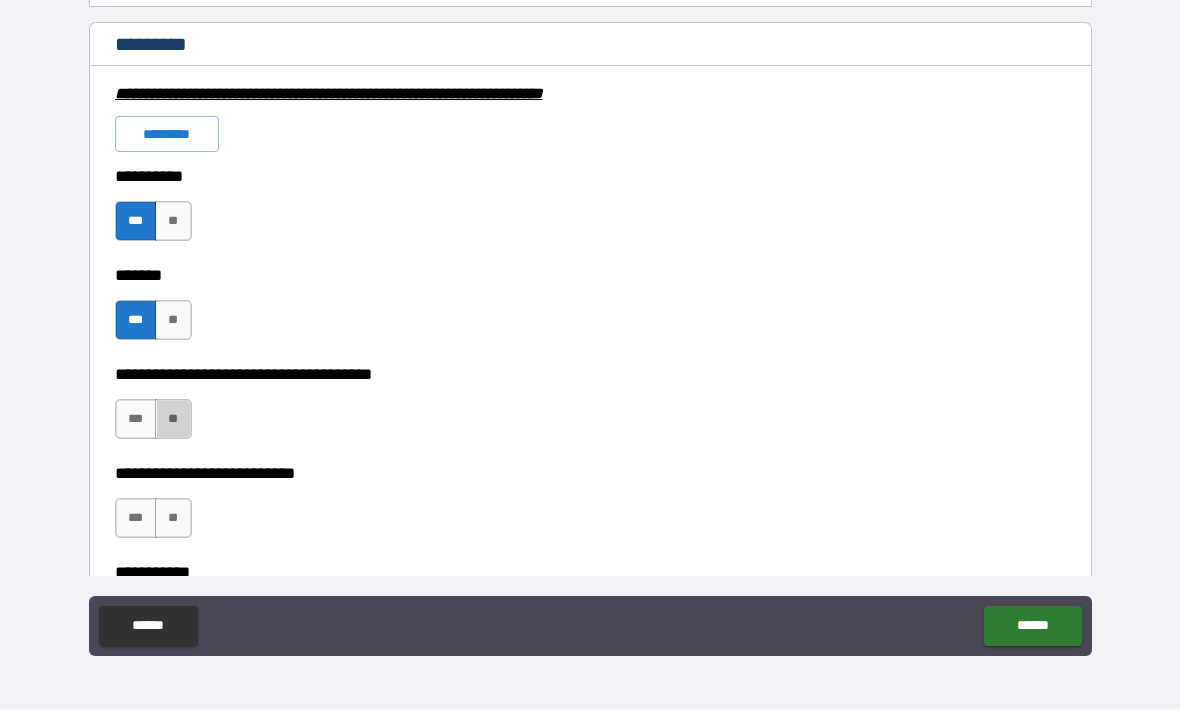 click on "**" at bounding box center (173, 420) 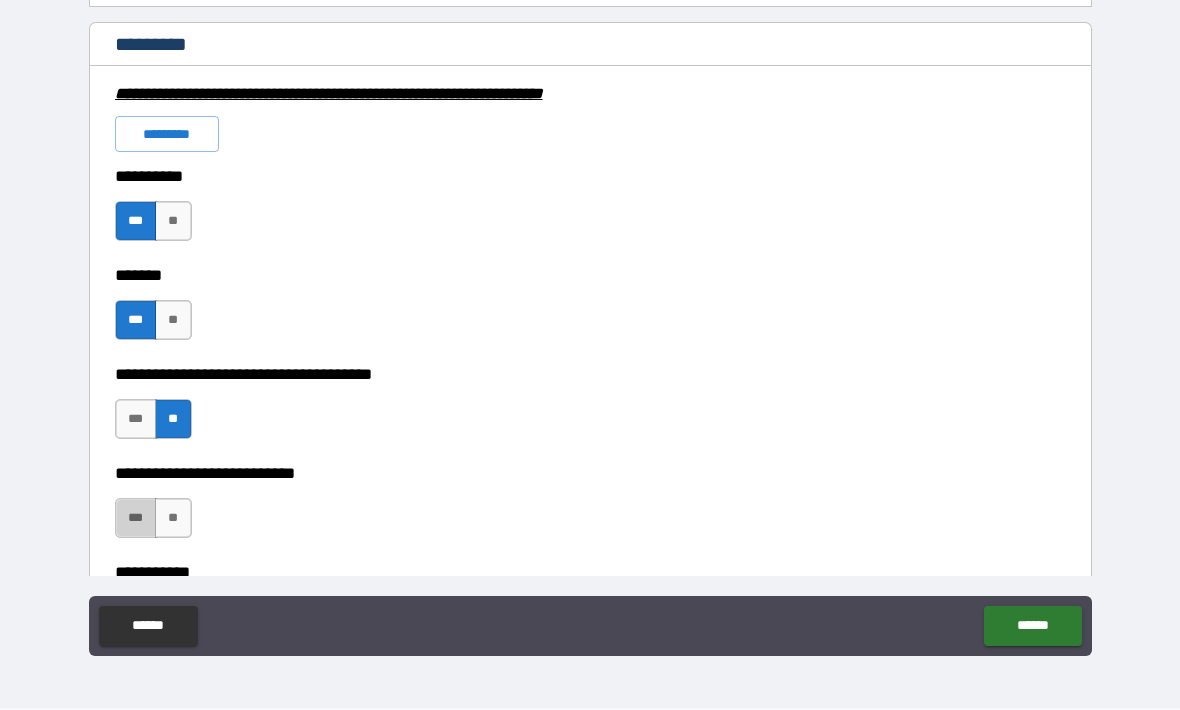 click on "***" at bounding box center [136, 519] 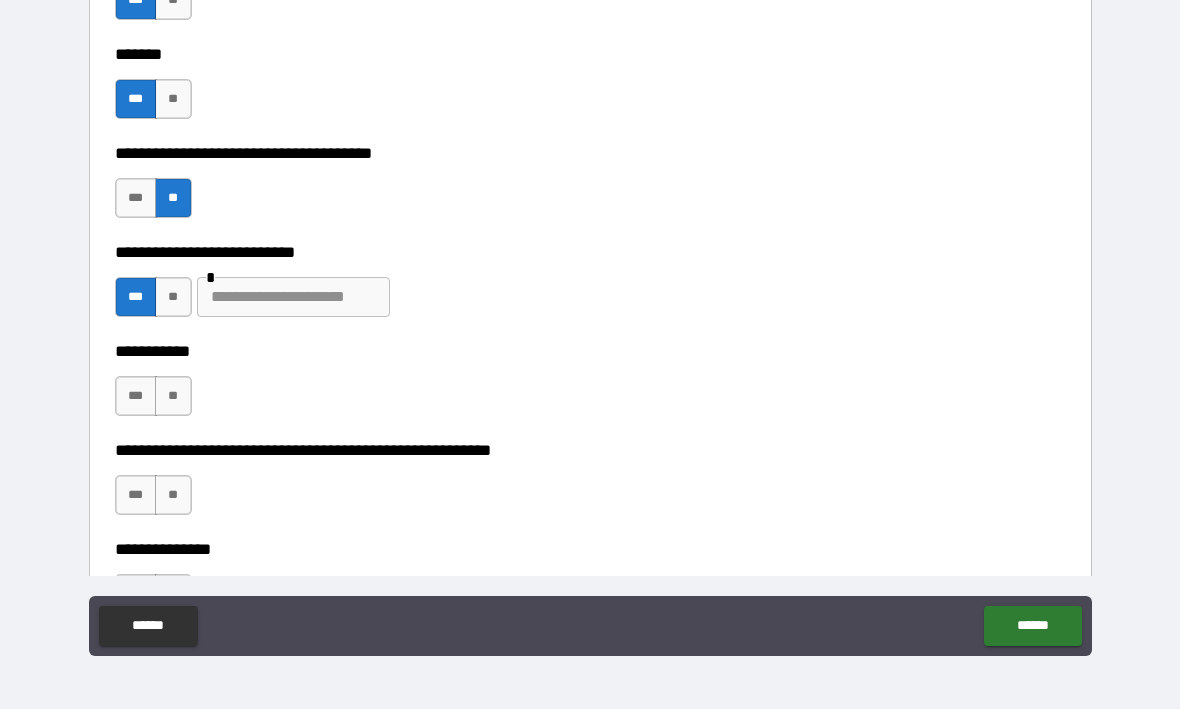 scroll, scrollTop: 5321, scrollLeft: 0, axis: vertical 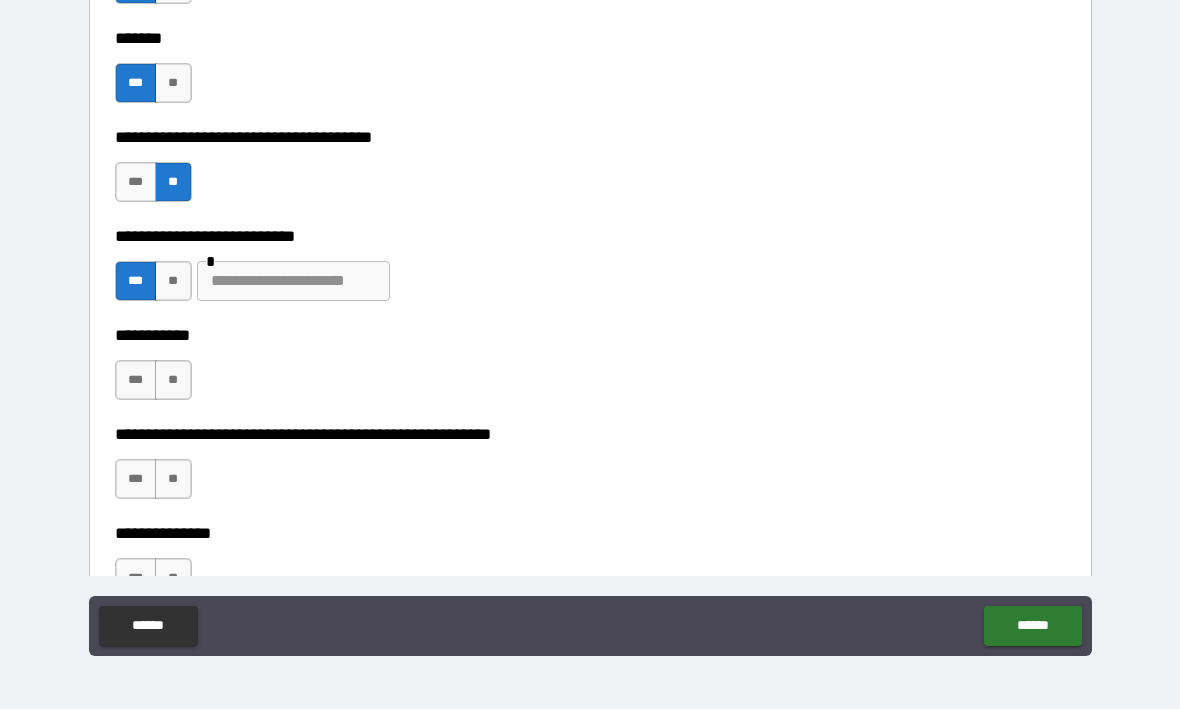 click on "**" at bounding box center (173, 381) 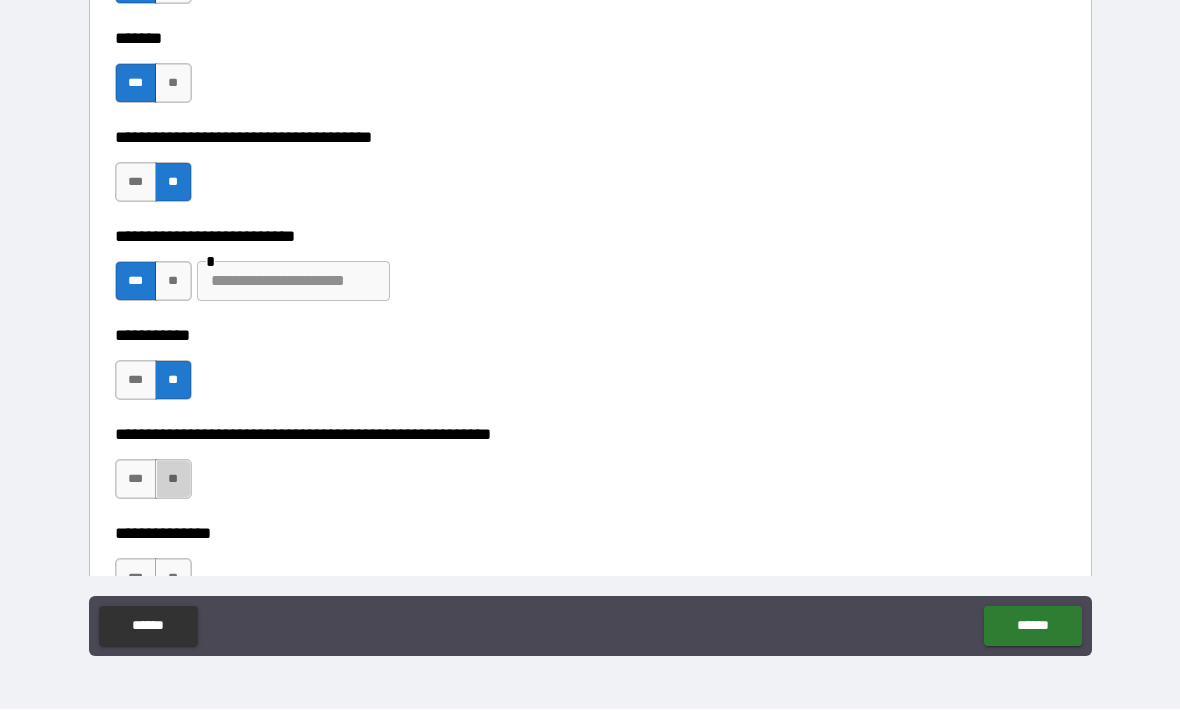 click on "**" at bounding box center (173, 480) 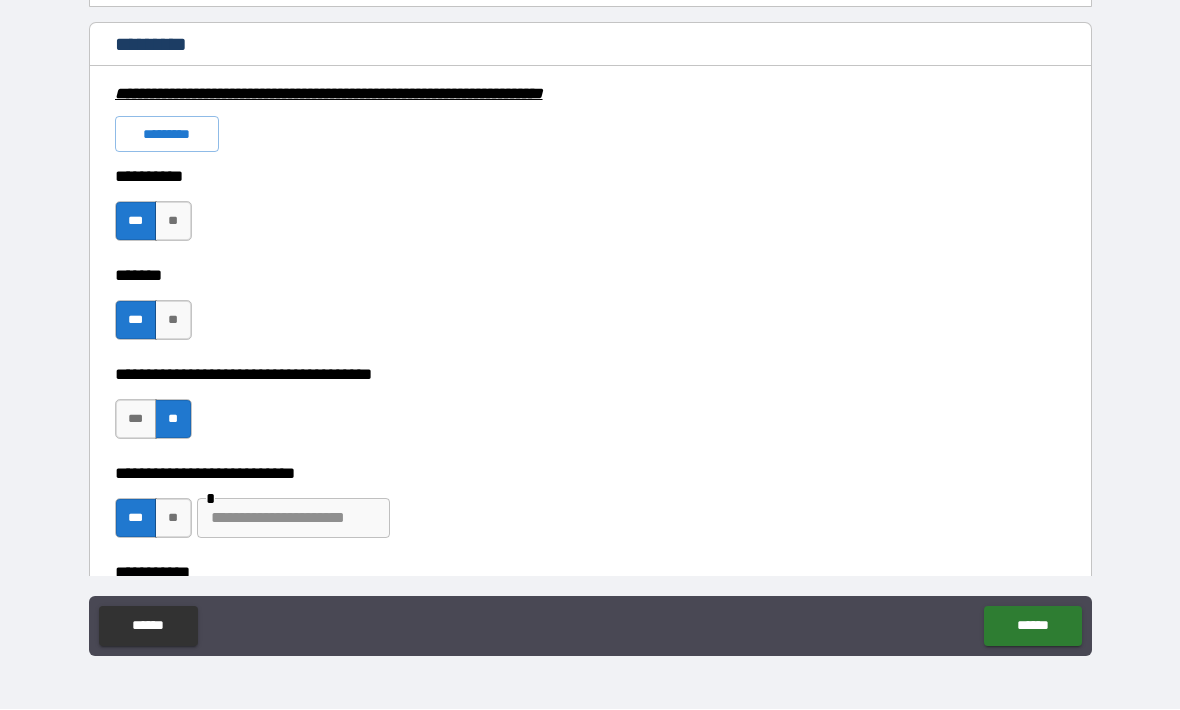 scroll, scrollTop: 5125, scrollLeft: 0, axis: vertical 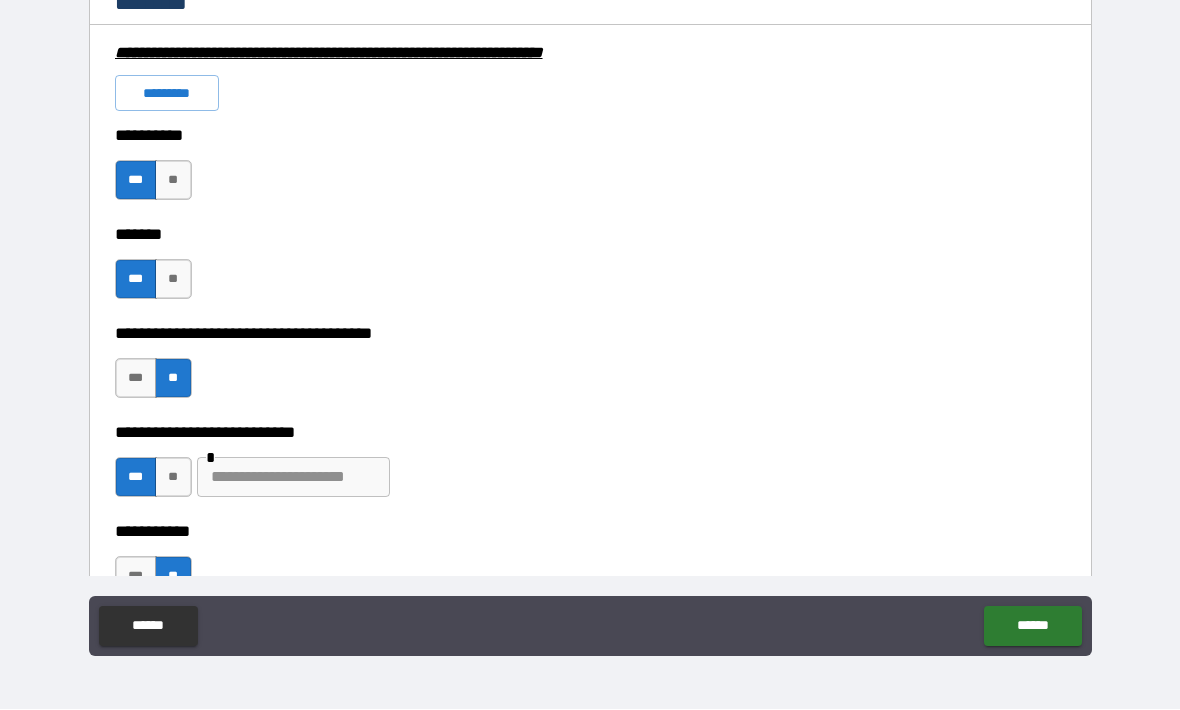 click on "**" at bounding box center [173, 181] 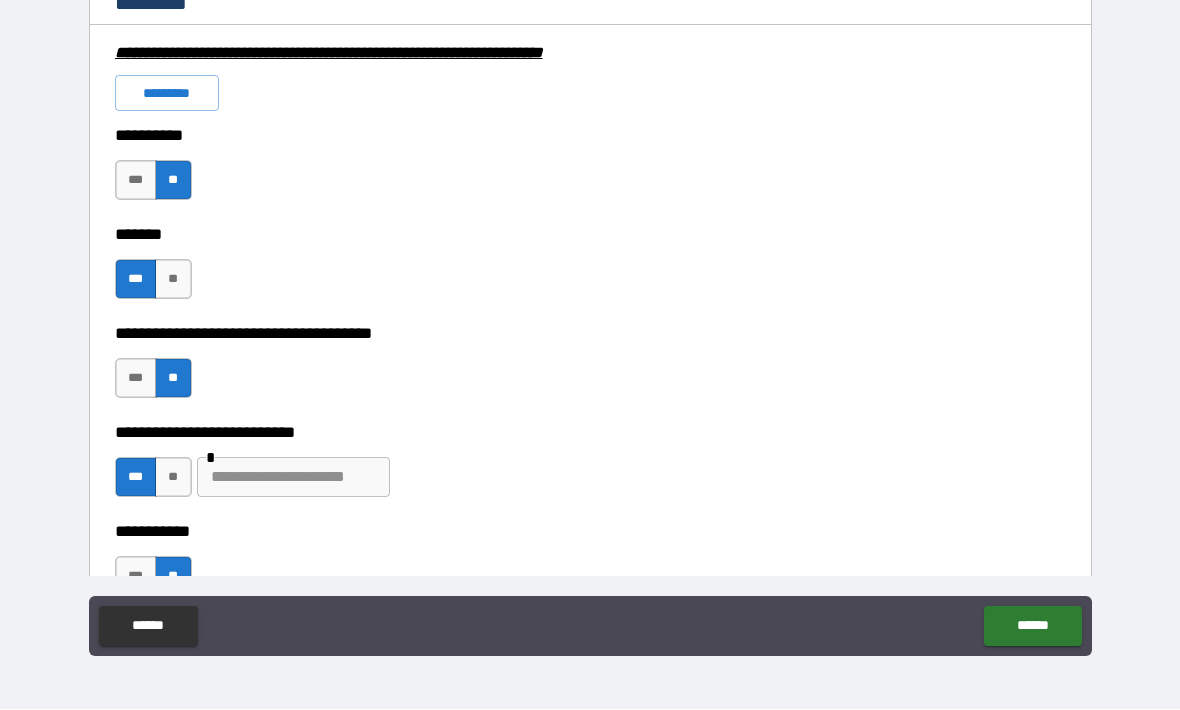 click on "**" at bounding box center (173, 280) 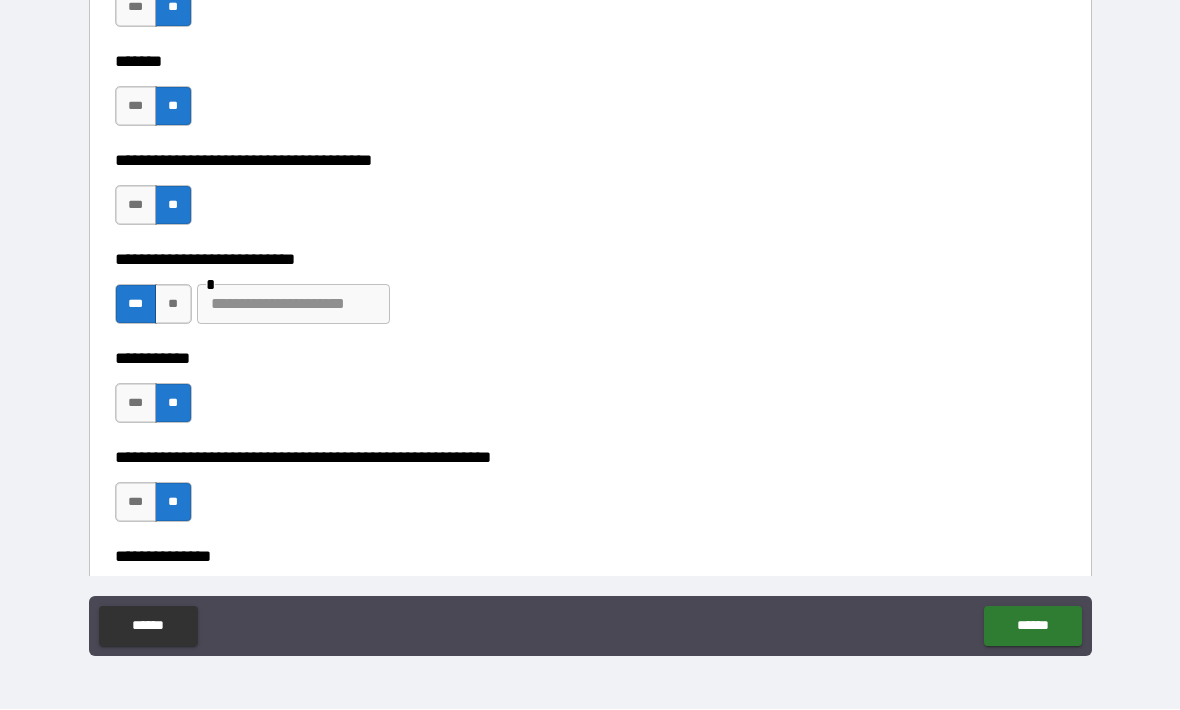 scroll, scrollTop: 5303, scrollLeft: 0, axis: vertical 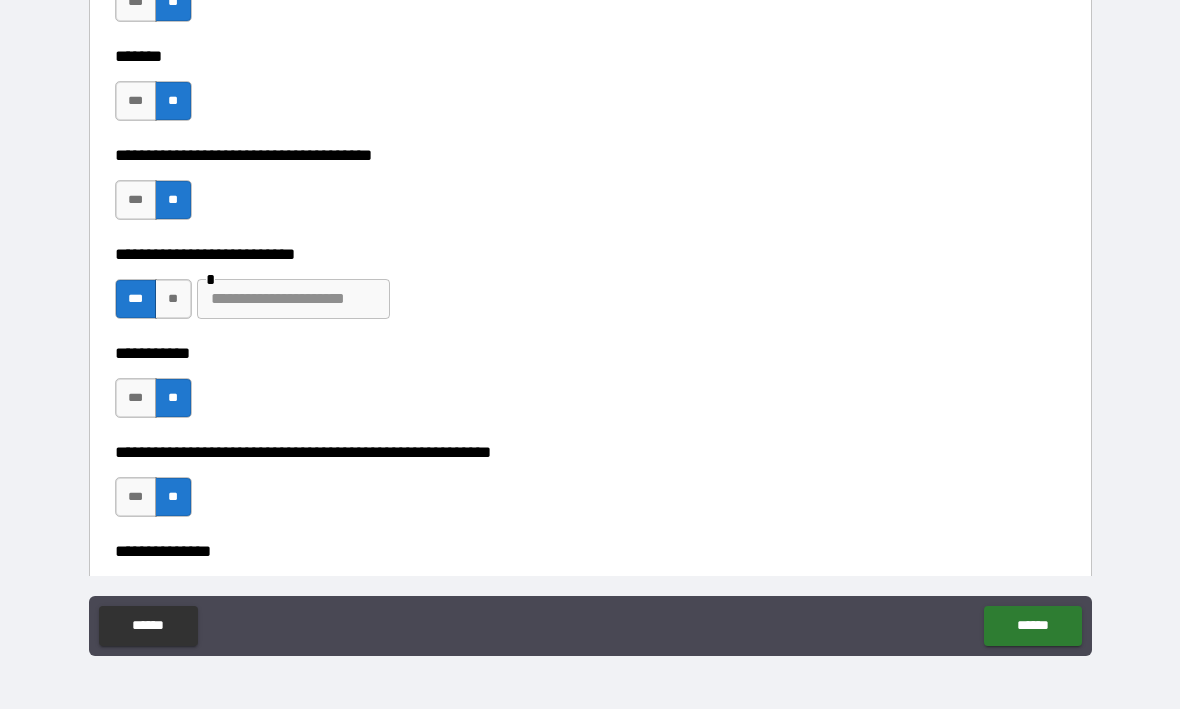 click on "**" at bounding box center [173, 300] 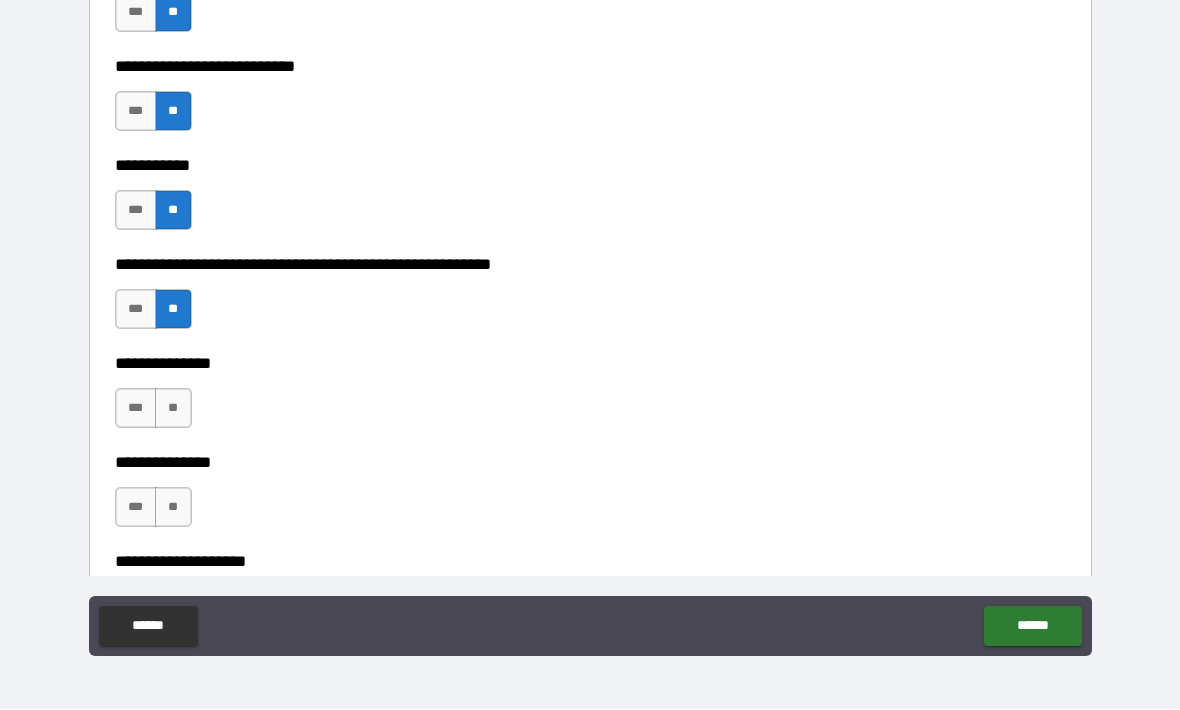 scroll, scrollTop: 5488, scrollLeft: 0, axis: vertical 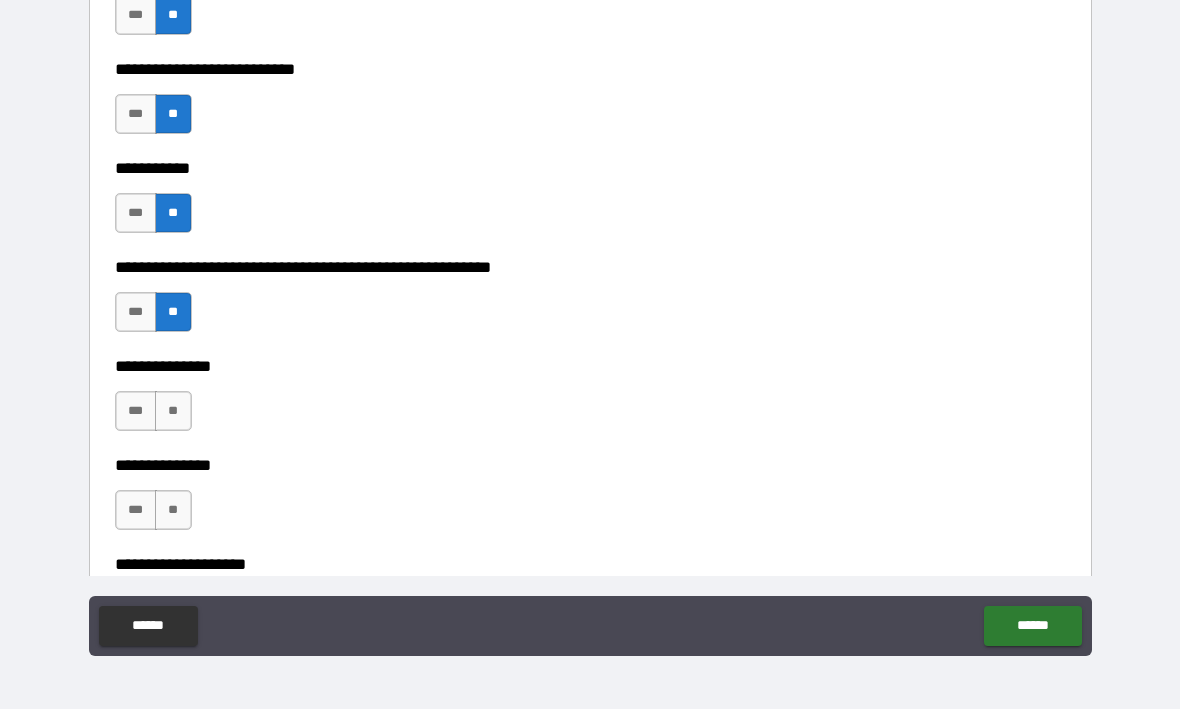 click on "***" at bounding box center (136, 313) 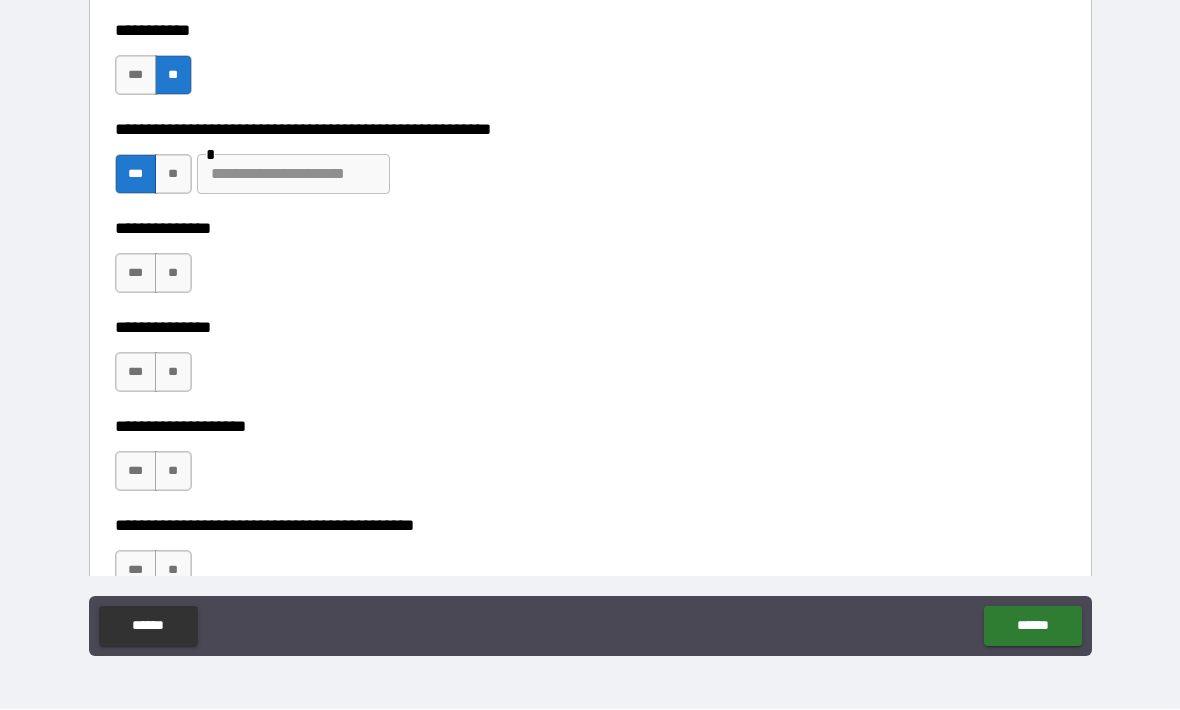 scroll, scrollTop: 5651, scrollLeft: 0, axis: vertical 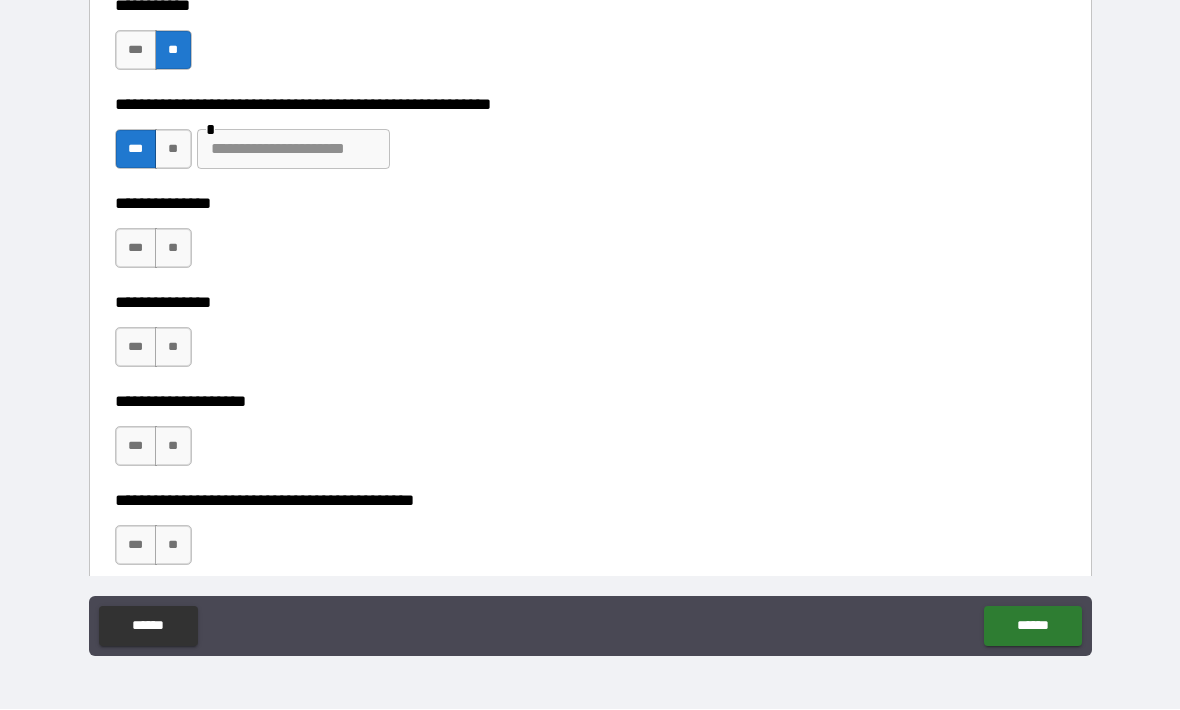 click on "**" at bounding box center [173, 249] 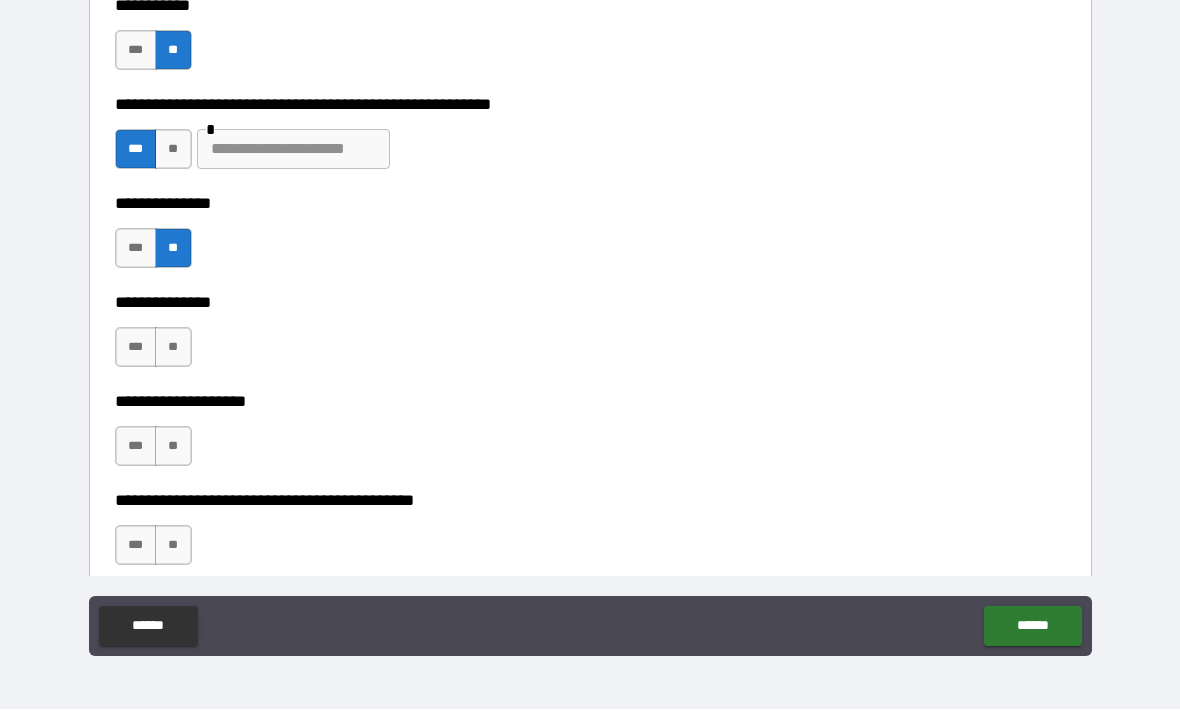 click on "**" at bounding box center (173, 348) 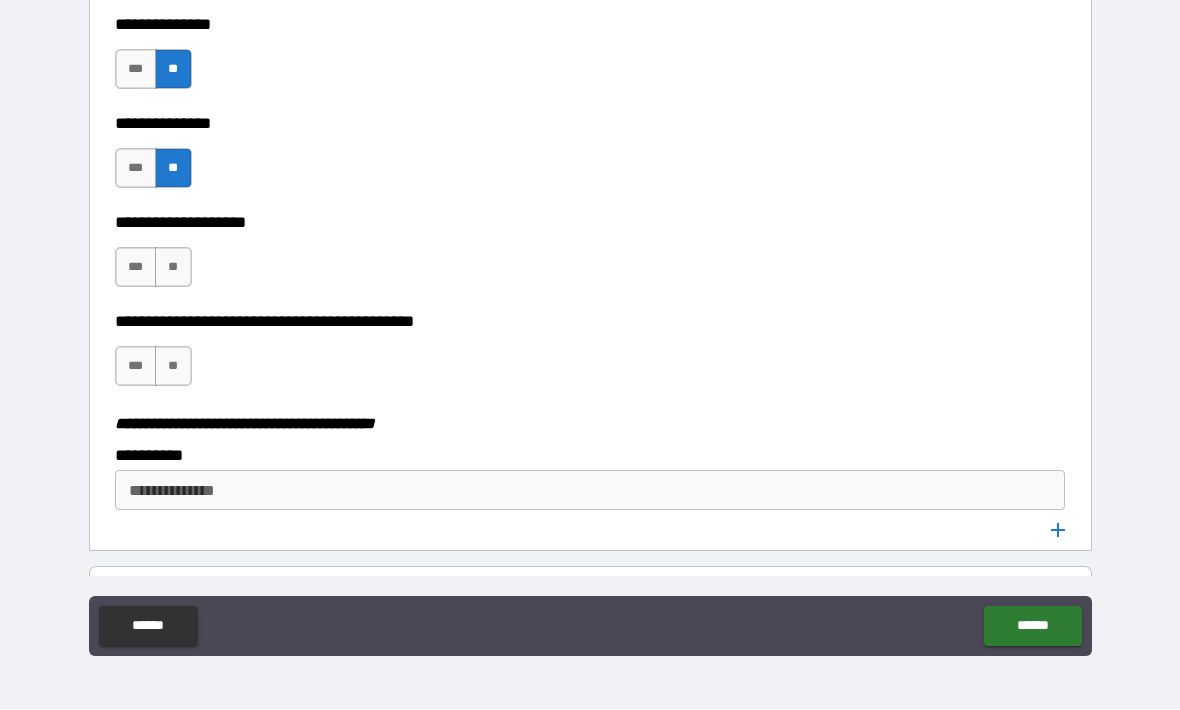 scroll, scrollTop: 5831, scrollLeft: 0, axis: vertical 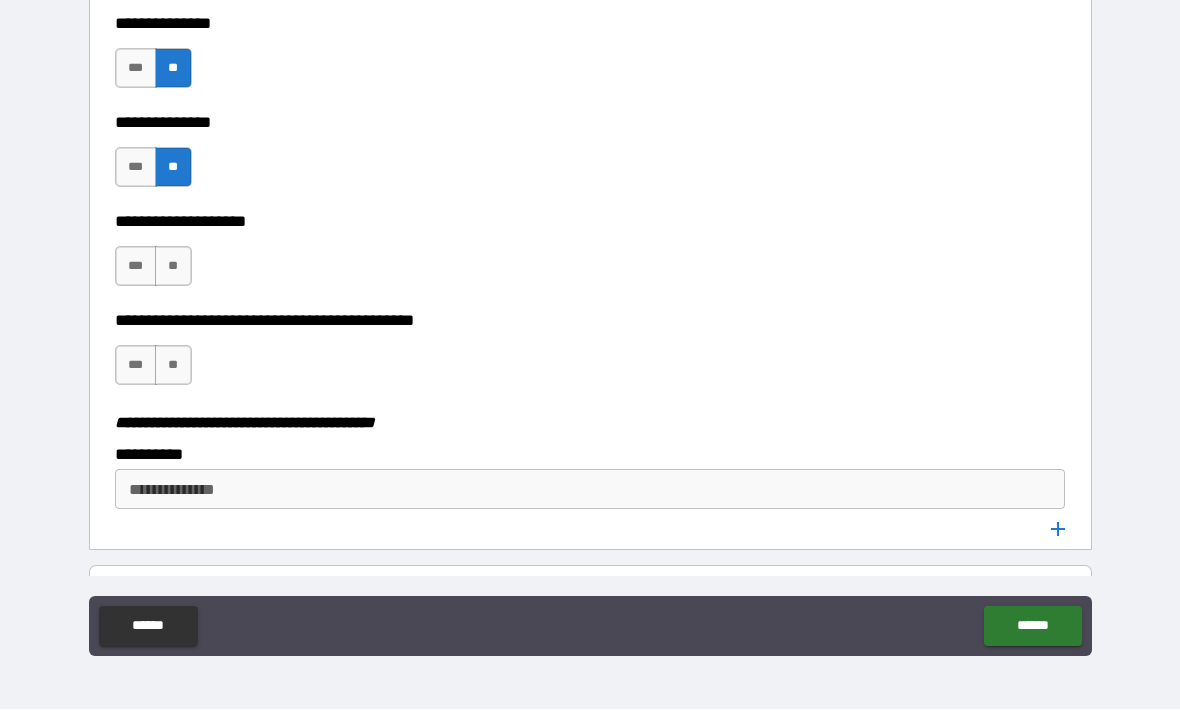 click on "***" at bounding box center [136, 267] 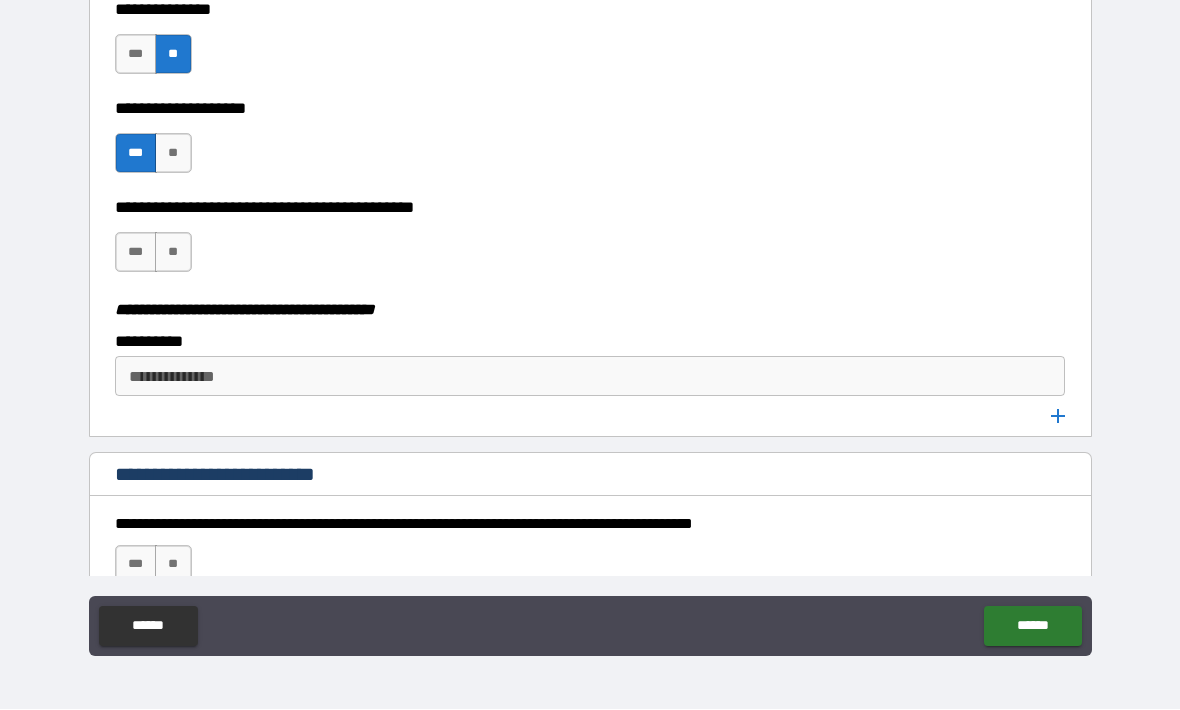 scroll, scrollTop: 5950, scrollLeft: 0, axis: vertical 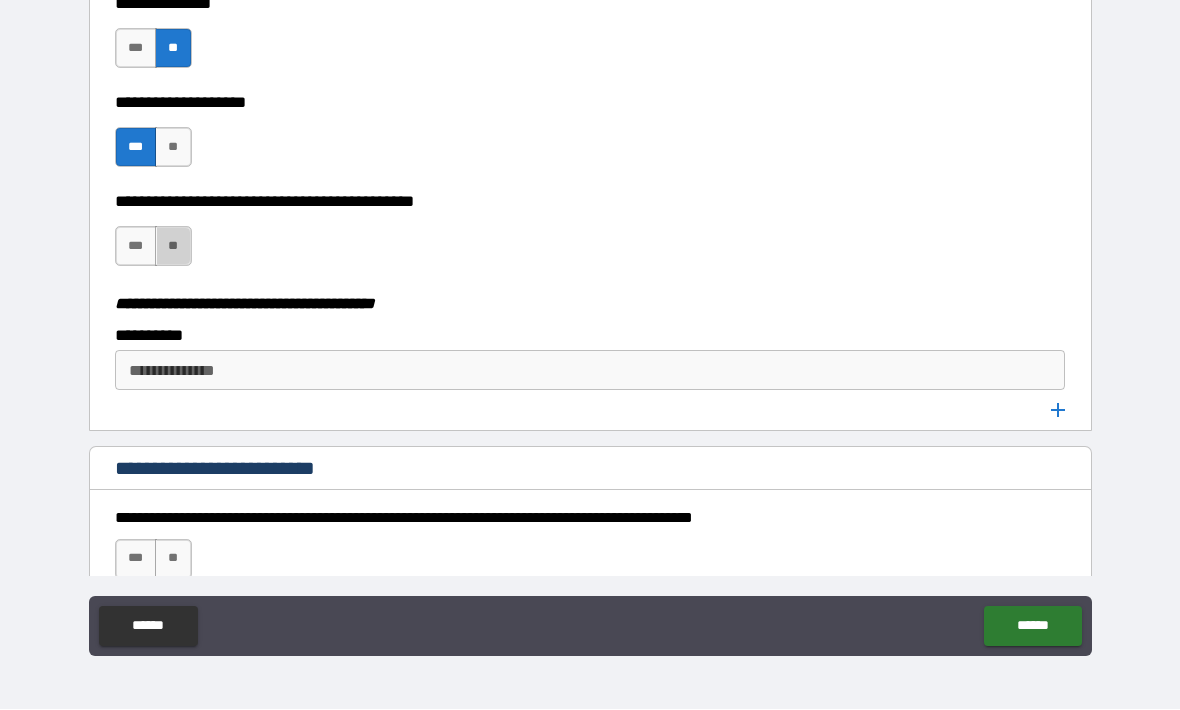 click on "**" at bounding box center (173, 247) 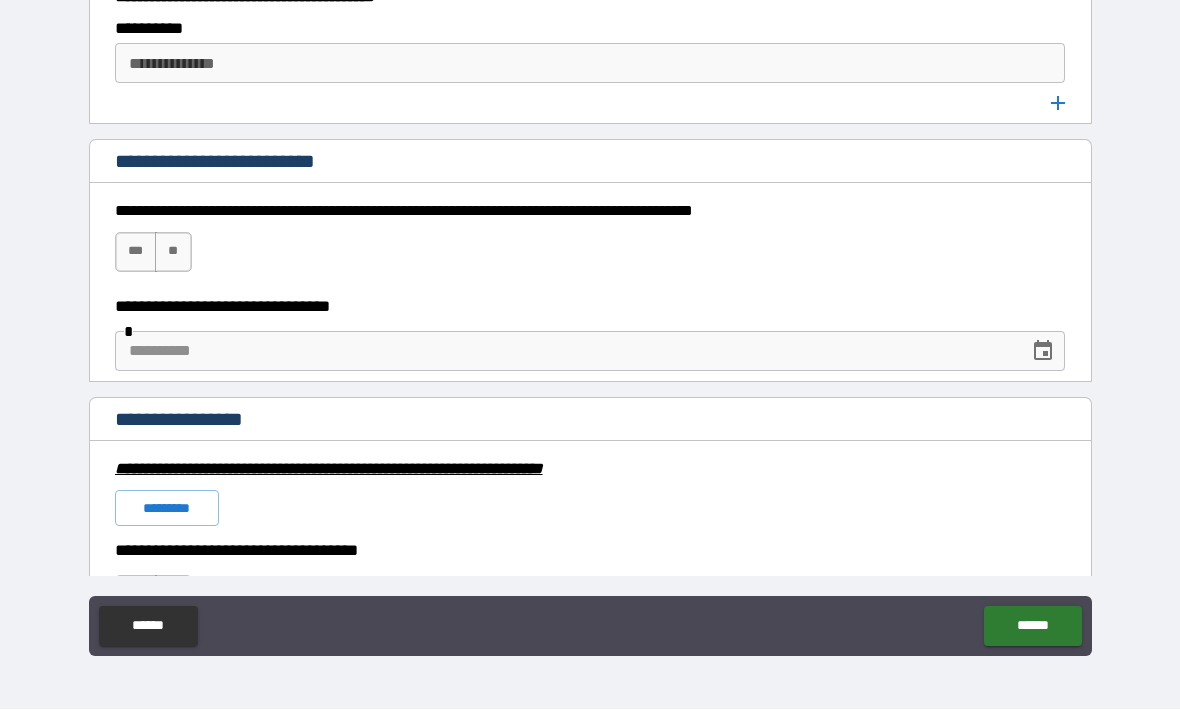 scroll, scrollTop: 6260, scrollLeft: 0, axis: vertical 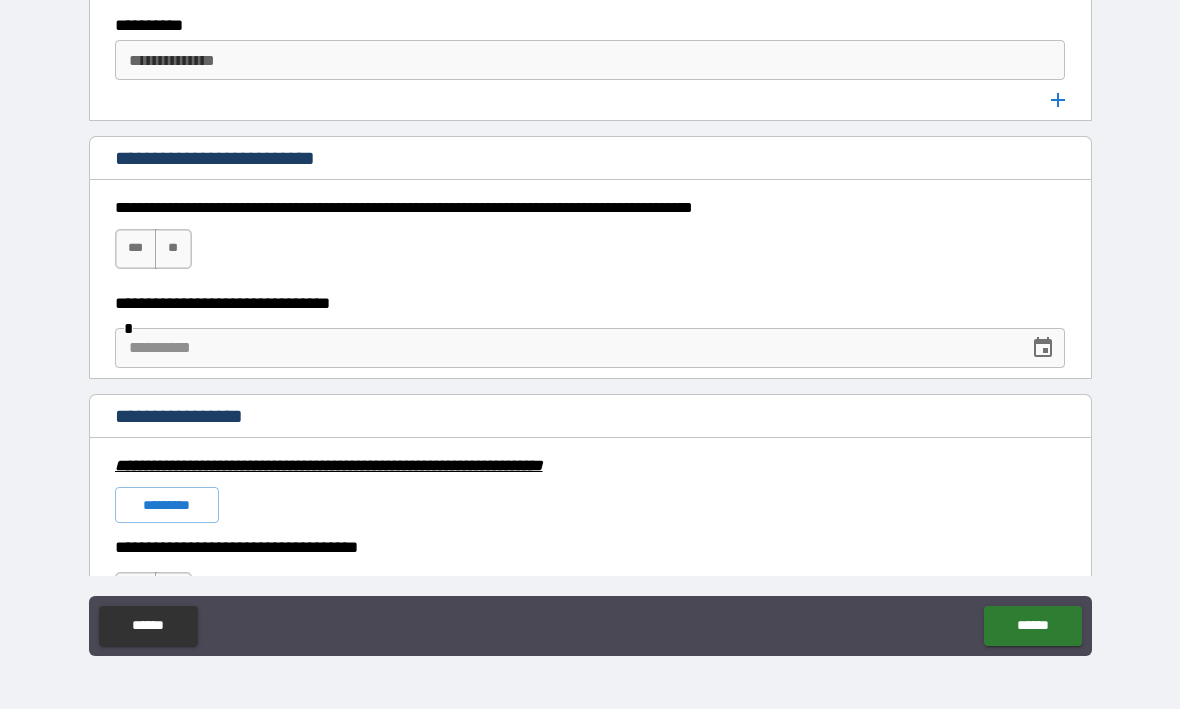 click on "**" at bounding box center (173, 250) 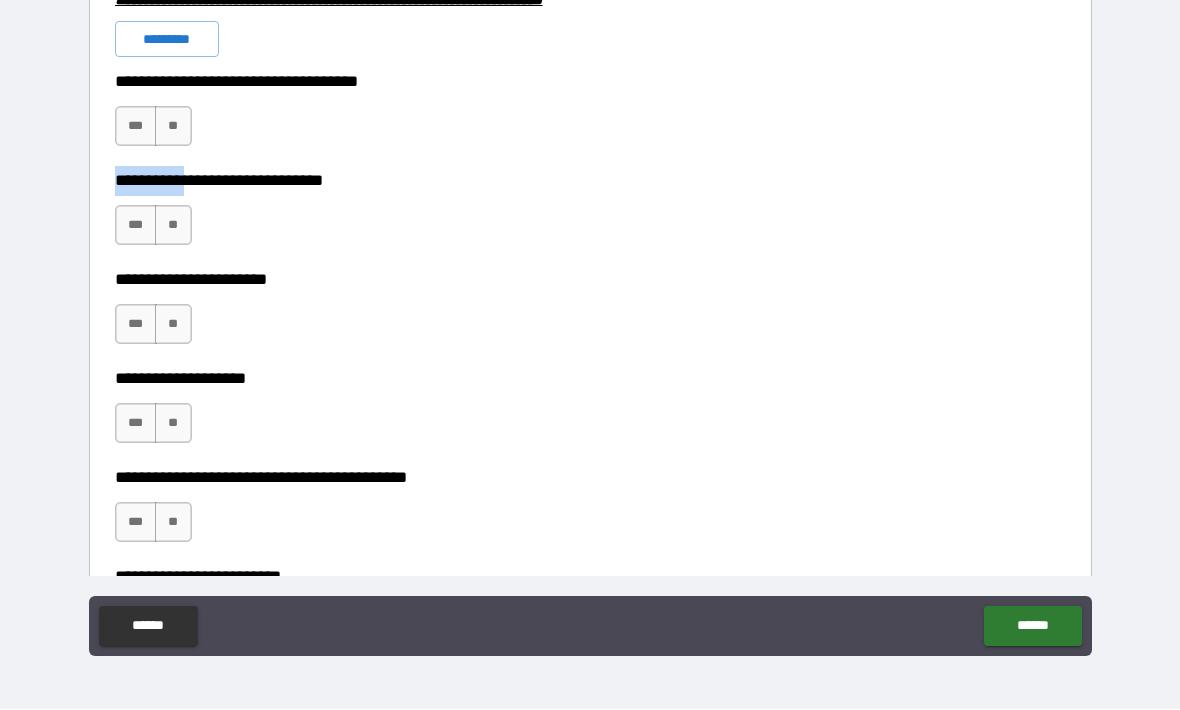 scroll, scrollTop: 6727, scrollLeft: 0, axis: vertical 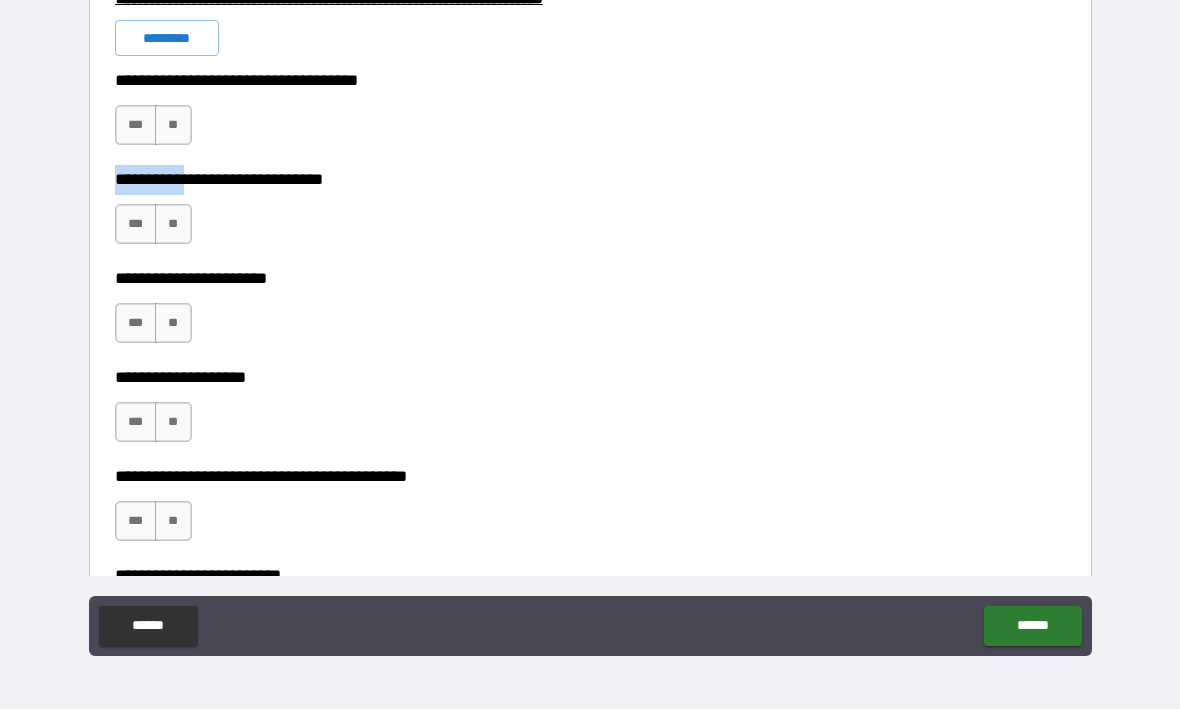 click on "**********" at bounding box center [590, 324] 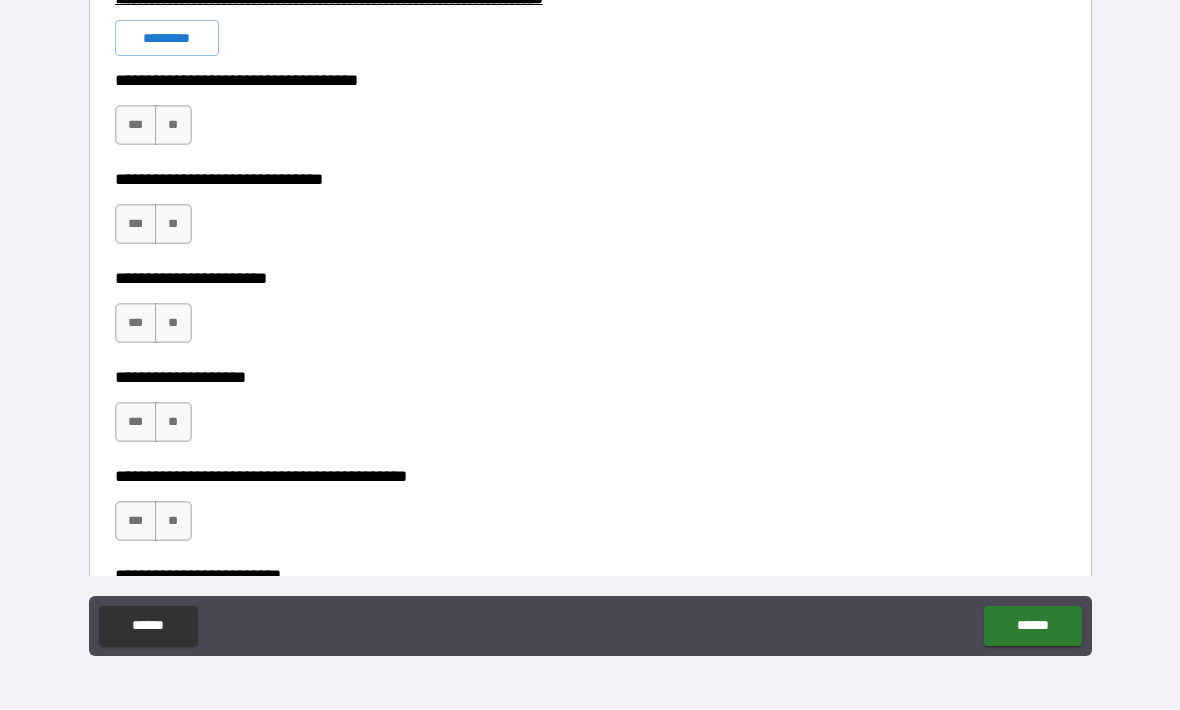 click on "**" at bounding box center (173, 126) 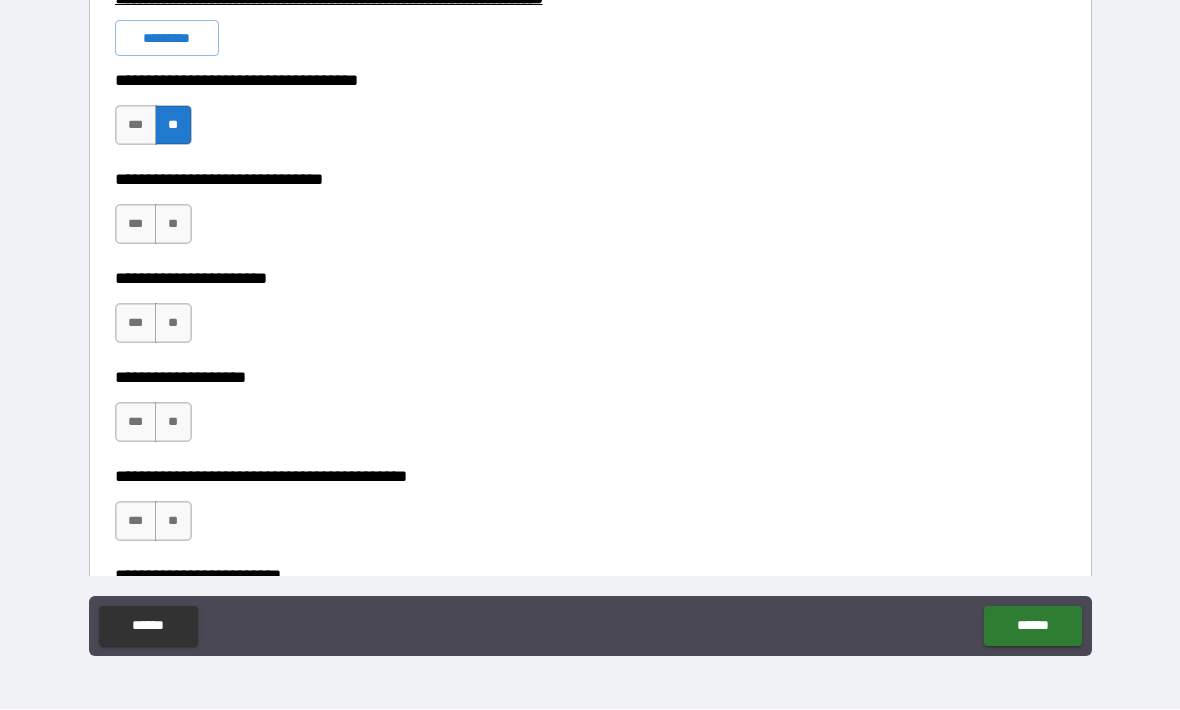 click on "**" at bounding box center (173, 225) 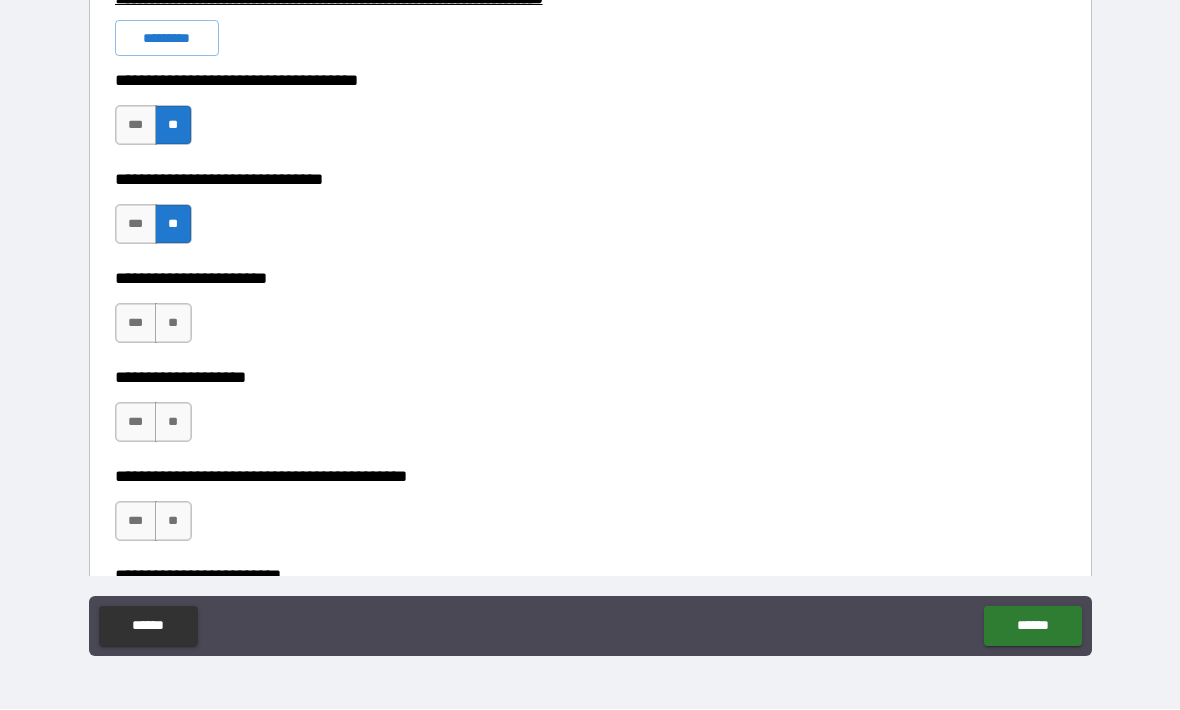 click on "***" at bounding box center (136, 324) 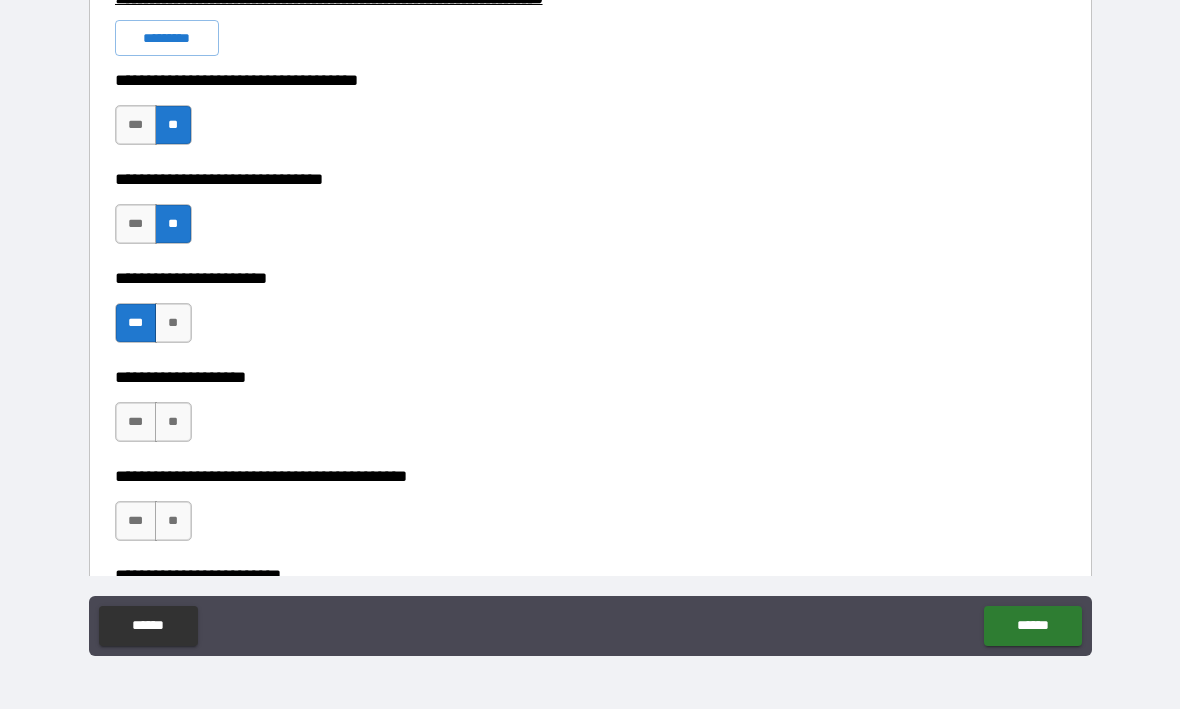 click on "***" at bounding box center [136, 423] 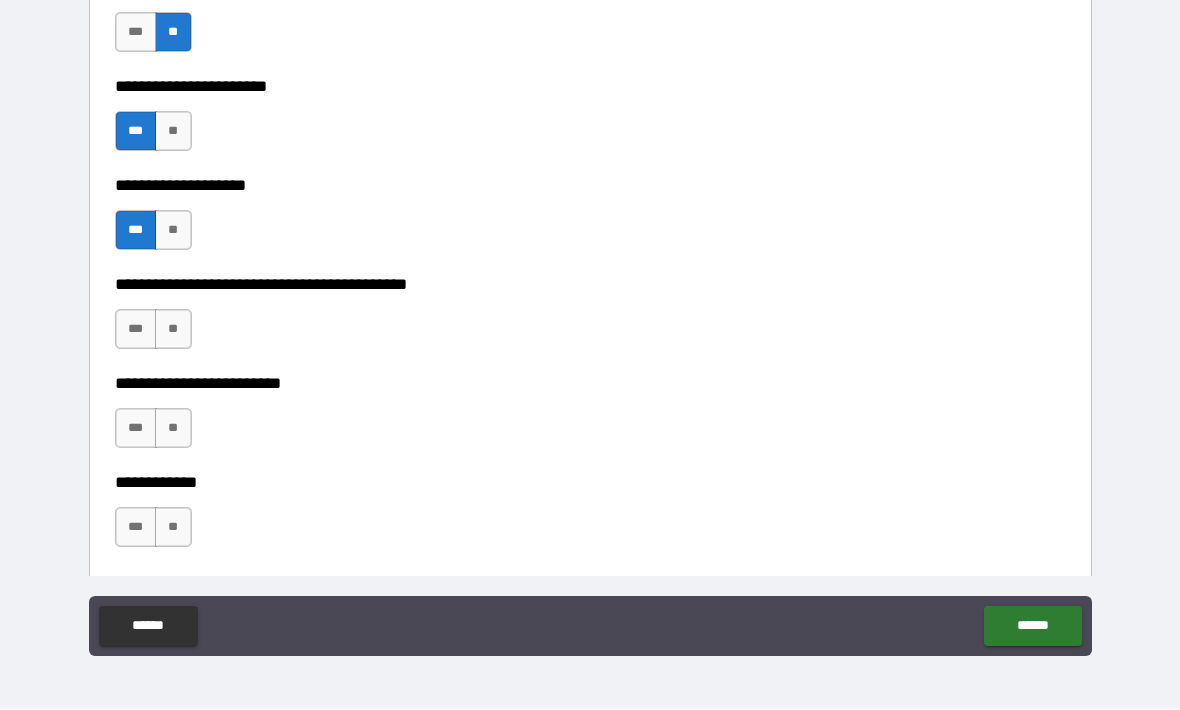 scroll, scrollTop: 6922, scrollLeft: 0, axis: vertical 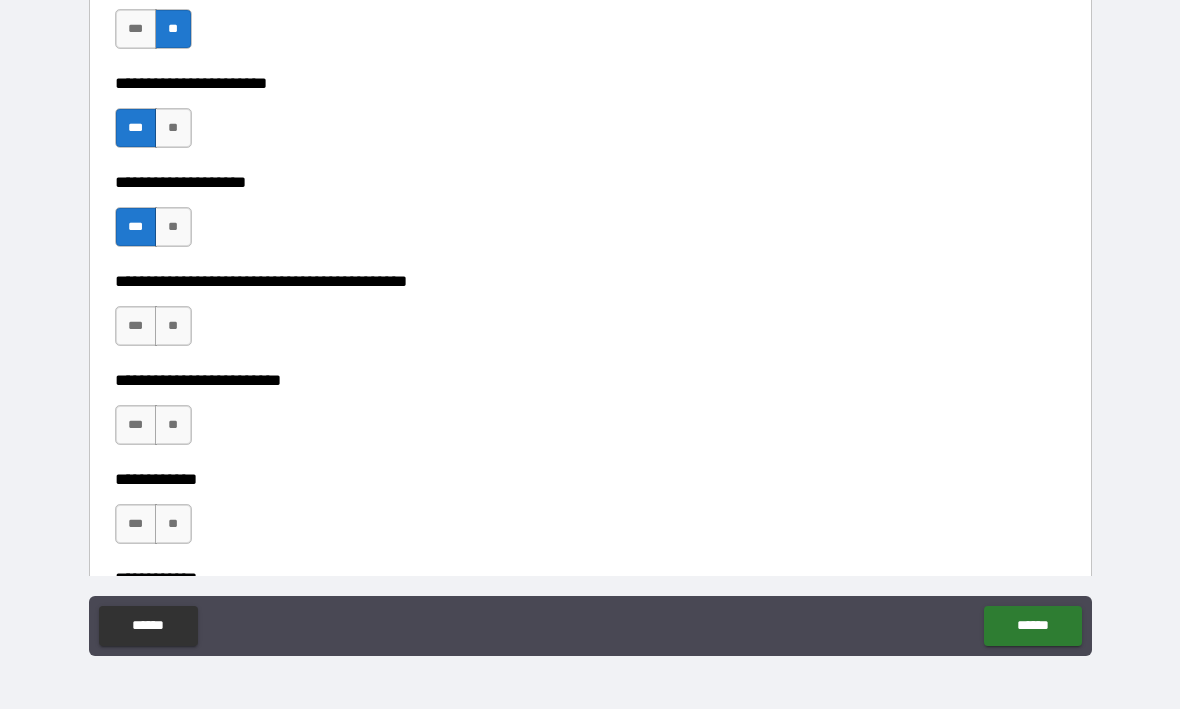 click on "***" at bounding box center [136, 327] 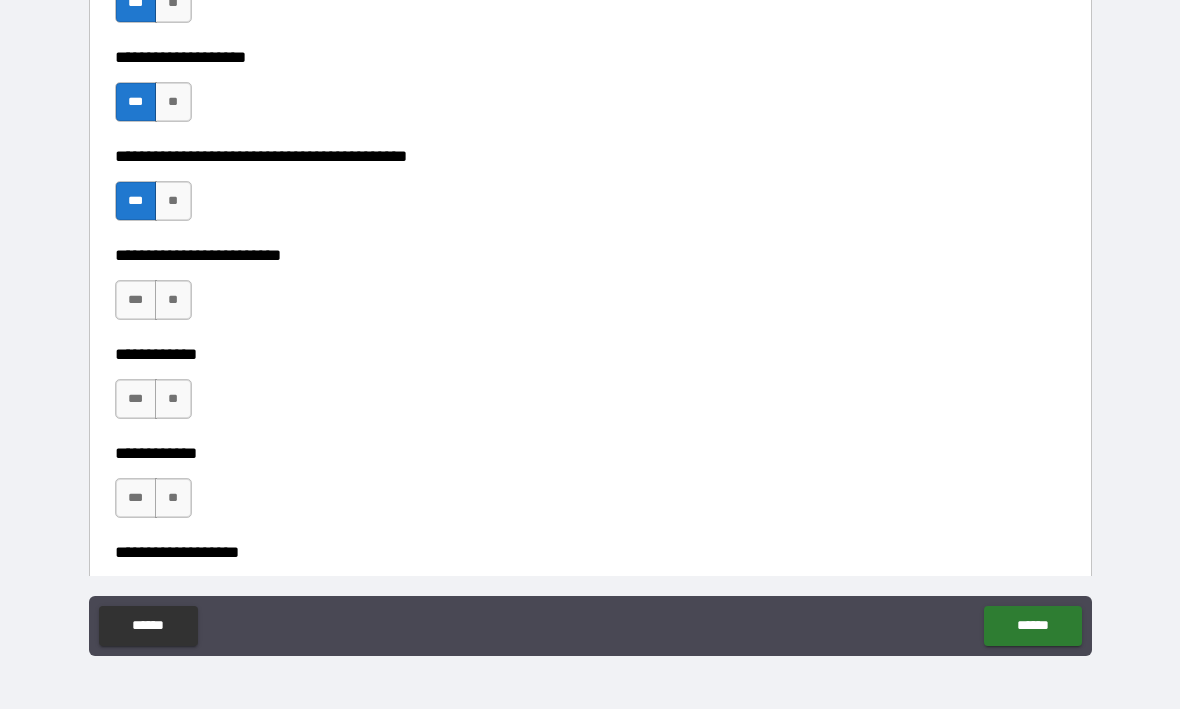 scroll, scrollTop: 7067, scrollLeft: 0, axis: vertical 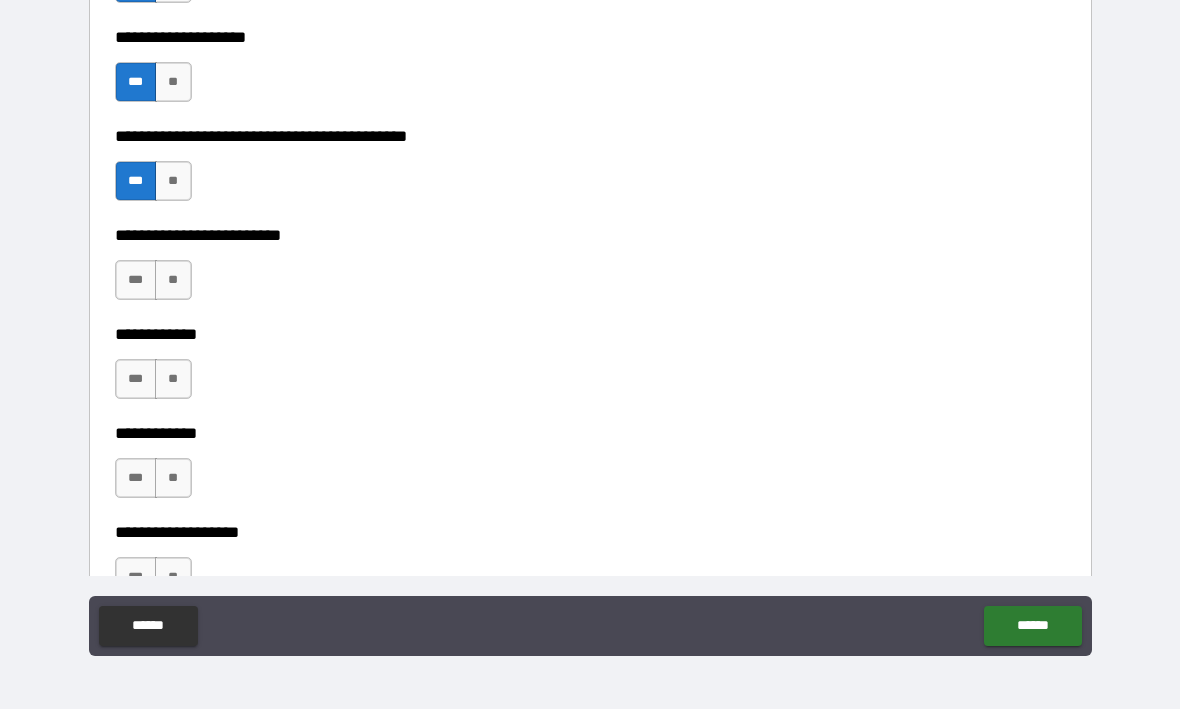click on "**" at bounding box center (173, 281) 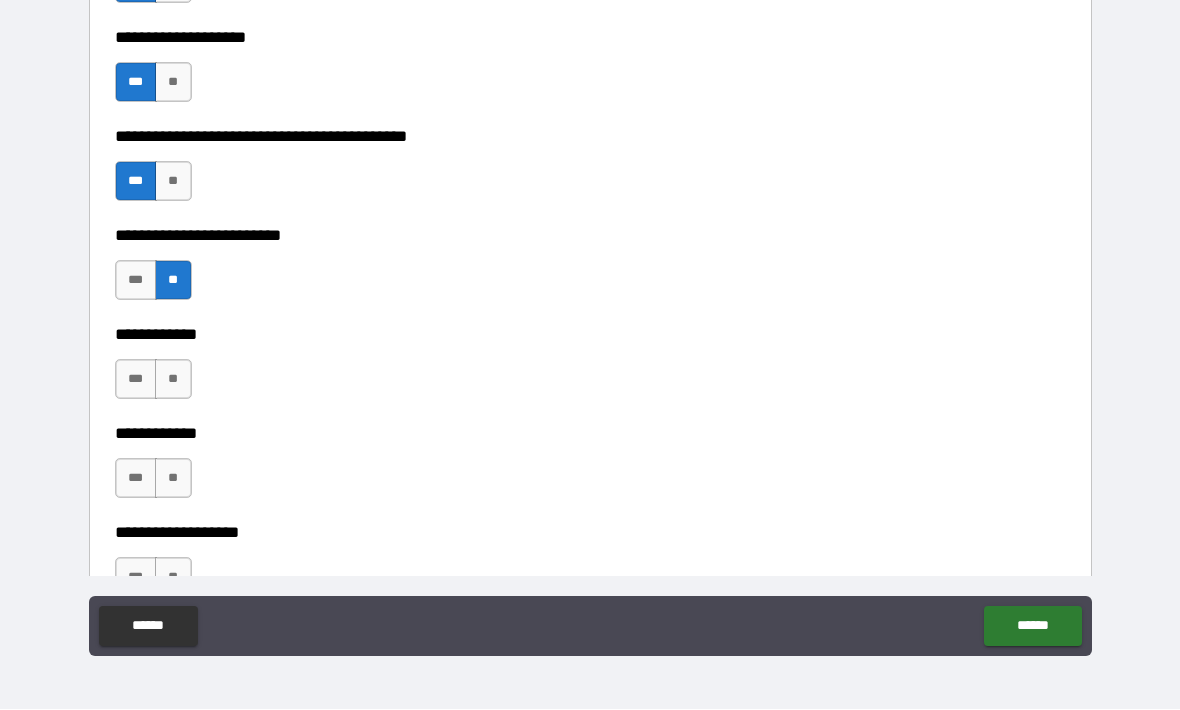 click on "**" at bounding box center [173, 380] 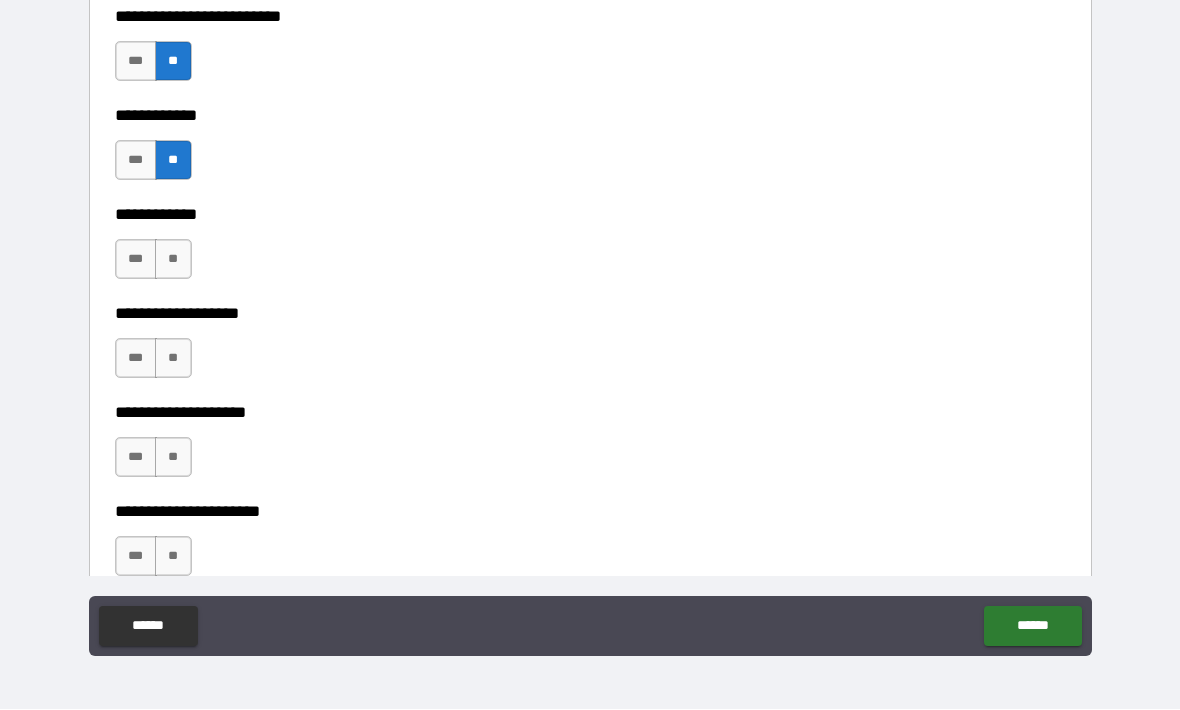 scroll, scrollTop: 7287, scrollLeft: 0, axis: vertical 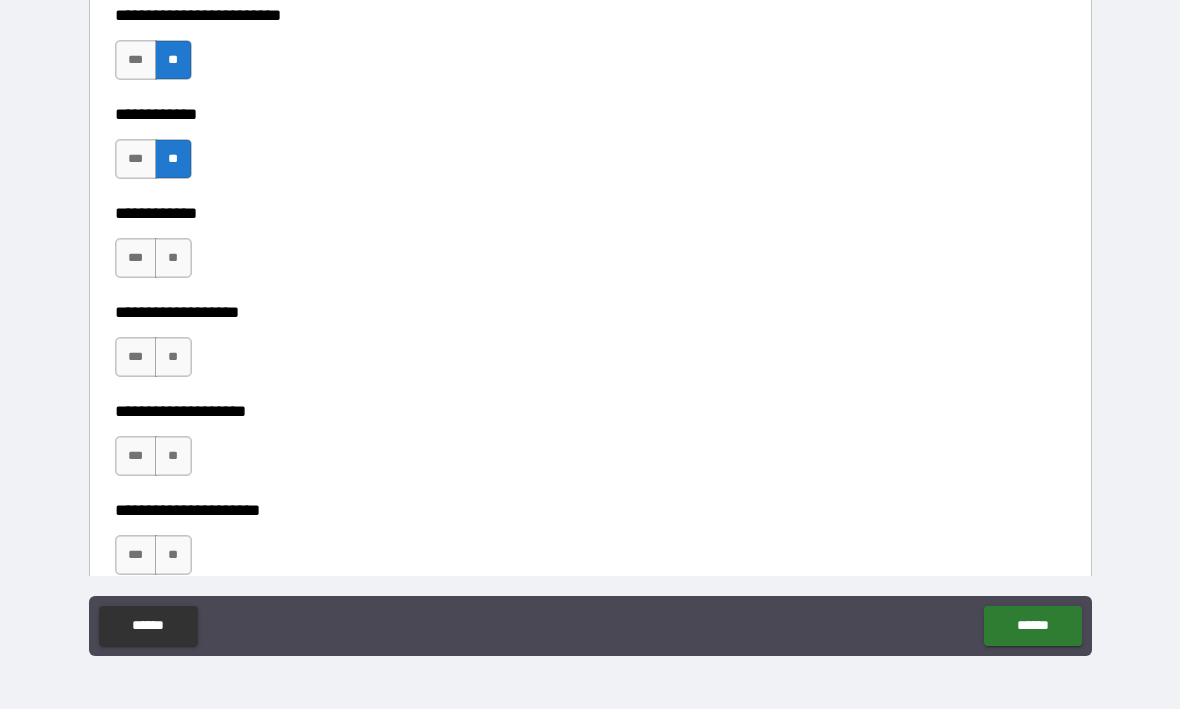 click on "**" at bounding box center [173, 259] 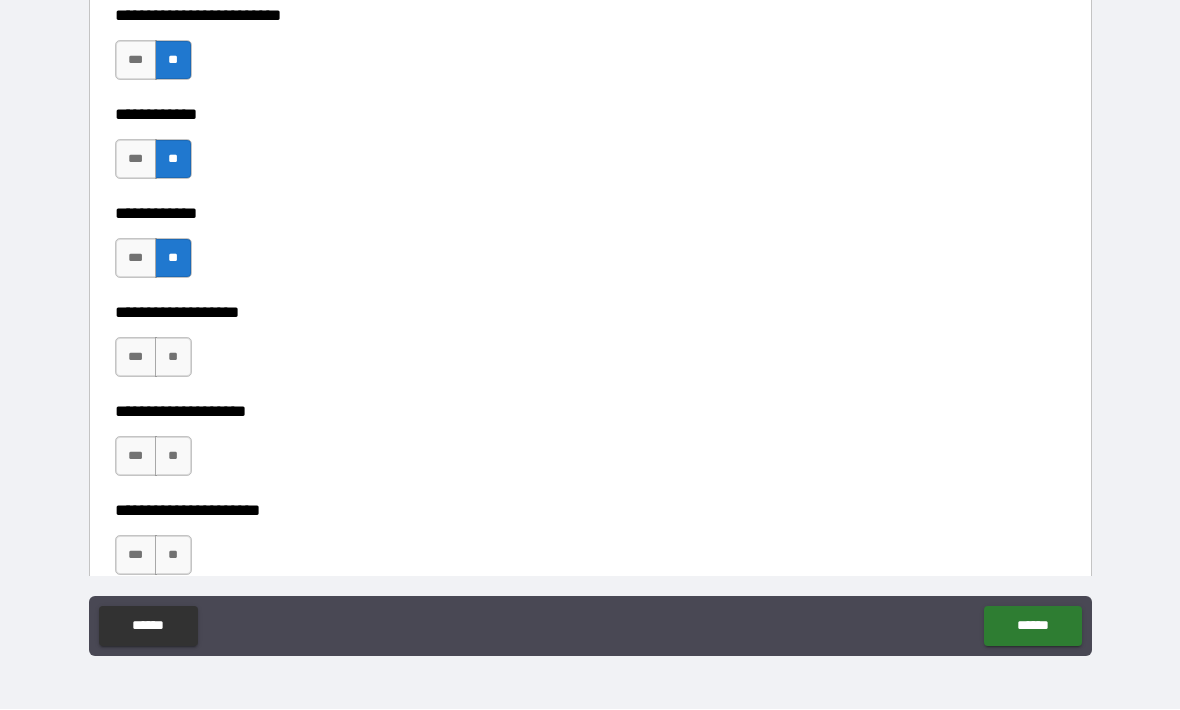 click on "**" at bounding box center (173, 358) 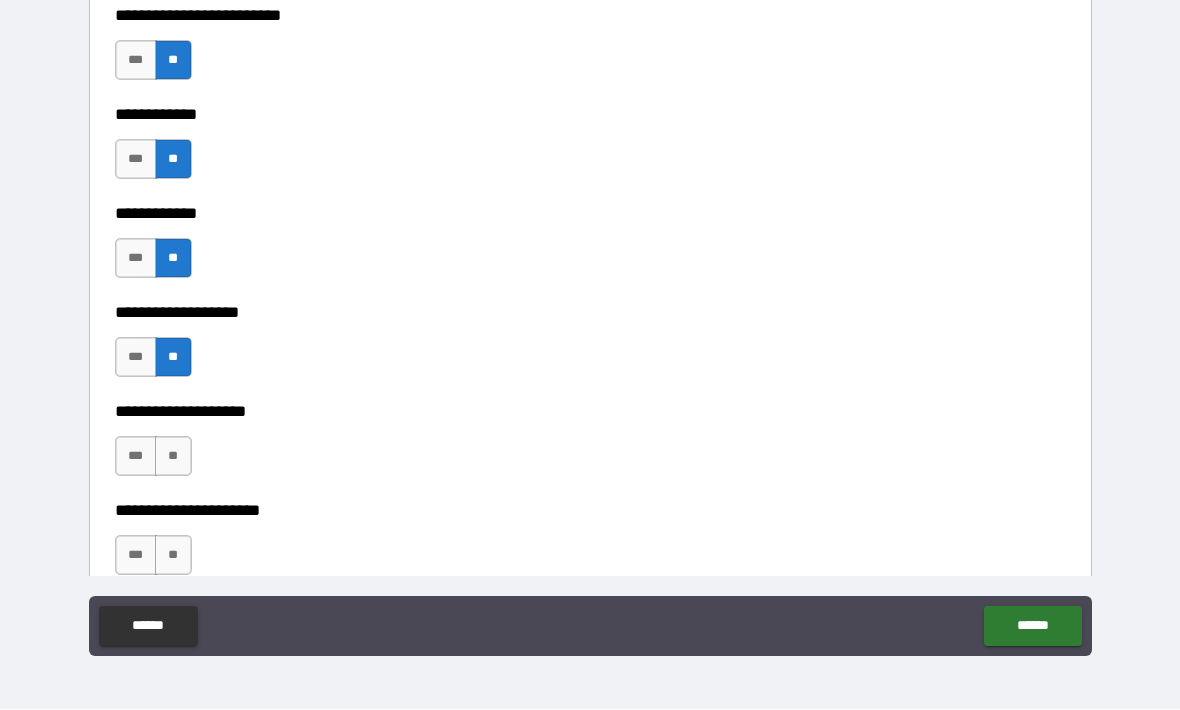 click on "***" at bounding box center (136, 457) 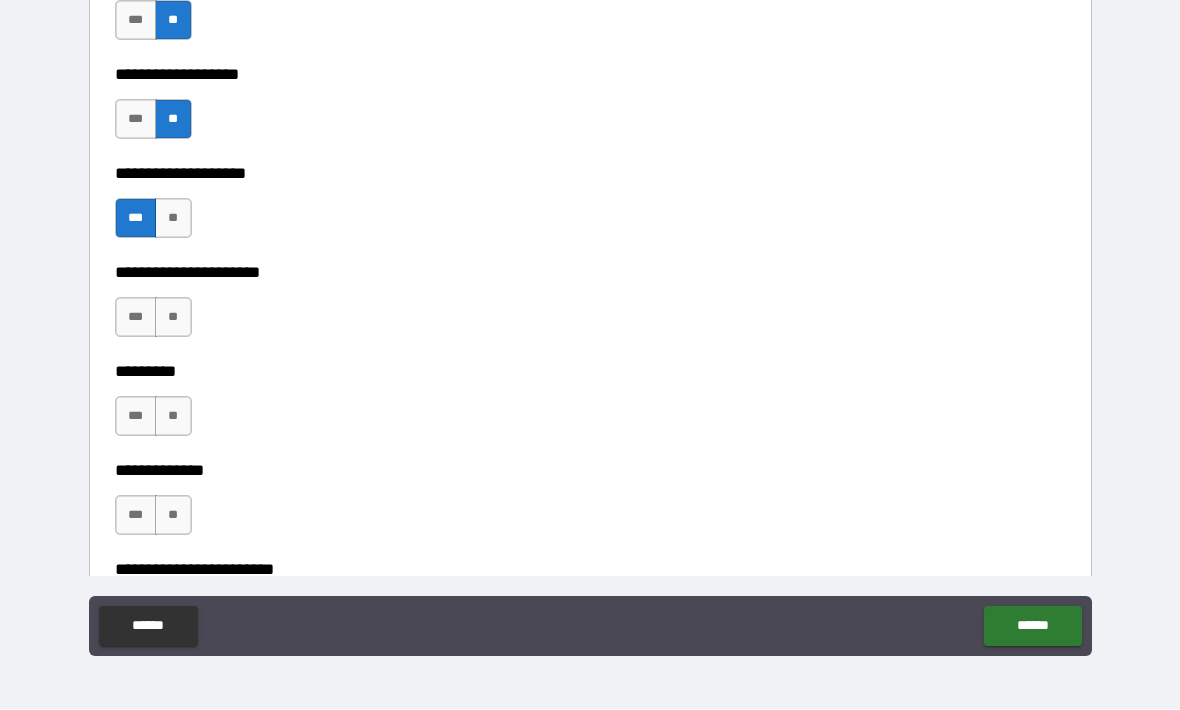scroll, scrollTop: 7529, scrollLeft: 0, axis: vertical 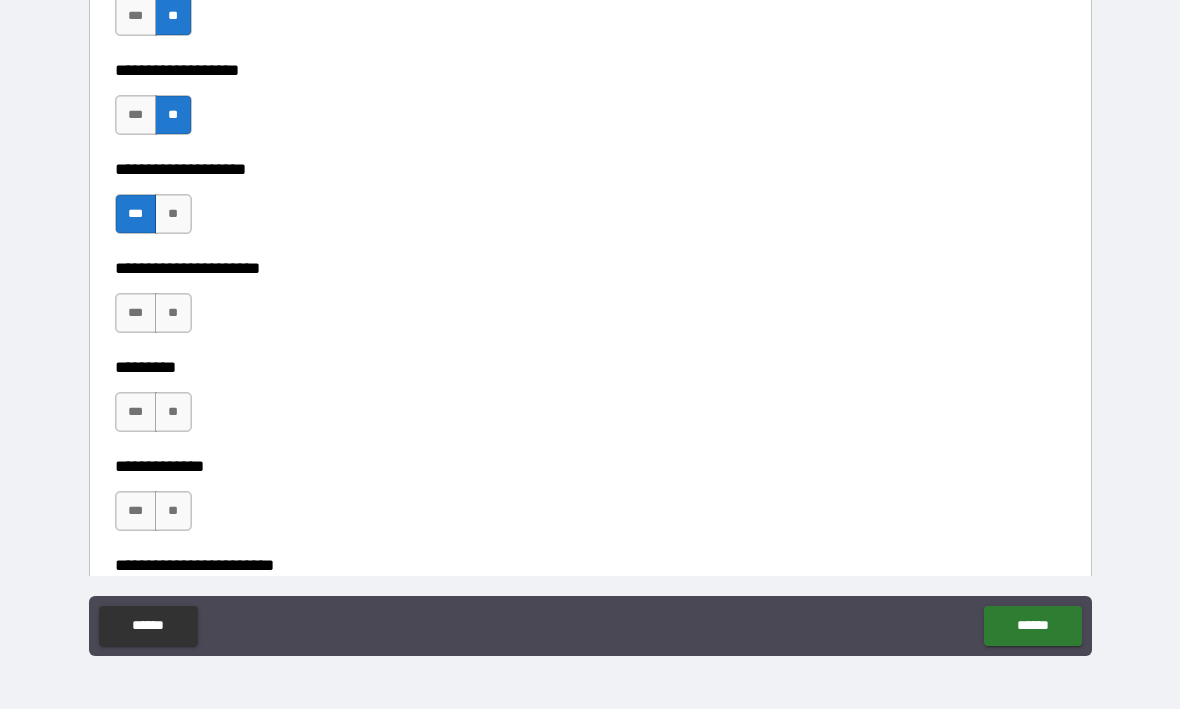 click on "**" at bounding box center [173, 314] 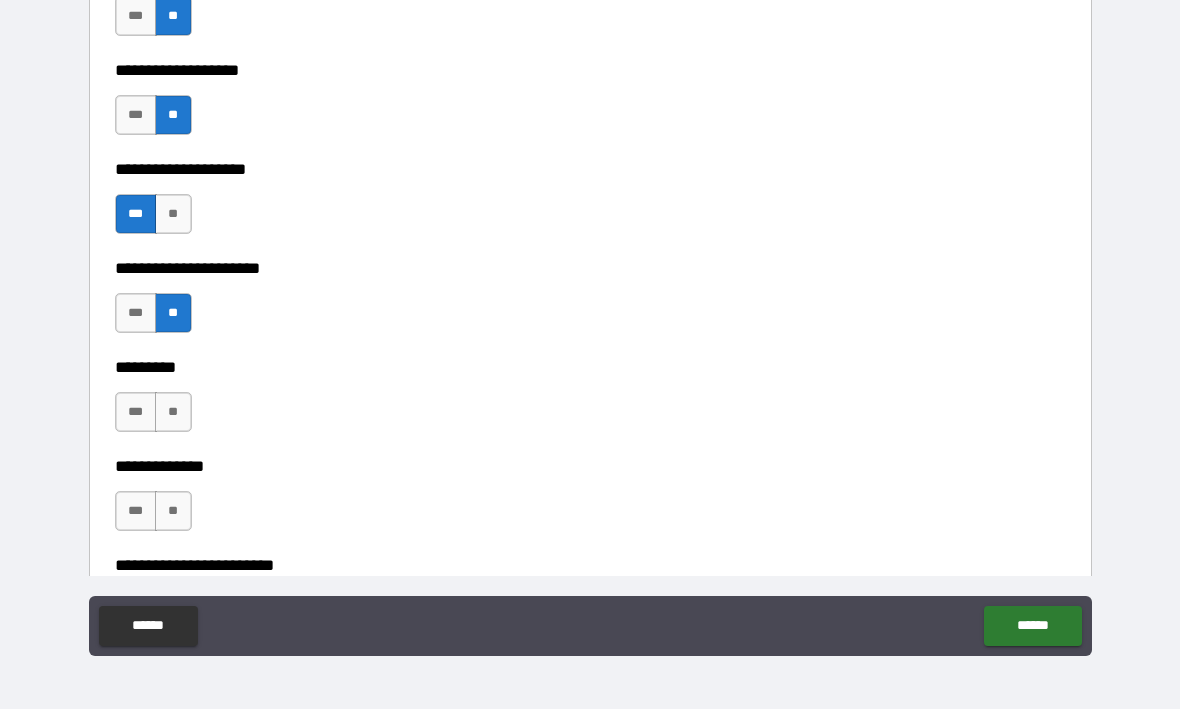 click on "**" at bounding box center (173, 413) 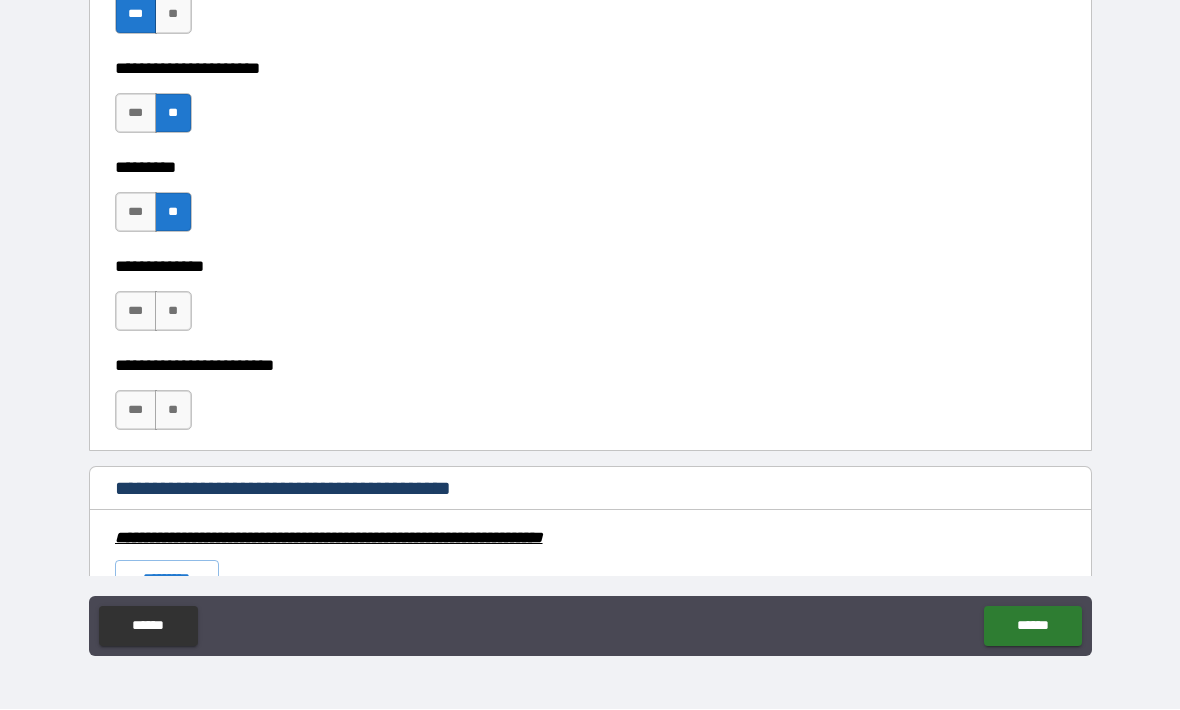 scroll, scrollTop: 7733, scrollLeft: 0, axis: vertical 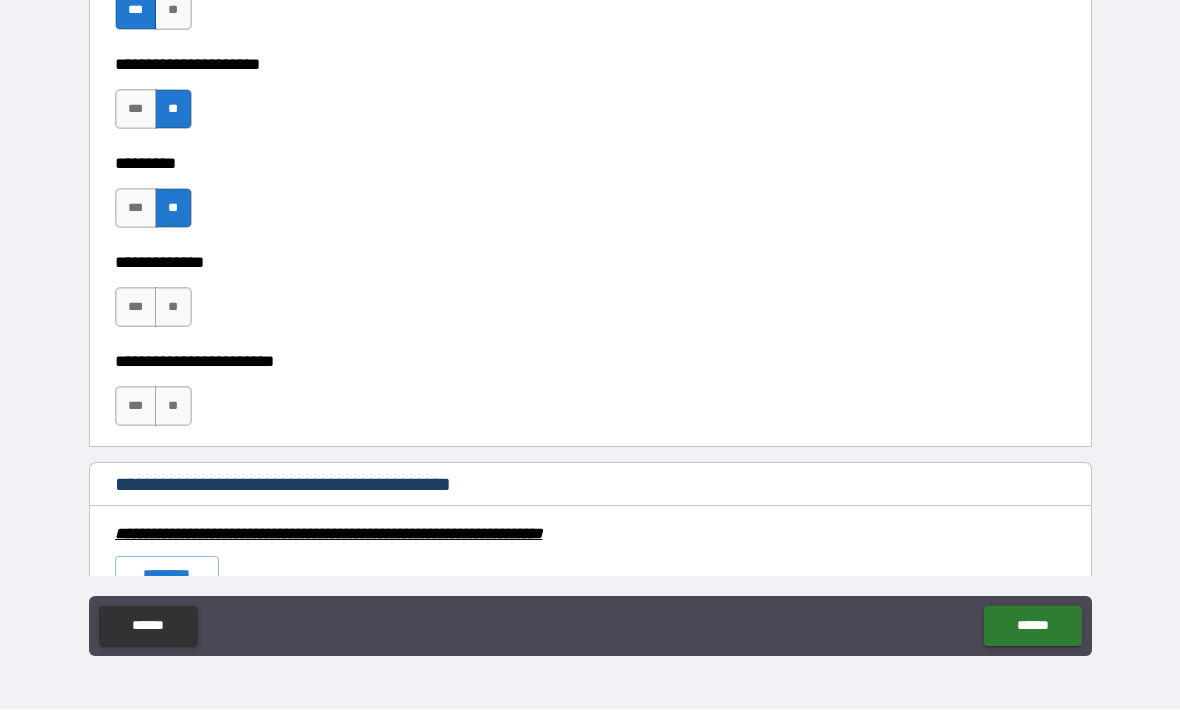 click on "***" at bounding box center (136, 308) 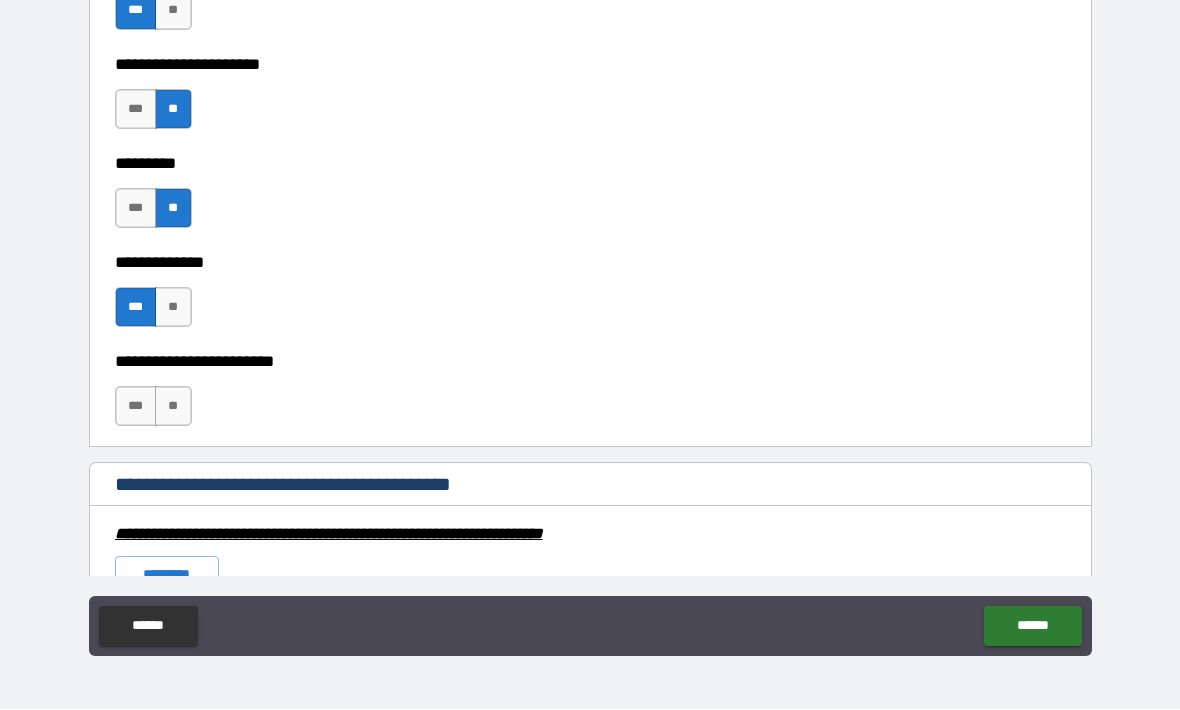 click on "**" at bounding box center [173, 407] 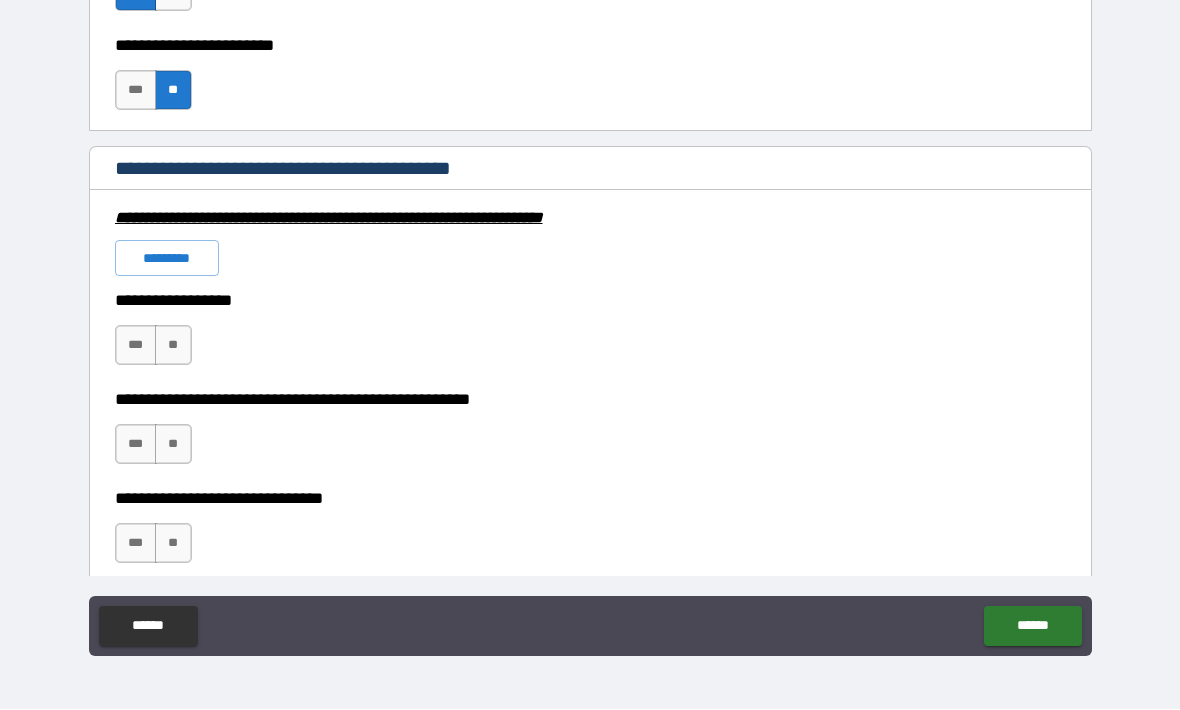 scroll, scrollTop: 8088, scrollLeft: 0, axis: vertical 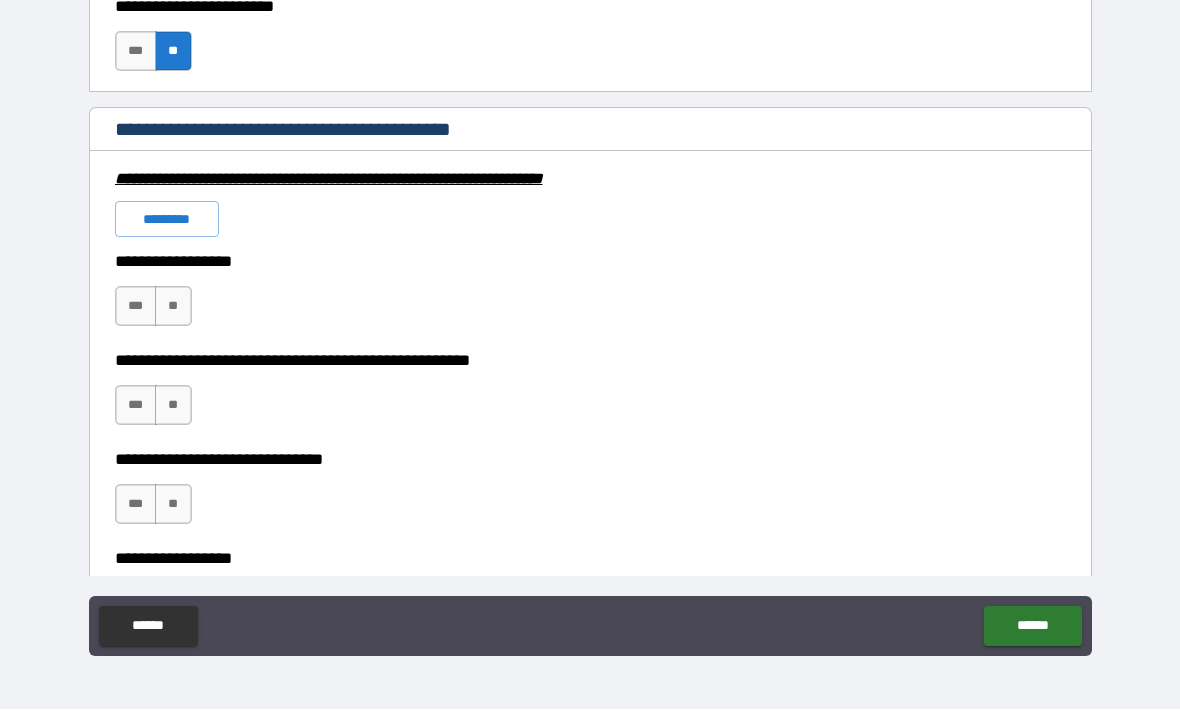 click on "**" at bounding box center [173, 307] 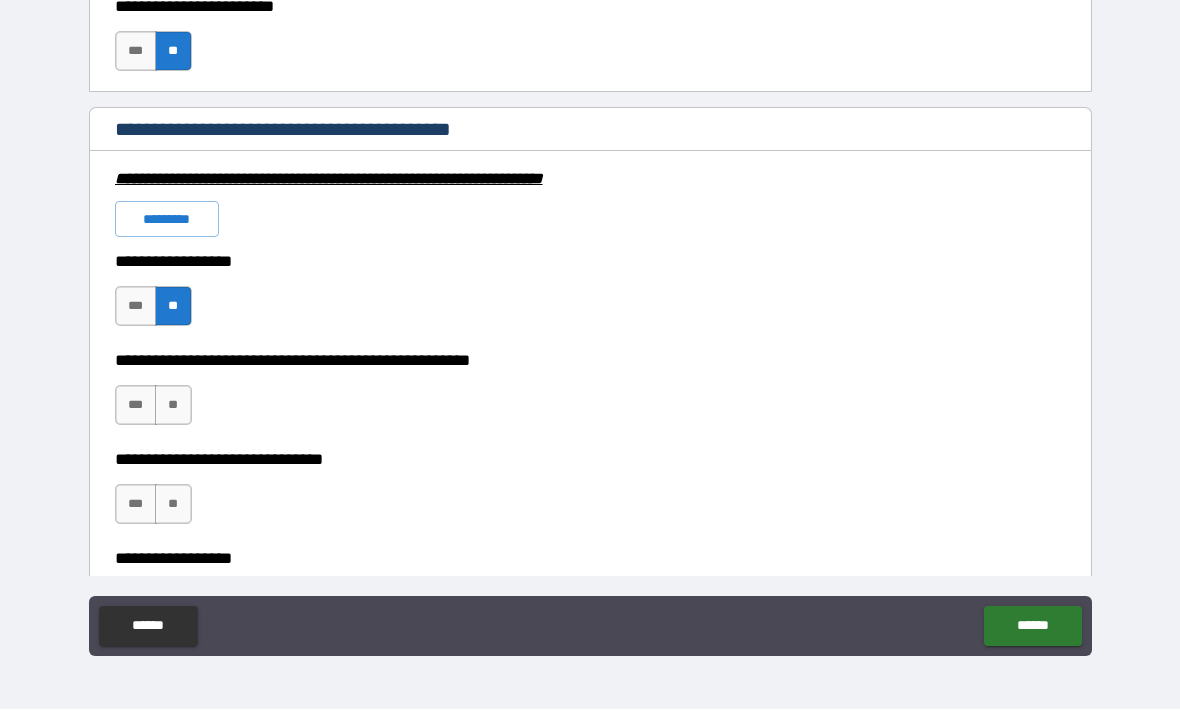 click on "**" at bounding box center (173, 406) 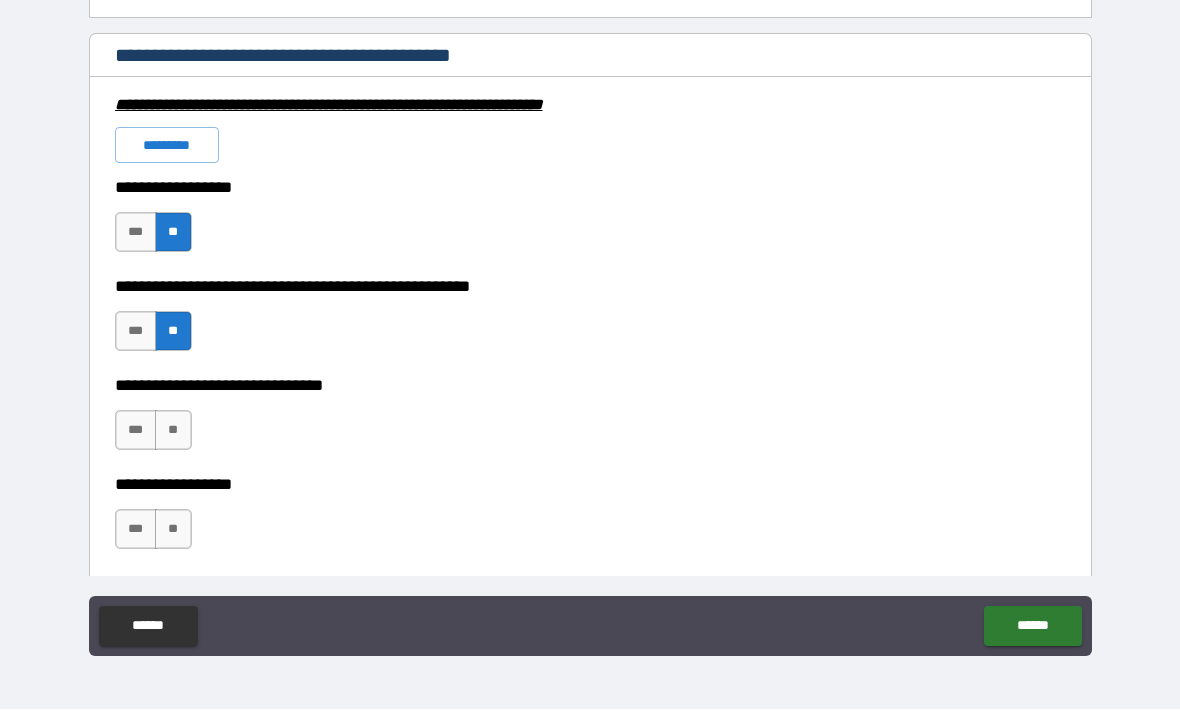 scroll, scrollTop: 8161, scrollLeft: 0, axis: vertical 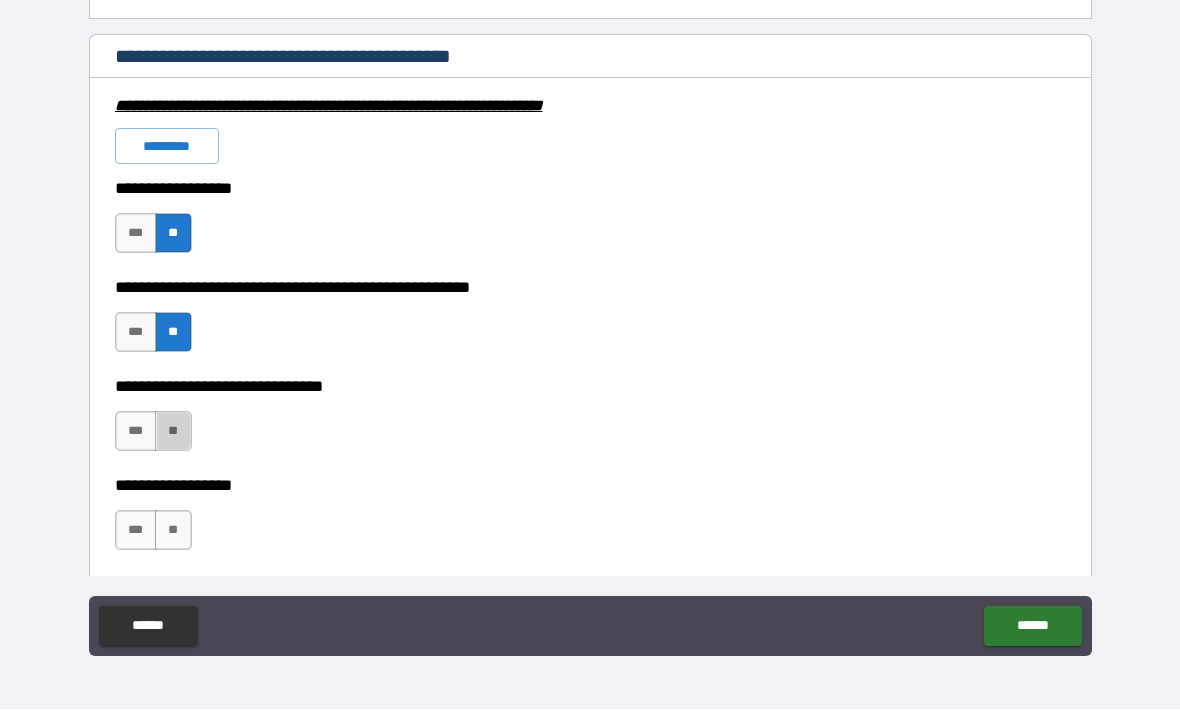 click on "**" at bounding box center [173, 432] 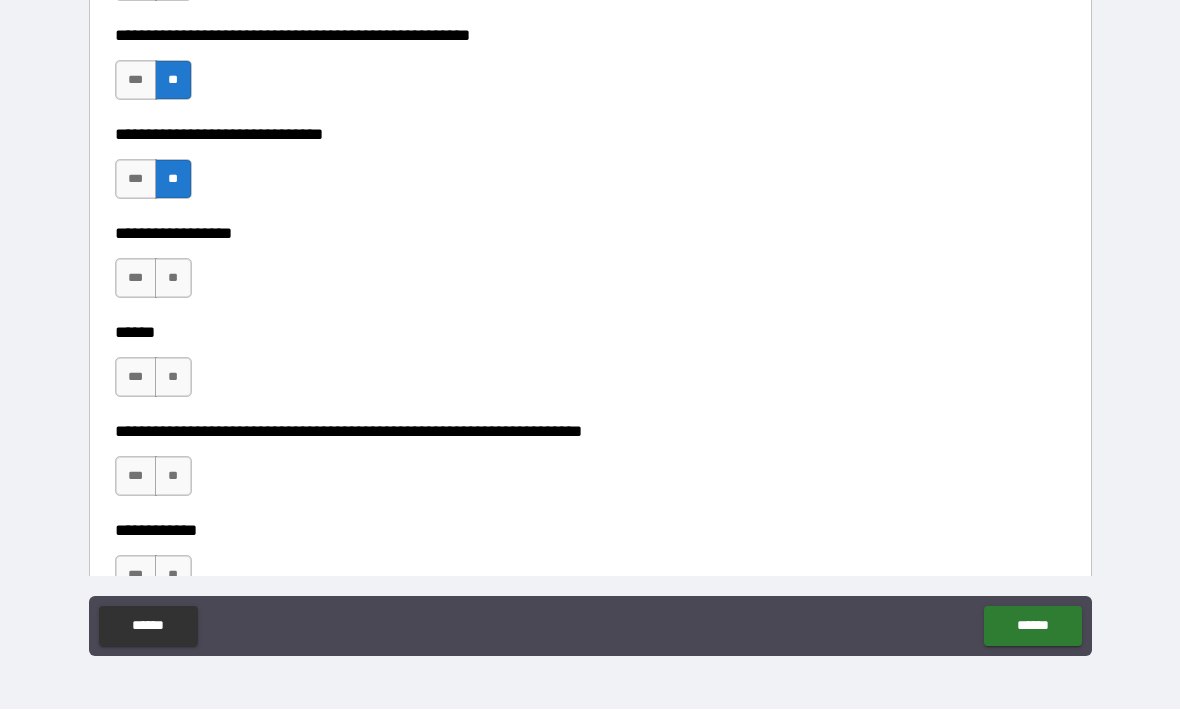 scroll, scrollTop: 8414, scrollLeft: 0, axis: vertical 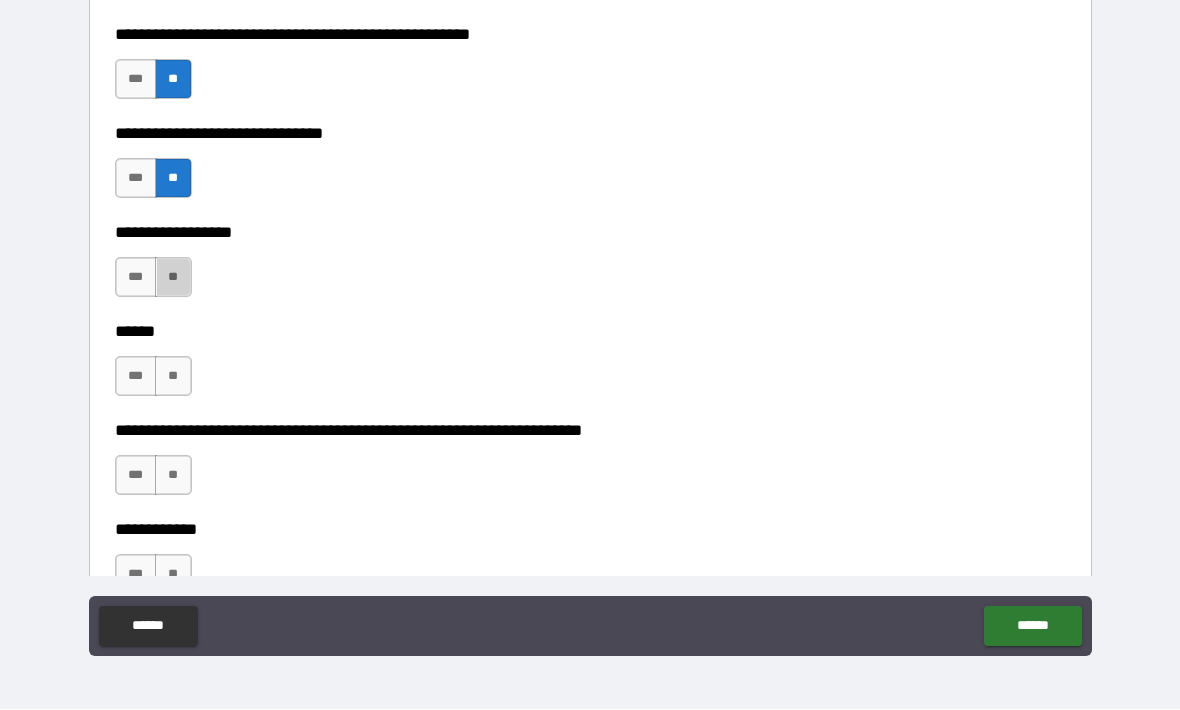 click on "**" at bounding box center (173, 278) 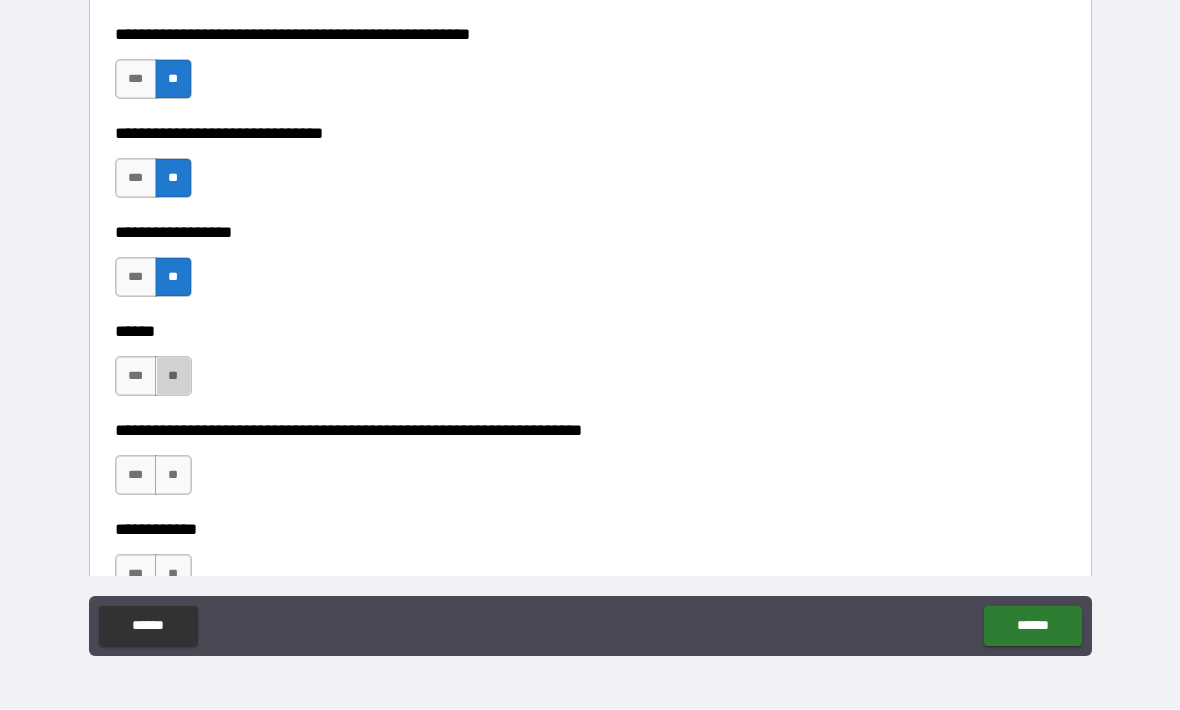 click on "**" at bounding box center [173, 377] 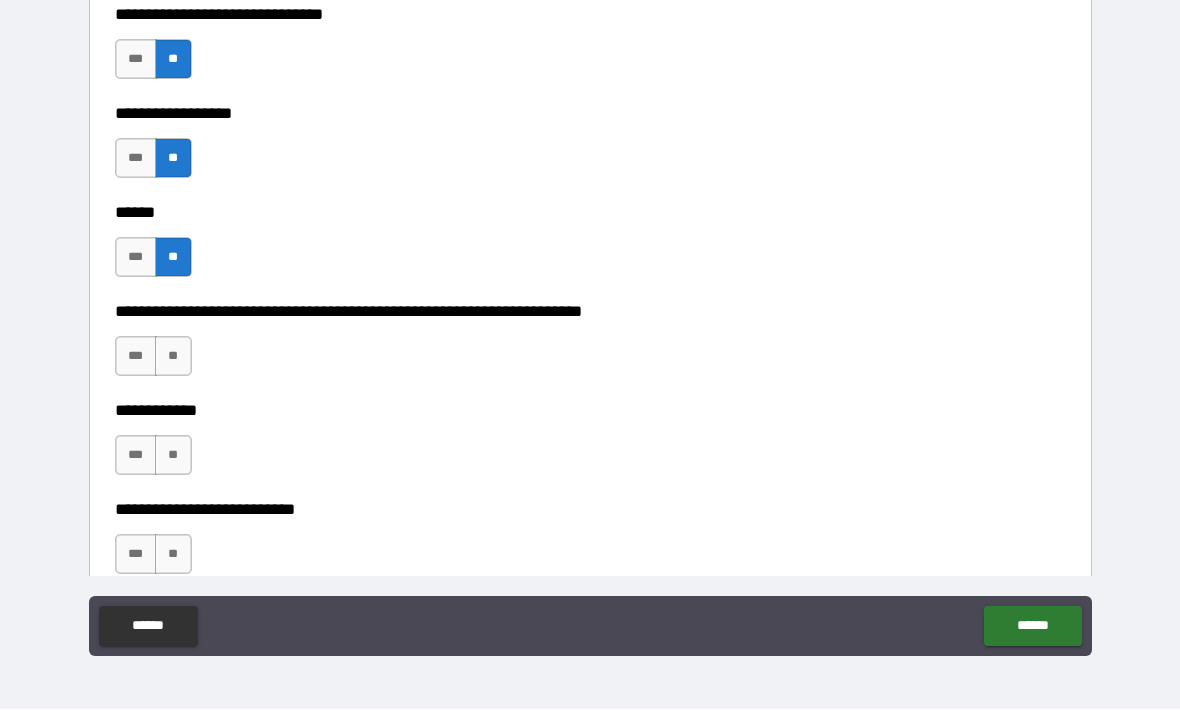 scroll, scrollTop: 8539, scrollLeft: 0, axis: vertical 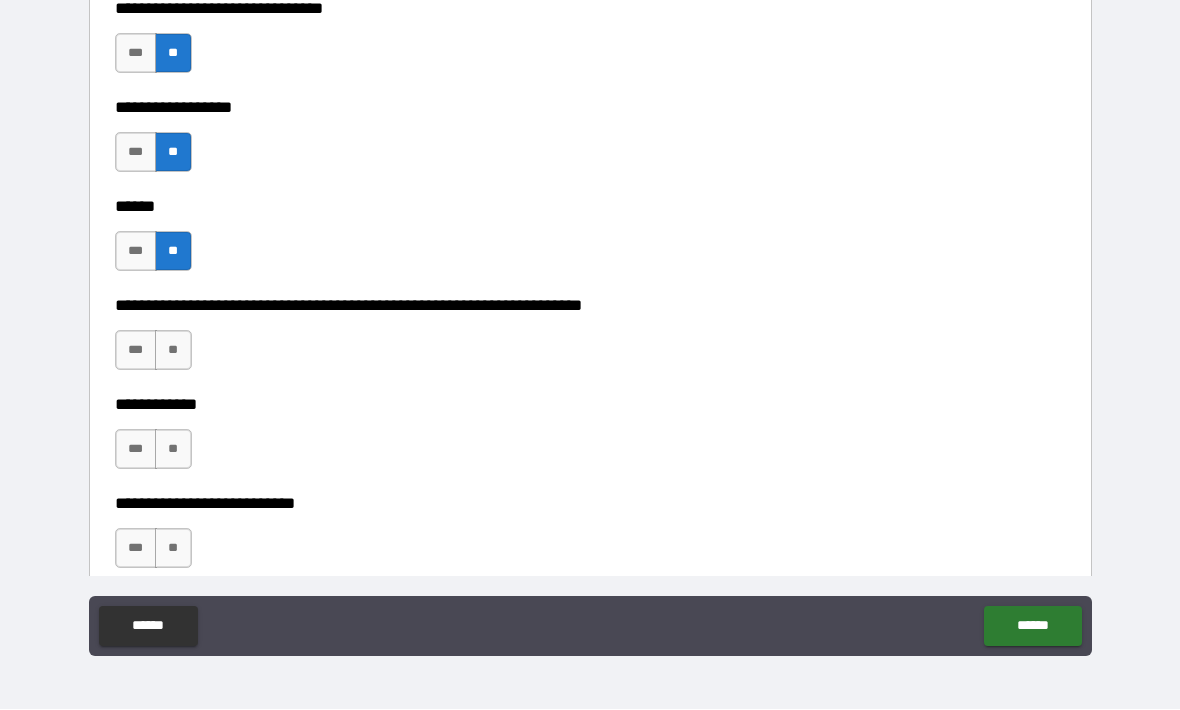 click on "**" at bounding box center [173, 351] 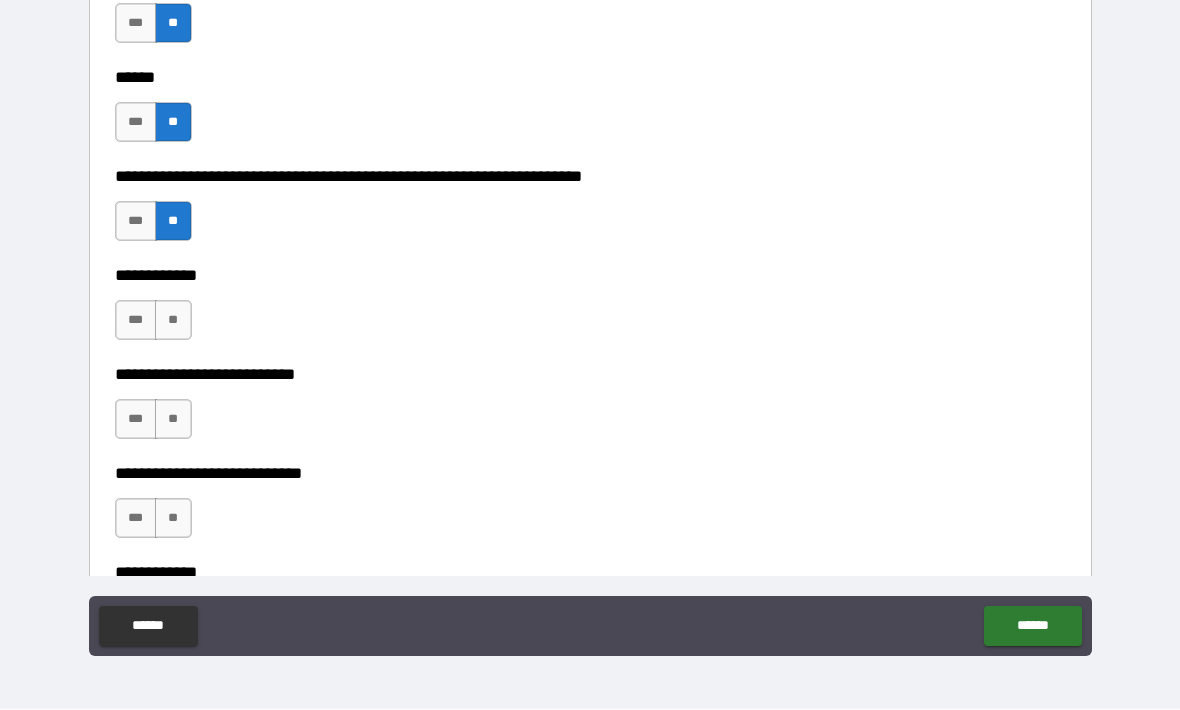scroll, scrollTop: 8671, scrollLeft: 0, axis: vertical 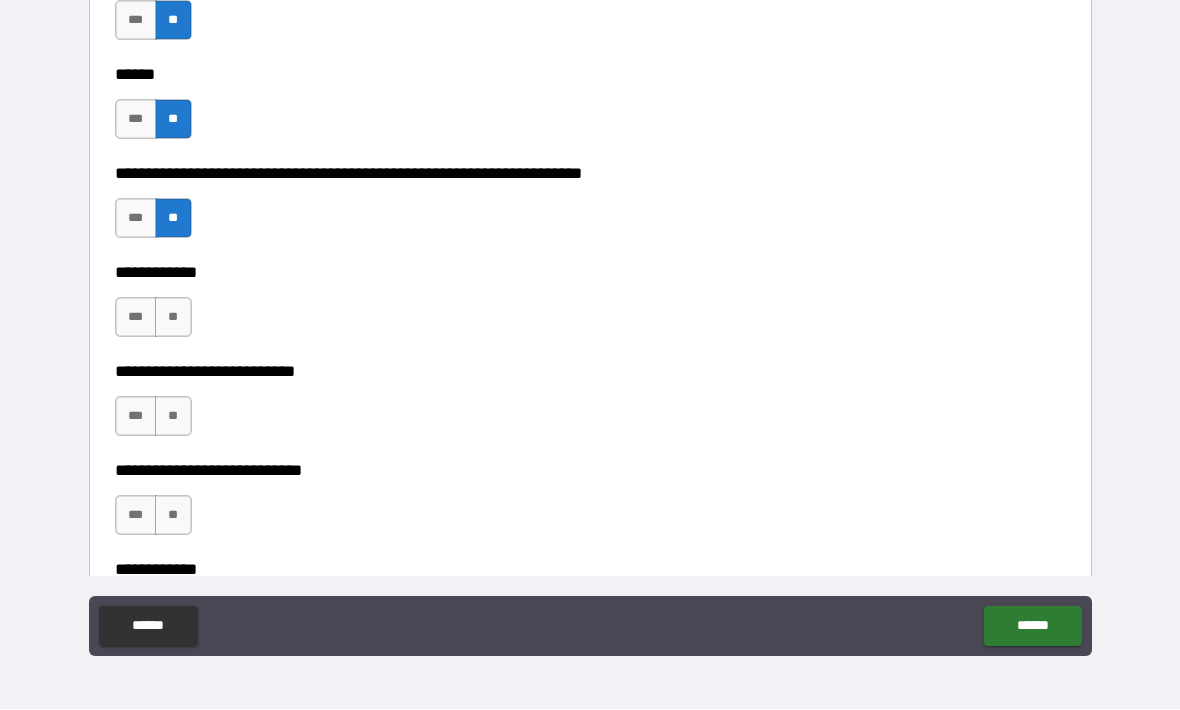 click on "**" at bounding box center [173, 318] 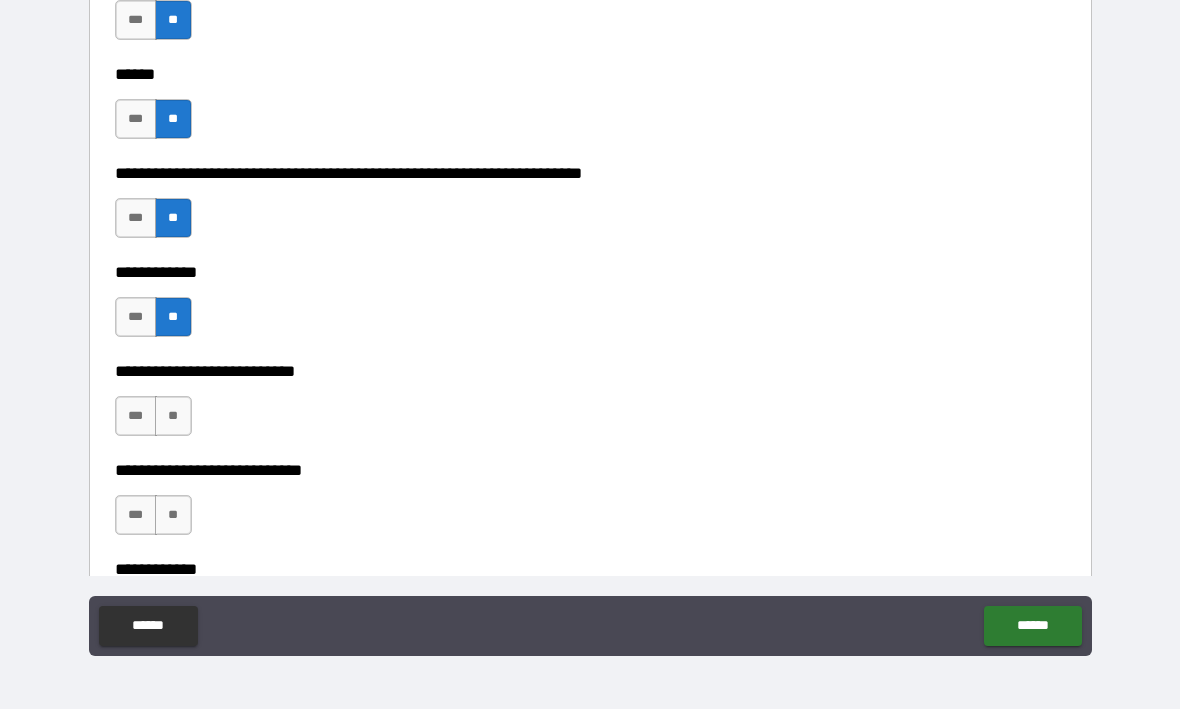 click on "**" at bounding box center [173, 417] 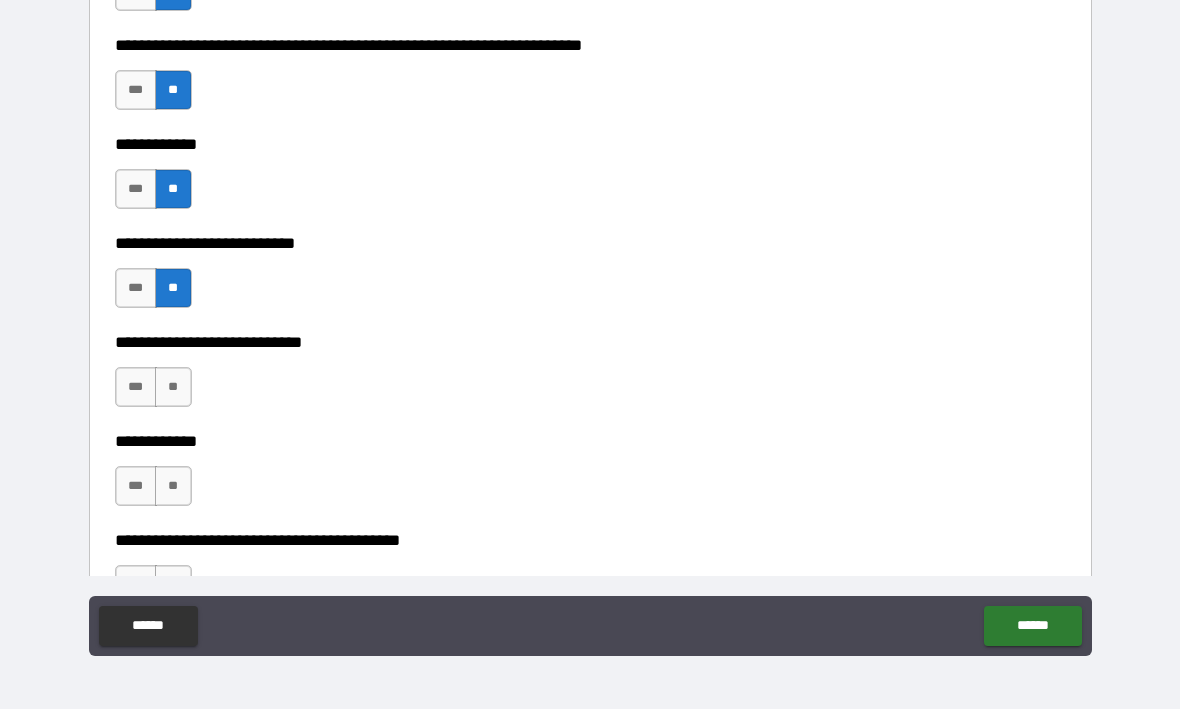 scroll, scrollTop: 8851, scrollLeft: 0, axis: vertical 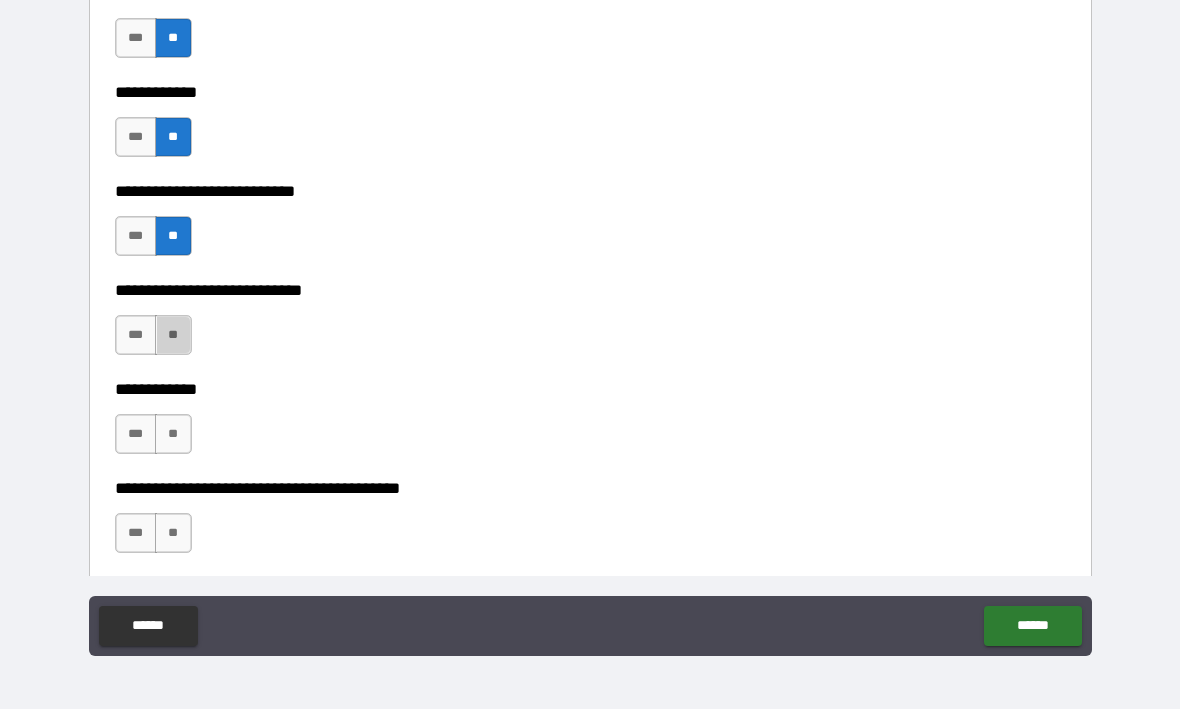 click on "**" at bounding box center (173, 336) 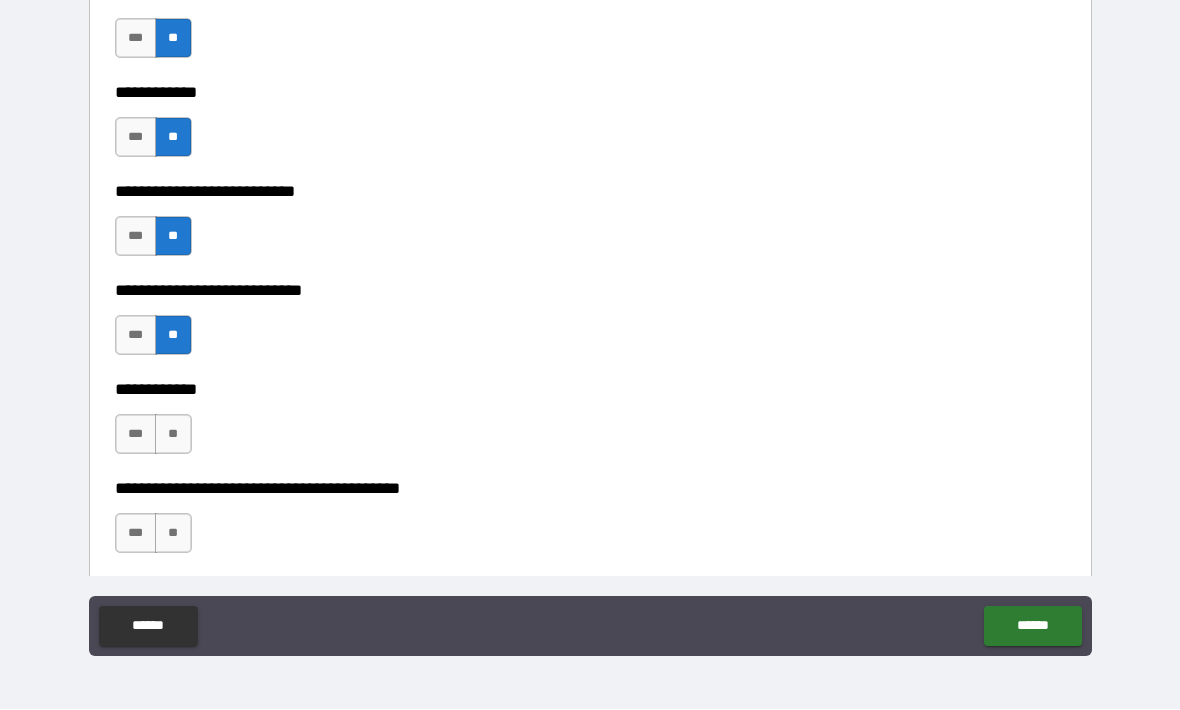 click on "**" at bounding box center [173, 435] 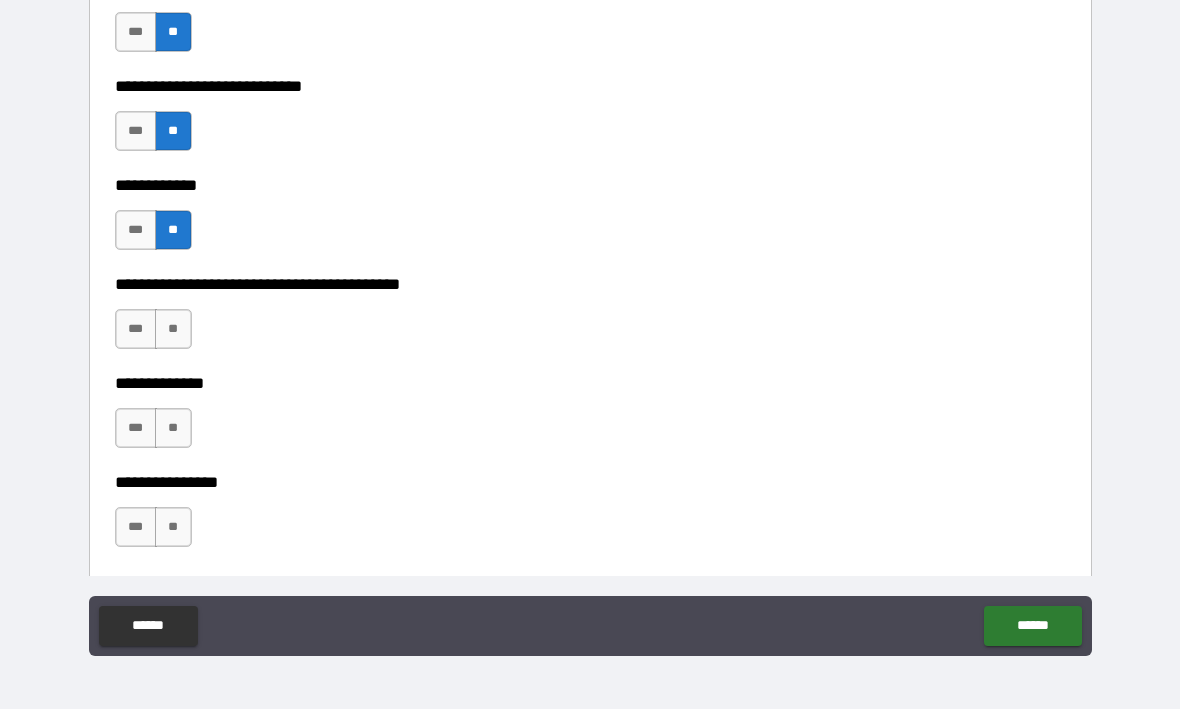scroll, scrollTop: 9064, scrollLeft: 0, axis: vertical 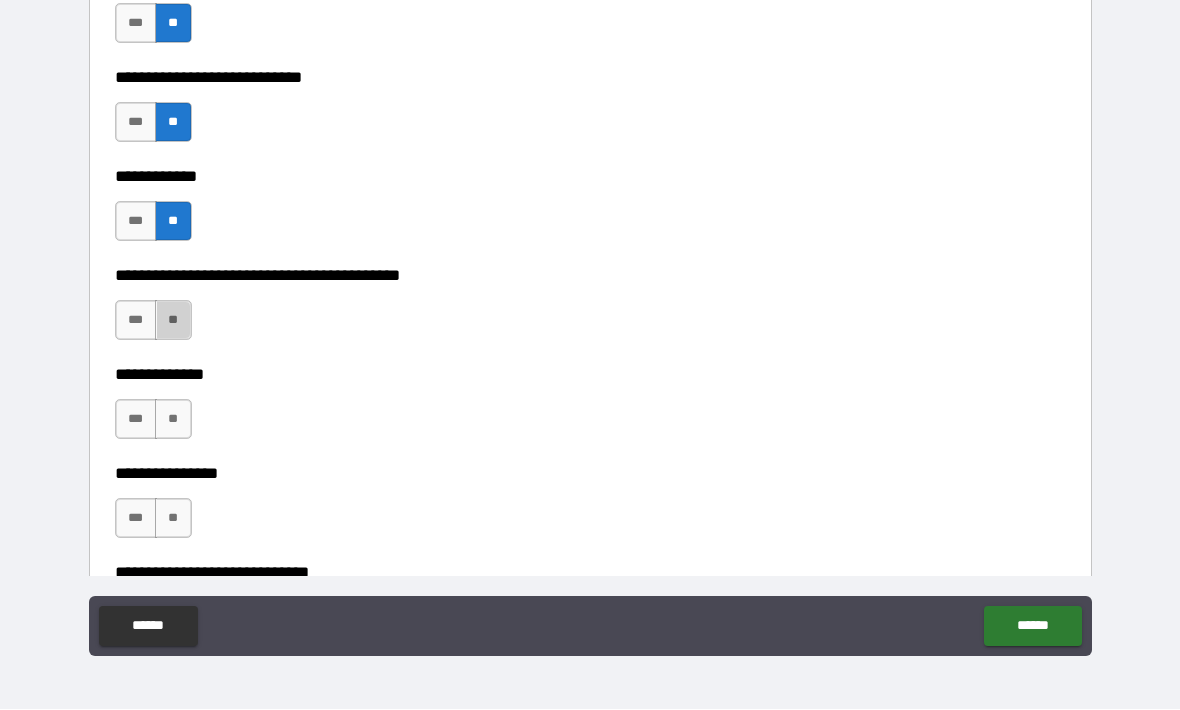 click on "**" at bounding box center [173, 321] 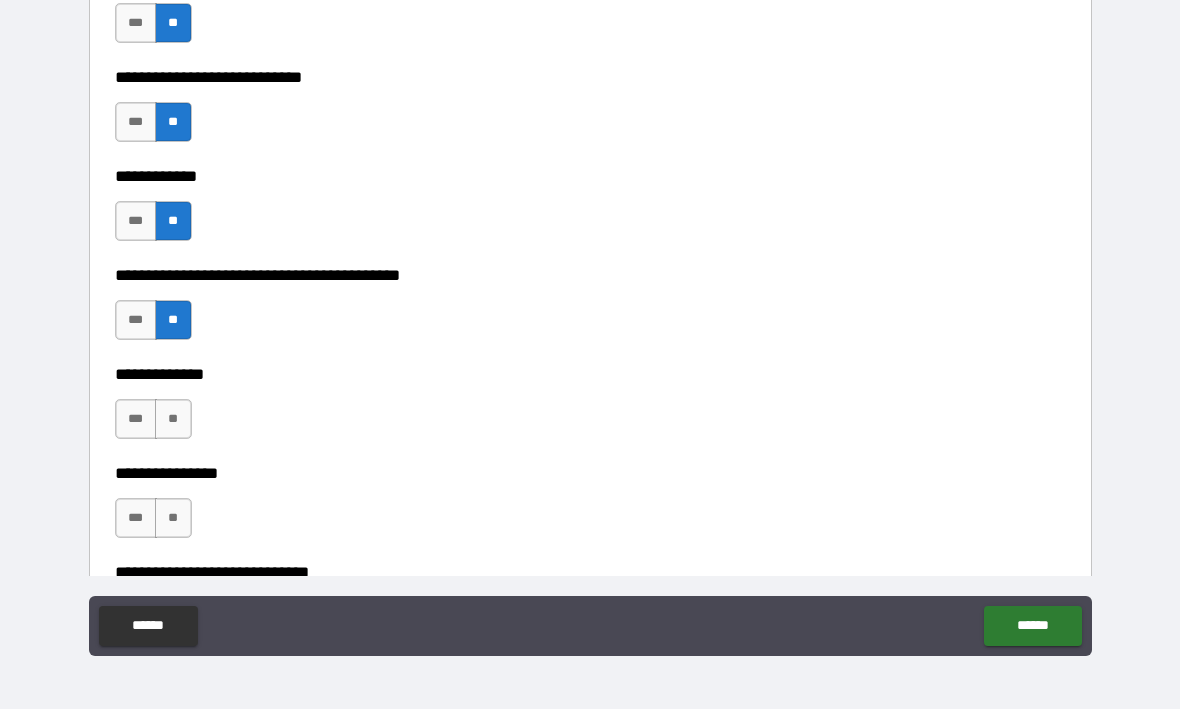 click on "**" at bounding box center (173, 420) 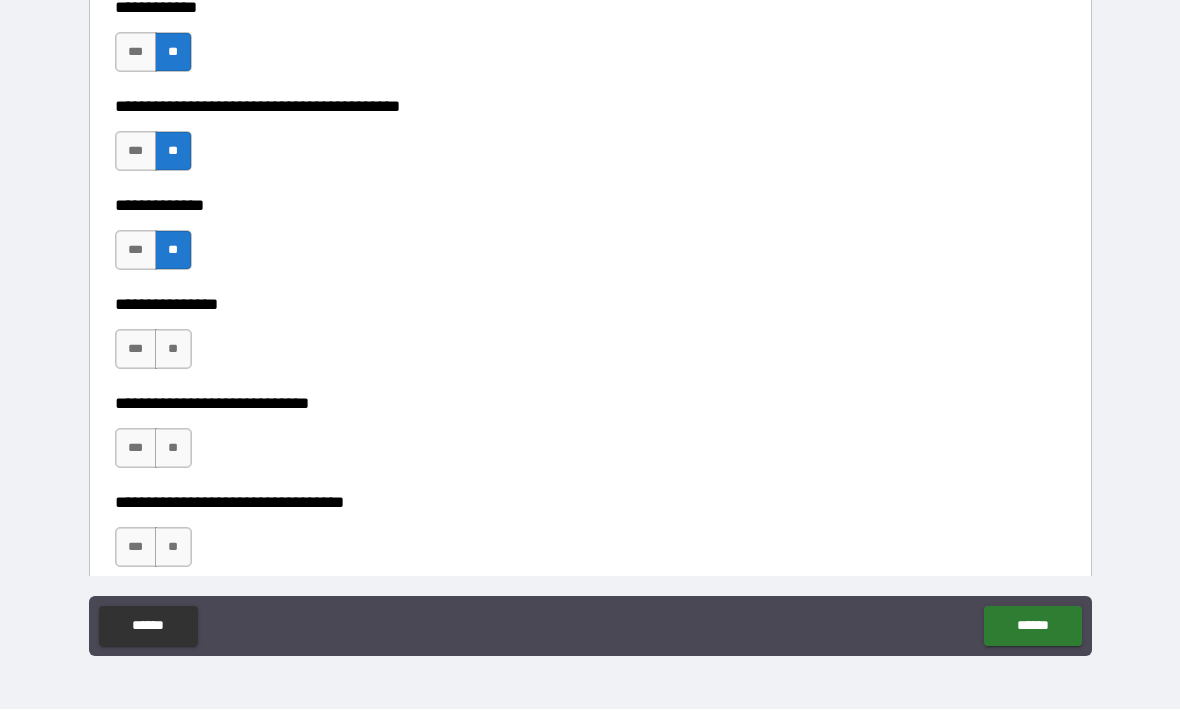 scroll, scrollTop: 9238, scrollLeft: 0, axis: vertical 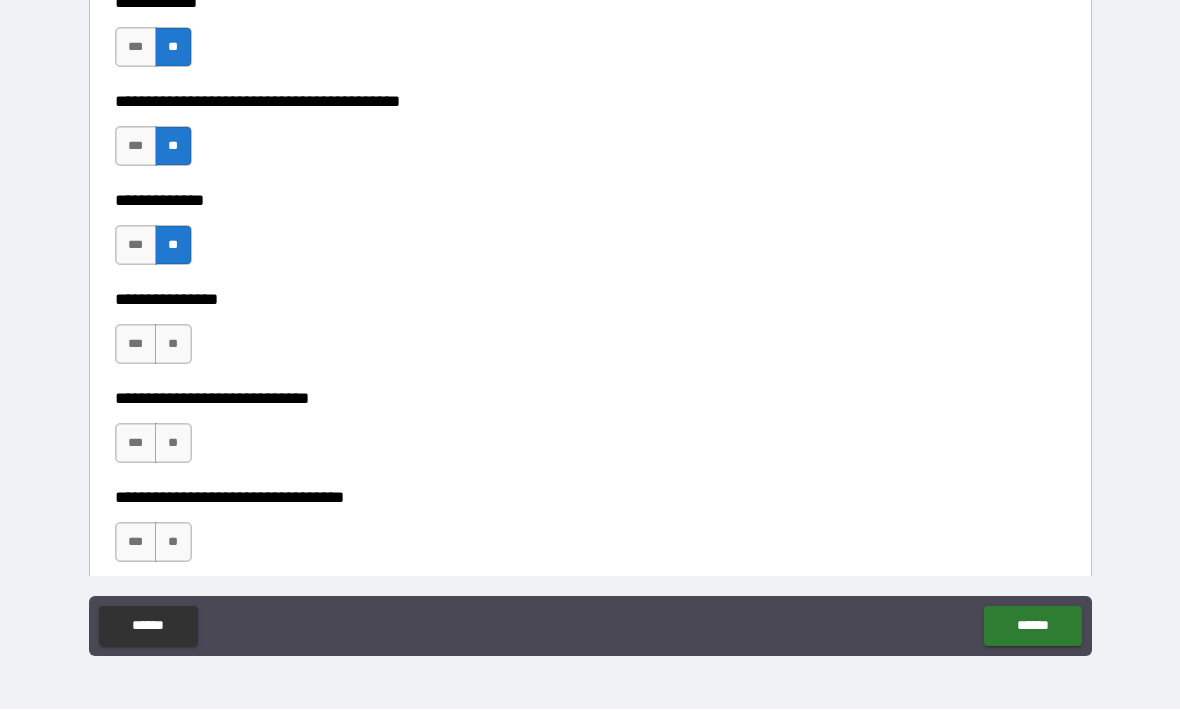 click on "**" at bounding box center [173, 345] 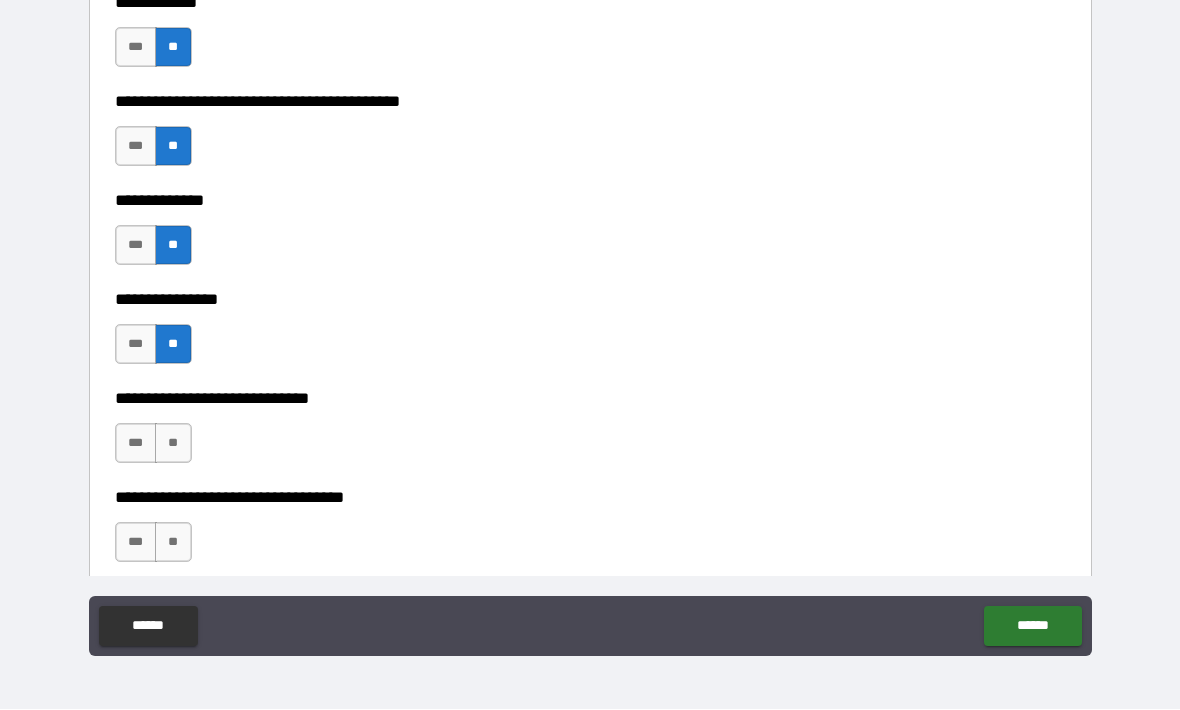 click on "***" at bounding box center [136, 444] 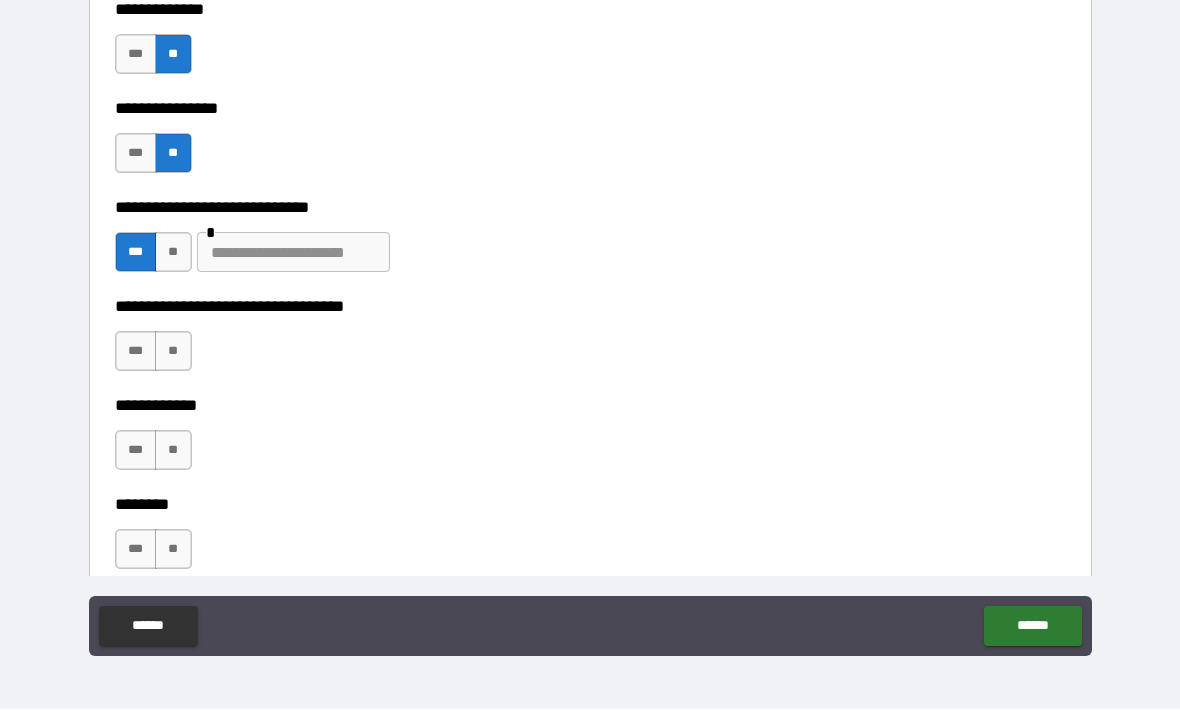 scroll, scrollTop: 9434, scrollLeft: 0, axis: vertical 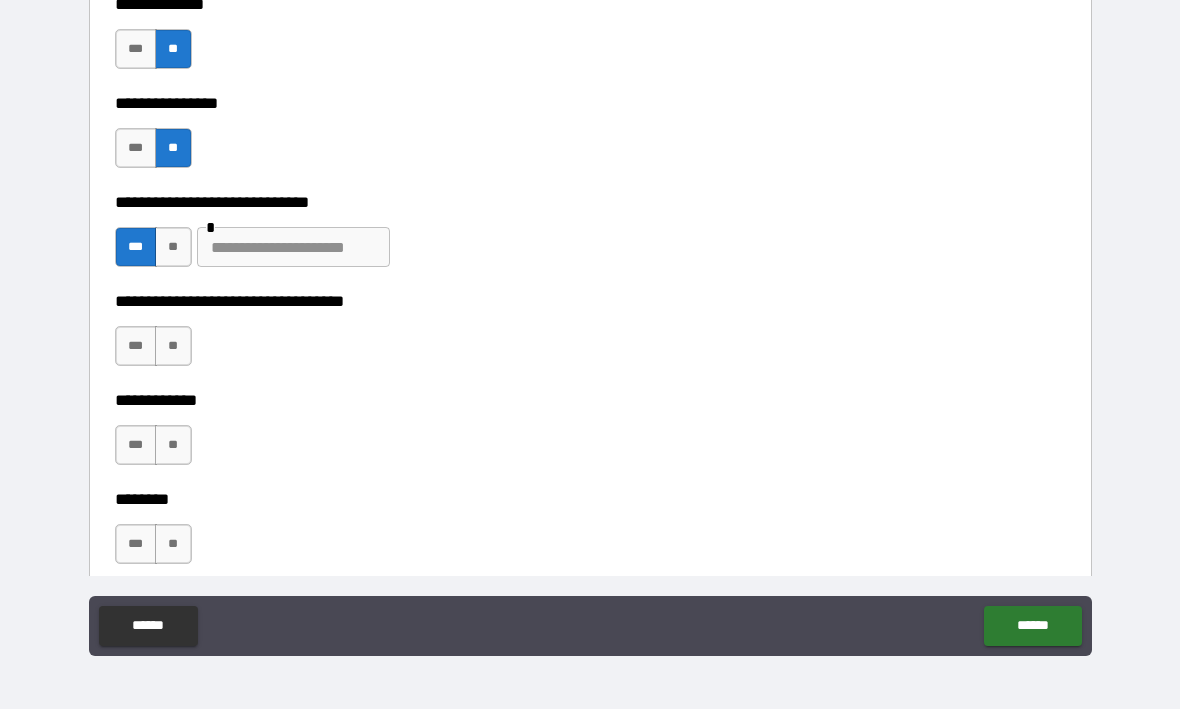 click on "***" at bounding box center (136, 347) 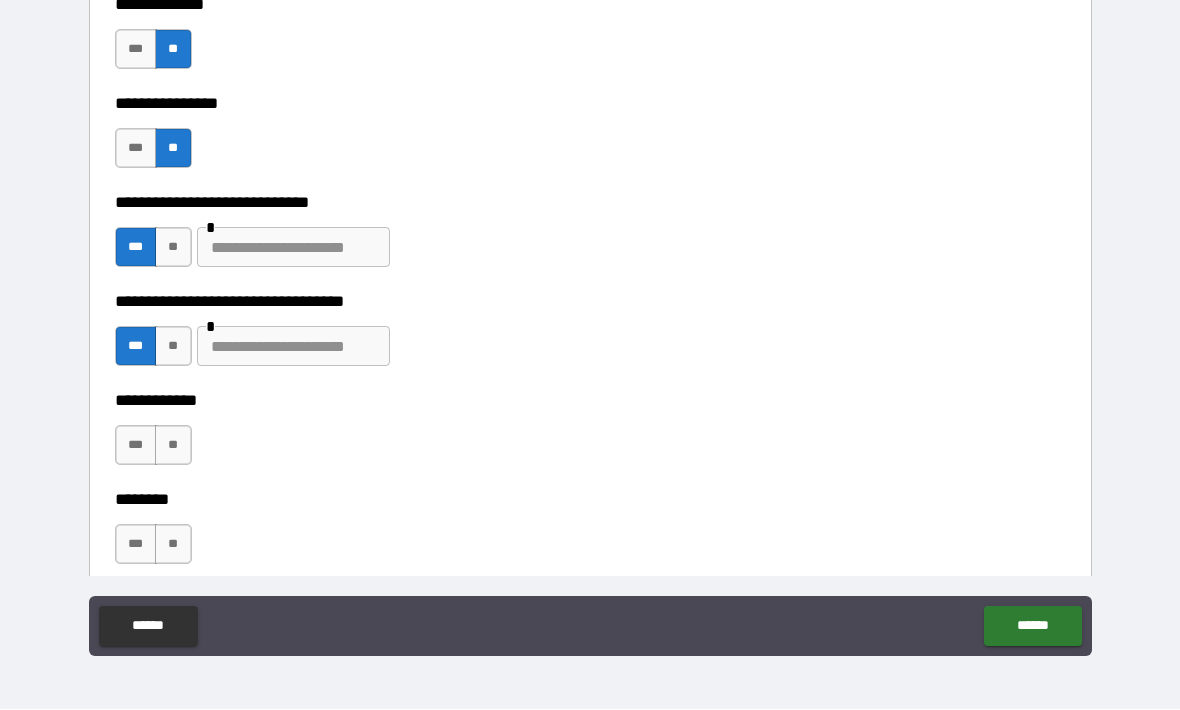 click at bounding box center [293, 347] 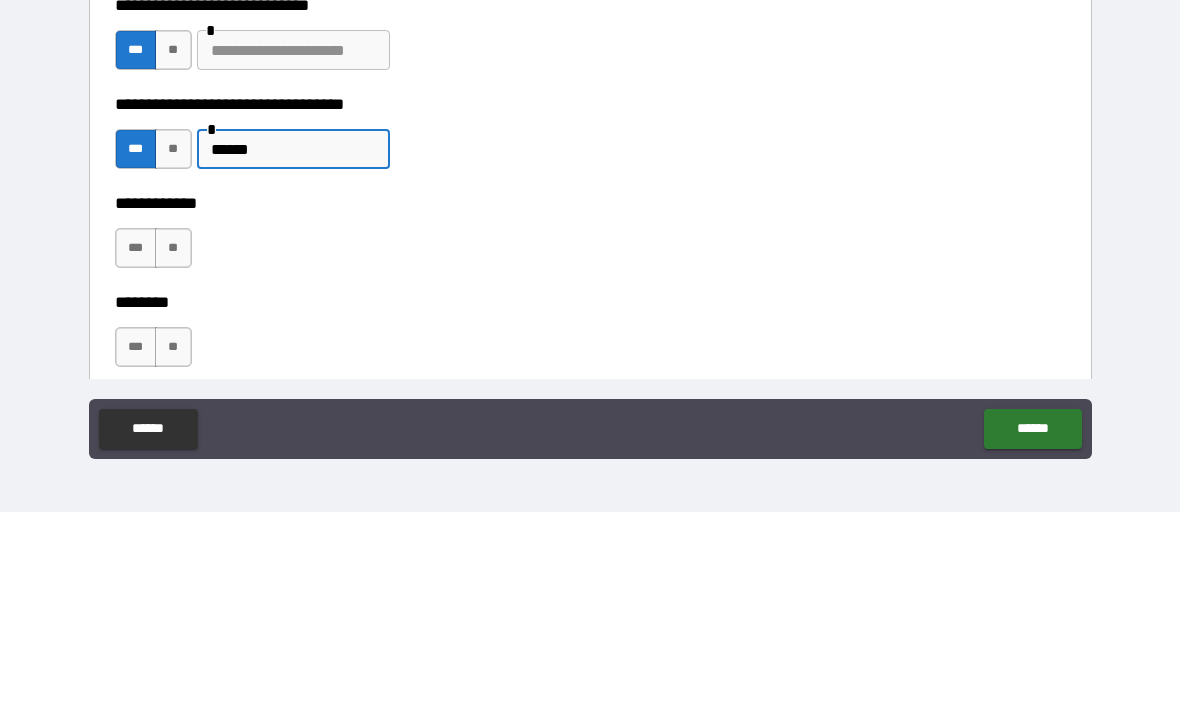 type on "******" 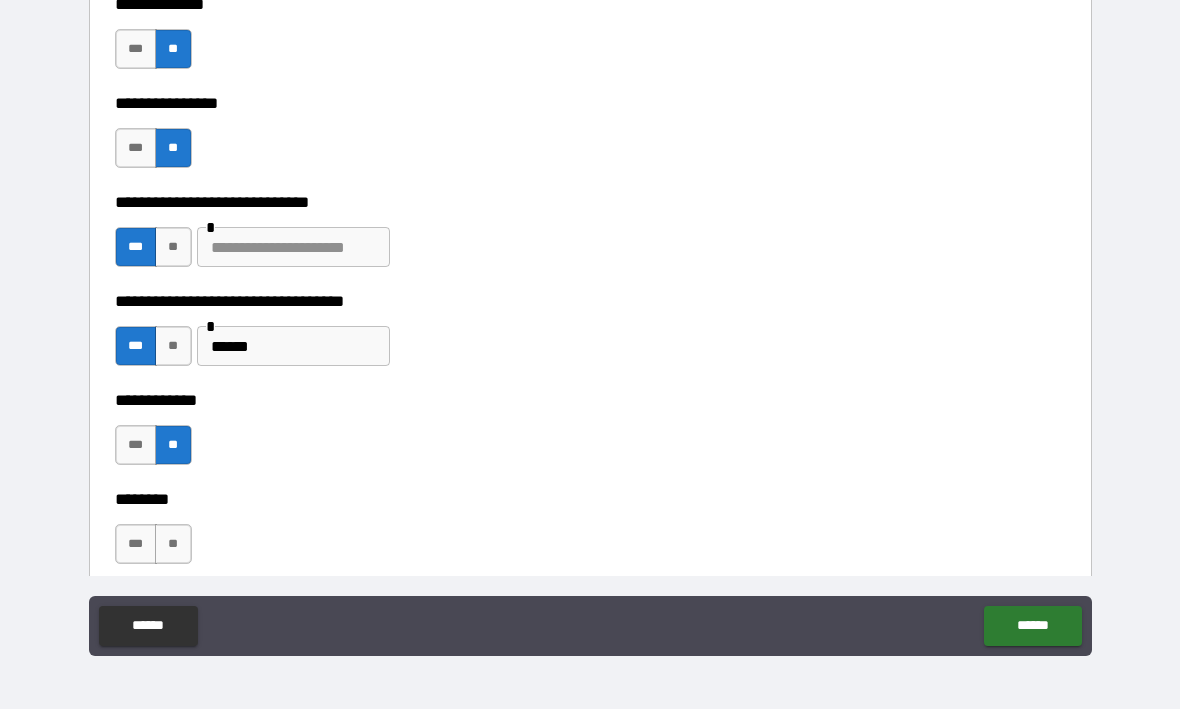 click on "**" at bounding box center [173, 545] 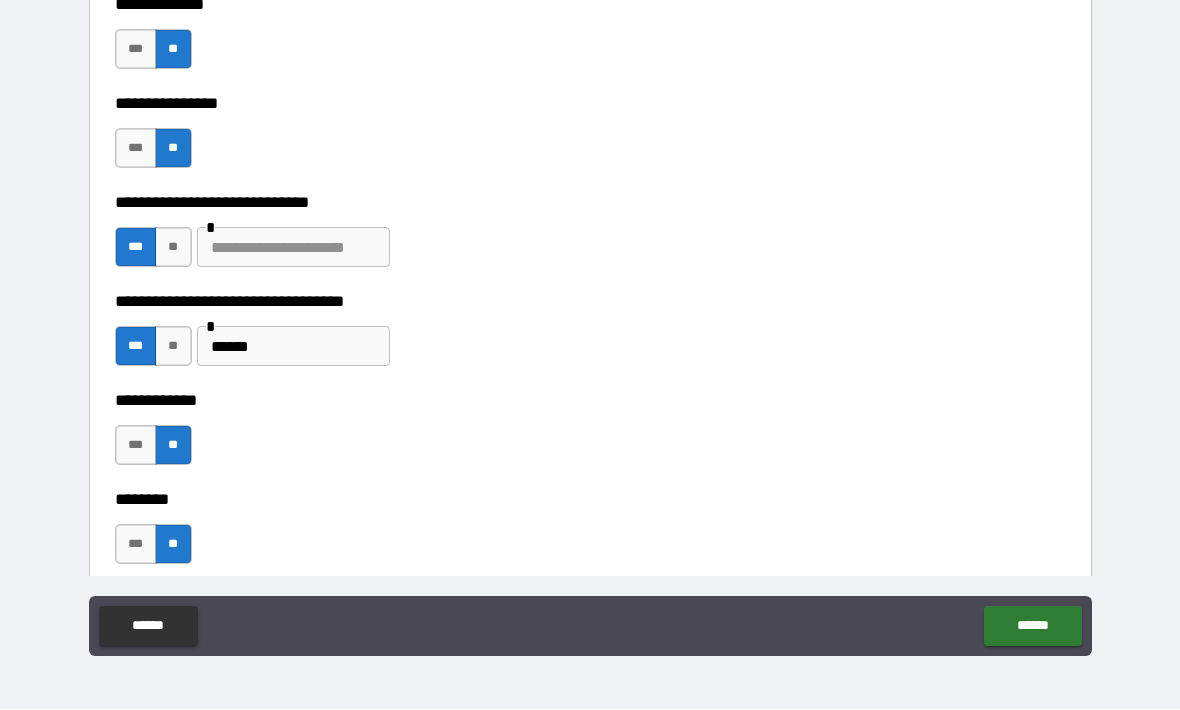 click on "******" at bounding box center (1032, 627) 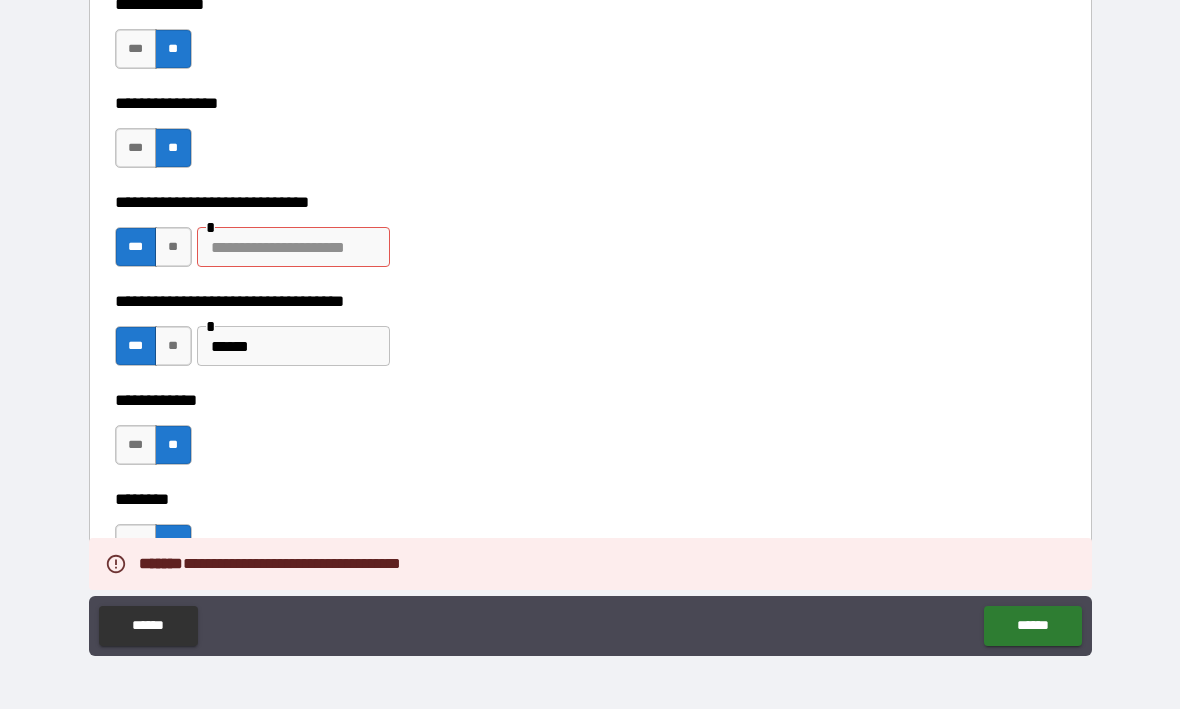 click at bounding box center (293, 248) 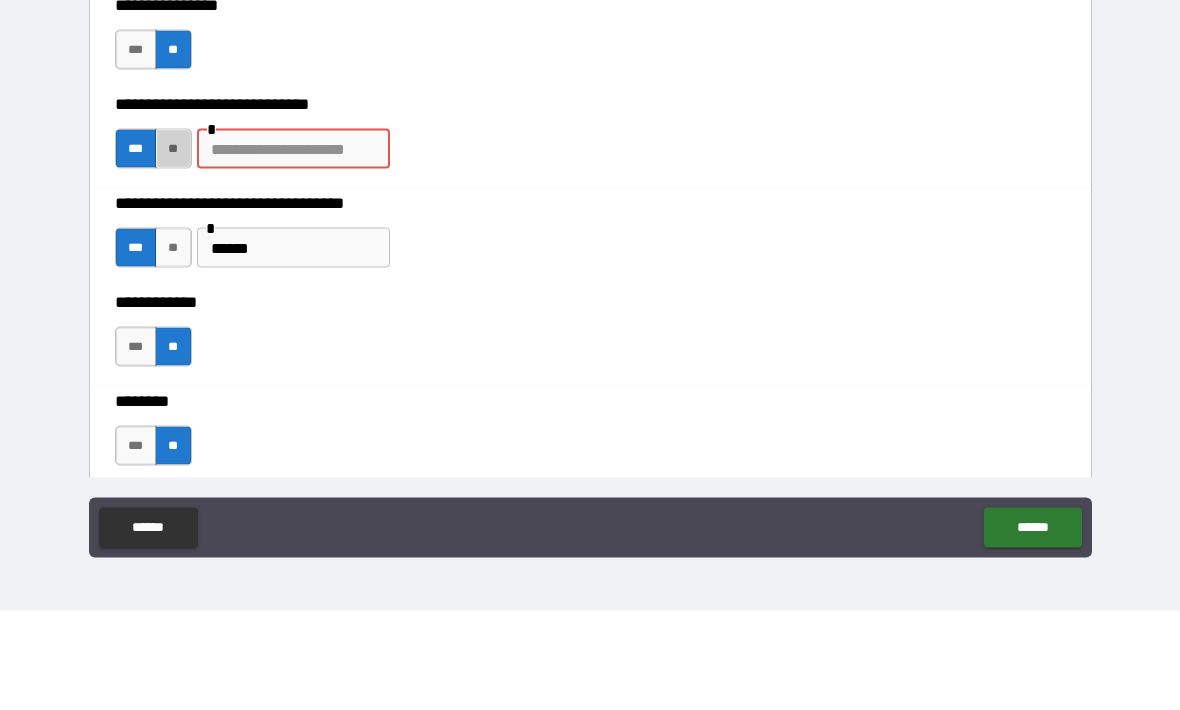 click on "**" at bounding box center (173, 248) 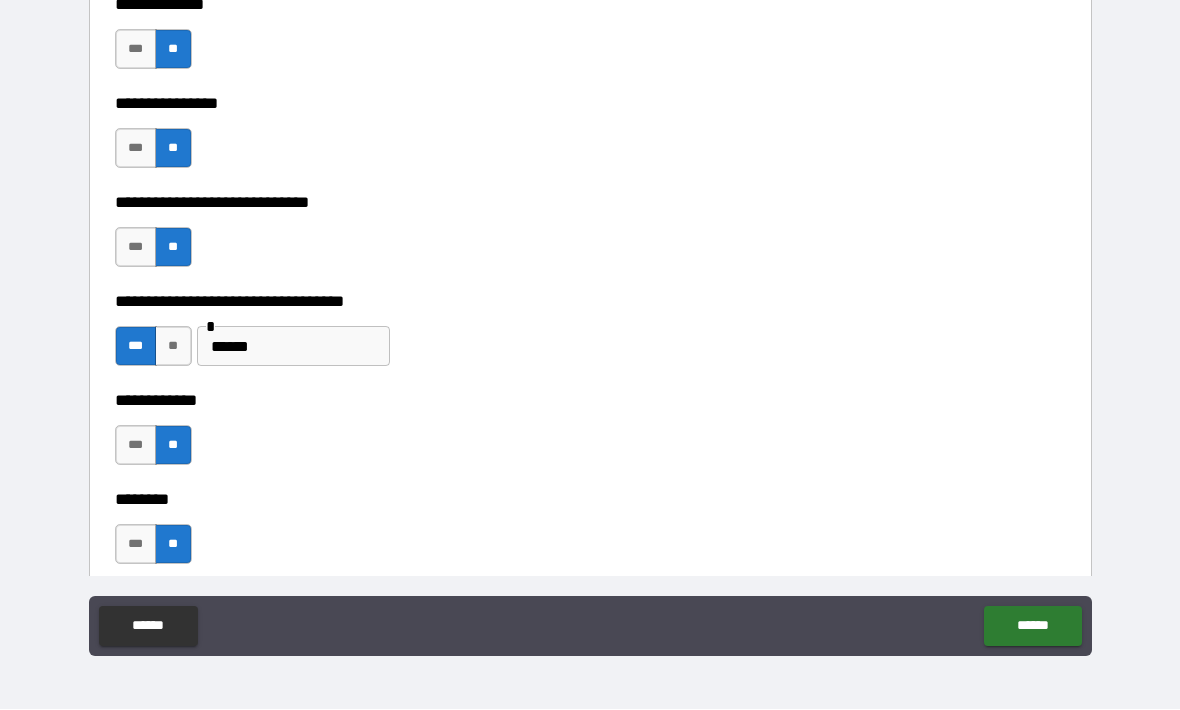 click on "******" at bounding box center (1032, 627) 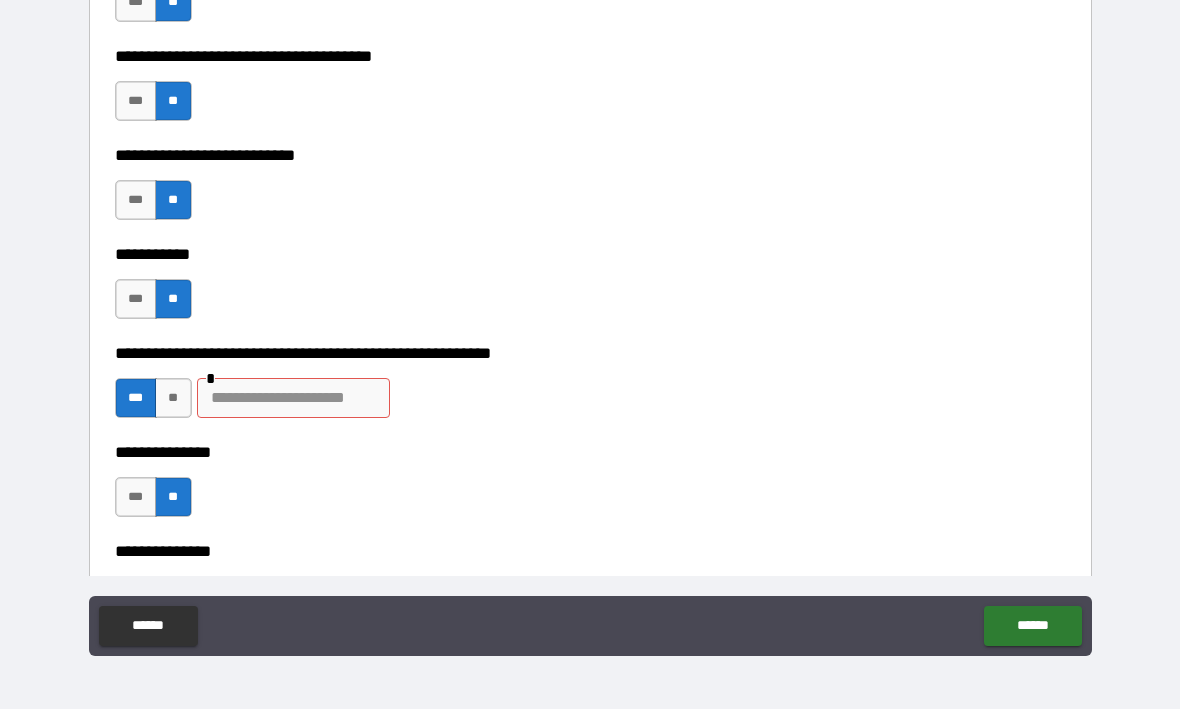 scroll, scrollTop: 5404, scrollLeft: 0, axis: vertical 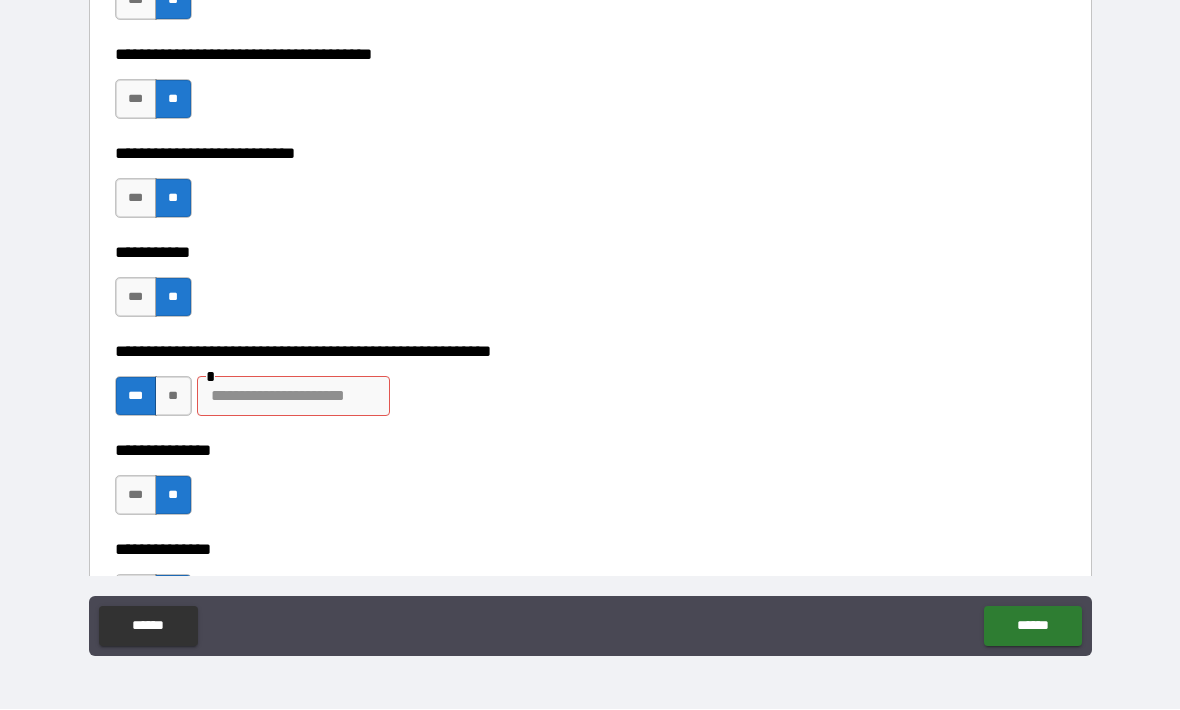 click at bounding box center [293, 397] 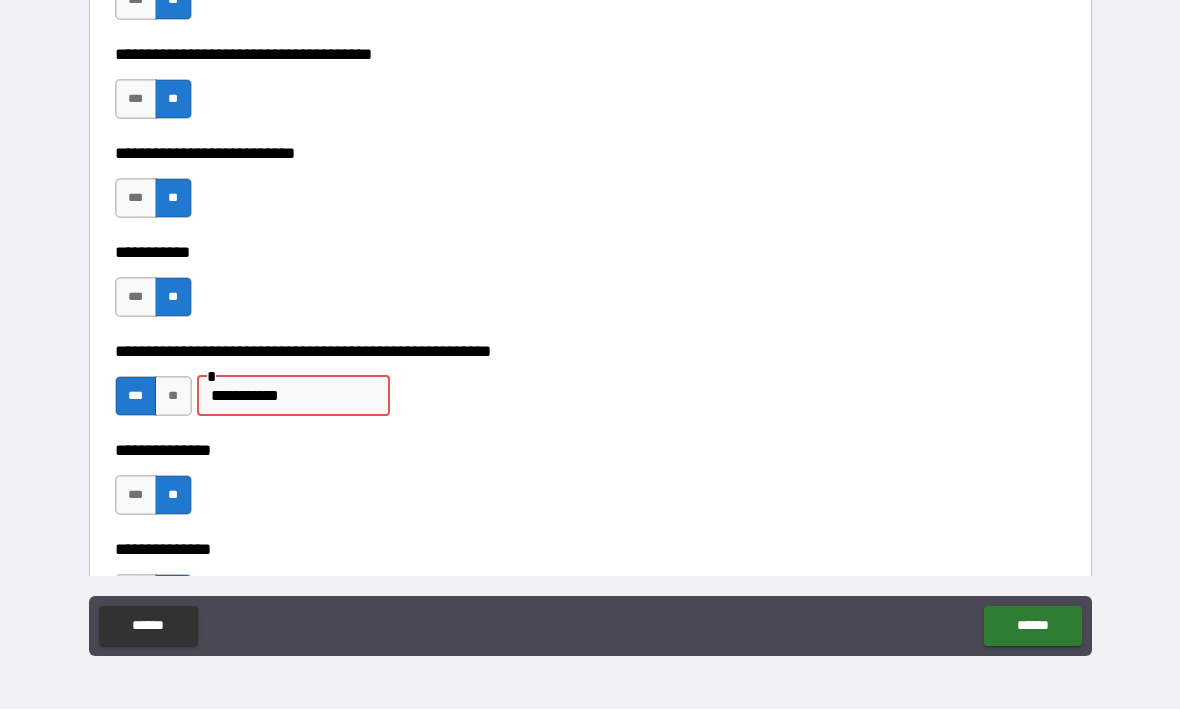 type on "**********" 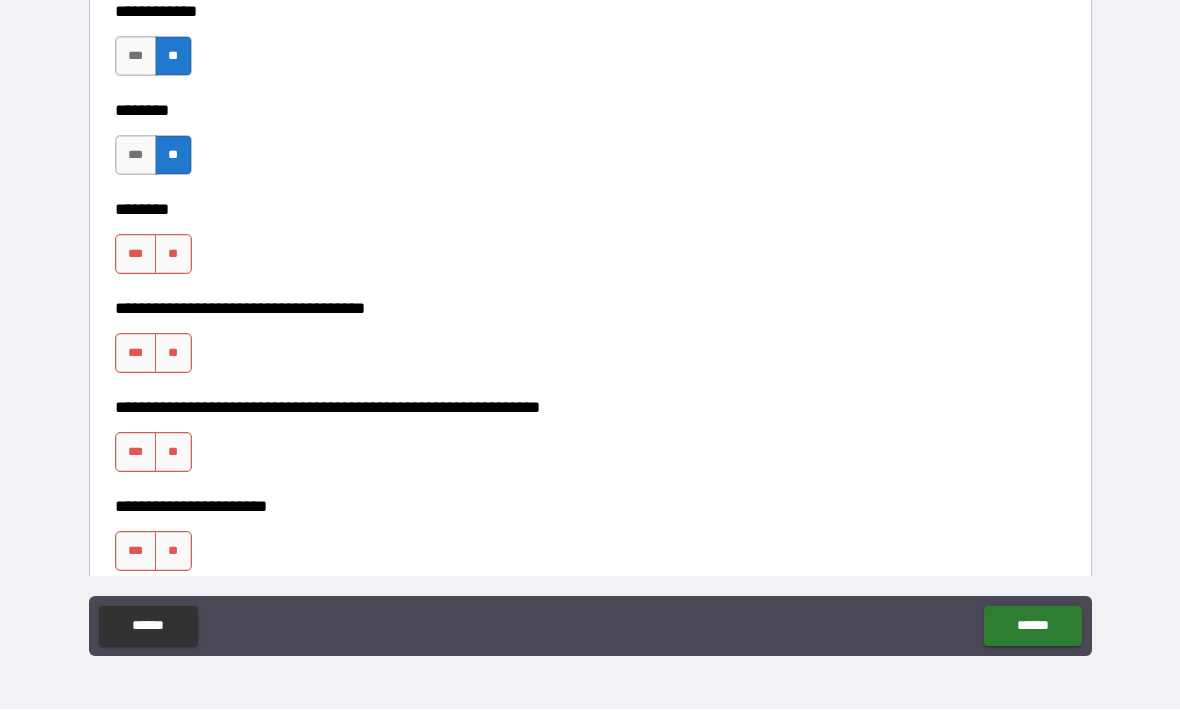 scroll, scrollTop: 9833, scrollLeft: 0, axis: vertical 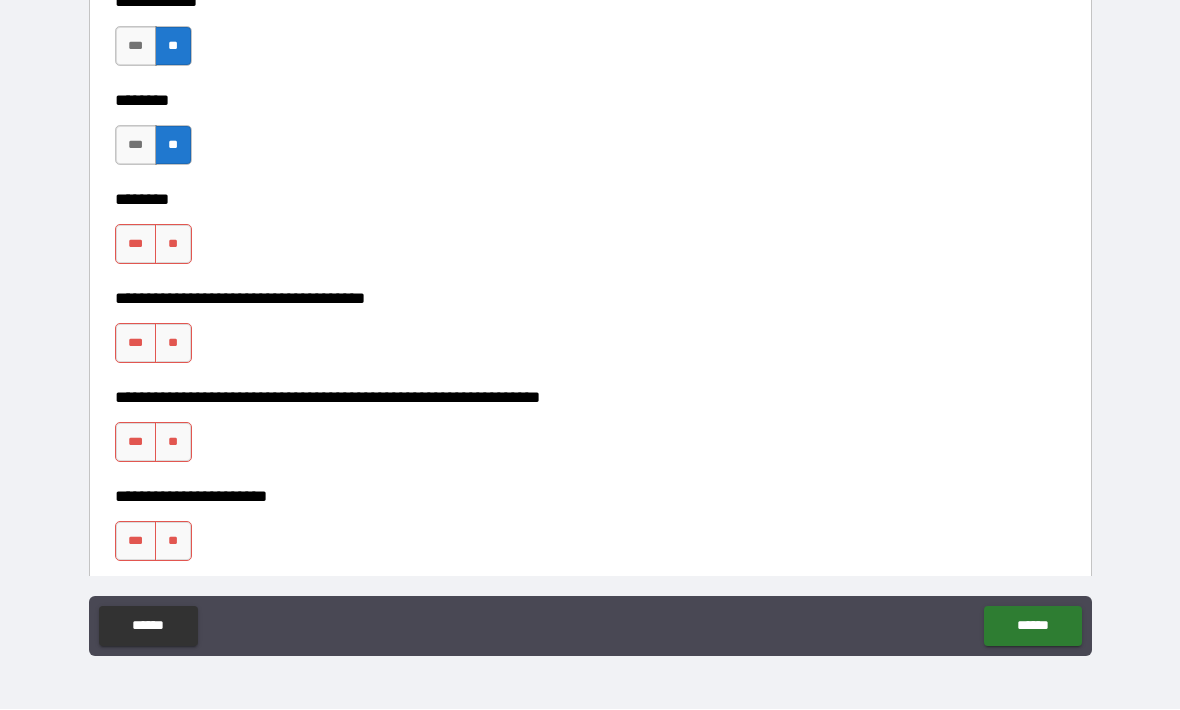 click on "**" at bounding box center (173, 245) 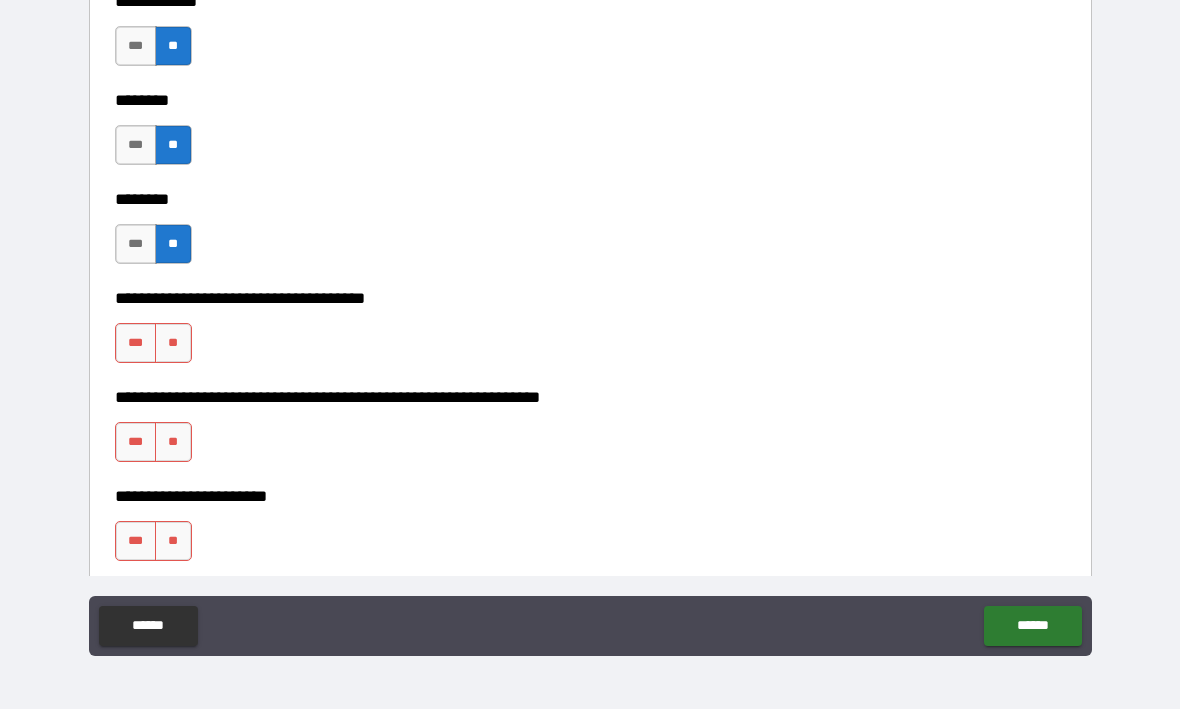 click on "**" at bounding box center [173, 344] 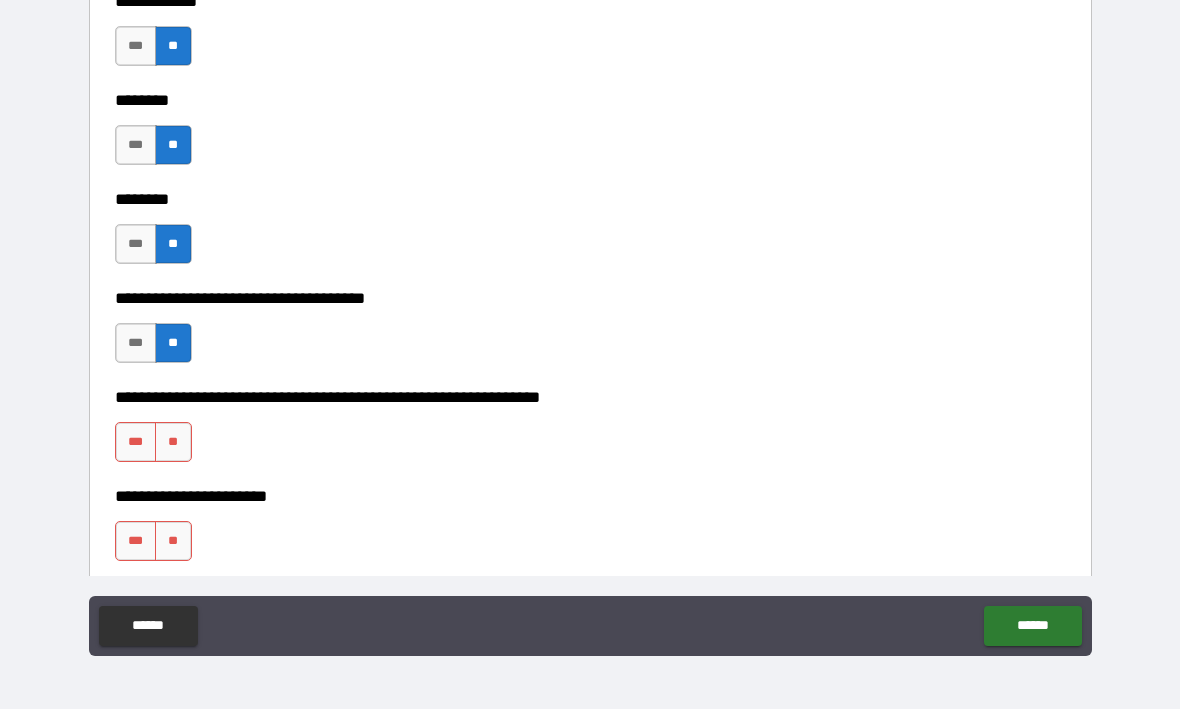 click on "**" at bounding box center (173, 443) 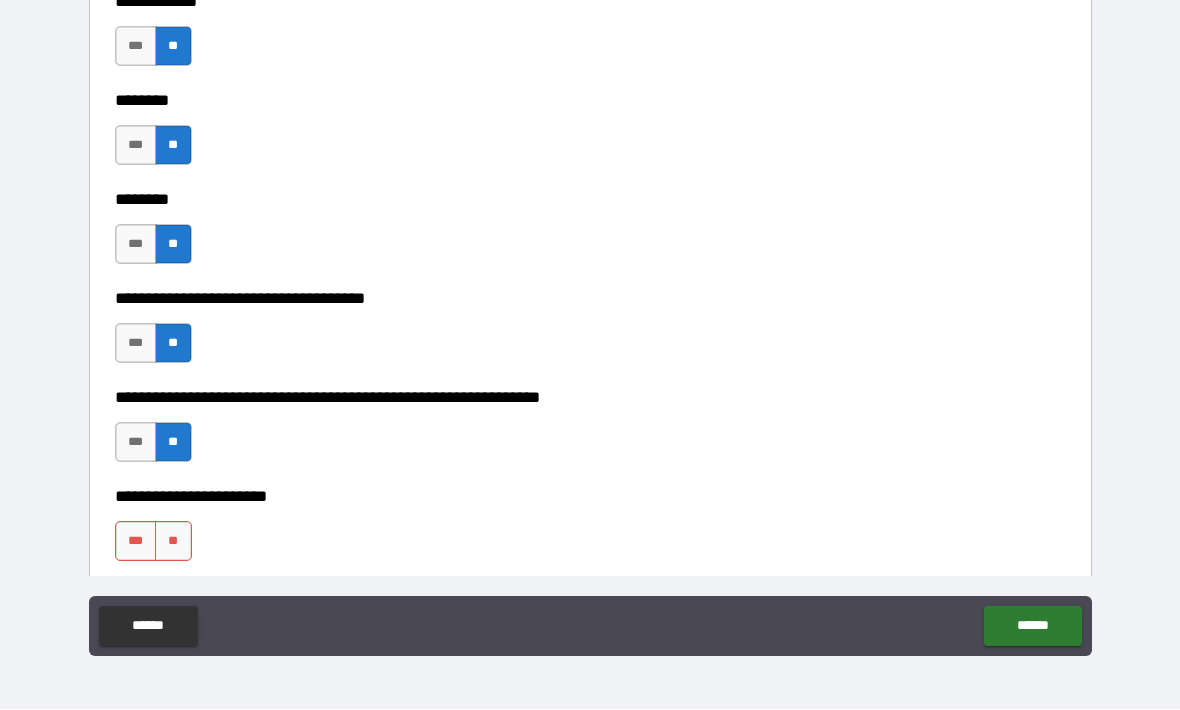 click on "**" at bounding box center (173, 542) 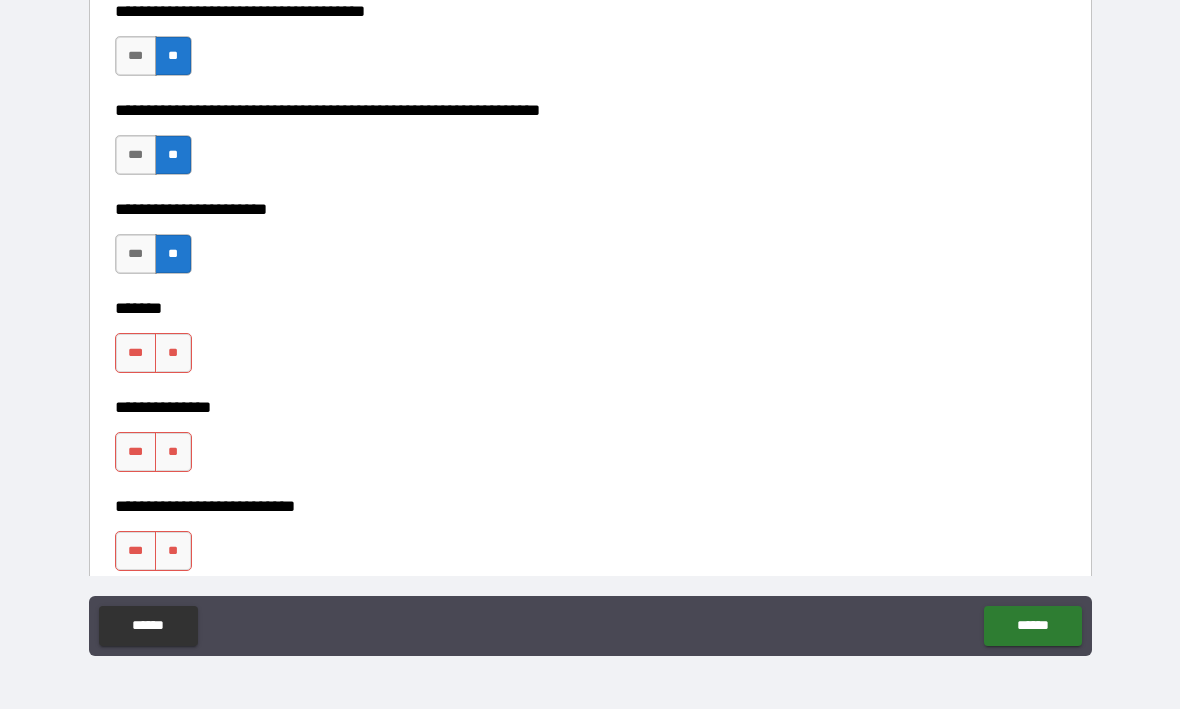 scroll, scrollTop: 10122, scrollLeft: 0, axis: vertical 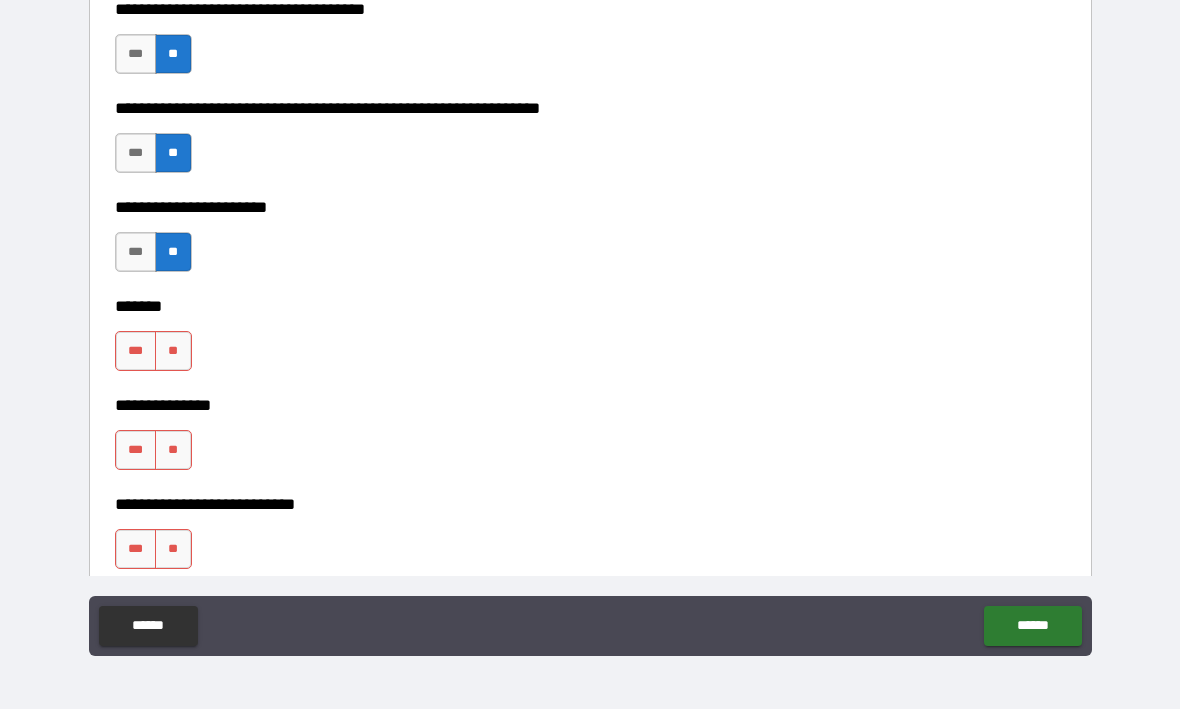 click on "***" at bounding box center [136, 352] 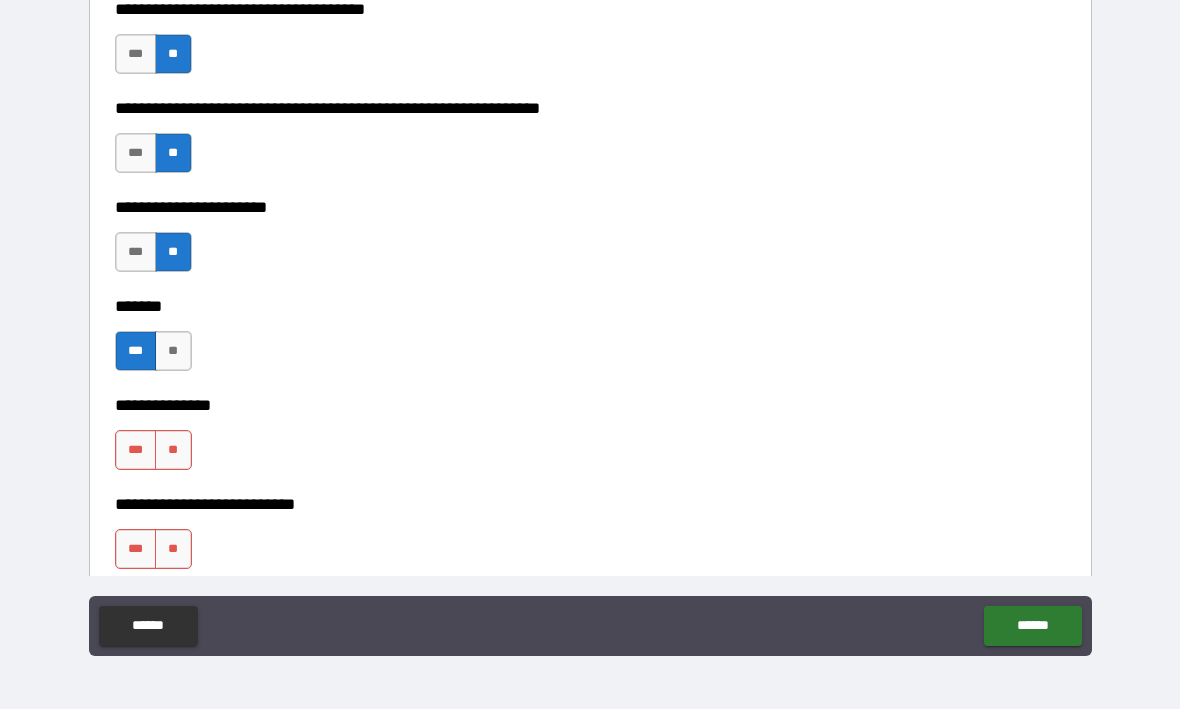 click on "**" at bounding box center [173, 451] 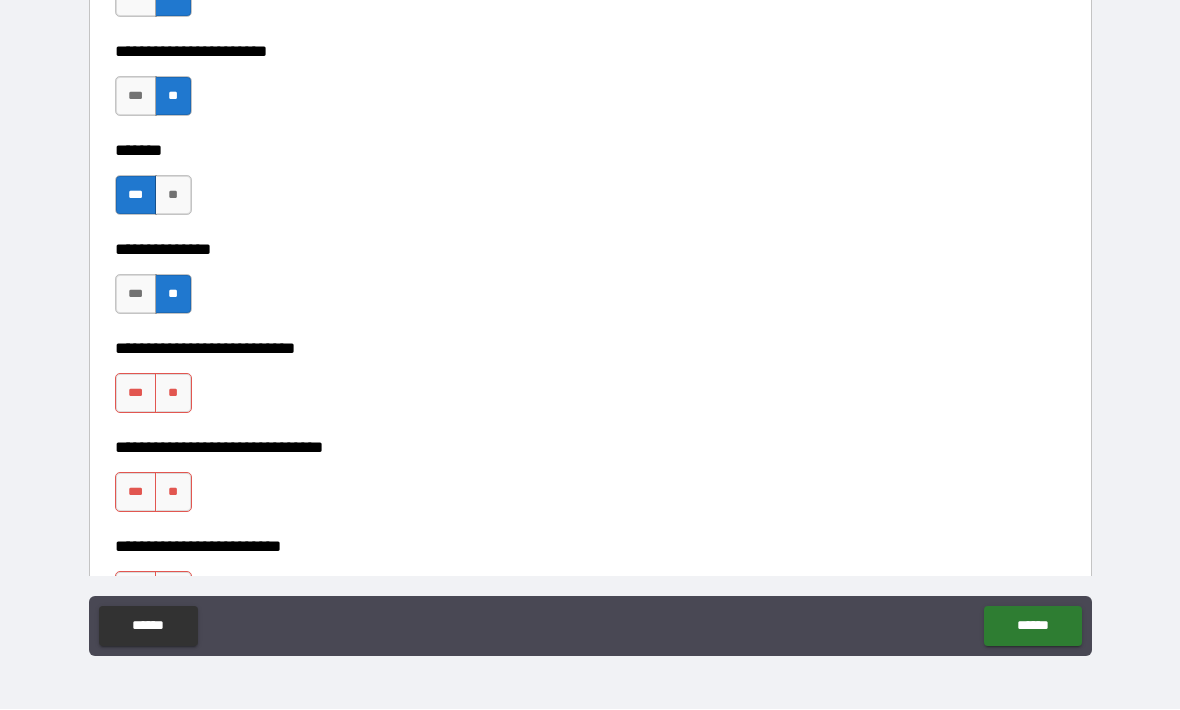 scroll, scrollTop: 10296, scrollLeft: 0, axis: vertical 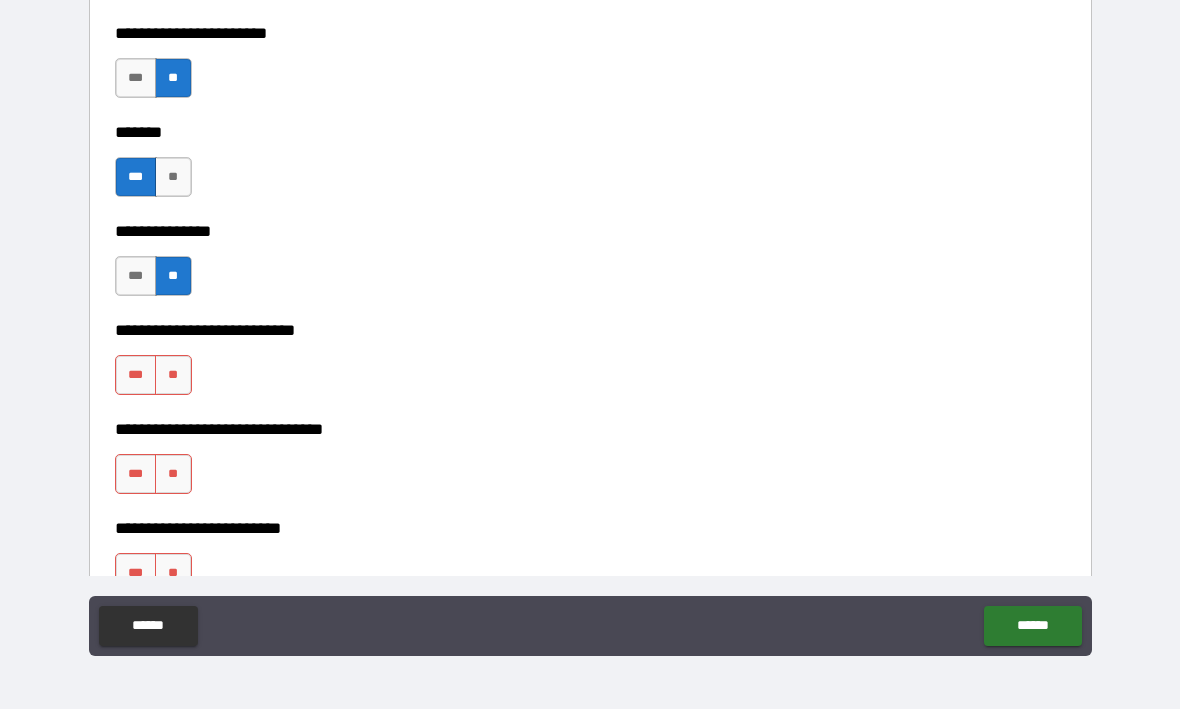 click on "**" at bounding box center [173, 376] 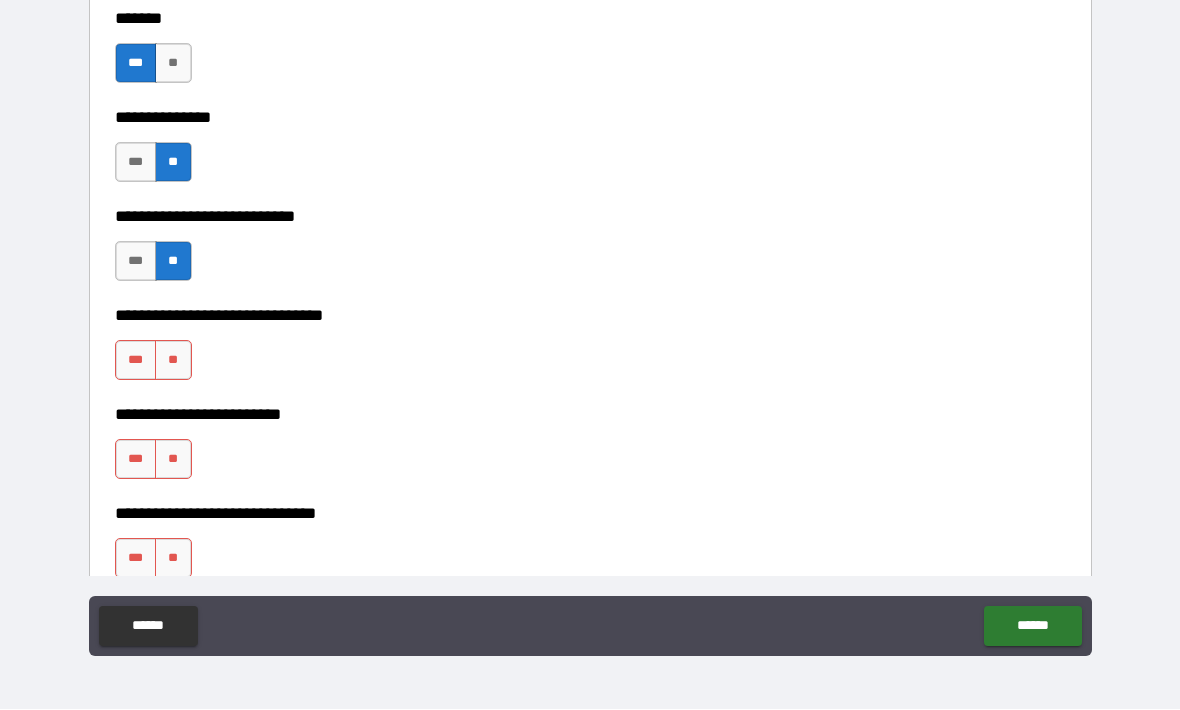 scroll, scrollTop: 10423, scrollLeft: 0, axis: vertical 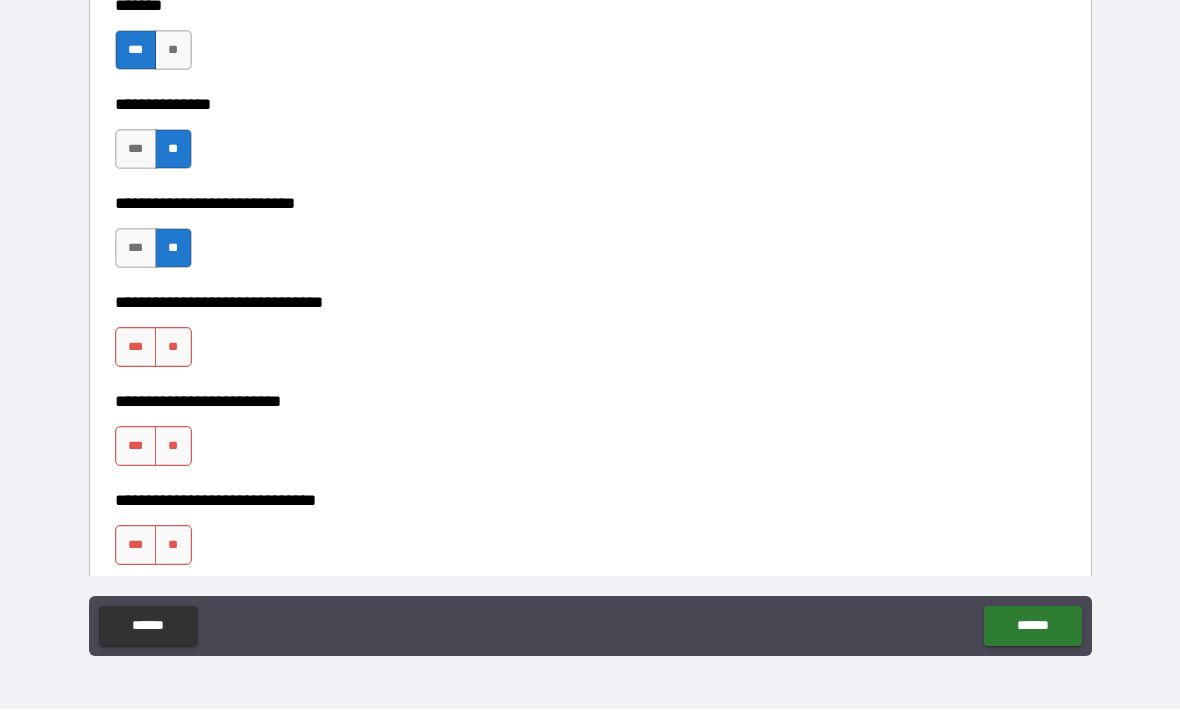 click on "**" at bounding box center [173, 348] 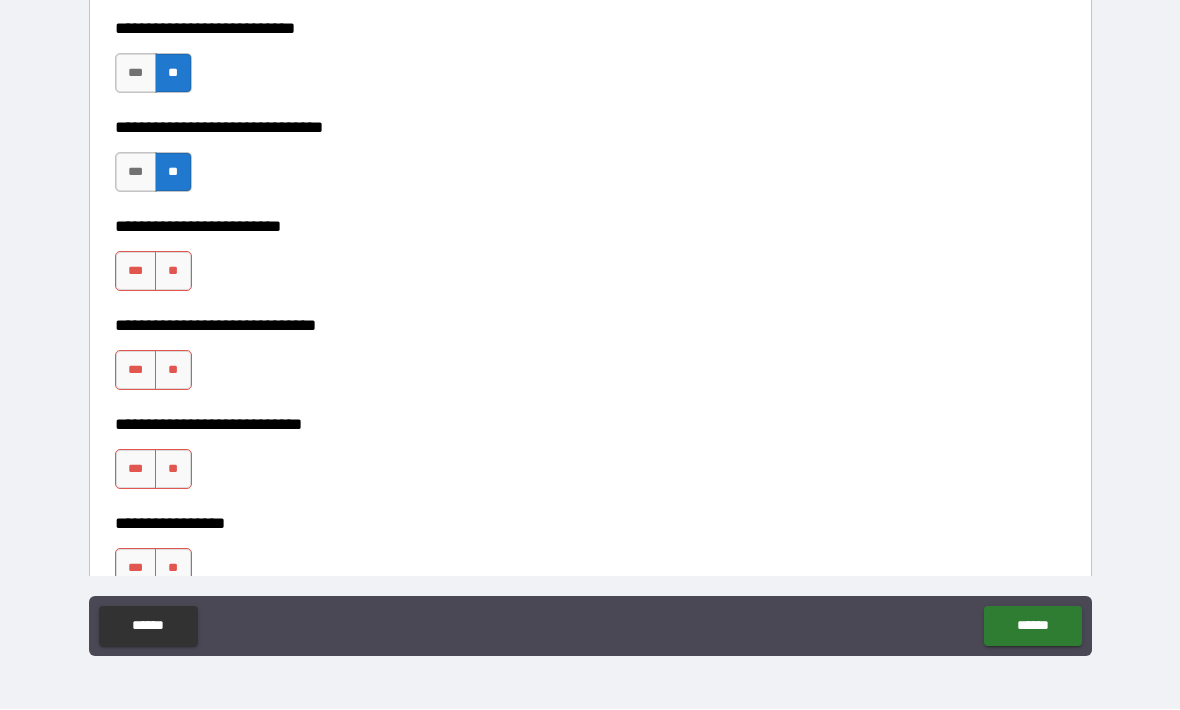 scroll, scrollTop: 10602, scrollLeft: 0, axis: vertical 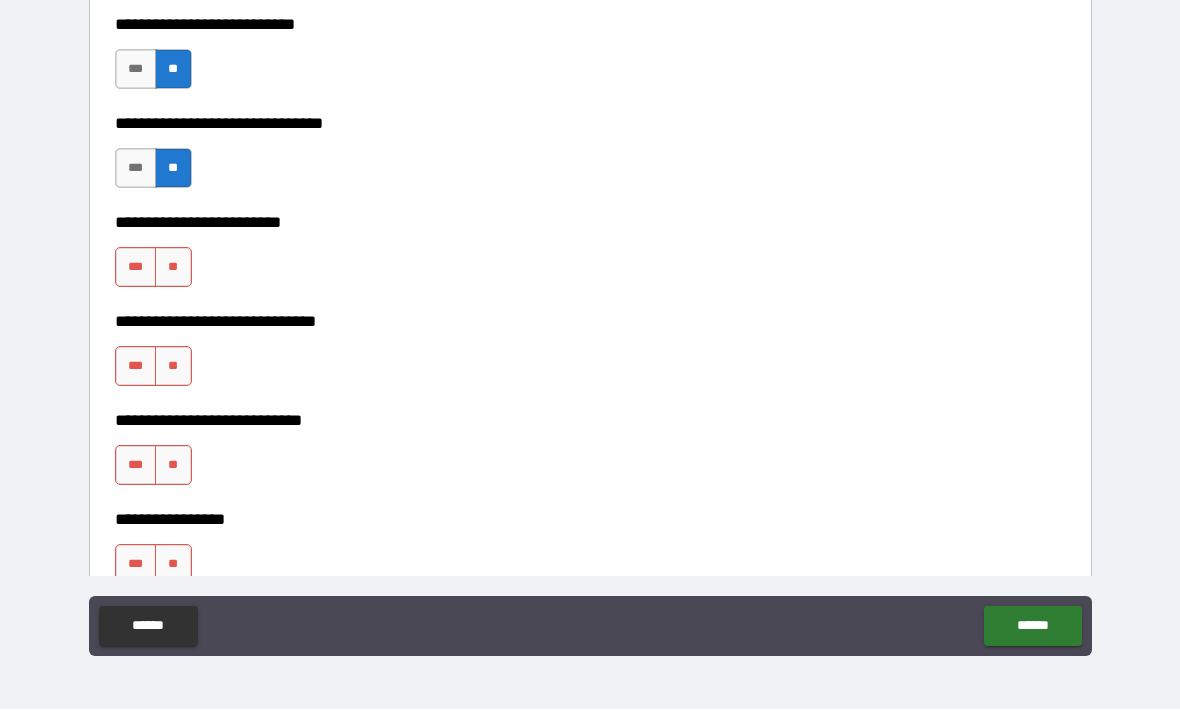 click on "***" at bounding box center [136, 367] 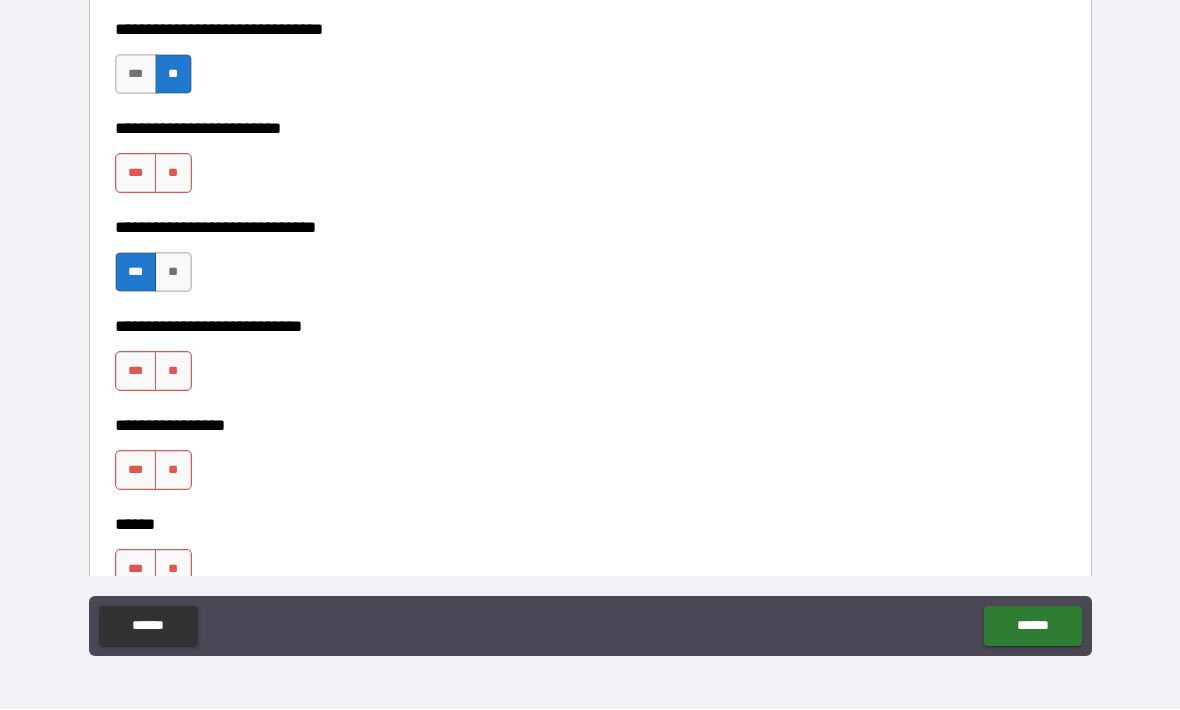 scroll, scrollTop: 10751, scrollLeft: 0, axis: vertical 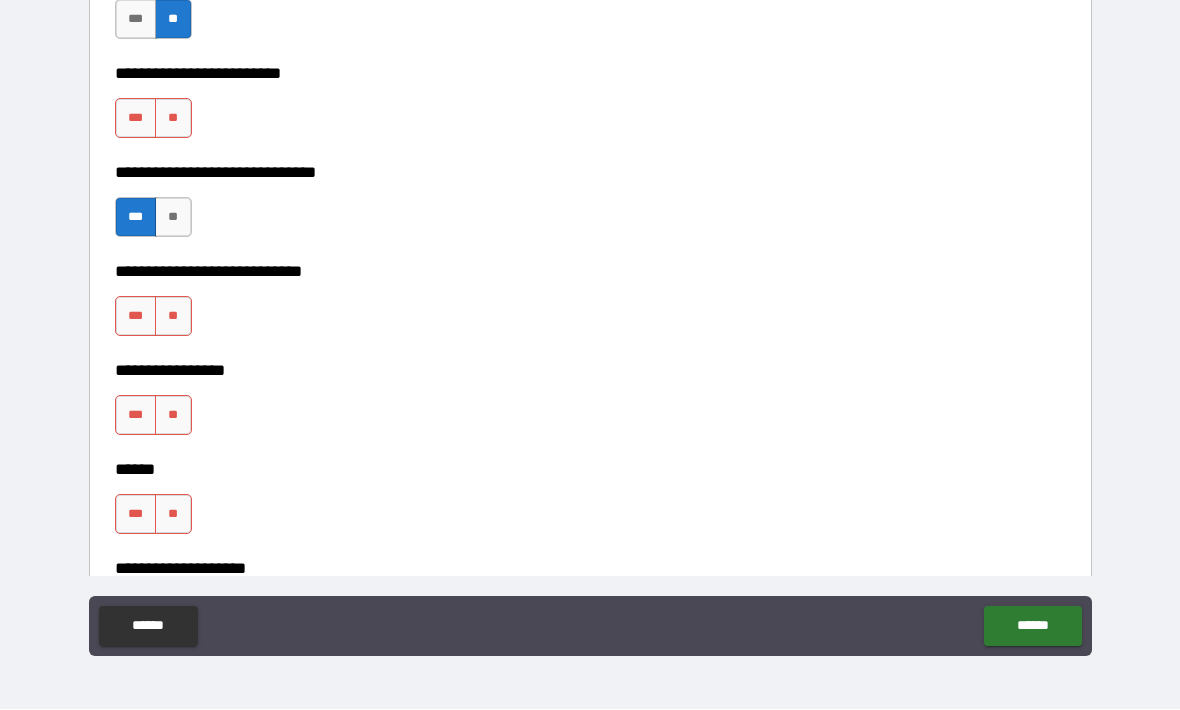click on "**" at bounding box center (173, 317) 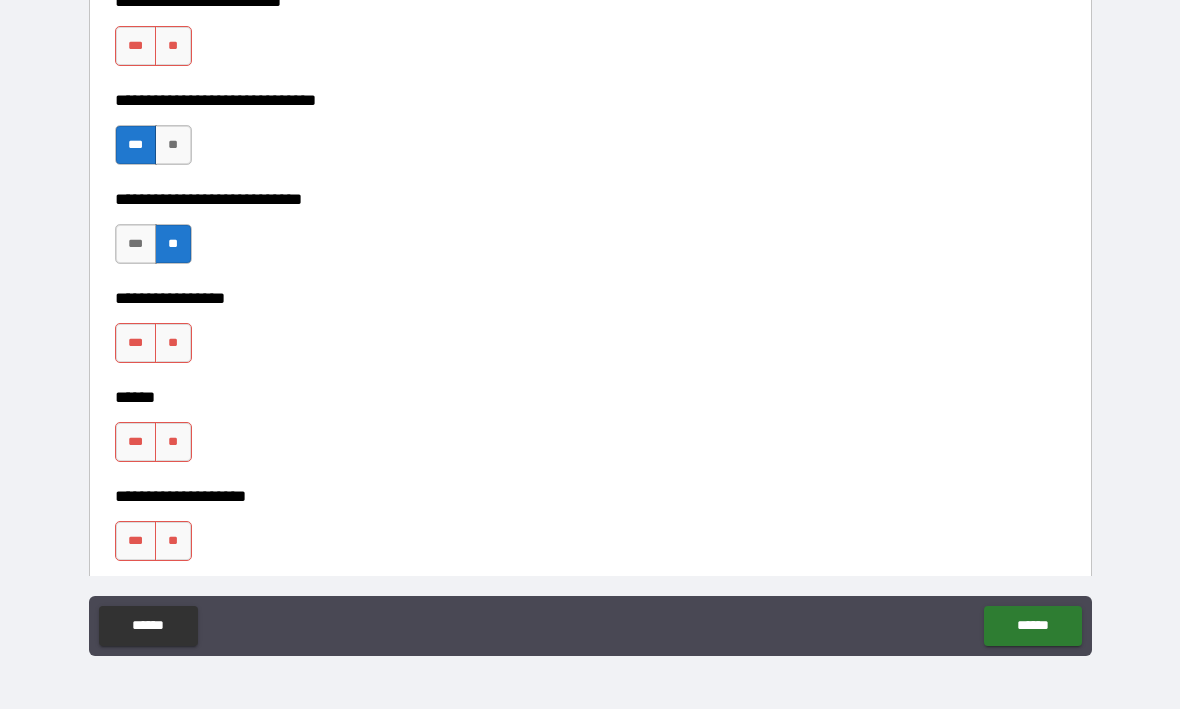 scroll, scrollTop: 10830, scrollLeft: 0, axis: vertical 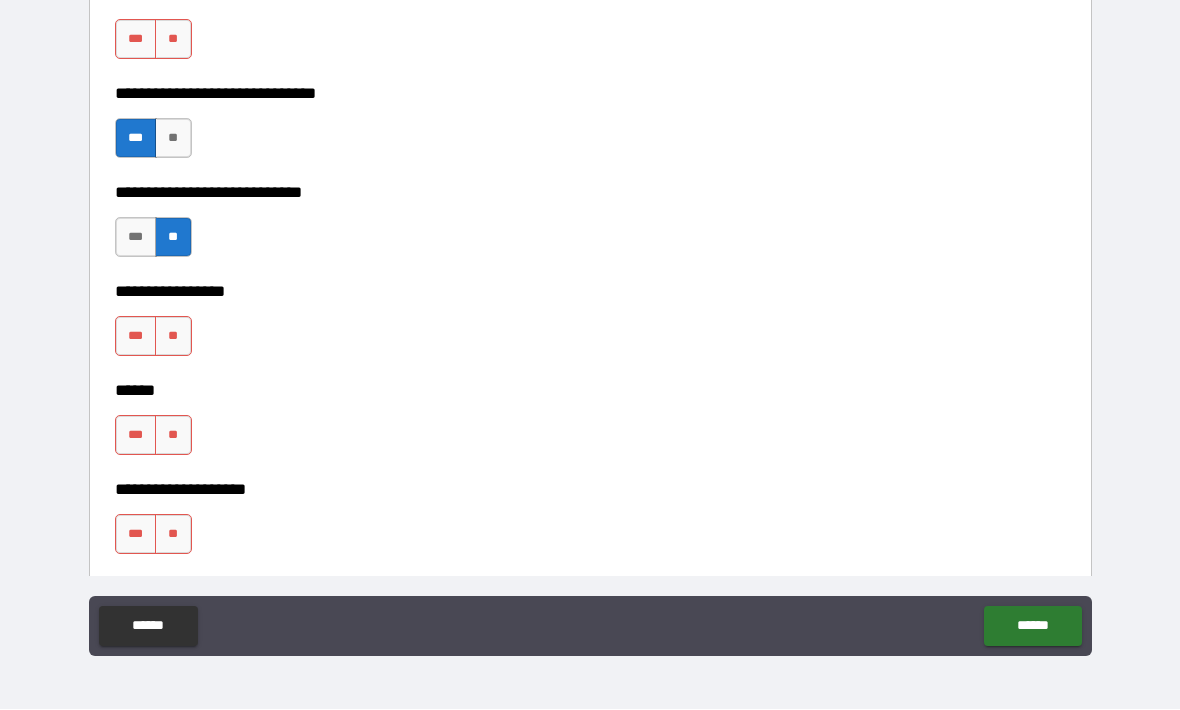 click on "**" at bounding box center (173, 337) 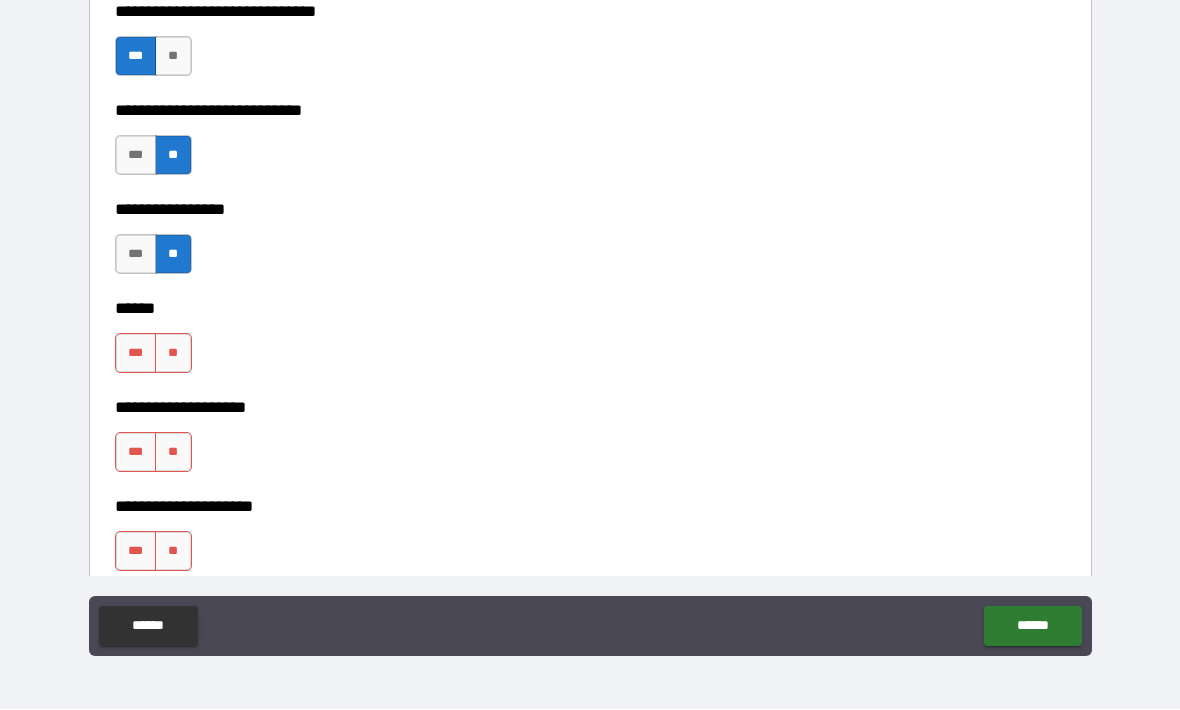 scroll, scrollTop: 10916, scrollLeft: 0, axis: vertical 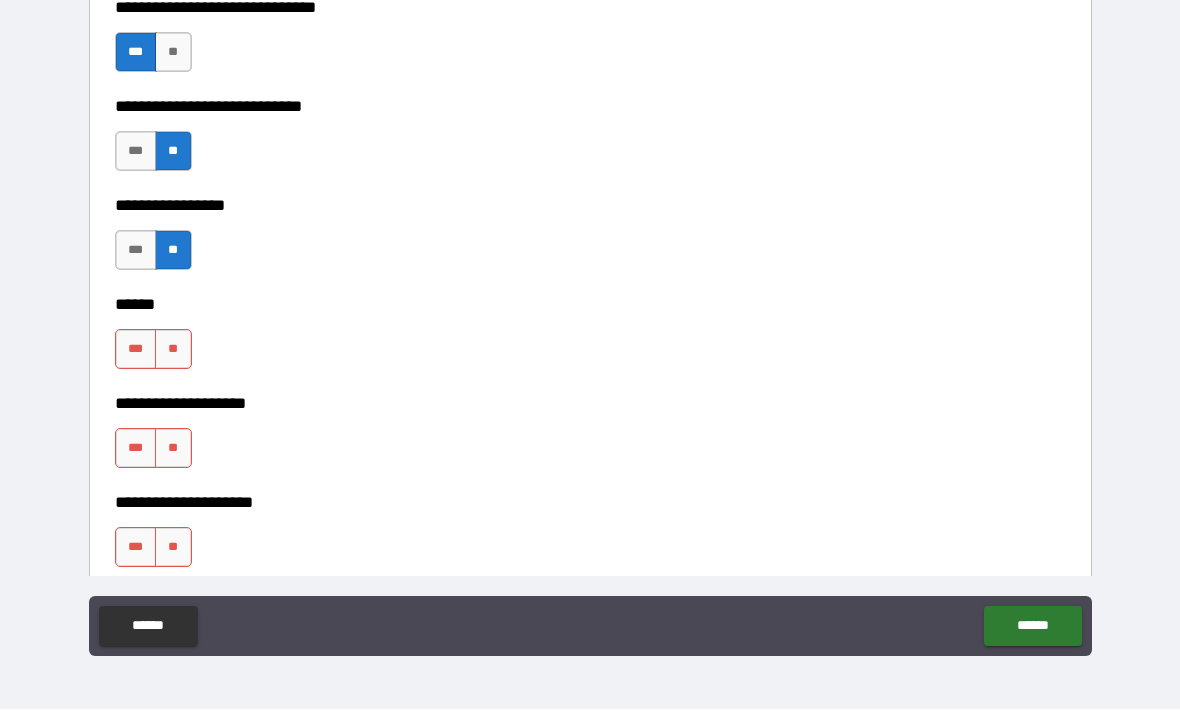 click on "**" at bounding box center [173, 350] 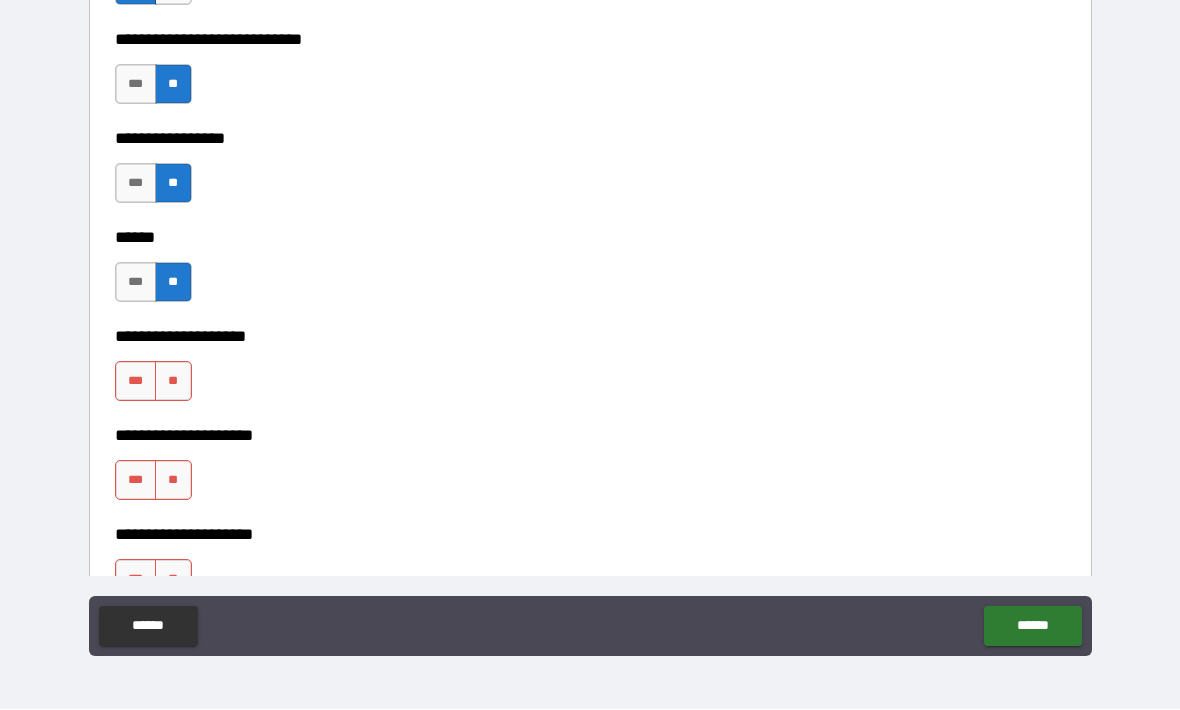 scroll, scrollTop: 11015, scrollLeft: 0, axis: vertical 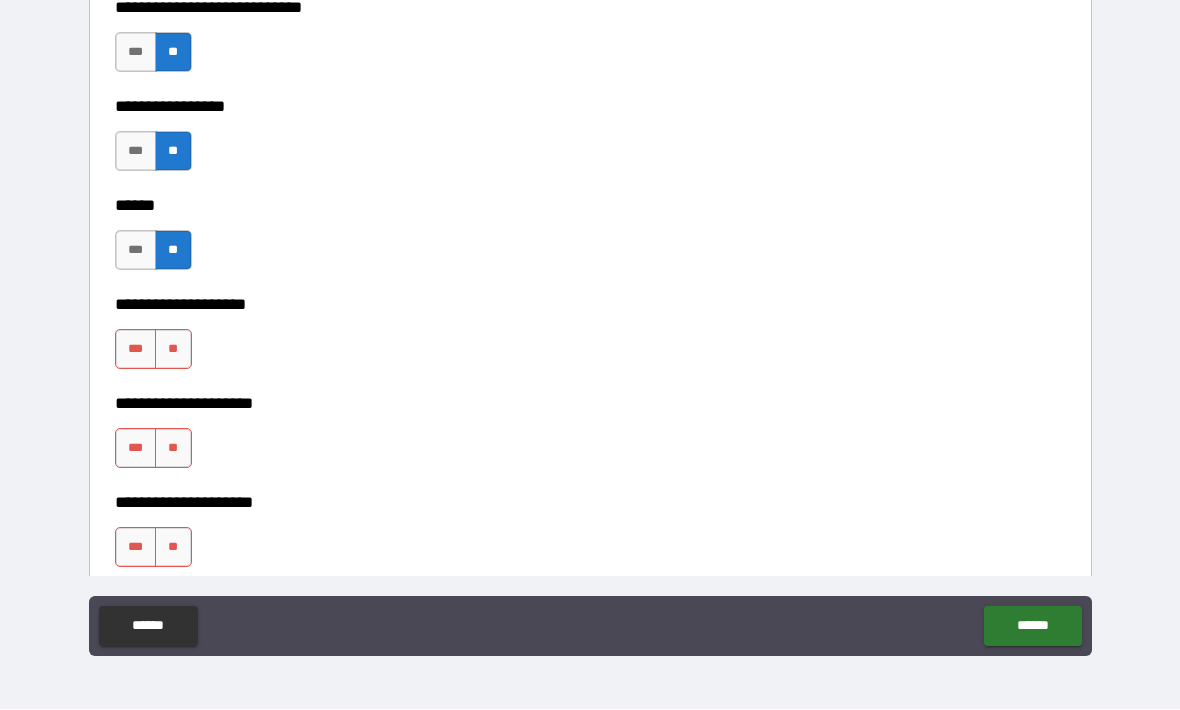 click on "**" at bounding box center [173, 350] 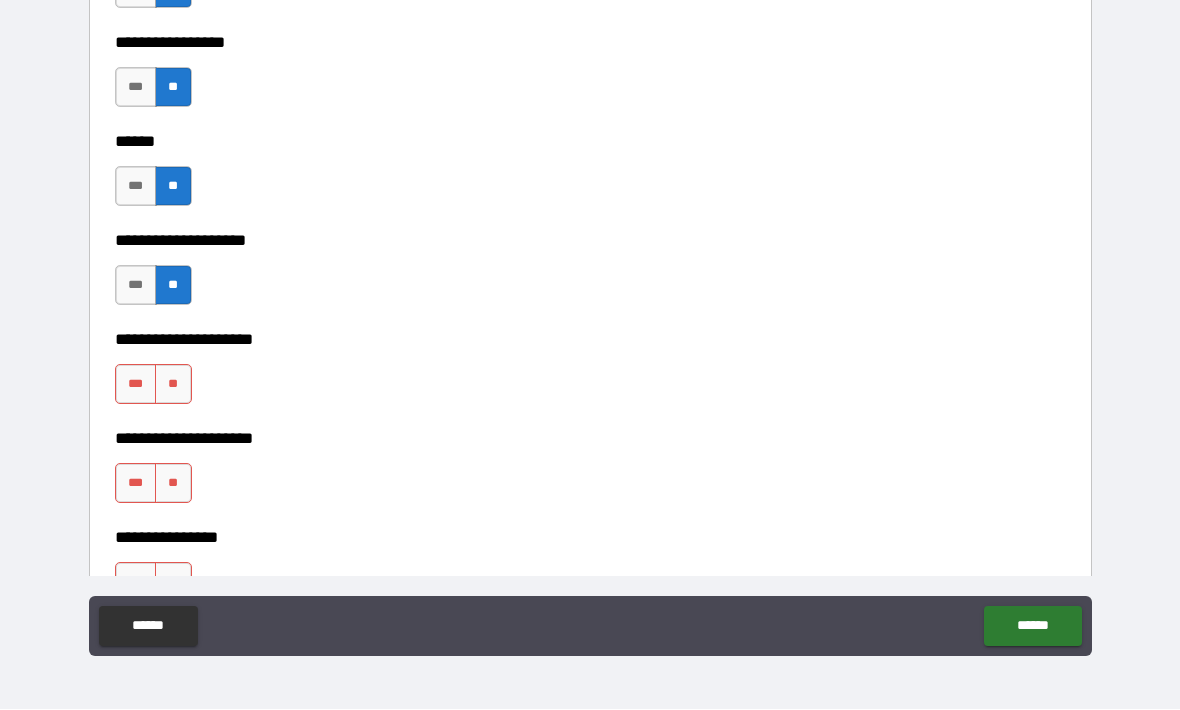 scroll, scrollTop: 11087, scrollLeft: 0, axis: vertical 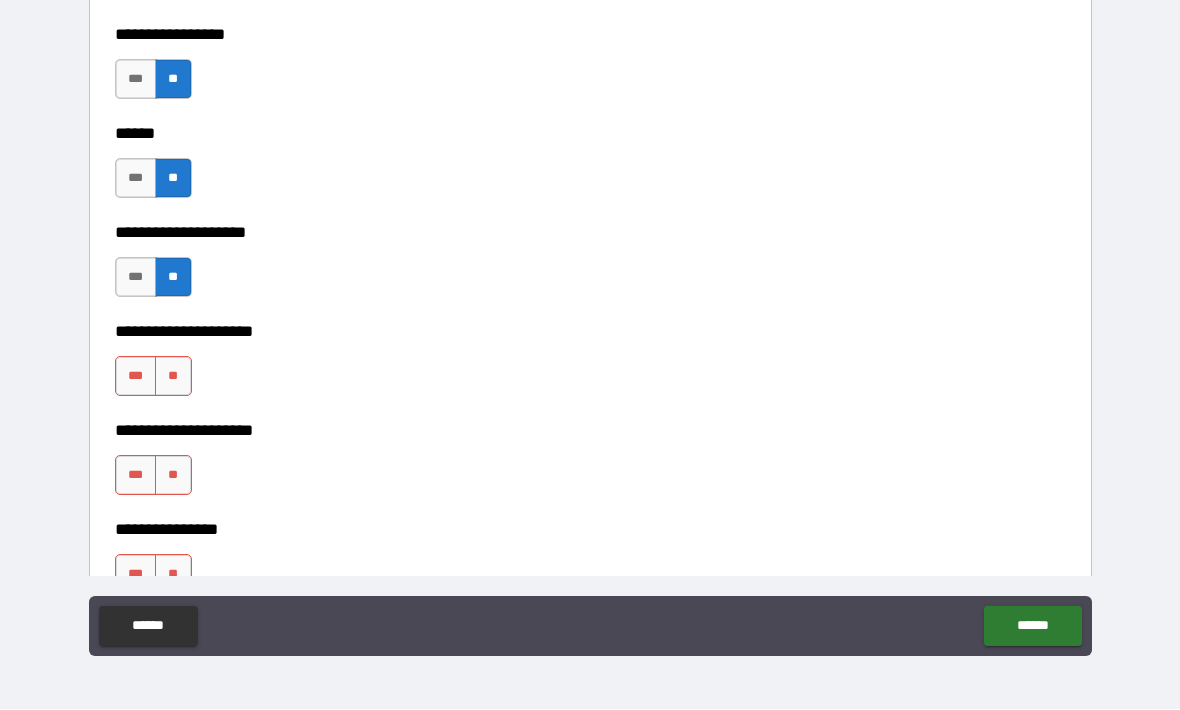 click on "**" at bounding box center [173, 377] 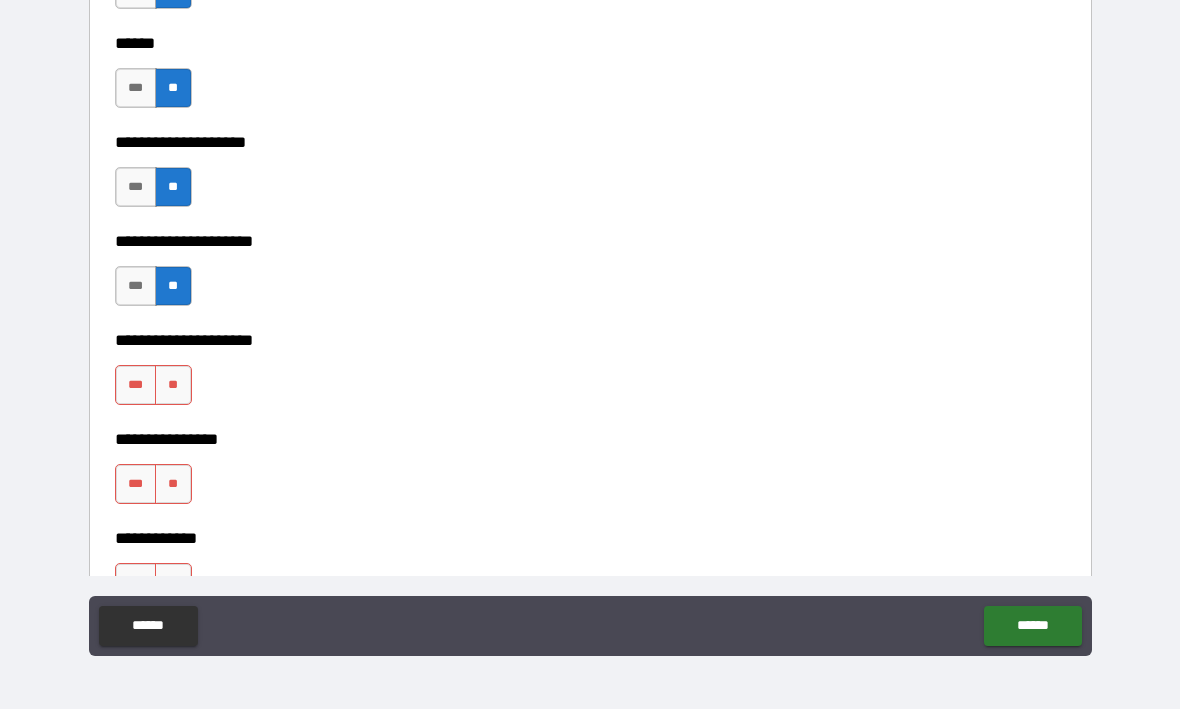 click on "**" at bounding box center (173, 386) 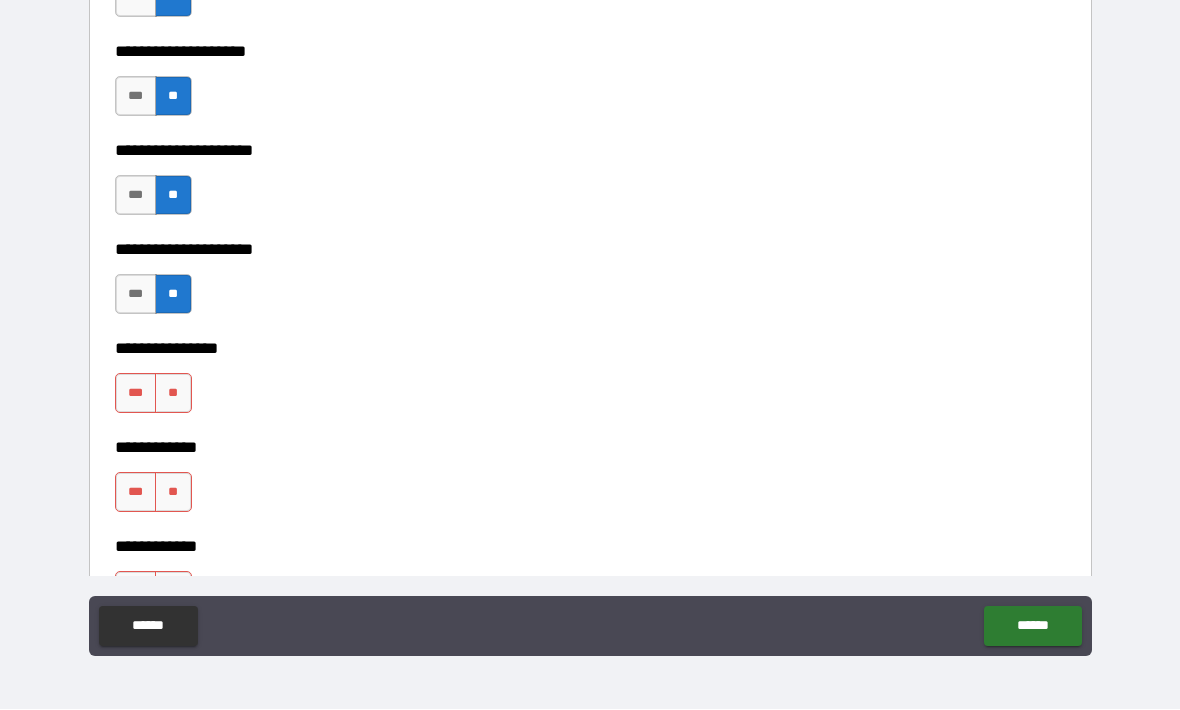 scroll, scrollTop: 11280, scrollLeft: 0, axis: vertical 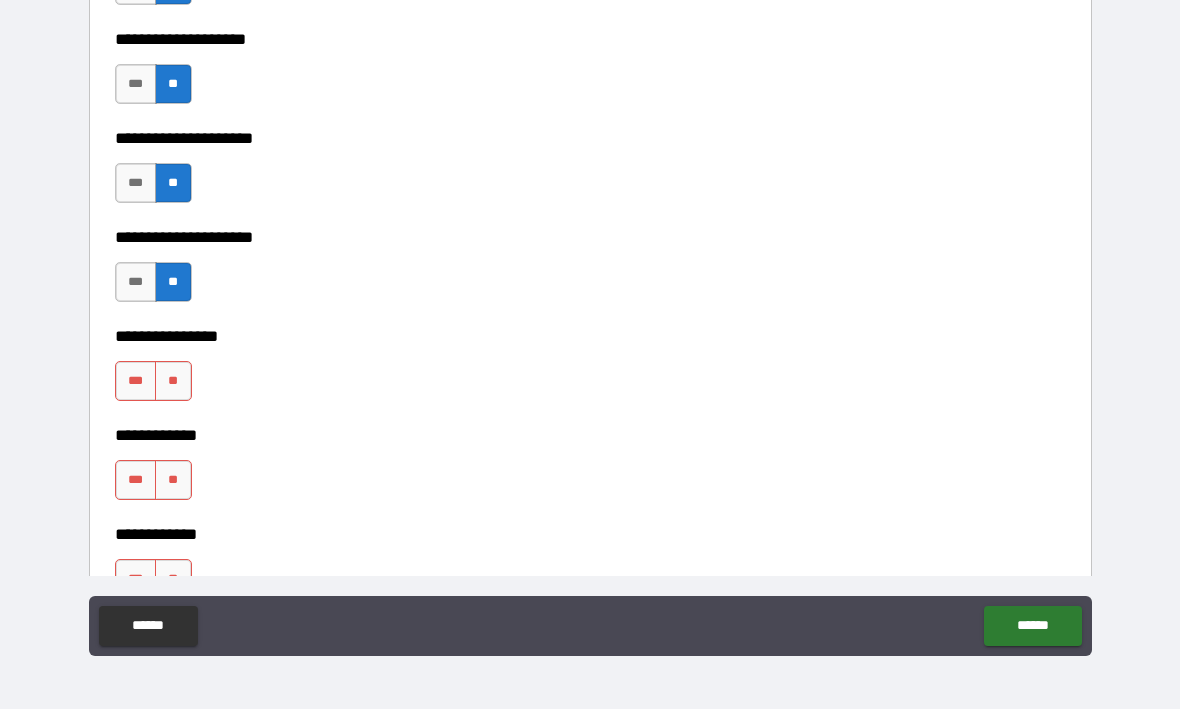 click on "**" at bounding box center (173, 382) 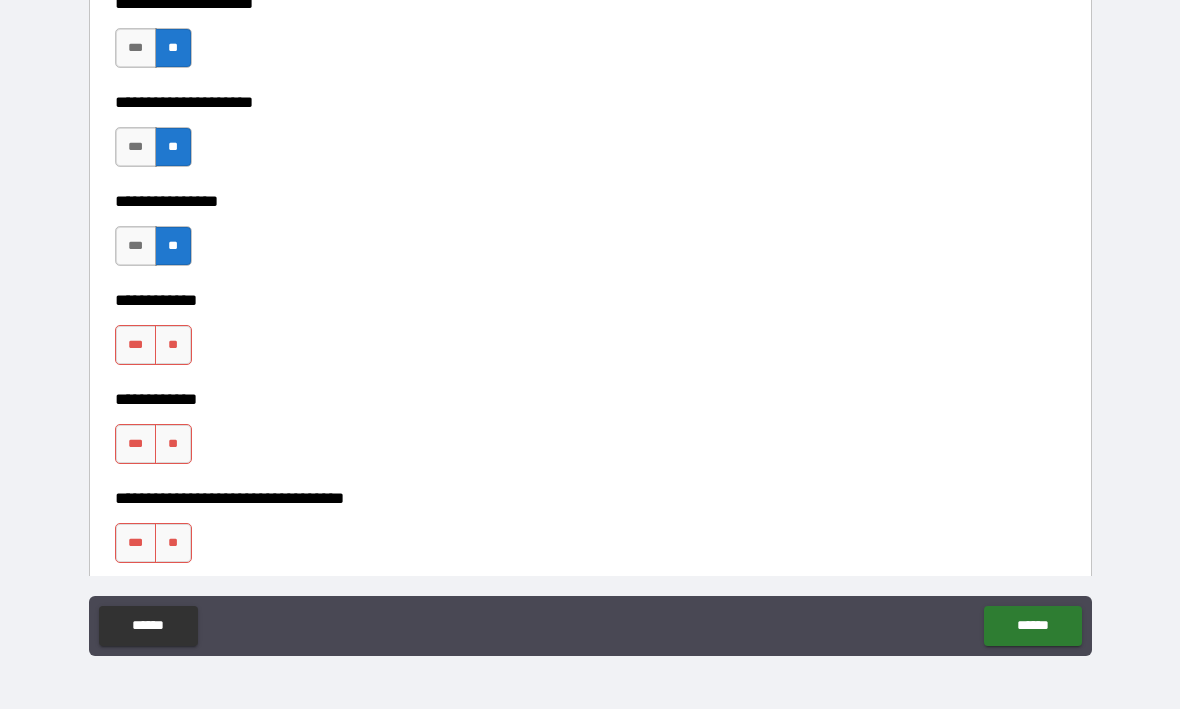 scroll, scrollTop: 11416, scrollLeft: 0, axis: vertical 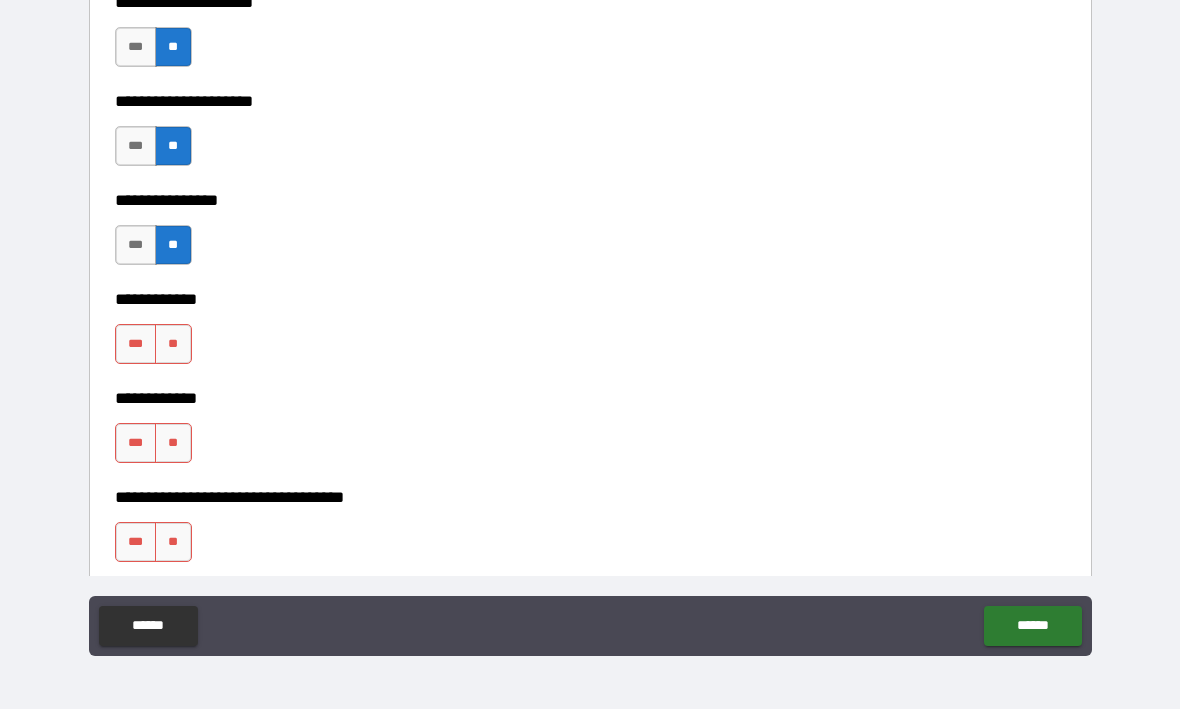 click on "**" at bounding box center [173, 345] 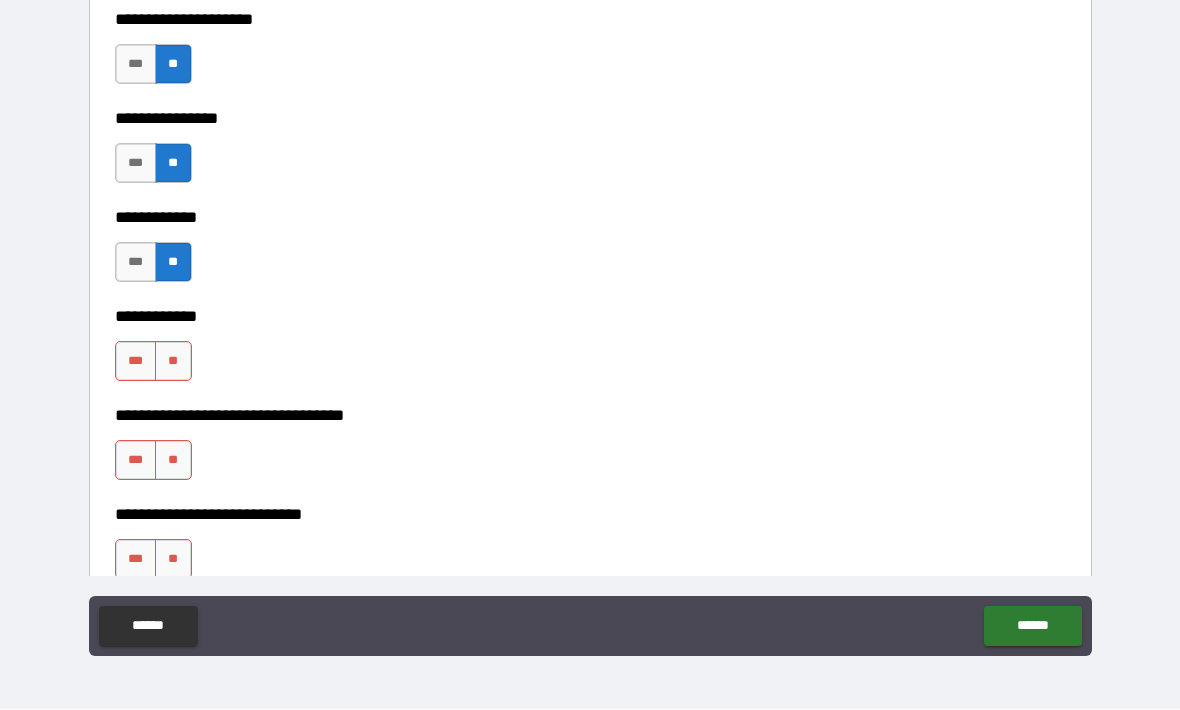 scroll, scrollTop: 11499, scrollLeft: 0, axis: vertical 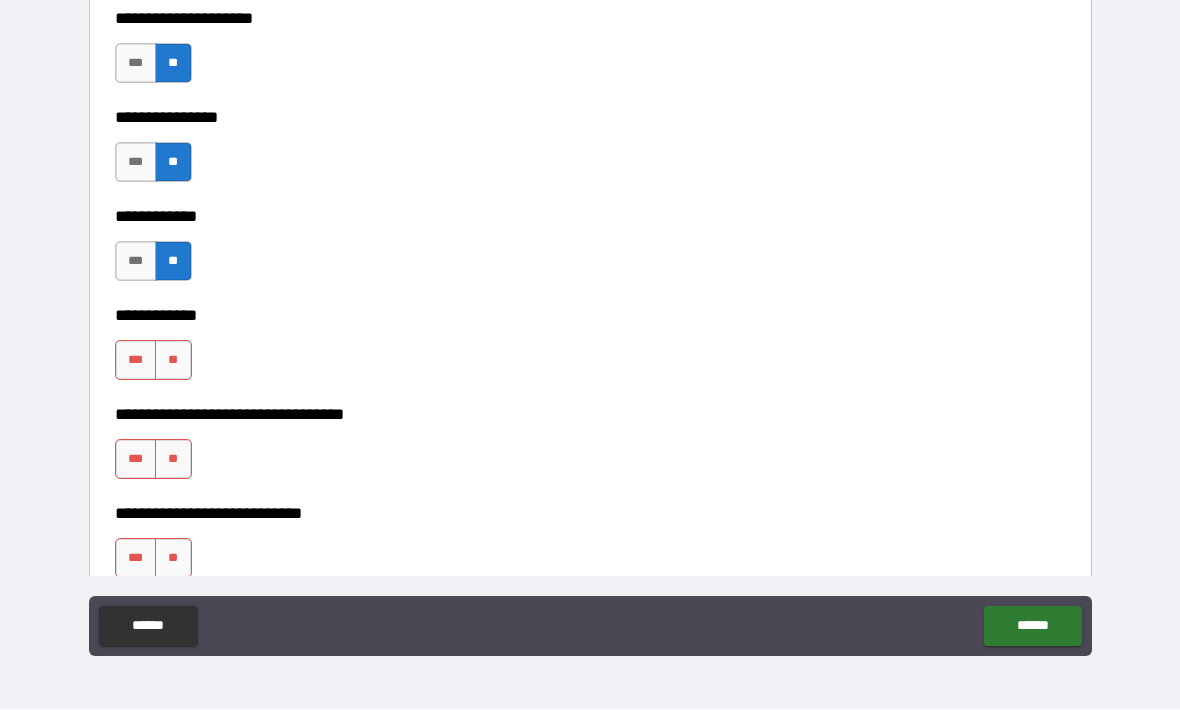 click on "**" at bounding box center [173, 361] 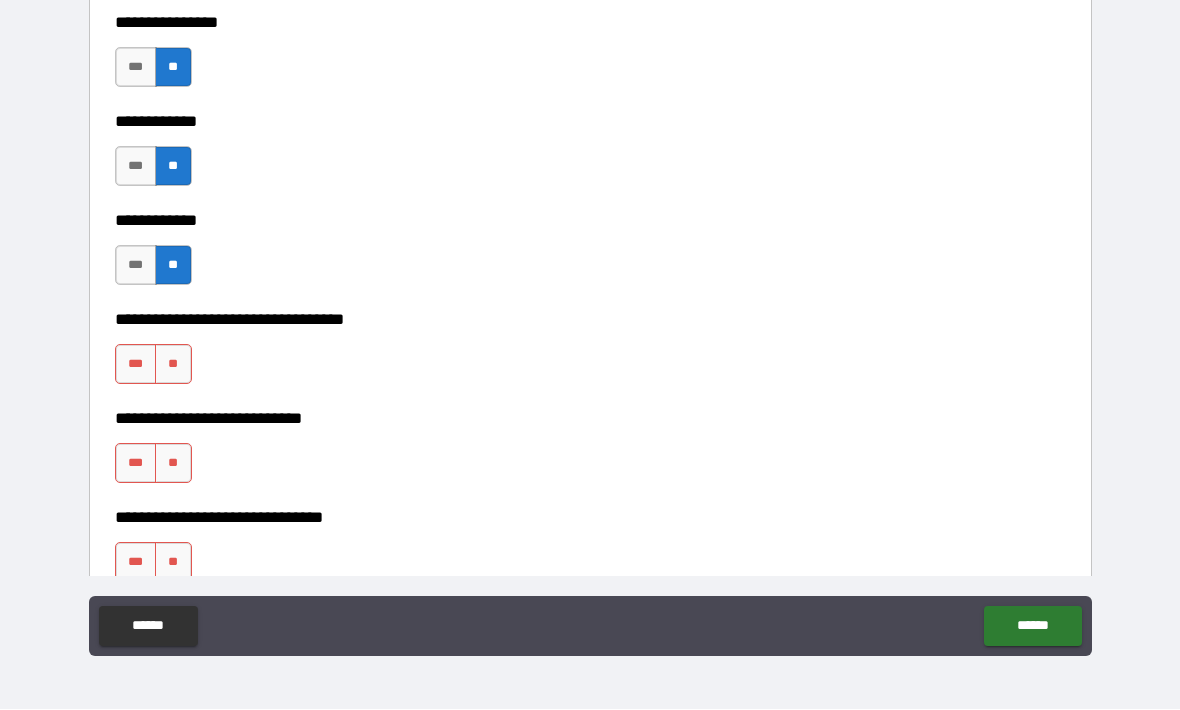 scroll, scrollTop: 11597, scrollLeft: 0, axis: vertical 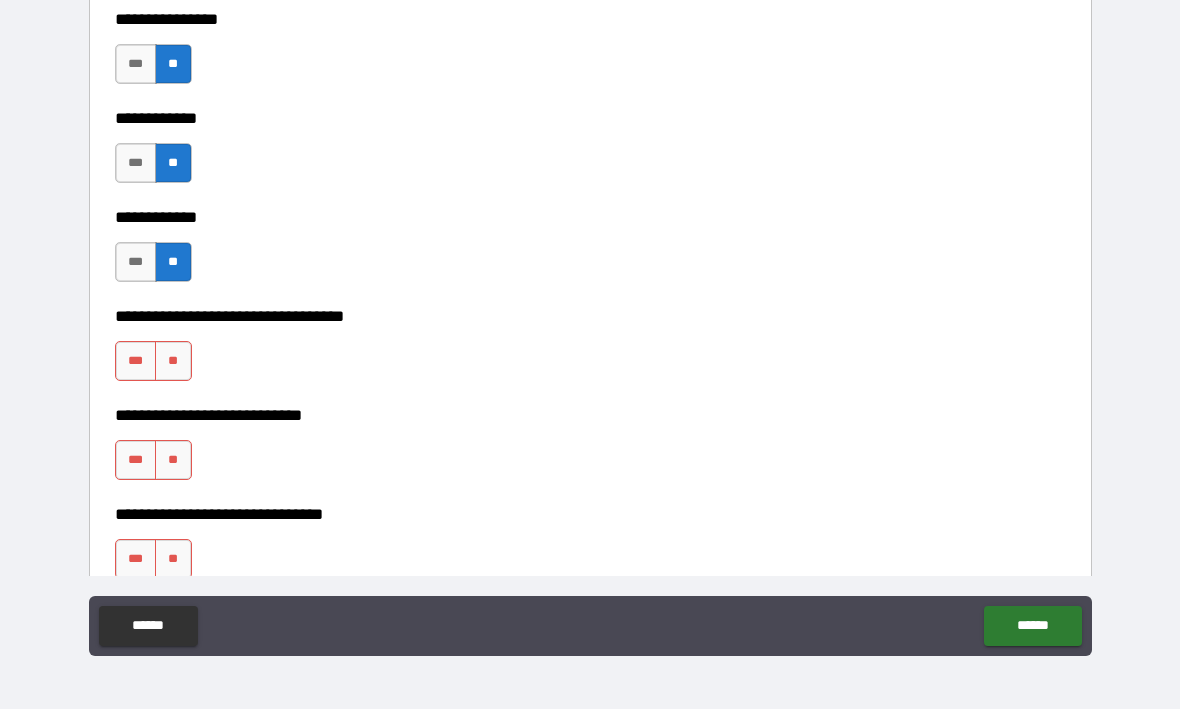 click on "**" at bounding box center [173, 362] 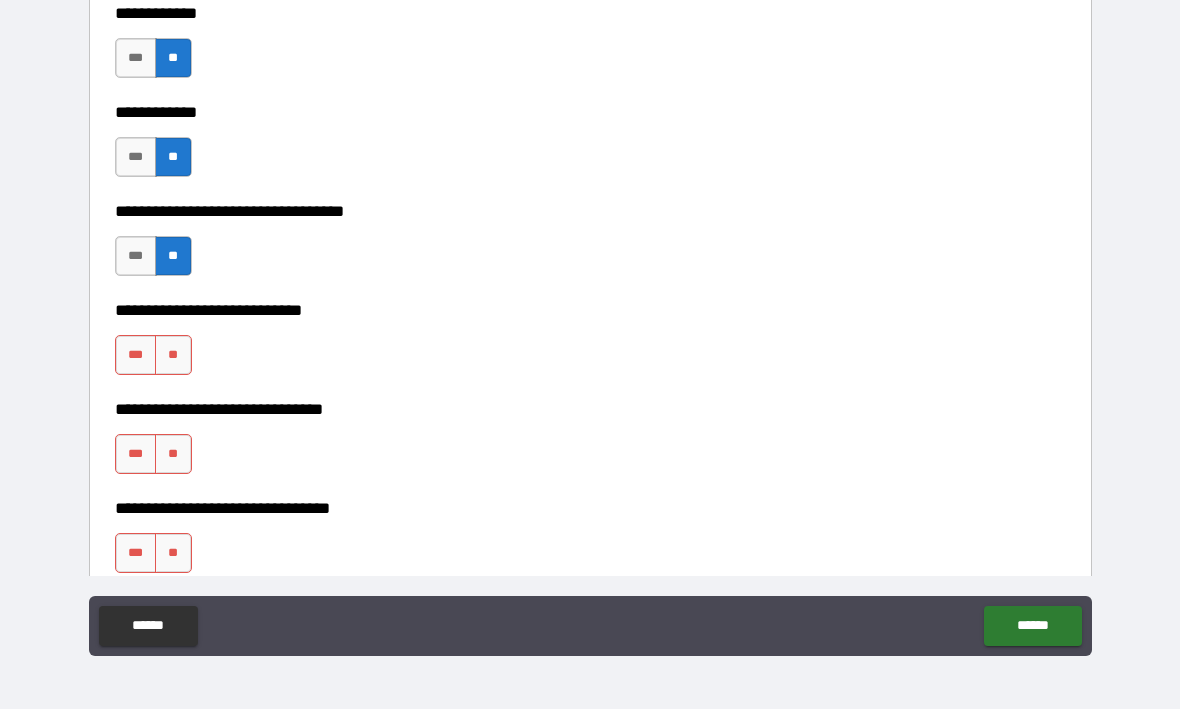 scroll, scrollTop: 11714, scrollLeft: 0, axis: vertical 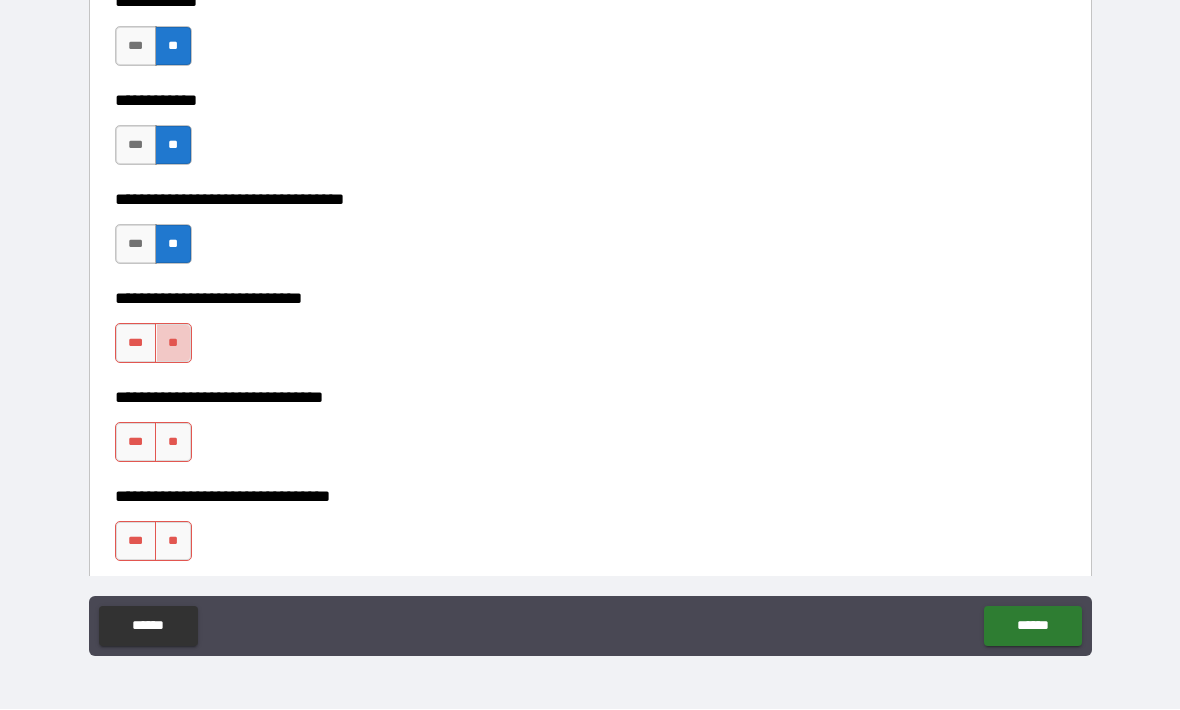 click on "**" at bounding box center [173, 344] 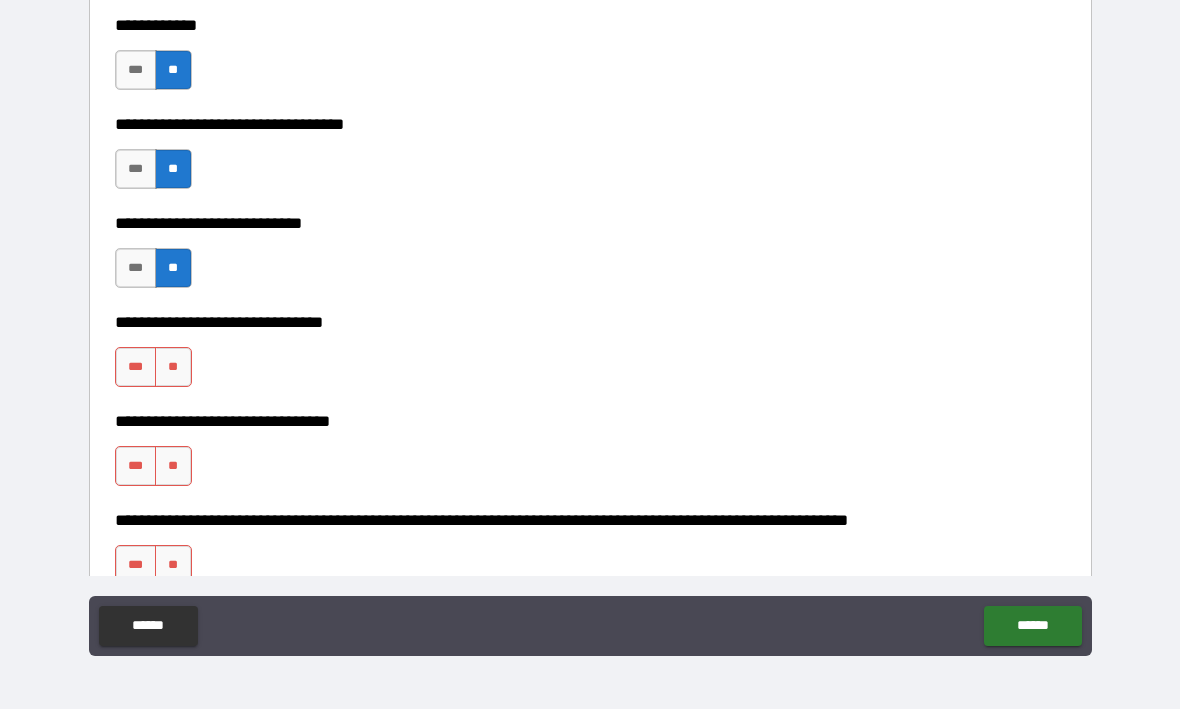 scroll, scrollTop: 11790, scrollLeft: 0, axis: vertical 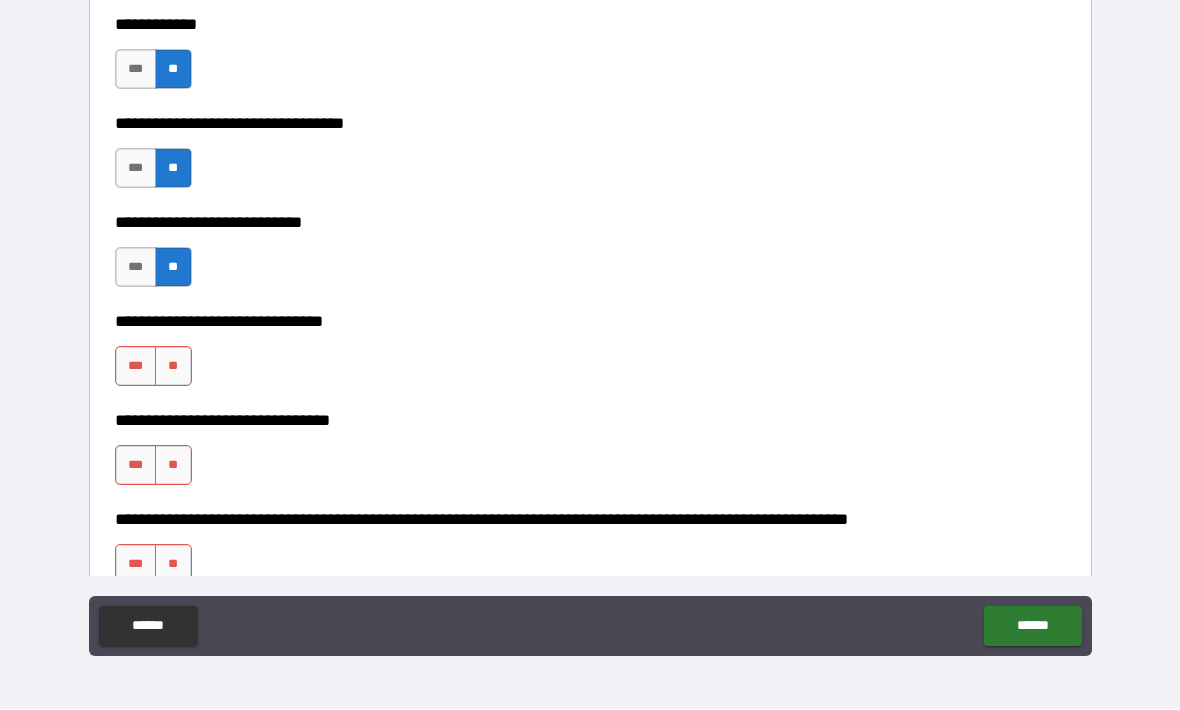 click on "**" at bounding box center [173, 367] 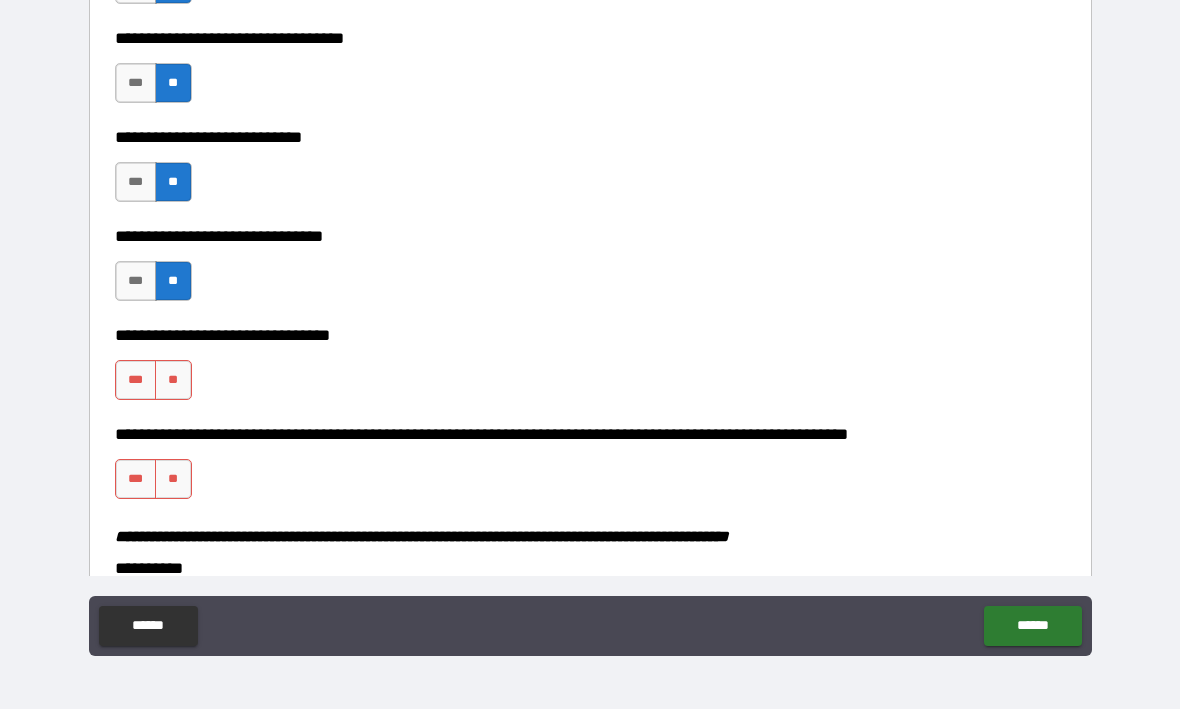 scroll, scrollTop: 11895, scrollLeft: 0, axis: vertical 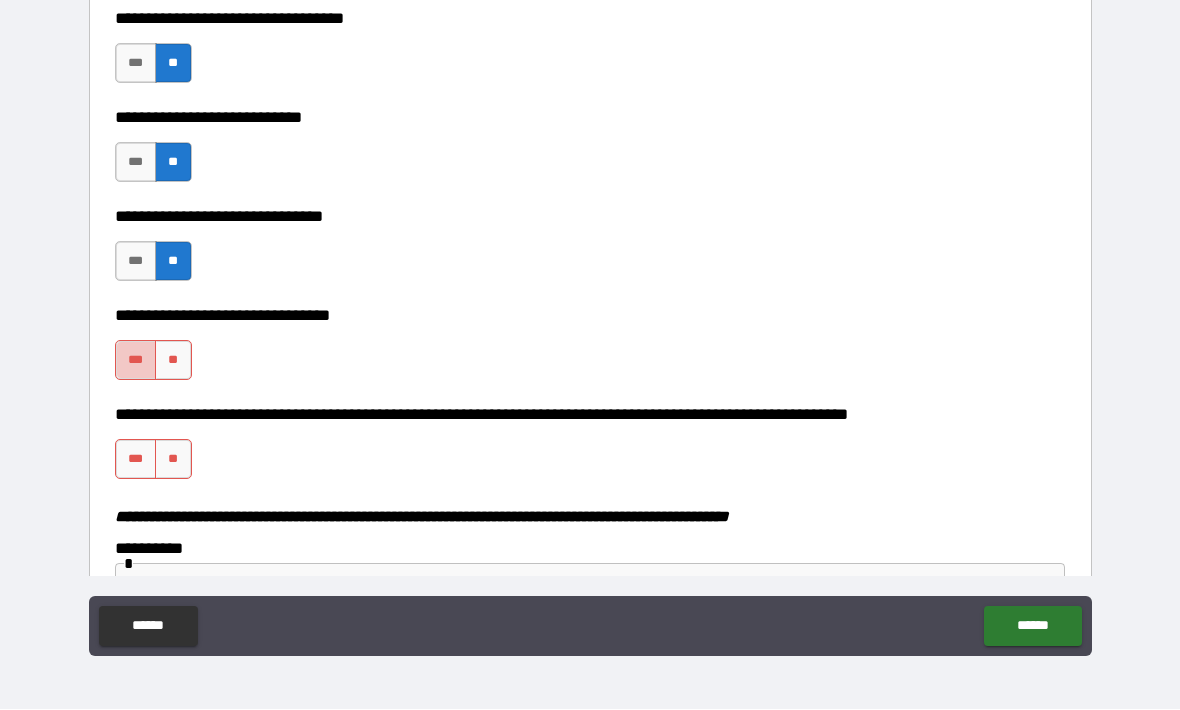 click on "***" at bounding box center (136, 361) 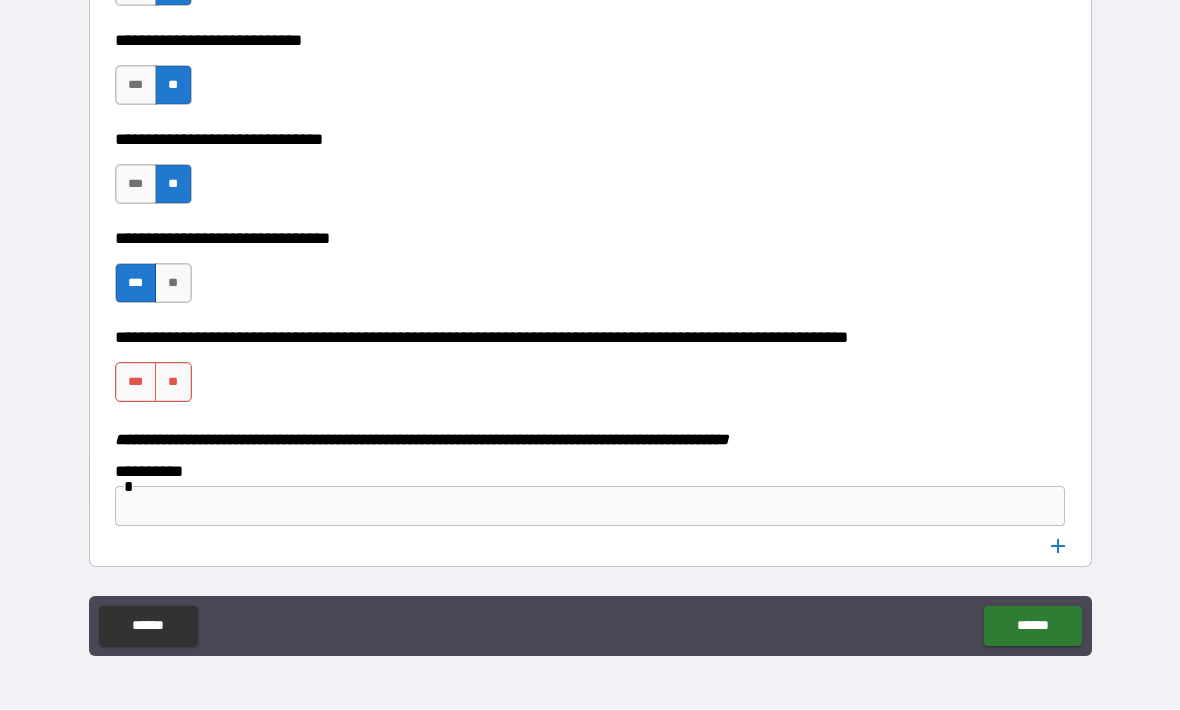 scroll, scrollTop: 11979, scrollLeft: 0, axis: vertical 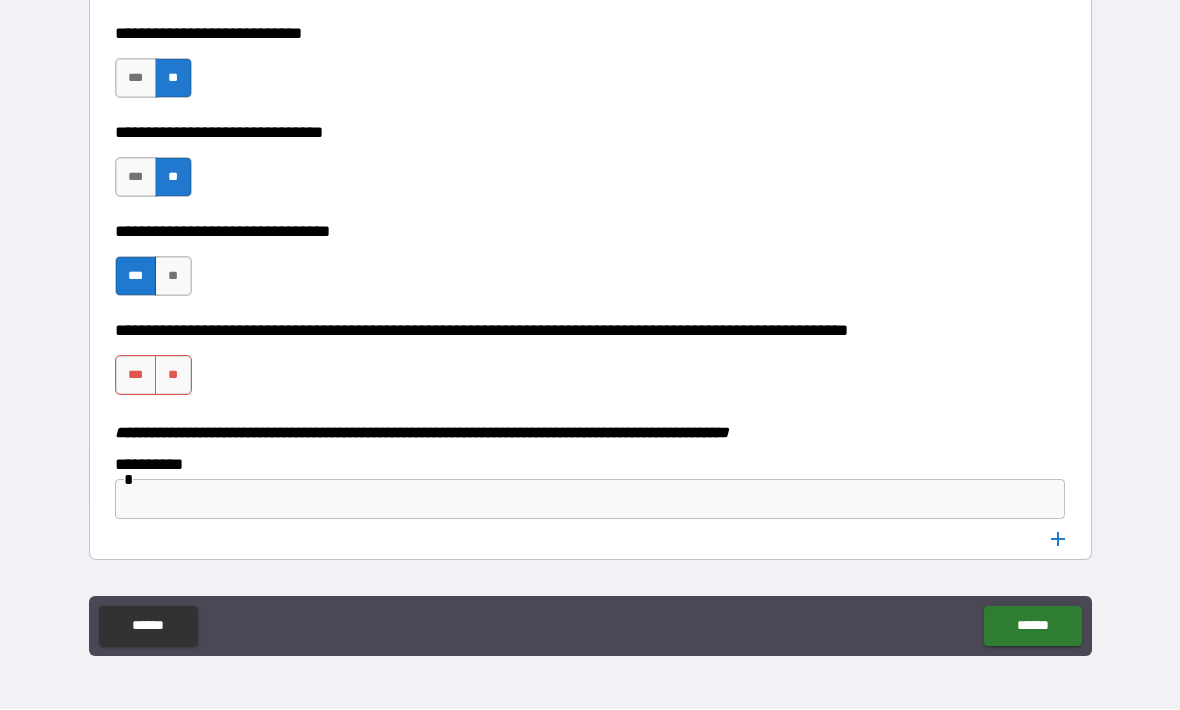 click on "**" at bounding box center [173, 376] 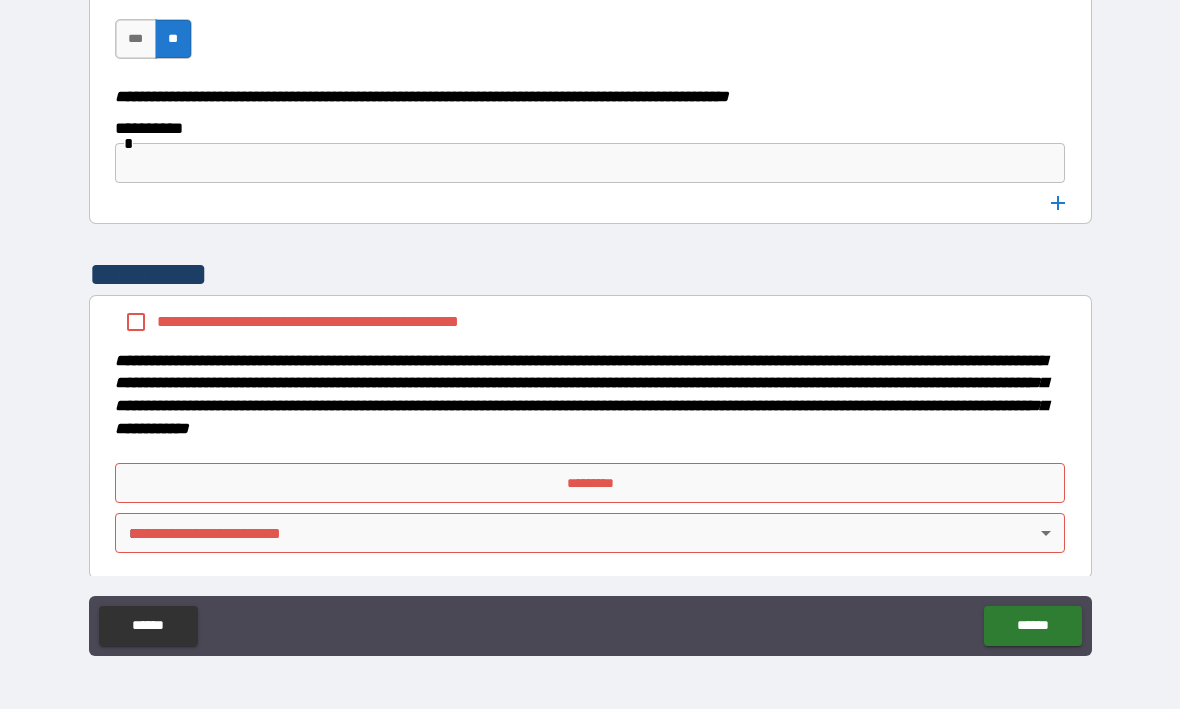 scroll, scrollTop: 12314, scrollLeft: 0, axis: vertical 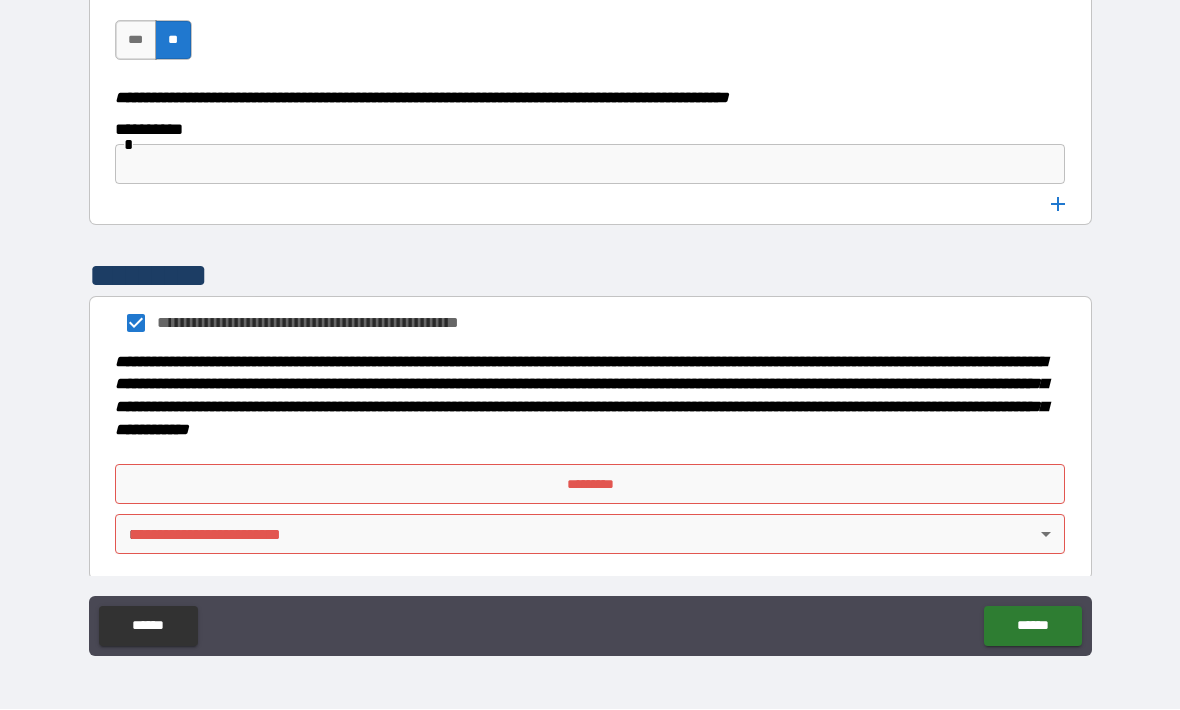 click on "*********" at bounding box center (590, 485) 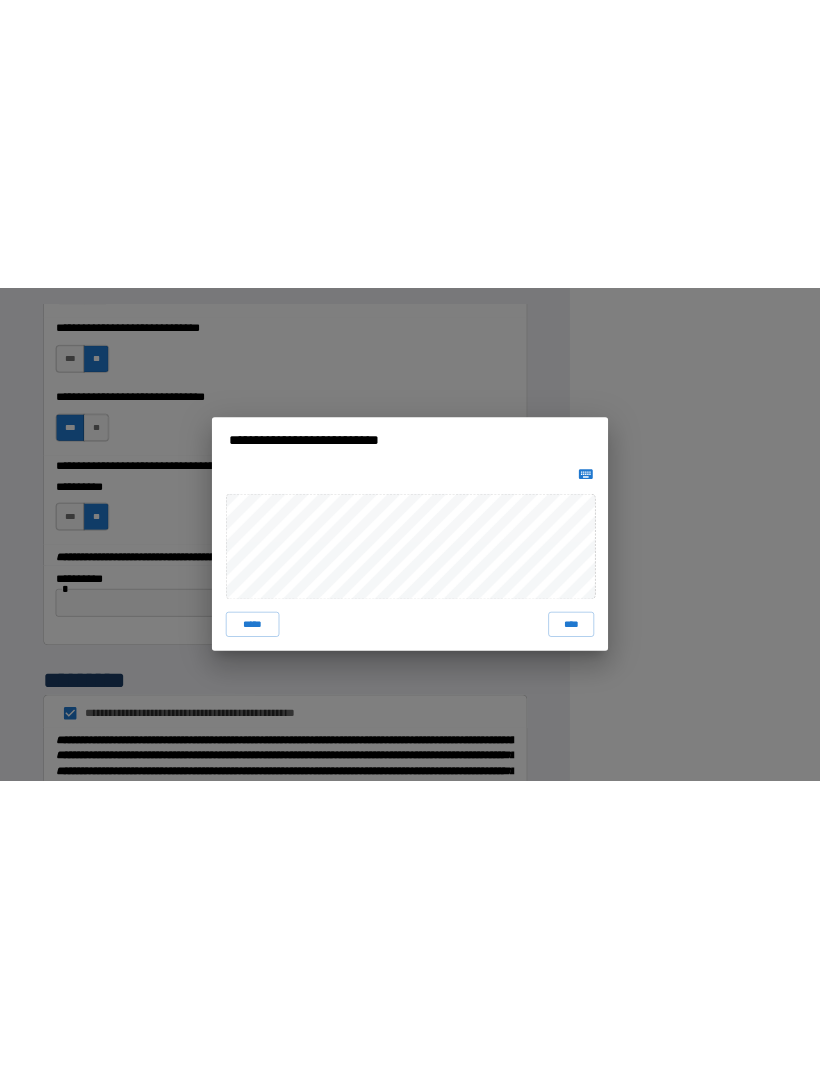 scroll, scrollTop: 0, scrollLeft: 0, axis: both 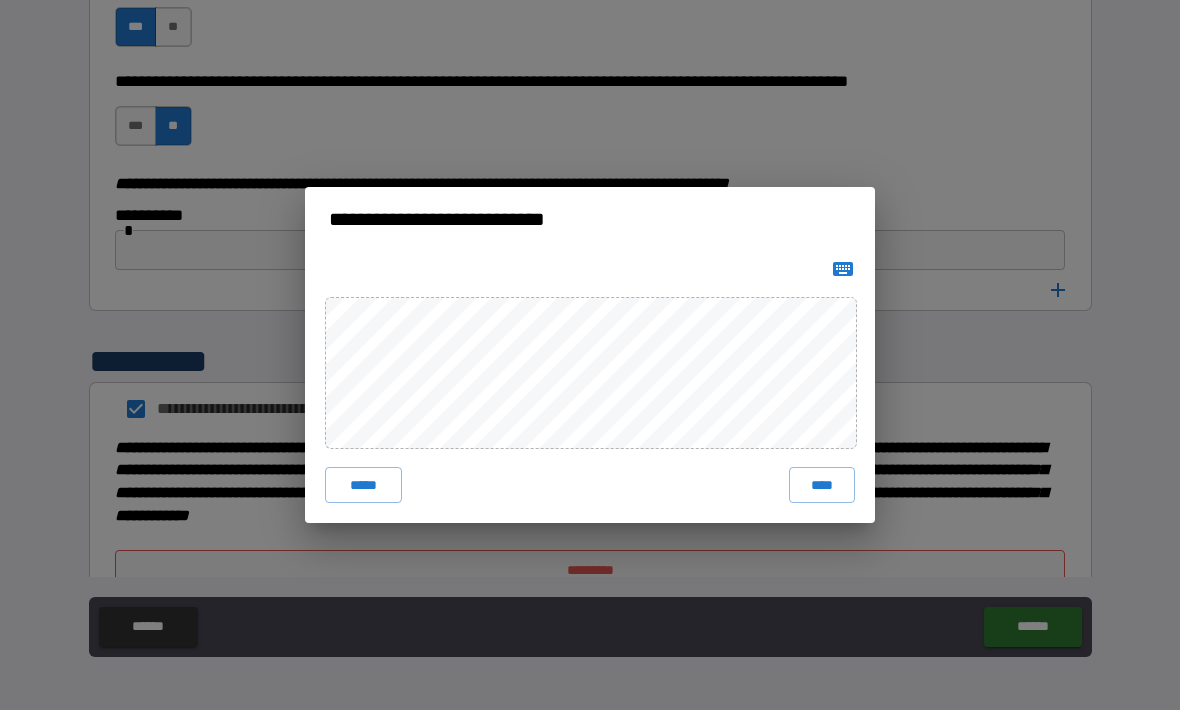 click on "*****" at bounding box center [363, 485] 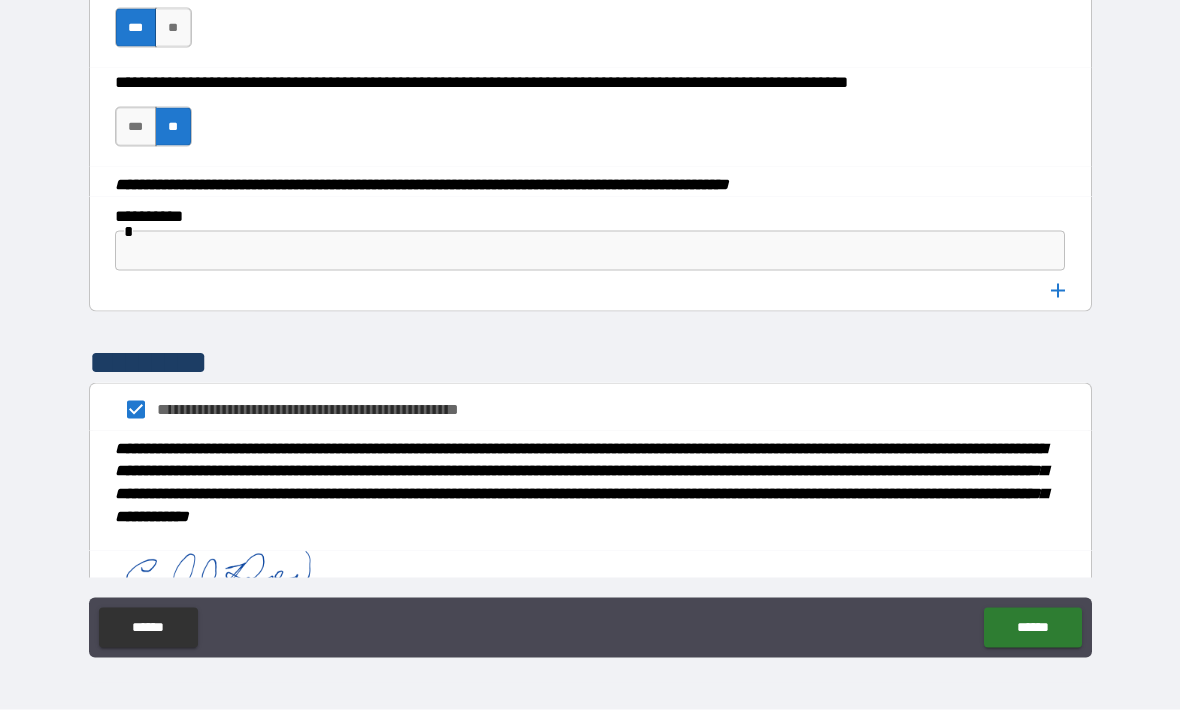 scroll, scrollTop: 66, scrollLeft: 0, axis: vertical 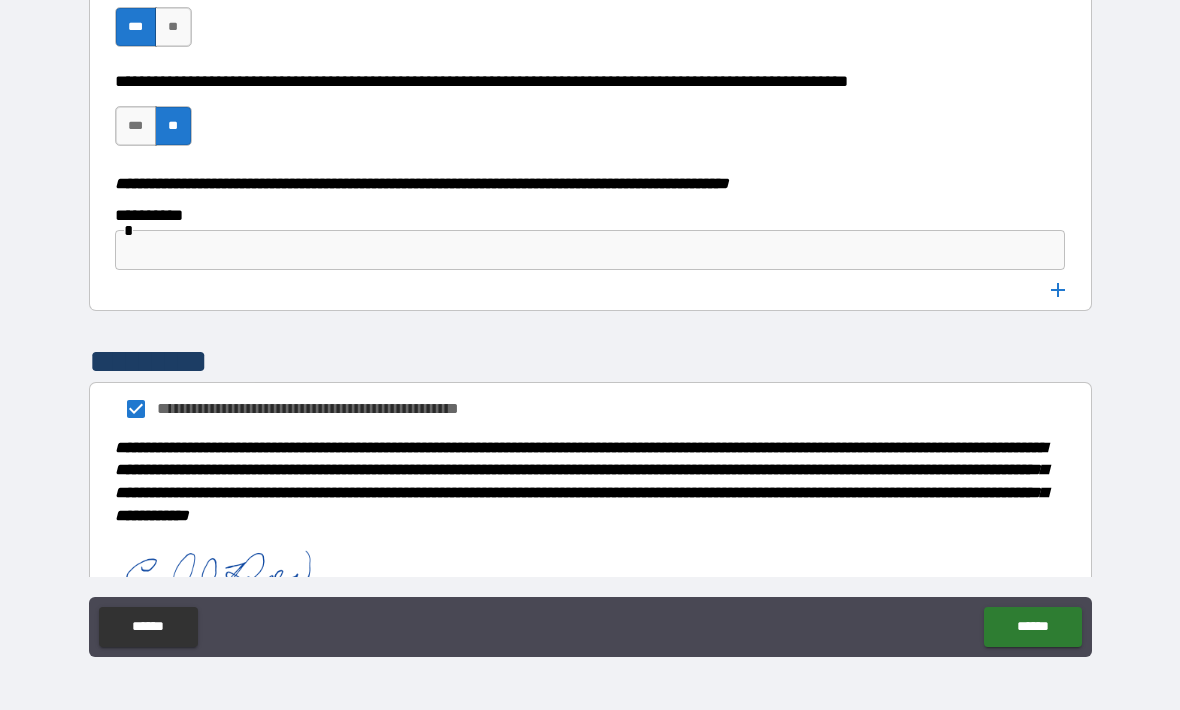 click on "******" at bounding box center (1032, 627) 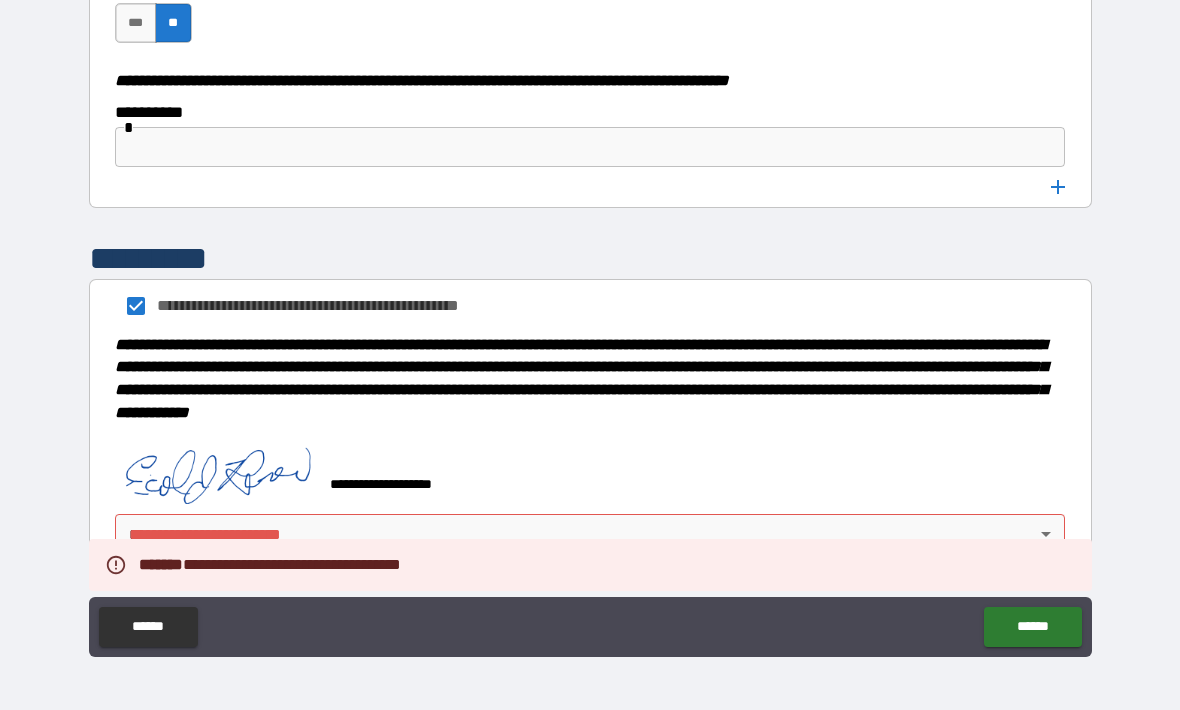 scroll, scrollTop: 12331, scrollLeft: 0, axis: vertical 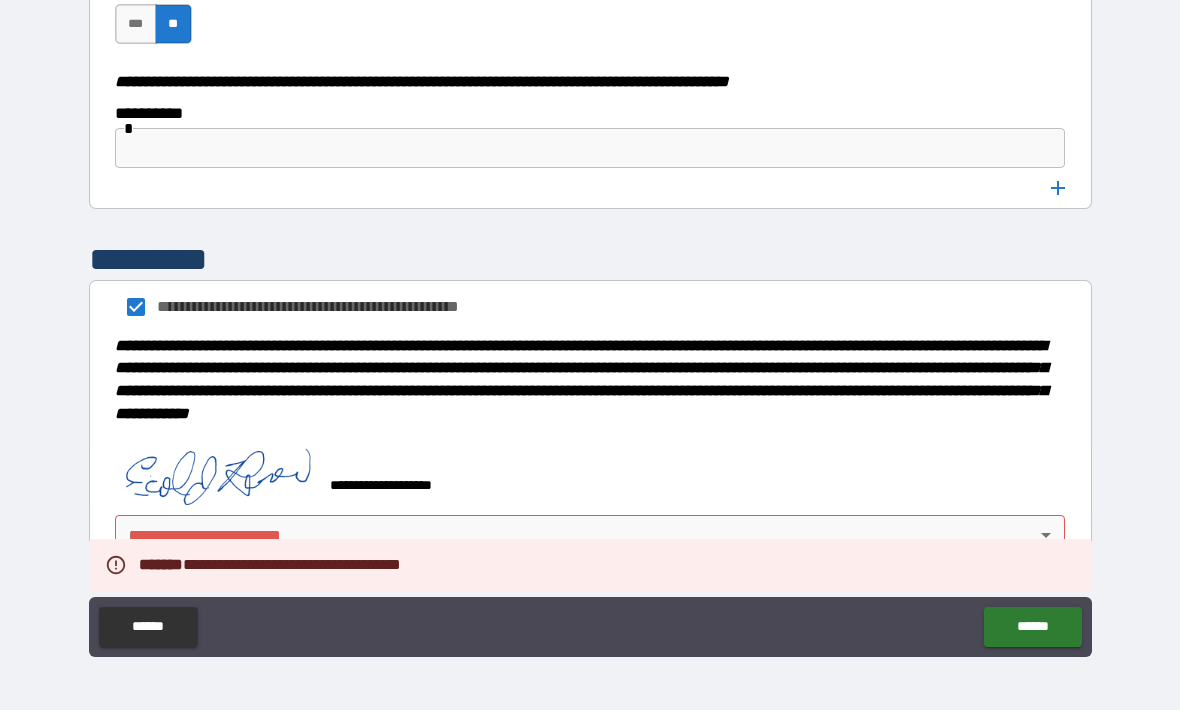 click on "**********" at bounding box center [590, 322] 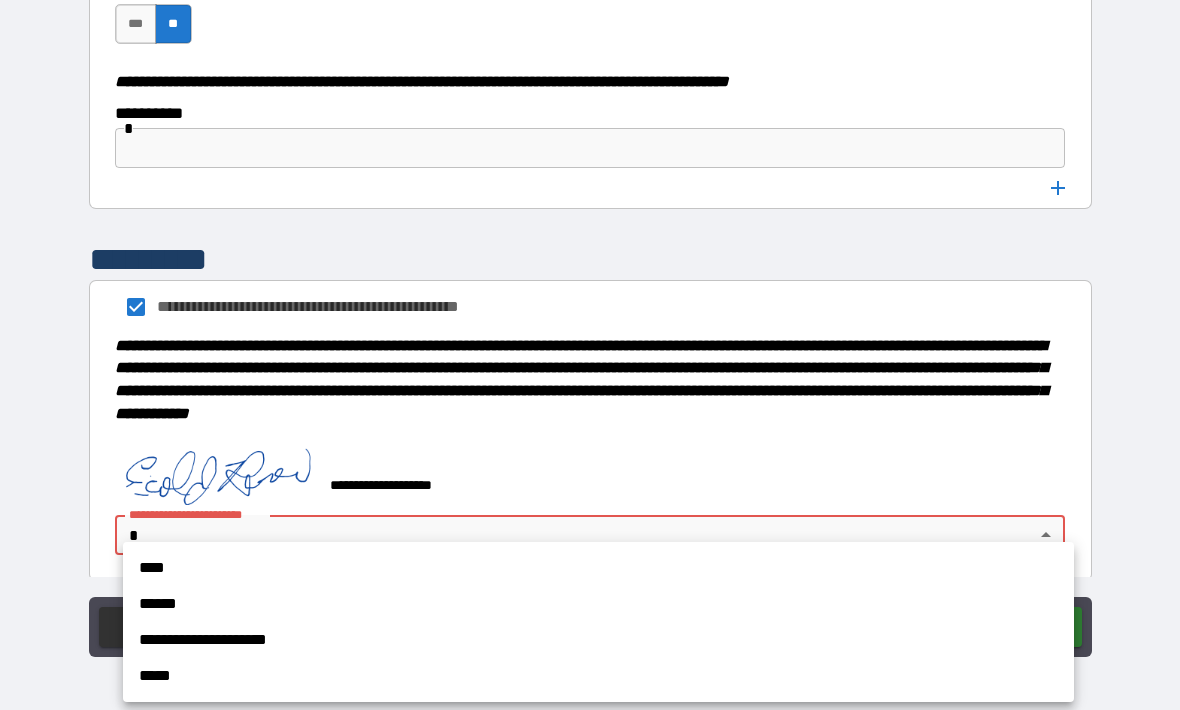 click on "****" at bounding box center [598, 568] 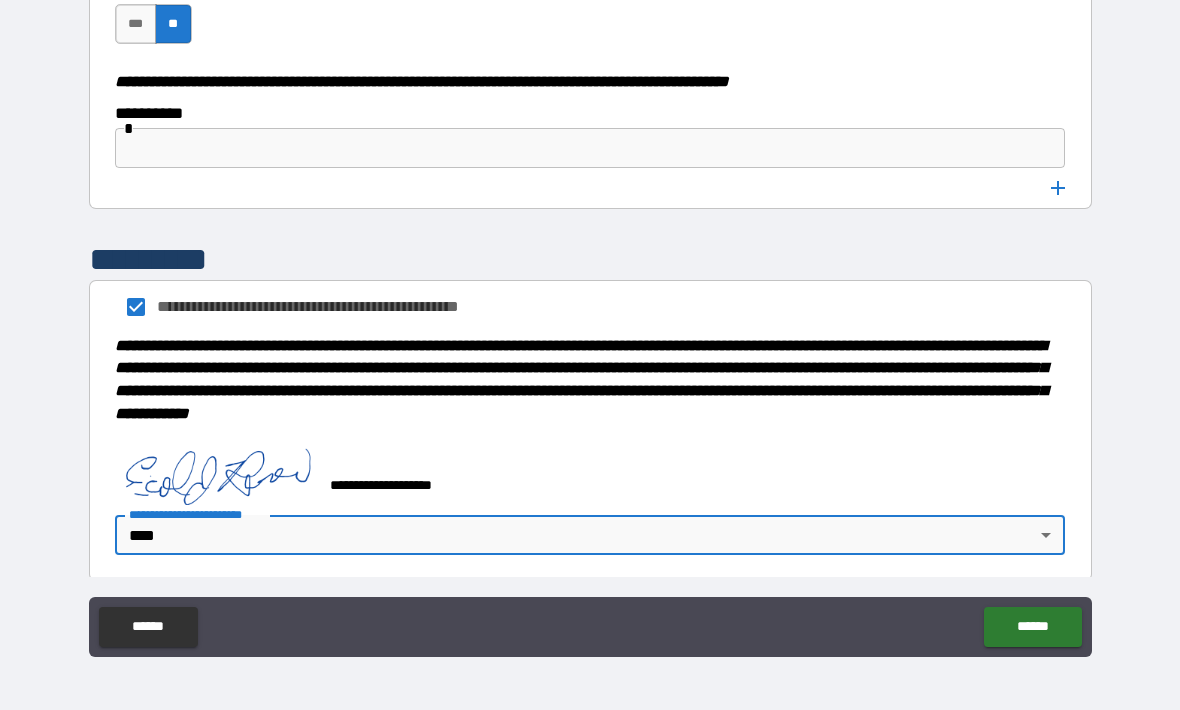 click on "******" at bounding box center (1032, 627) 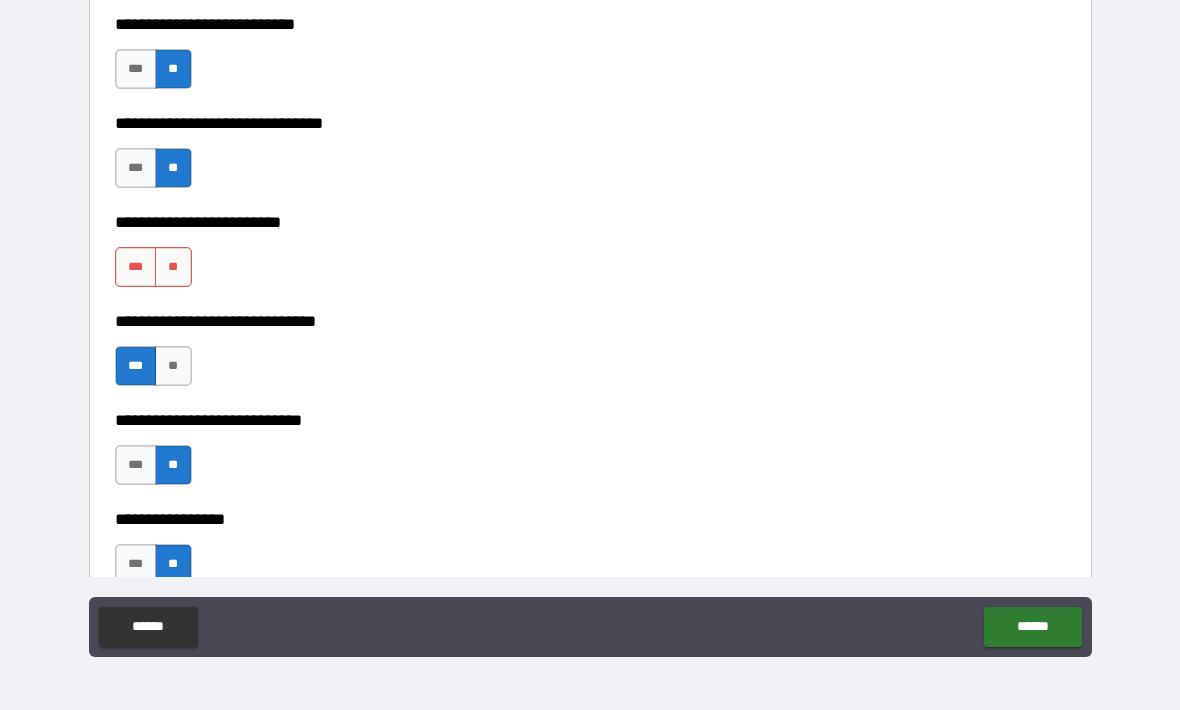scroll, scrollTop: 10604, scrollLeft: 0, axis: vertical 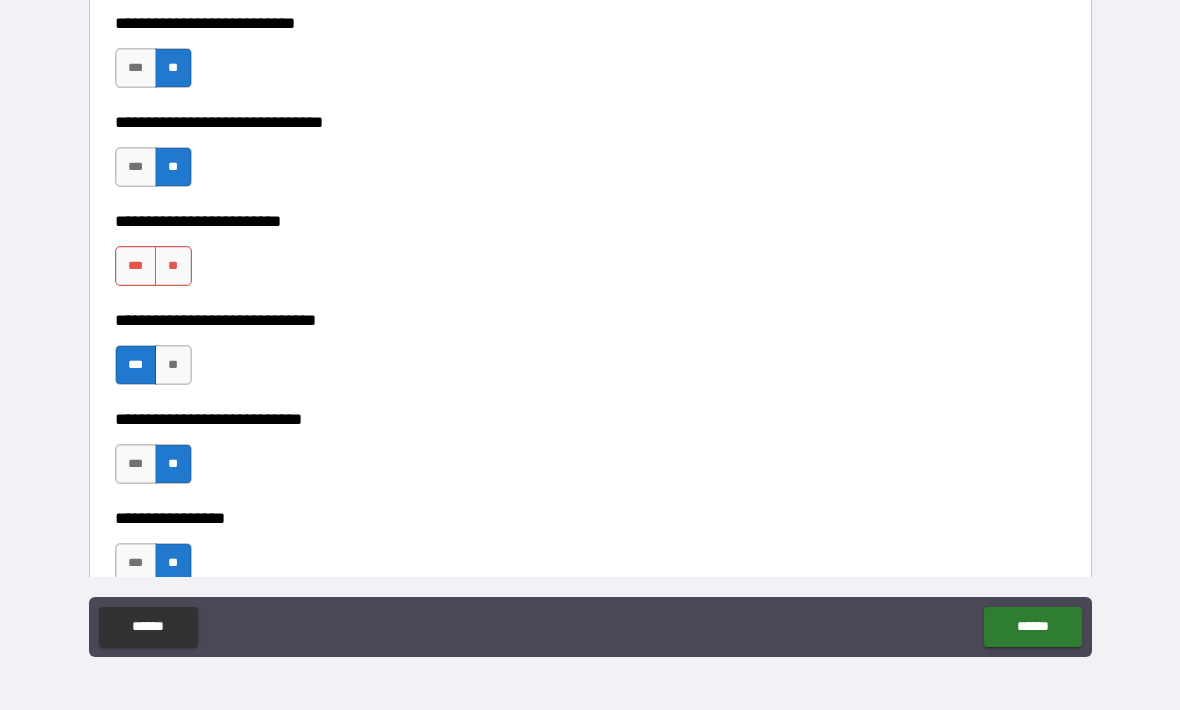 click on "**" at bounding box center (173, 266) 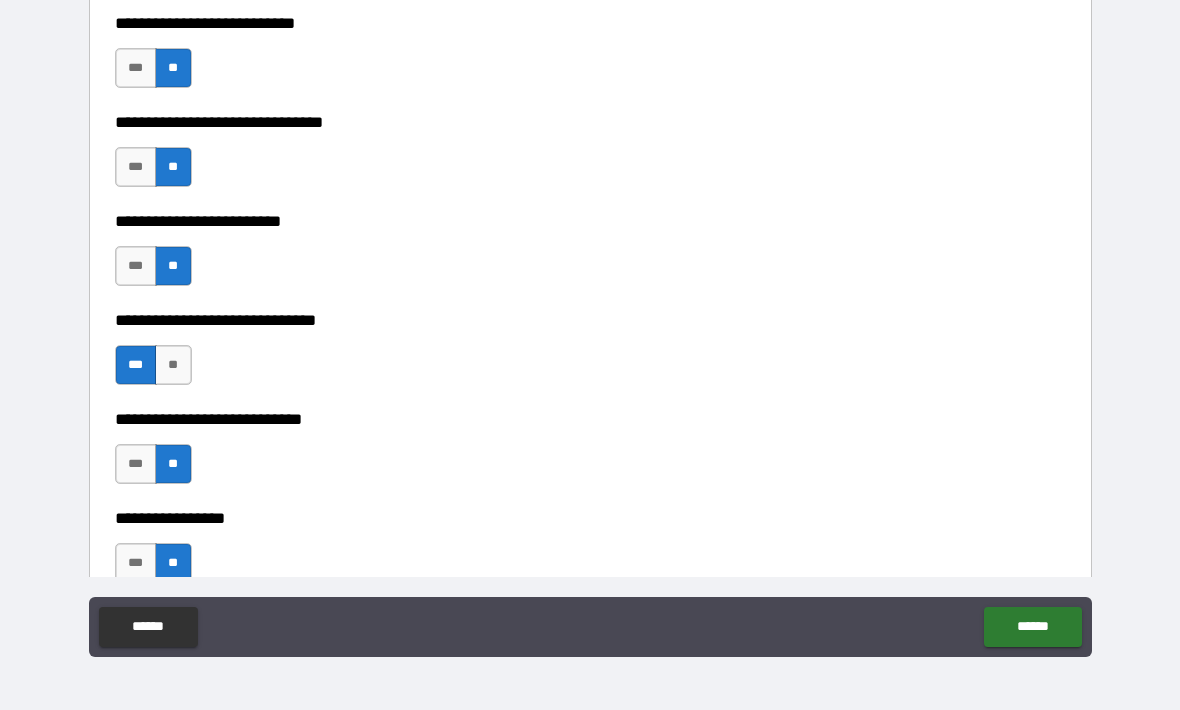 click on "******" at bounding box center [1032, 627] 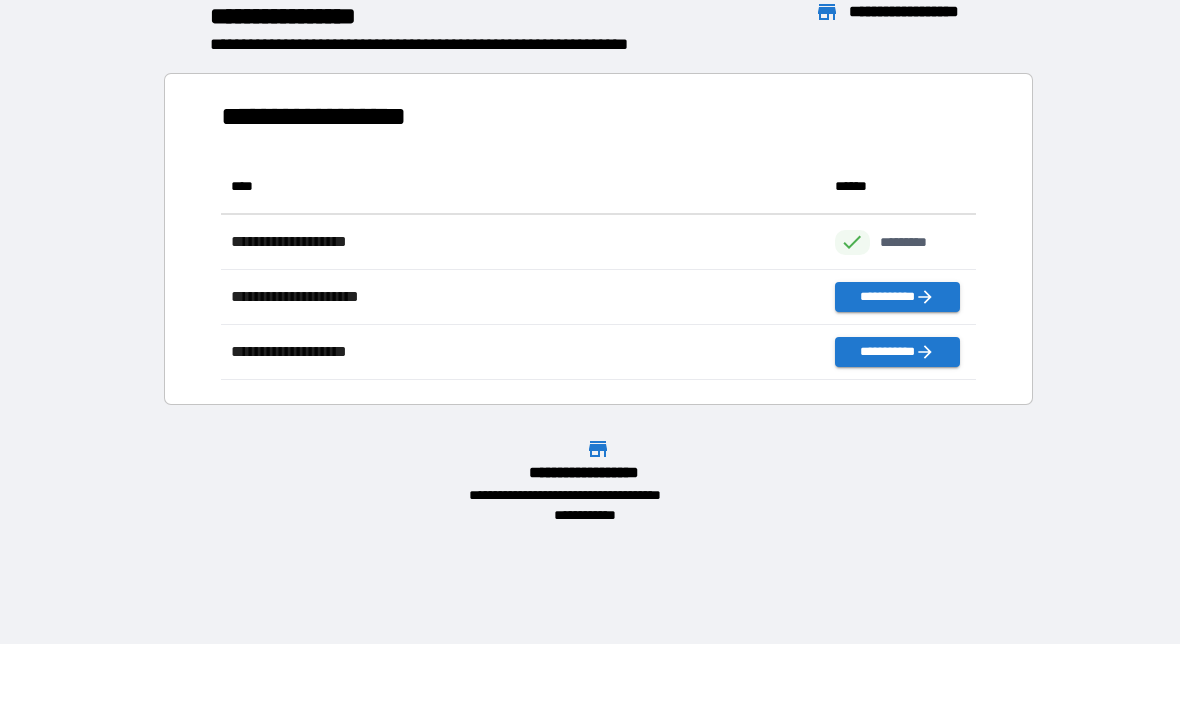 scroll, scrollTop: 1, scrollLeft: 1, axis: both 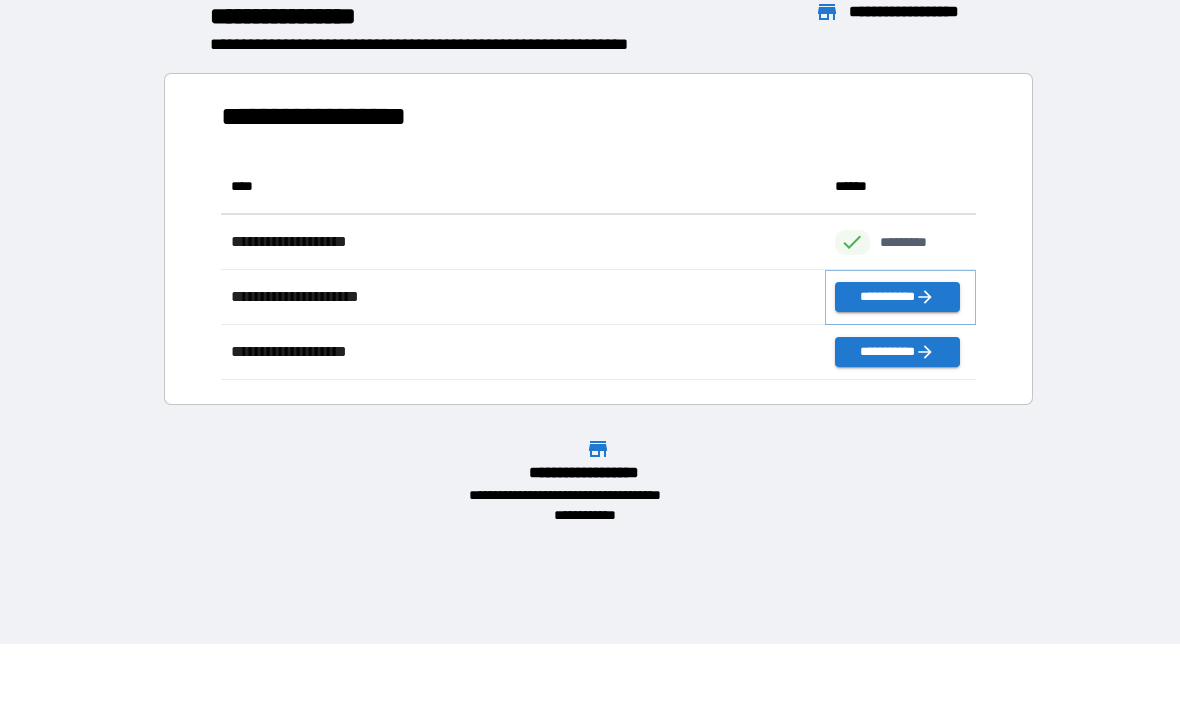 click 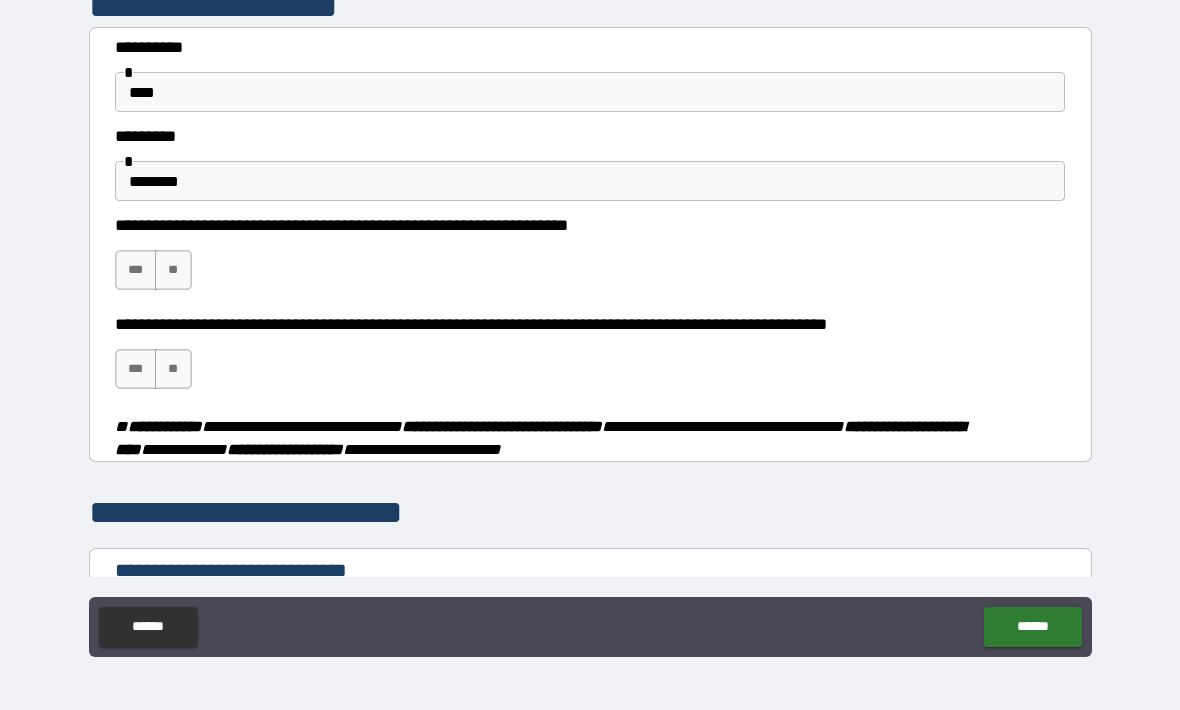 scroll, scrollTop: 0, scrollLeft: 0, axis: both 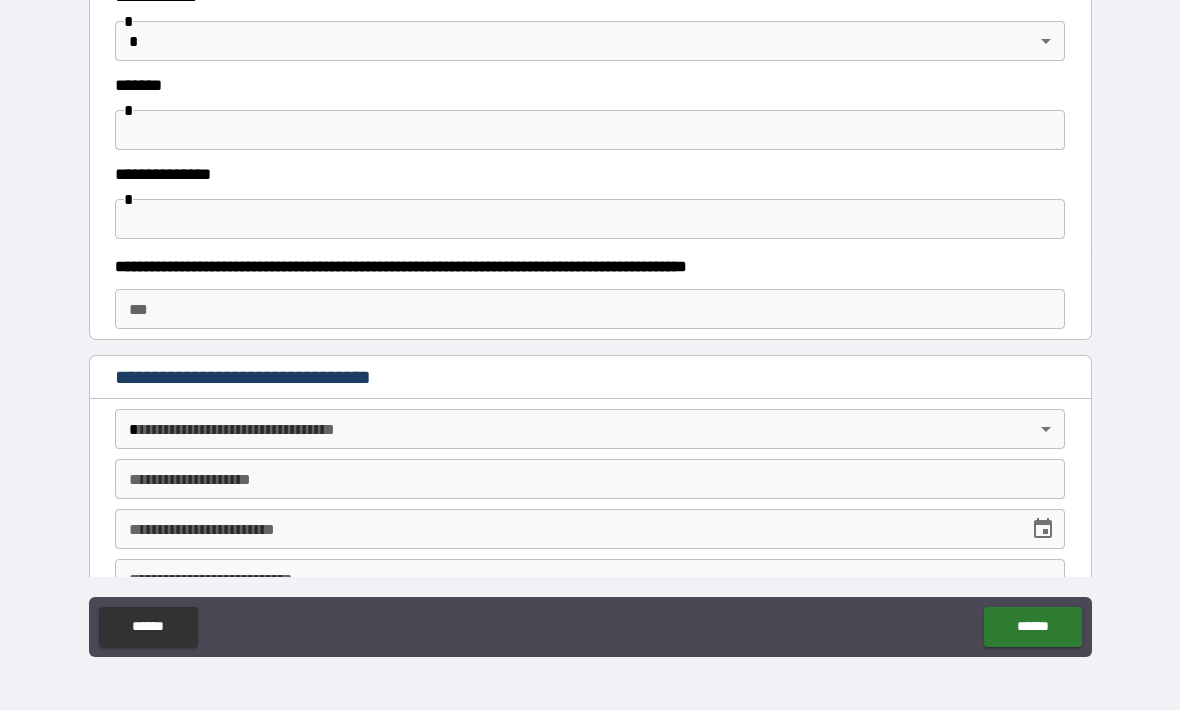 click on "******" at bounding box center (148, 627) 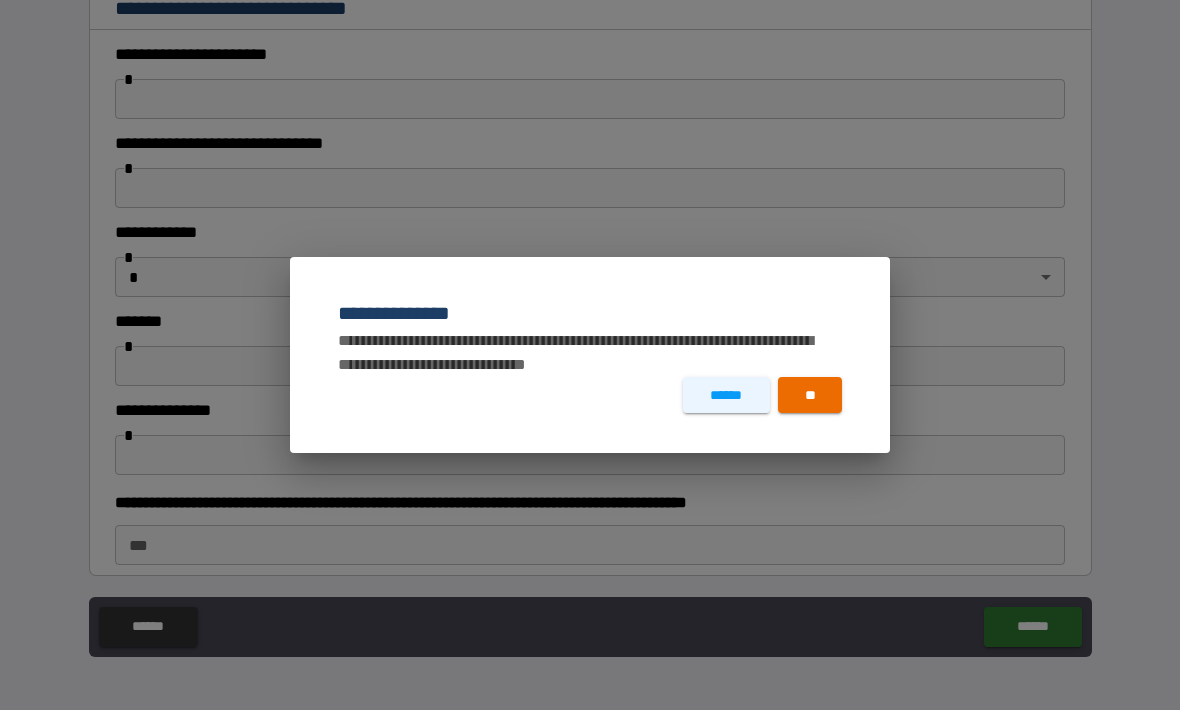 scroll, scrollTop: 561, scrollLeft: 0, axis: vertical 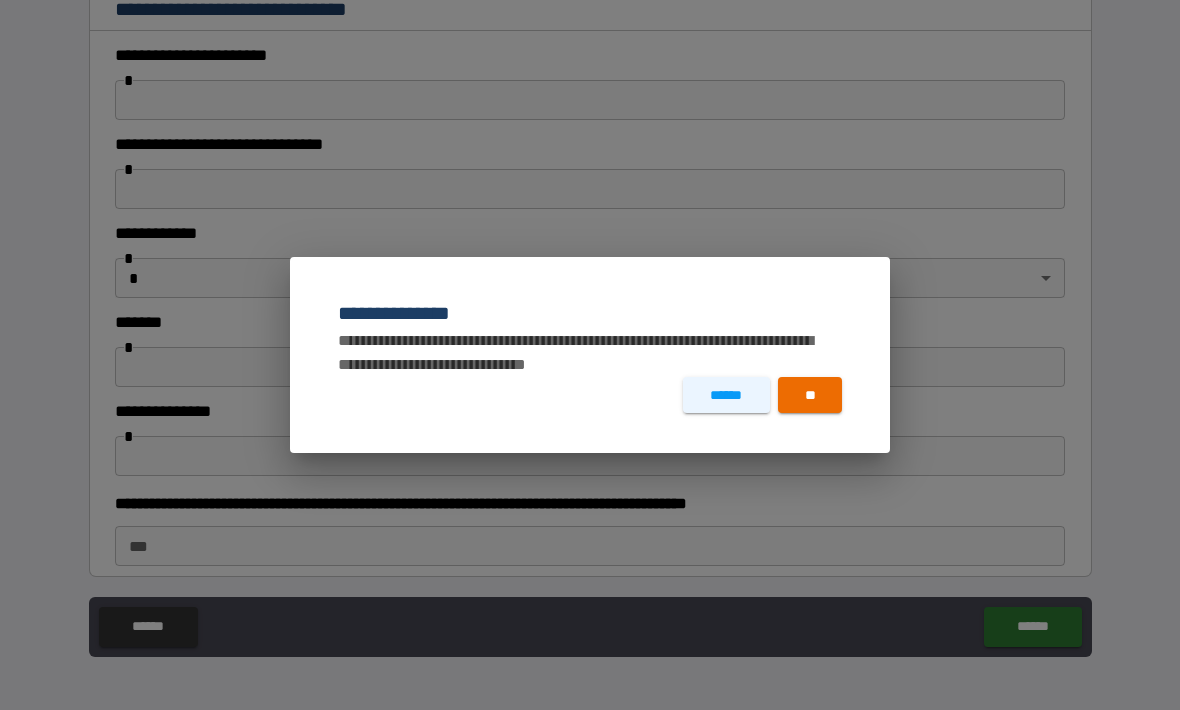 click on "**" at bounding box center [810, 395] 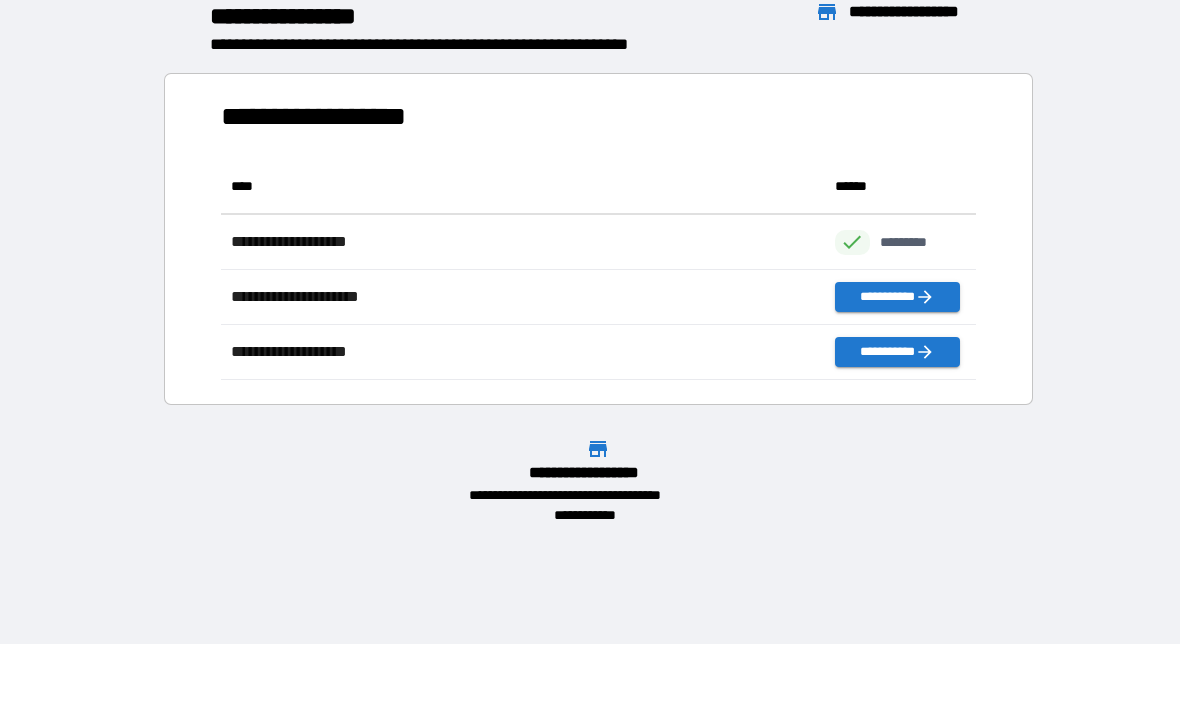 scroll, scrollTop: 1, scrollLeft: 1, axis: both 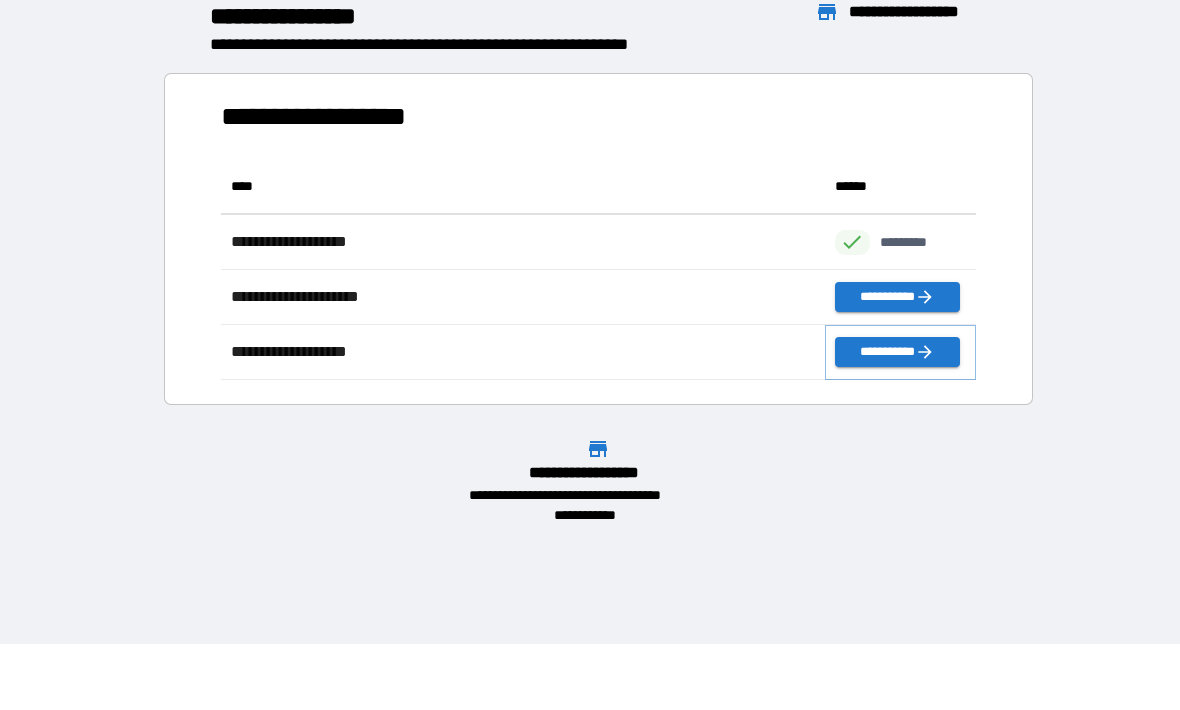 click on "**********" at bounding box center (897, 352) 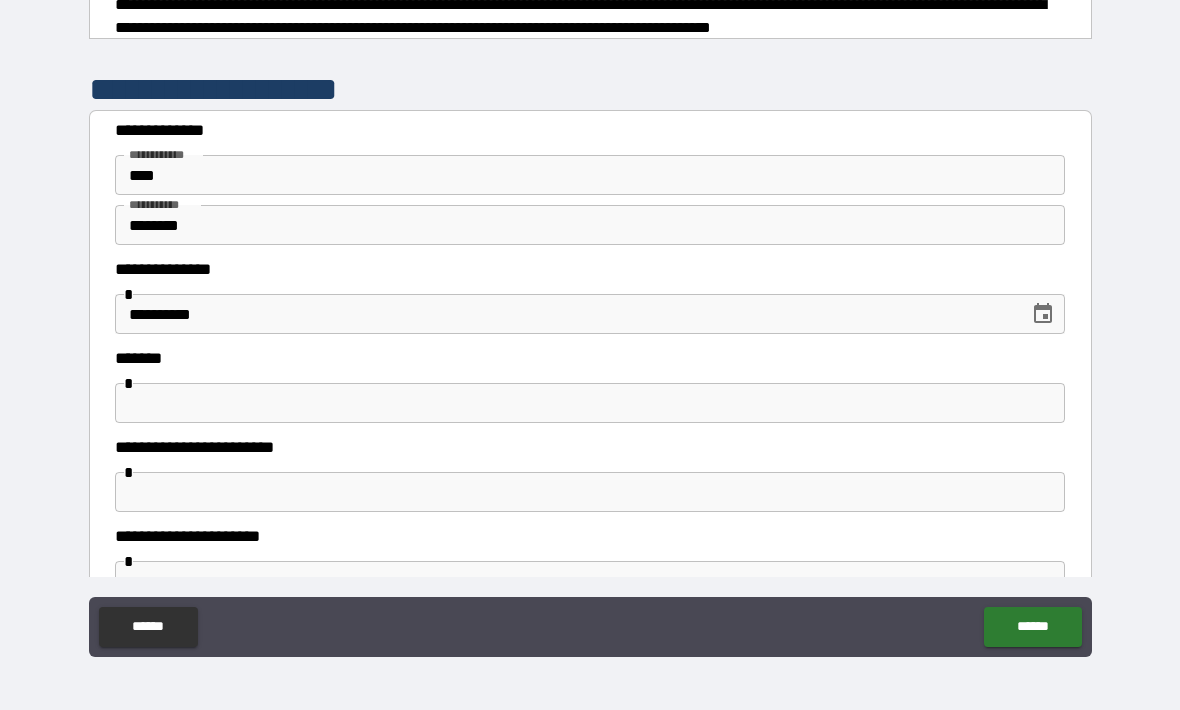 click at bounding box center (590, 403) 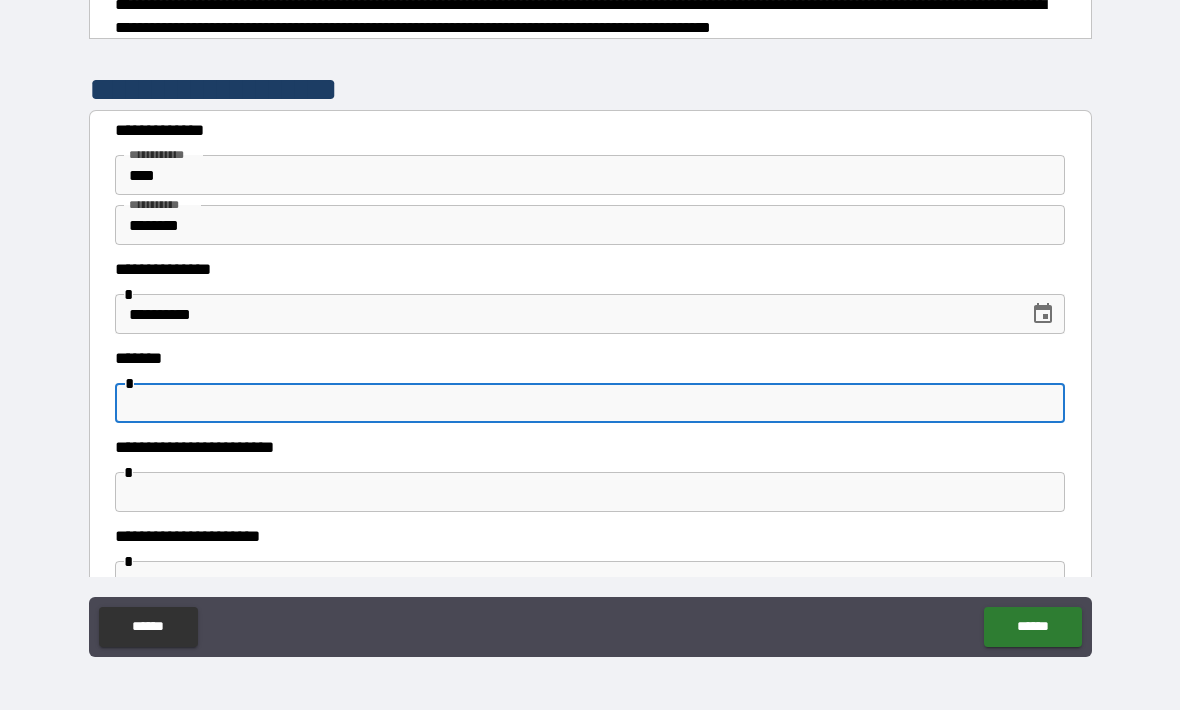 scroll, scrollTop: 65, scrollLeft: 0, axis: vertical 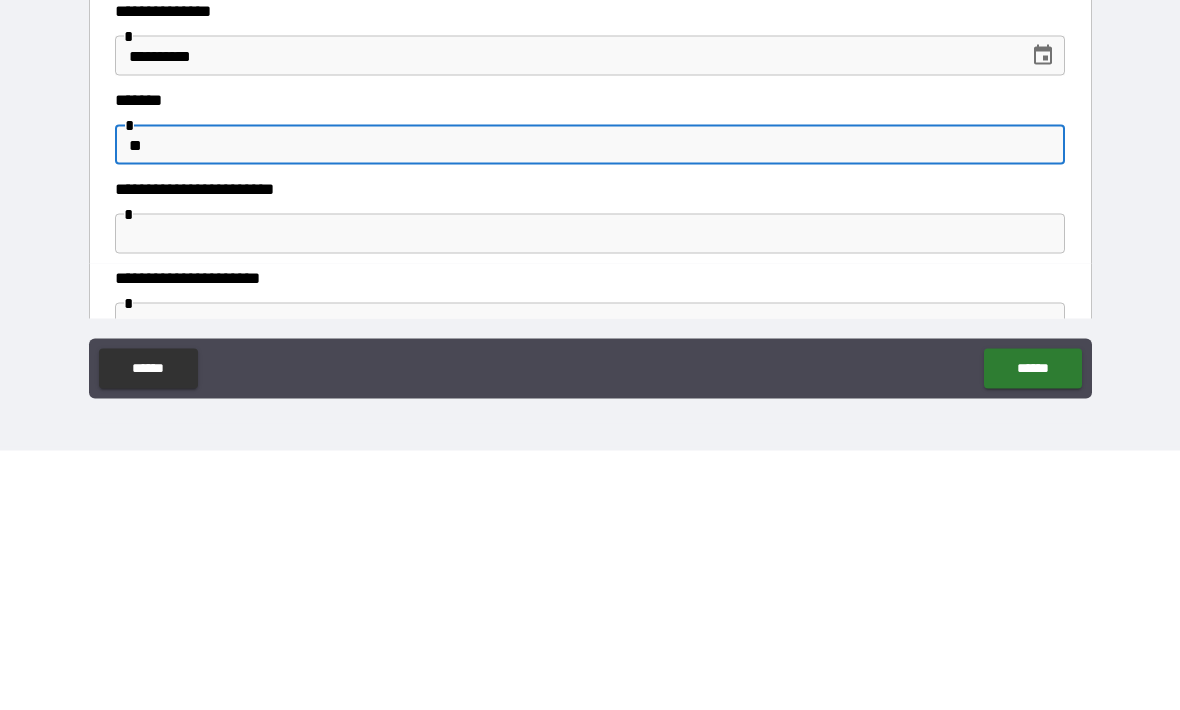 type on "*" 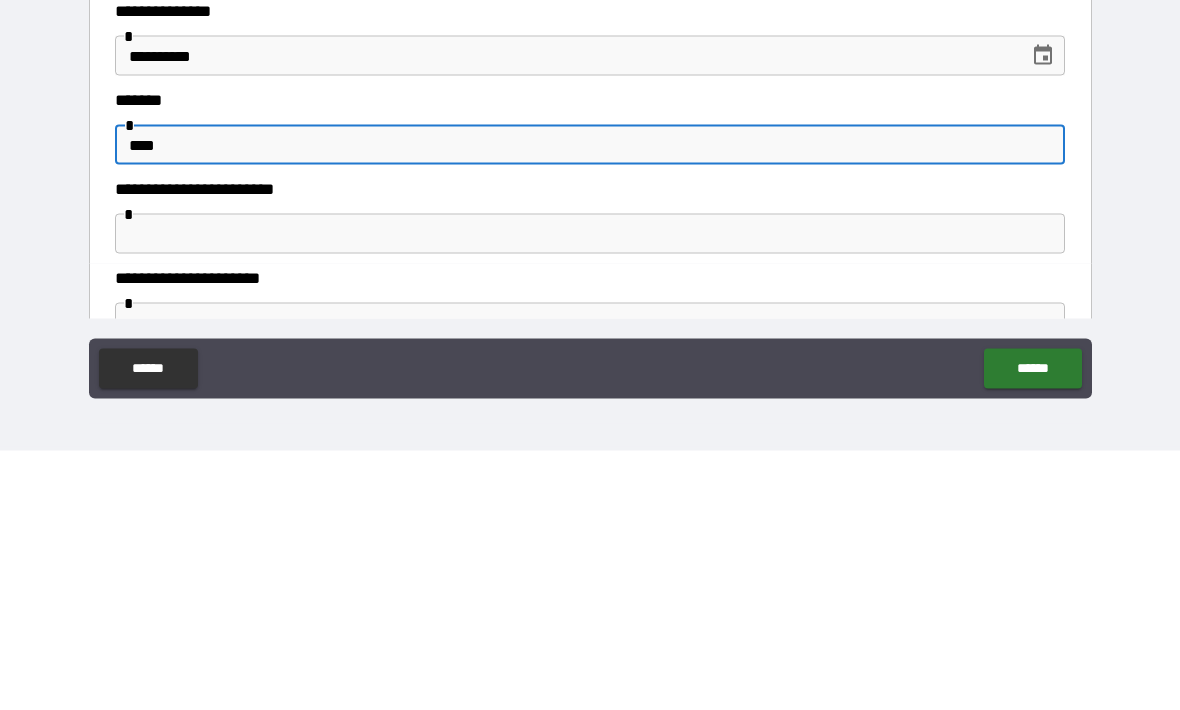 type on "****" 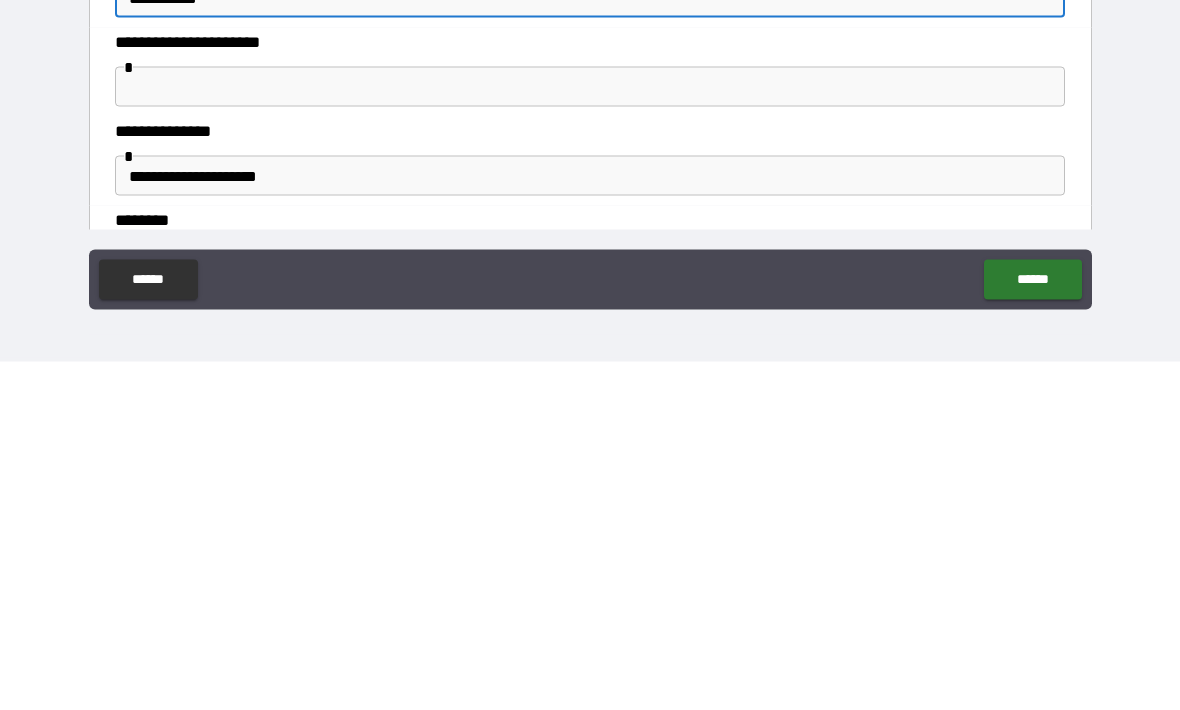 scroll, scrollTop: 146, scrollLeft: 0, axis: vertical 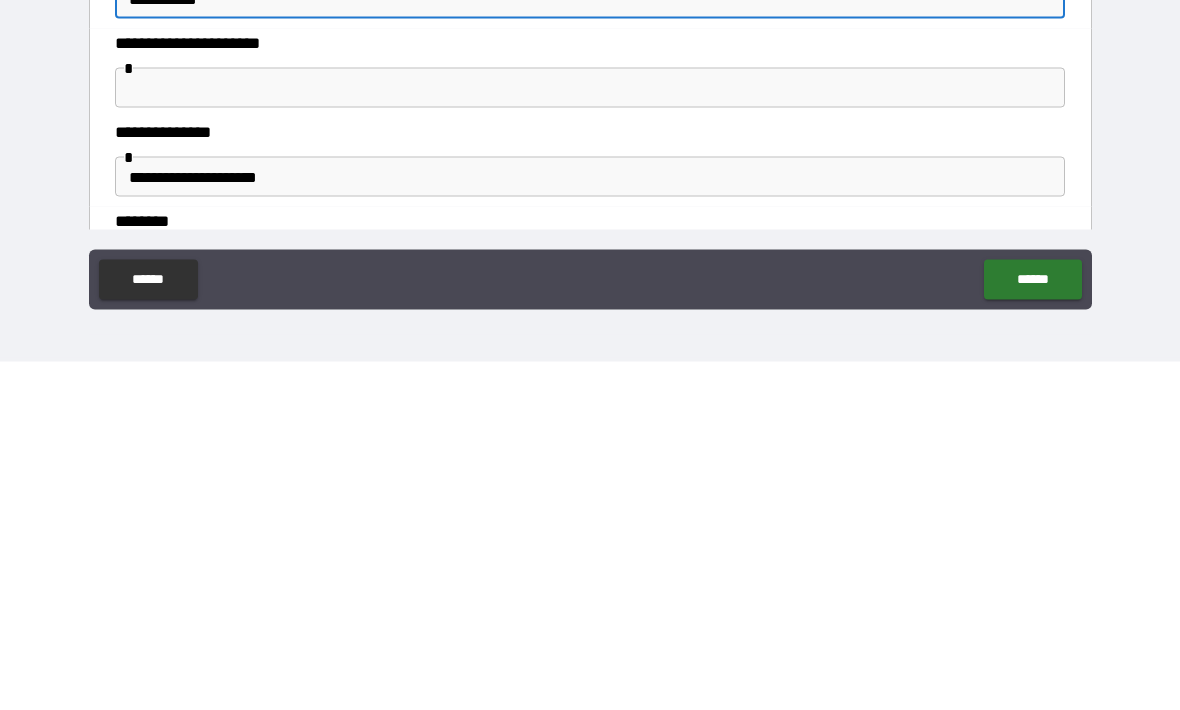 type on "**********" 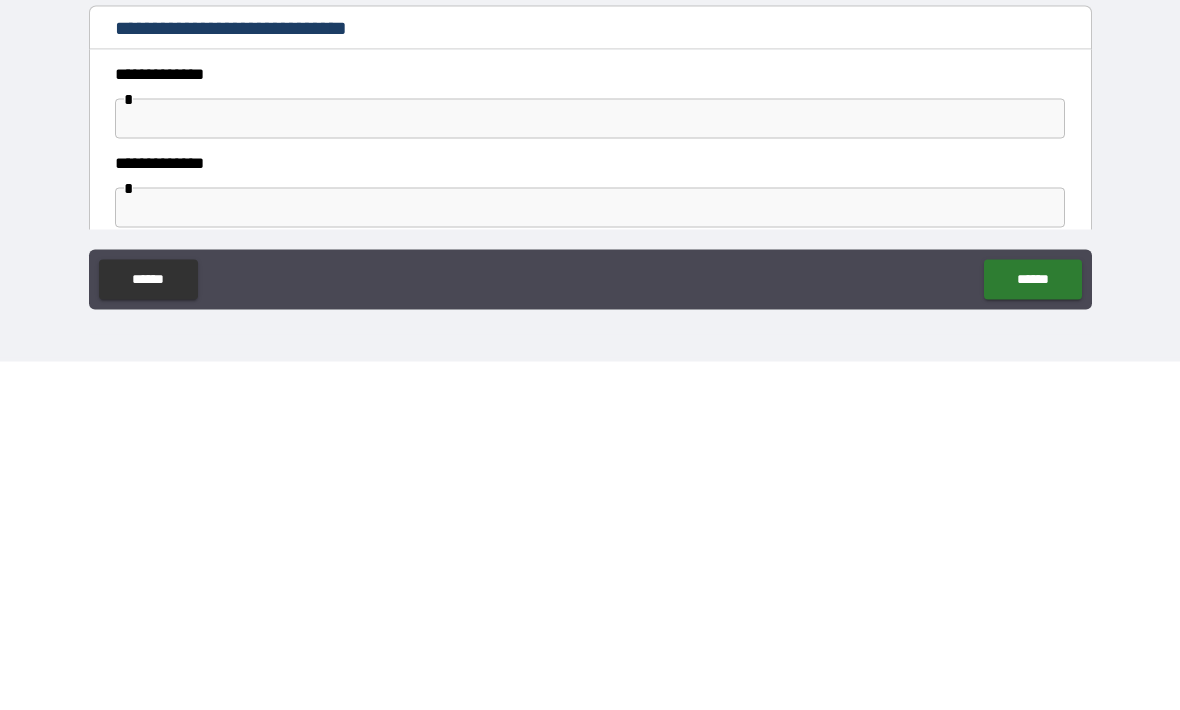 scroll, scrollTop: 861, scrollLeft: 0, axis: vertical 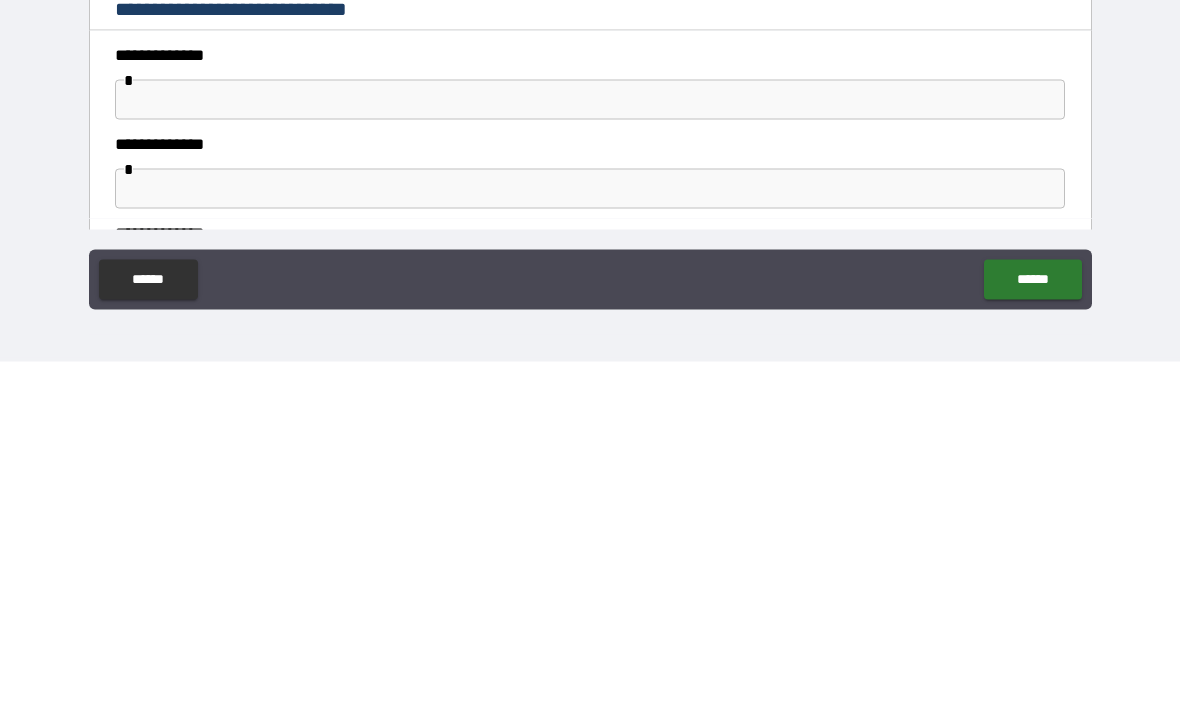 type on "**********" 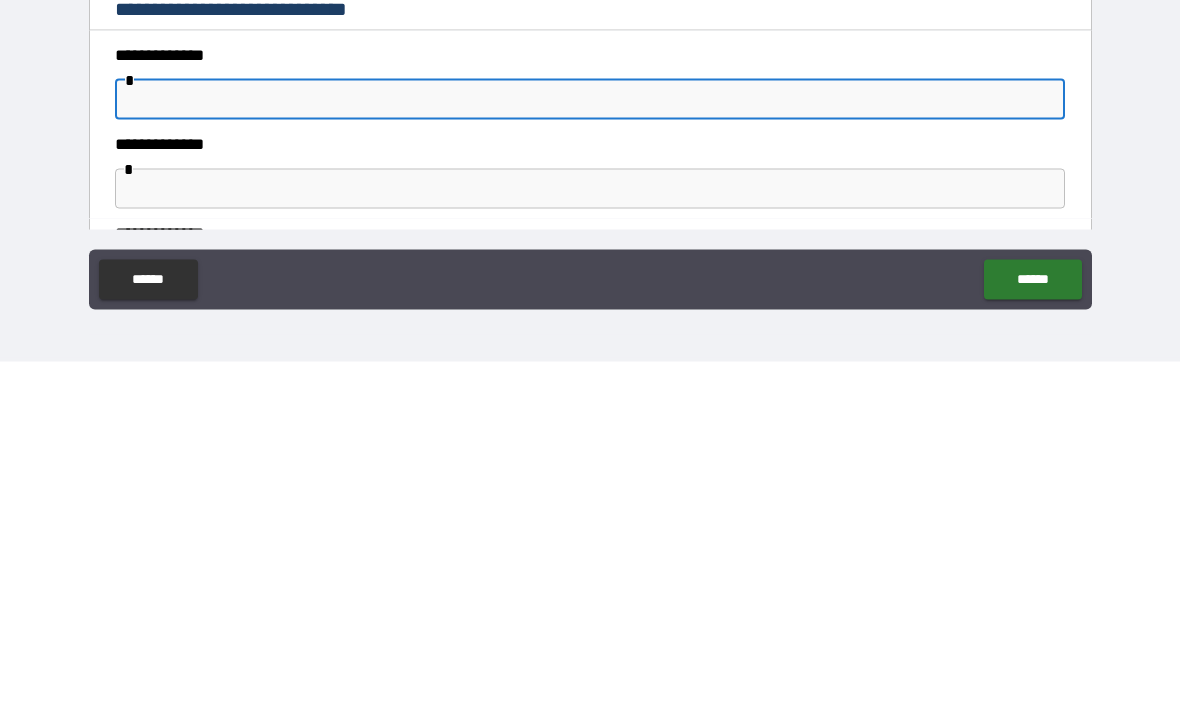 type on "**********" 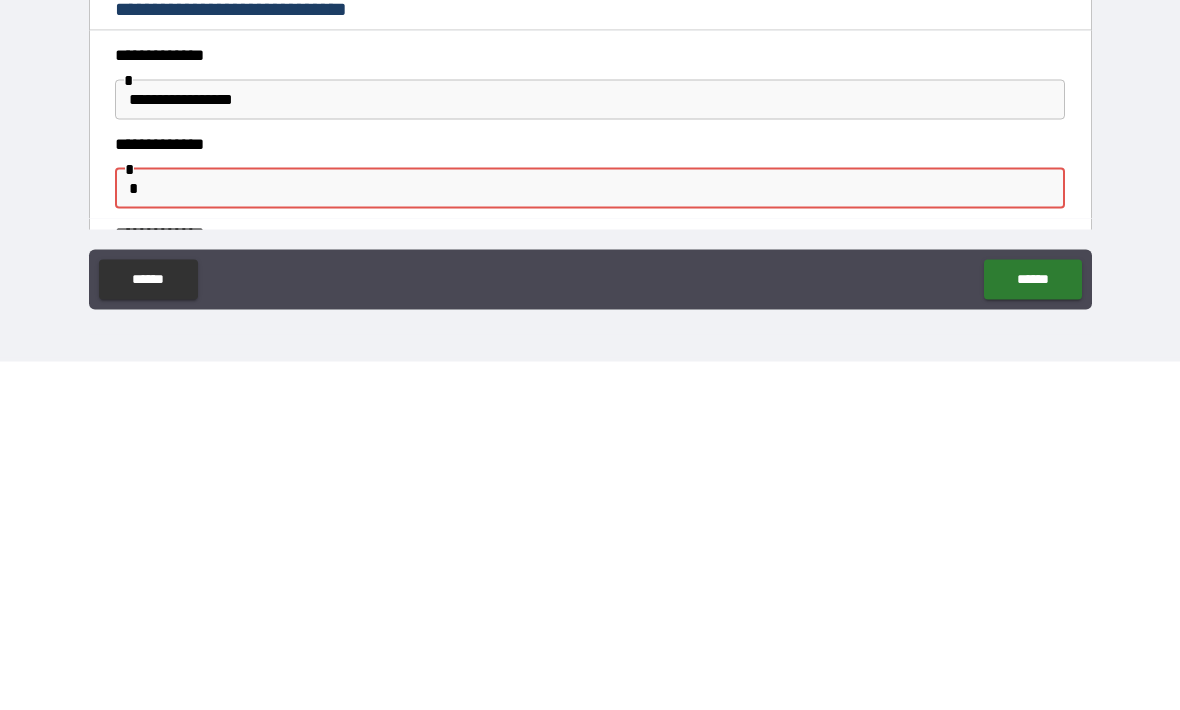 type on "**********" 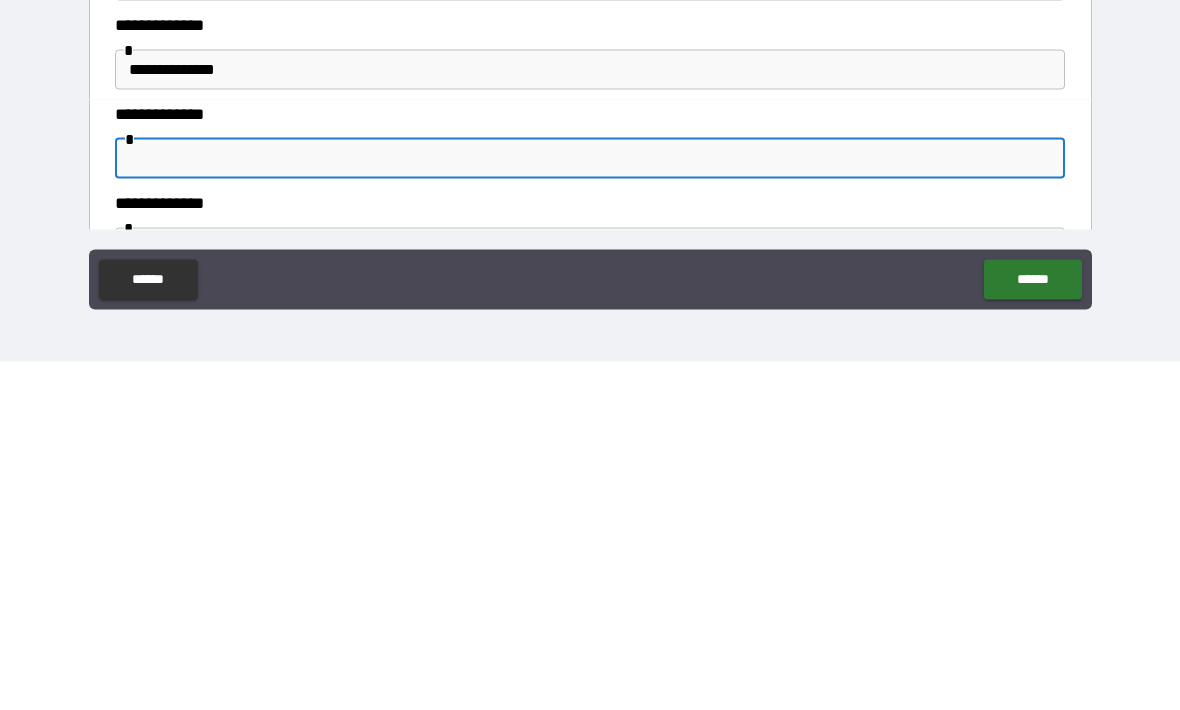 scroll, scrollTop: 981, scrollLeft: 0, axis: vertical 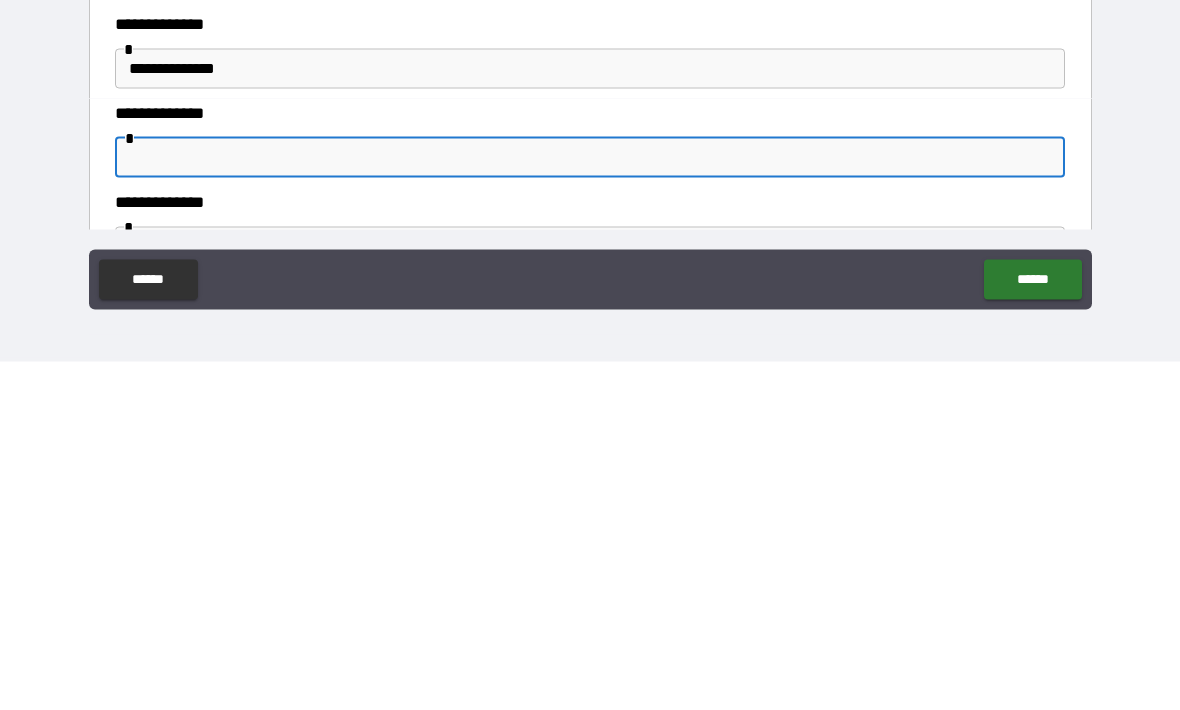 click at bounding box center (590, 506) 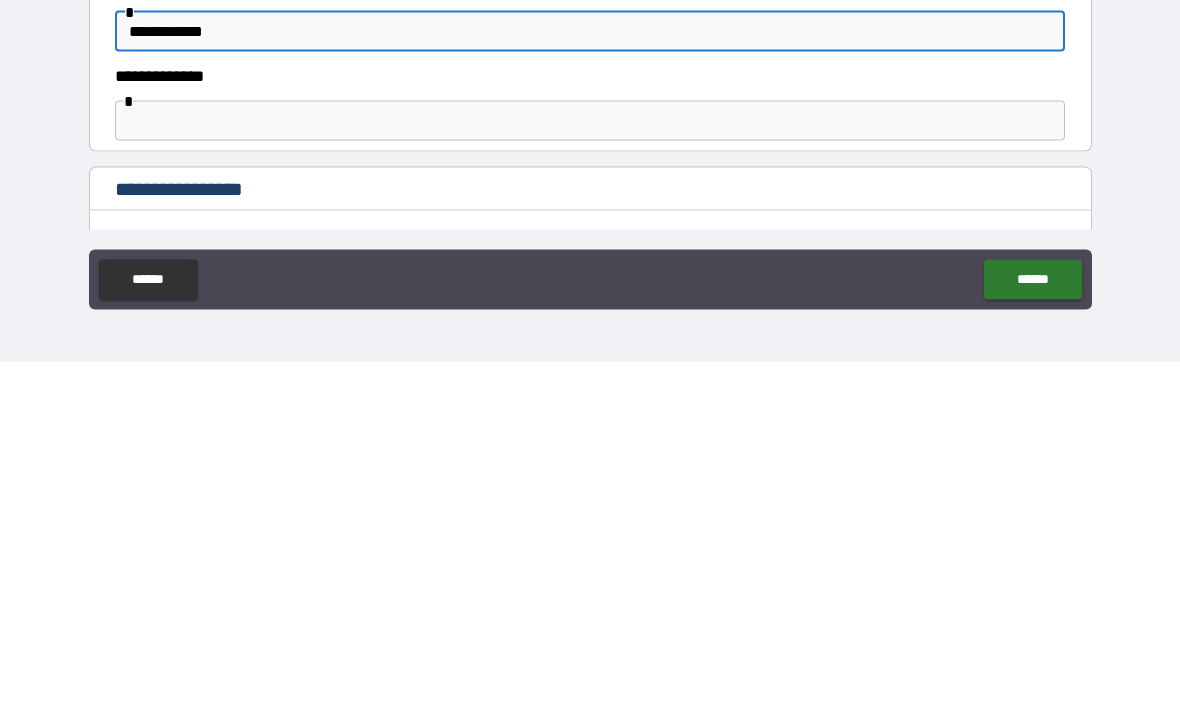 scroll, scrollTop: 1102, scrollLeft: 0, axis: vertical 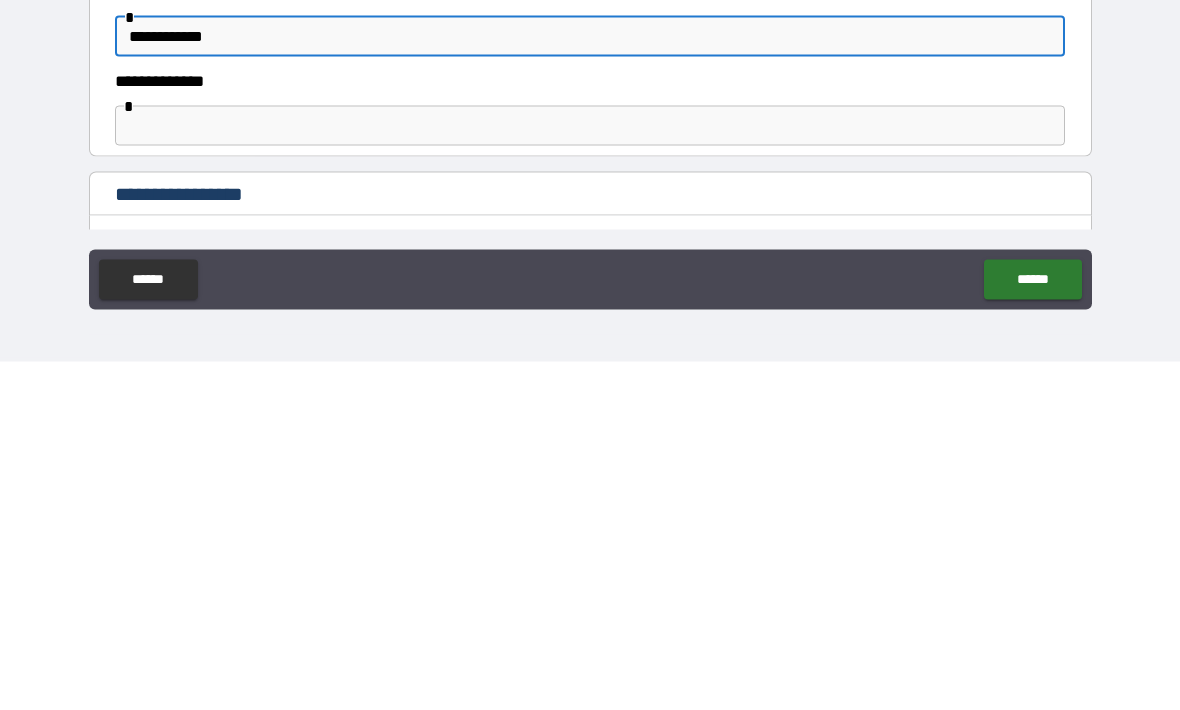type on "**********" 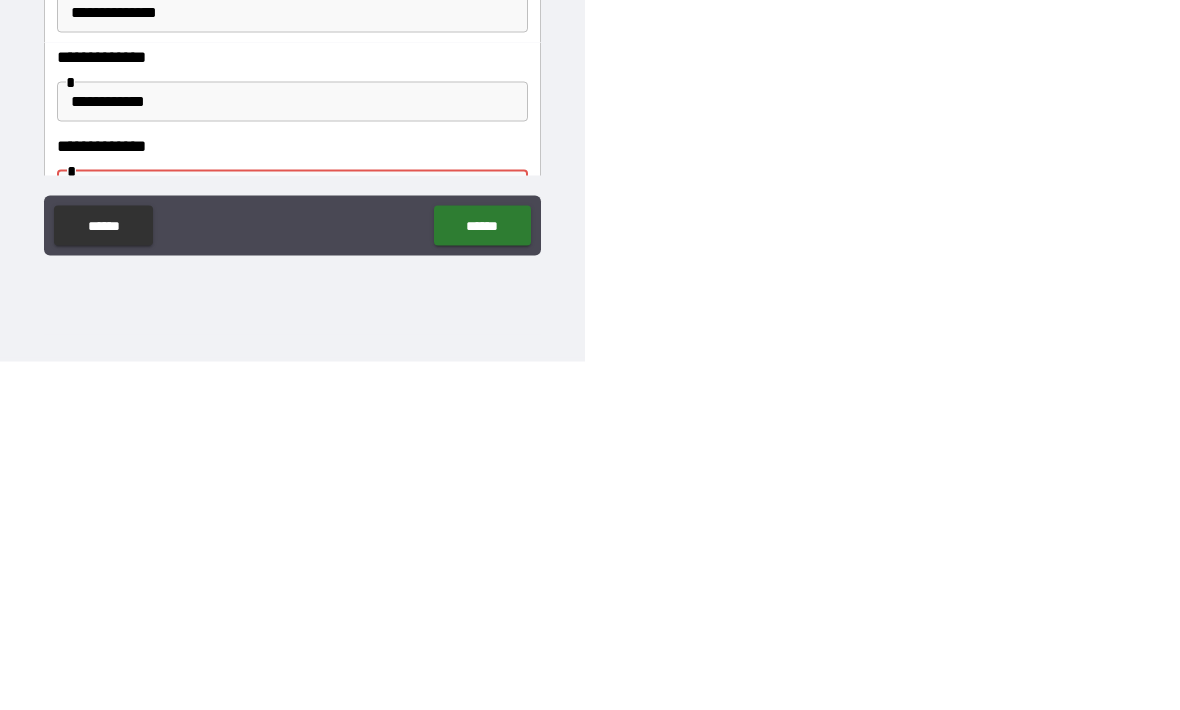 scroll, scrollTop: 66, scrollLeft: 0, axis: vertical 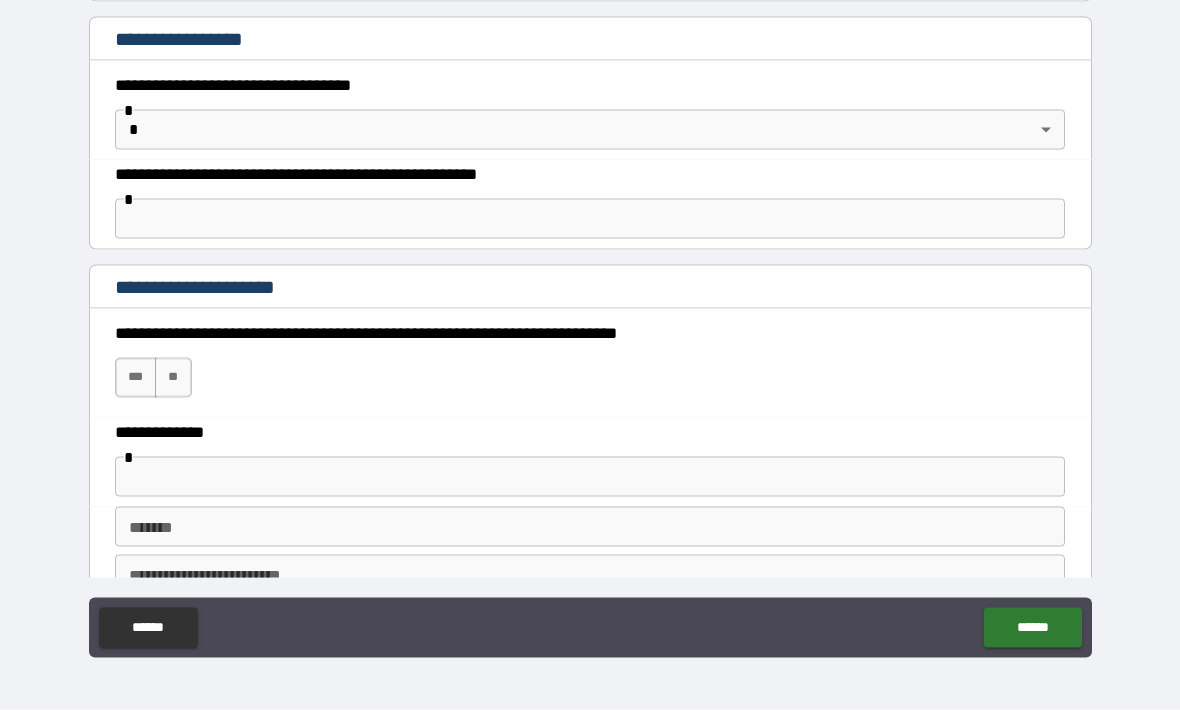 type on "**********" 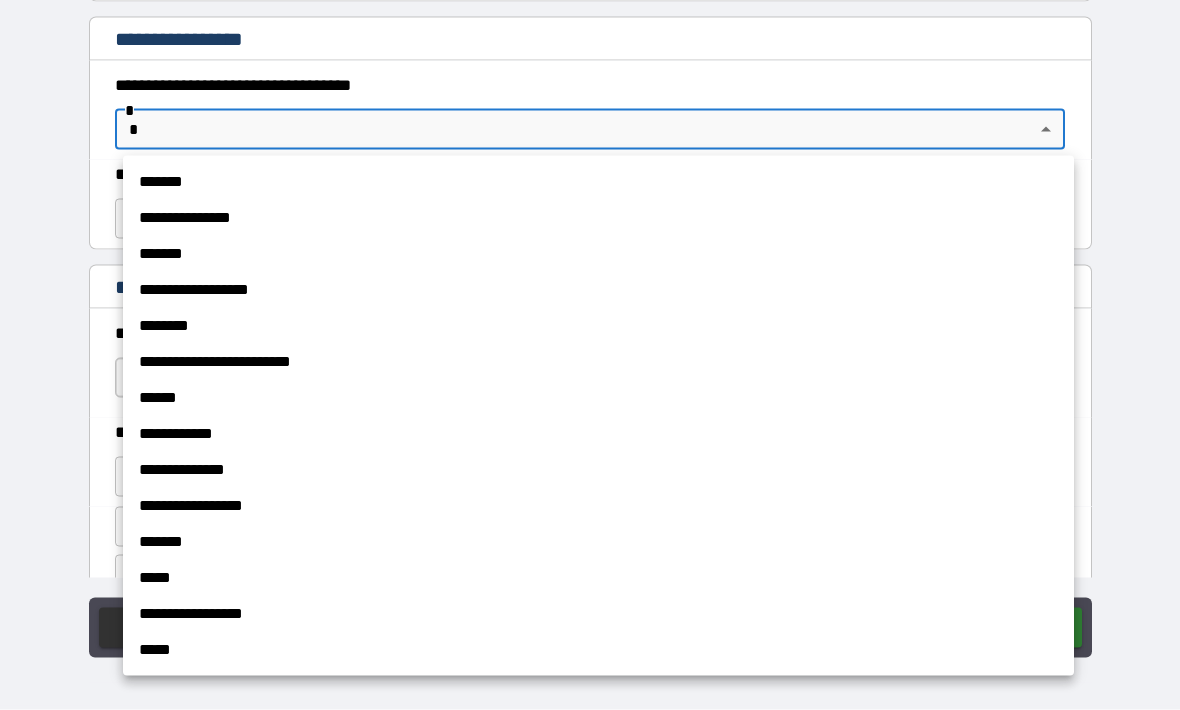 scroll, scrollTop: 66, scrollLeft: 0, axis: vertical 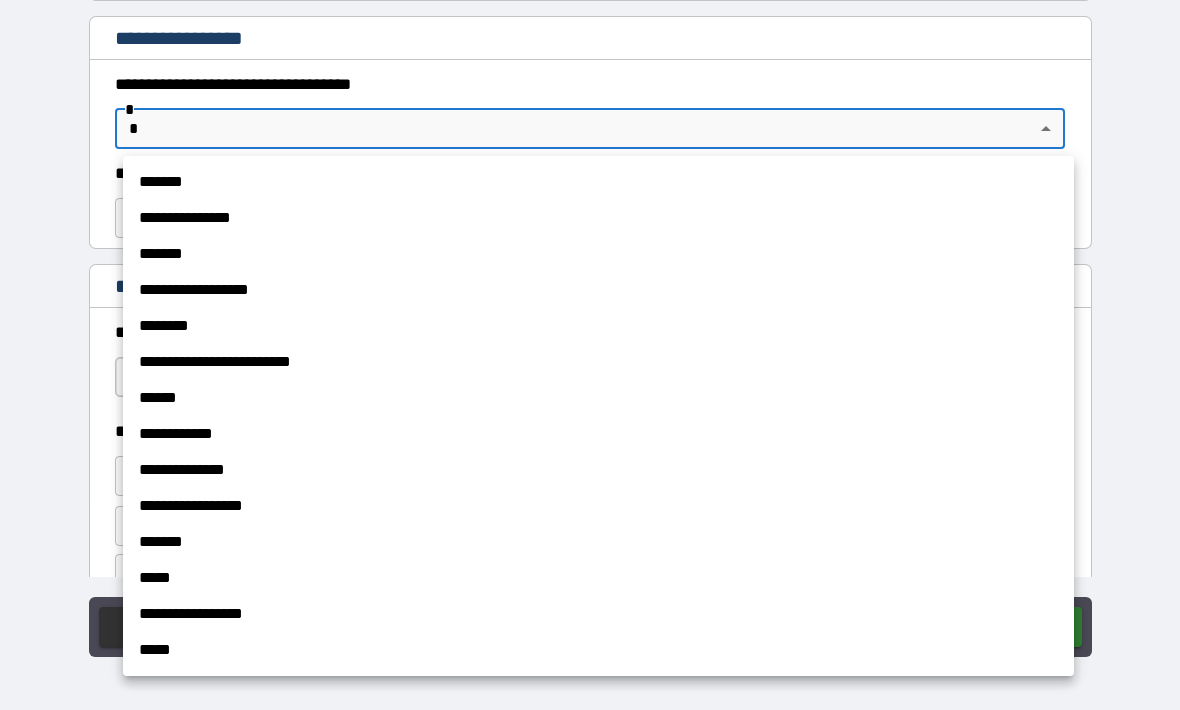 click on "*****" at bounding box center [598, 650] 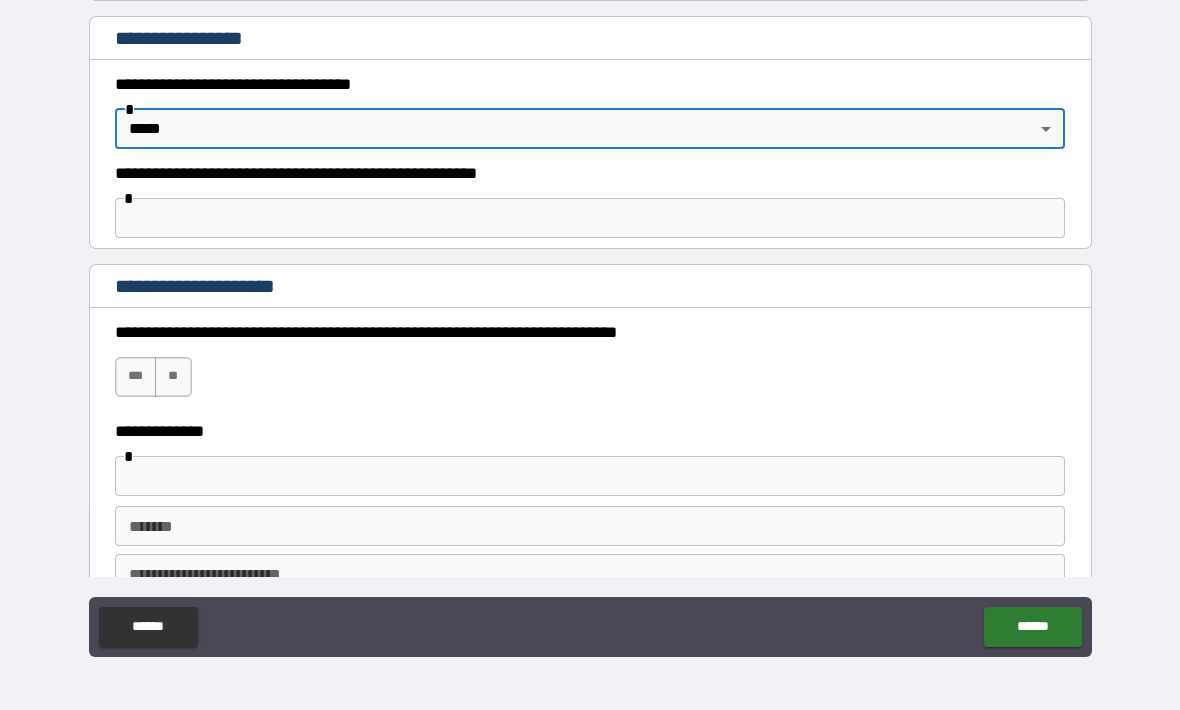 click on "***" at bounding box center [136, 377] 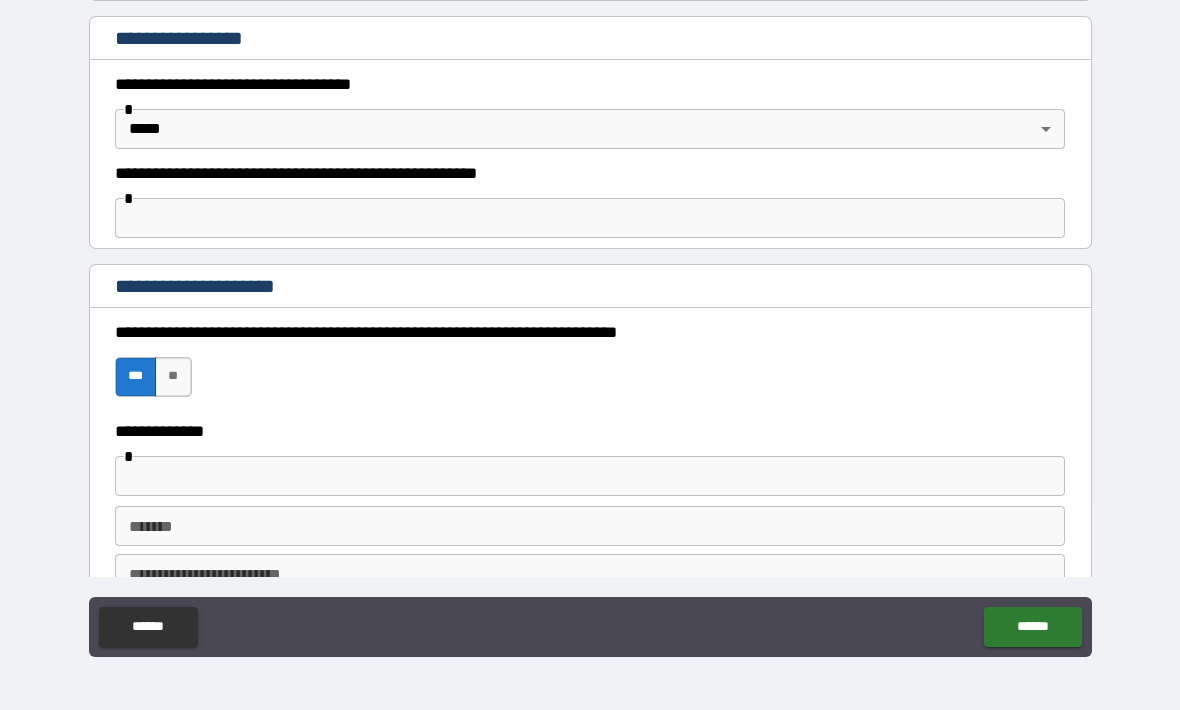 click at bounding box center (590, 476) 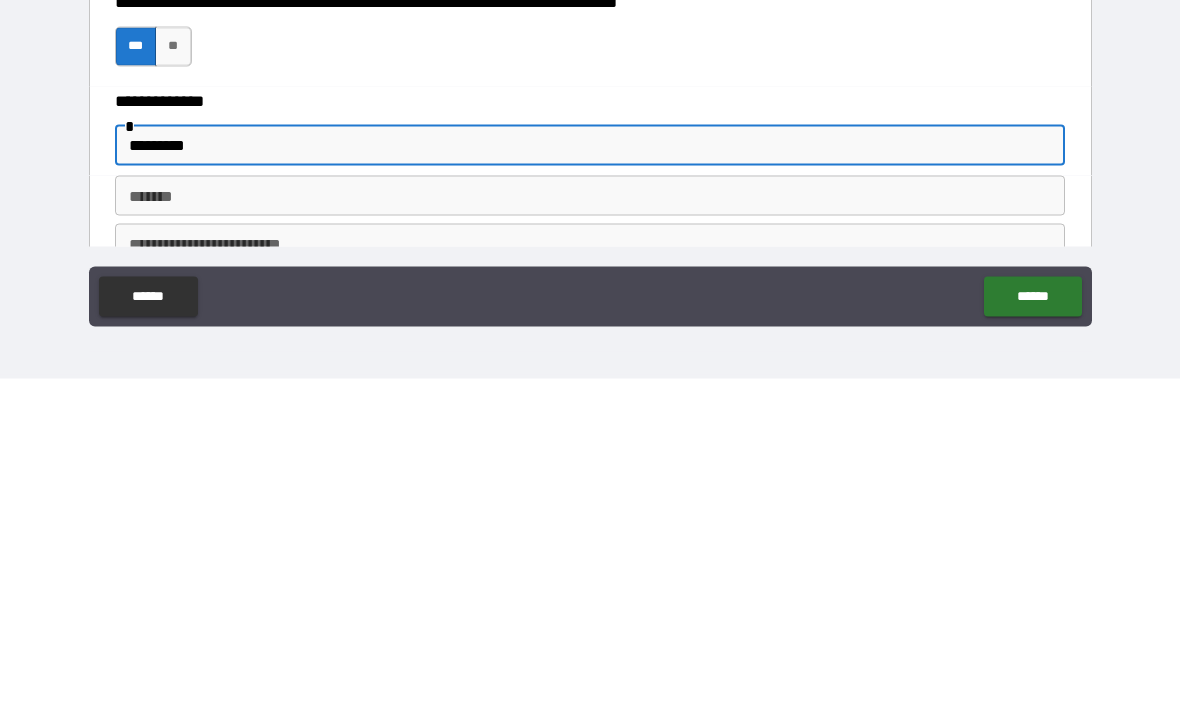 type on "*********" 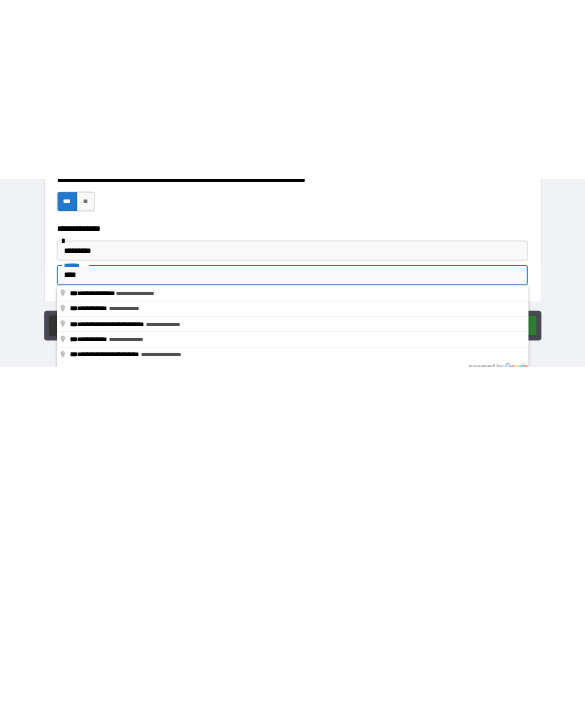 scroll, scrollTop: 0, scrollLeft: 0, axis: both 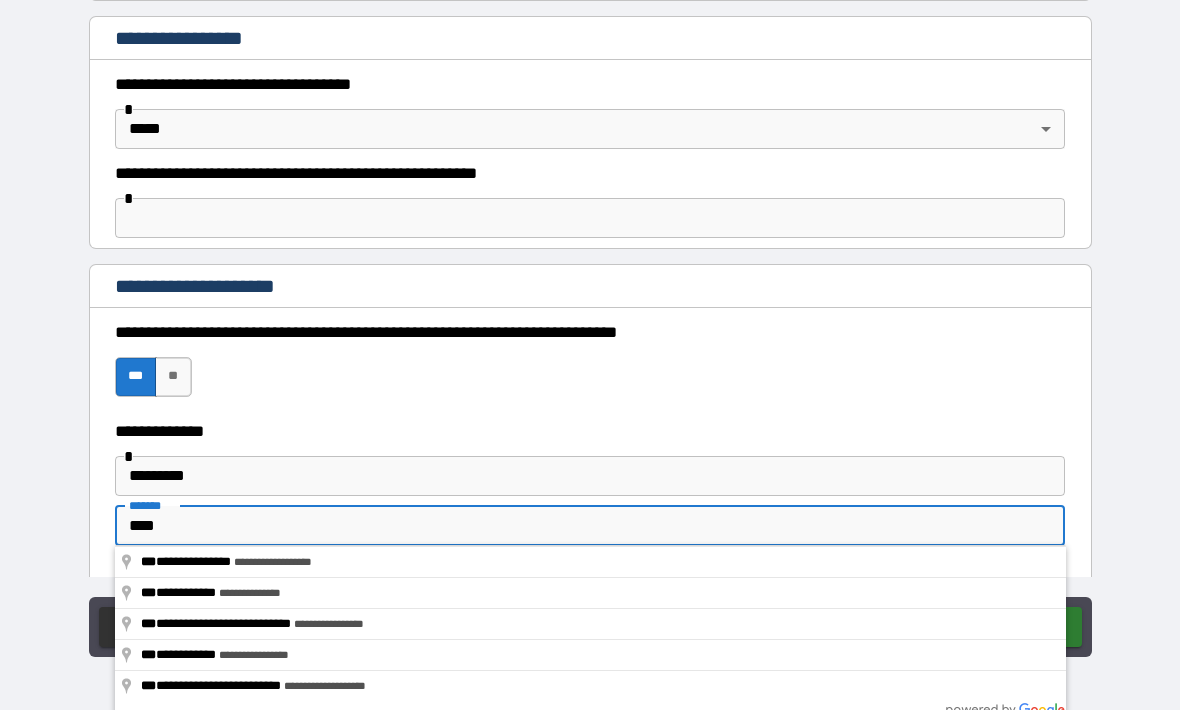 click on "***" at bounding box center (590, 526) 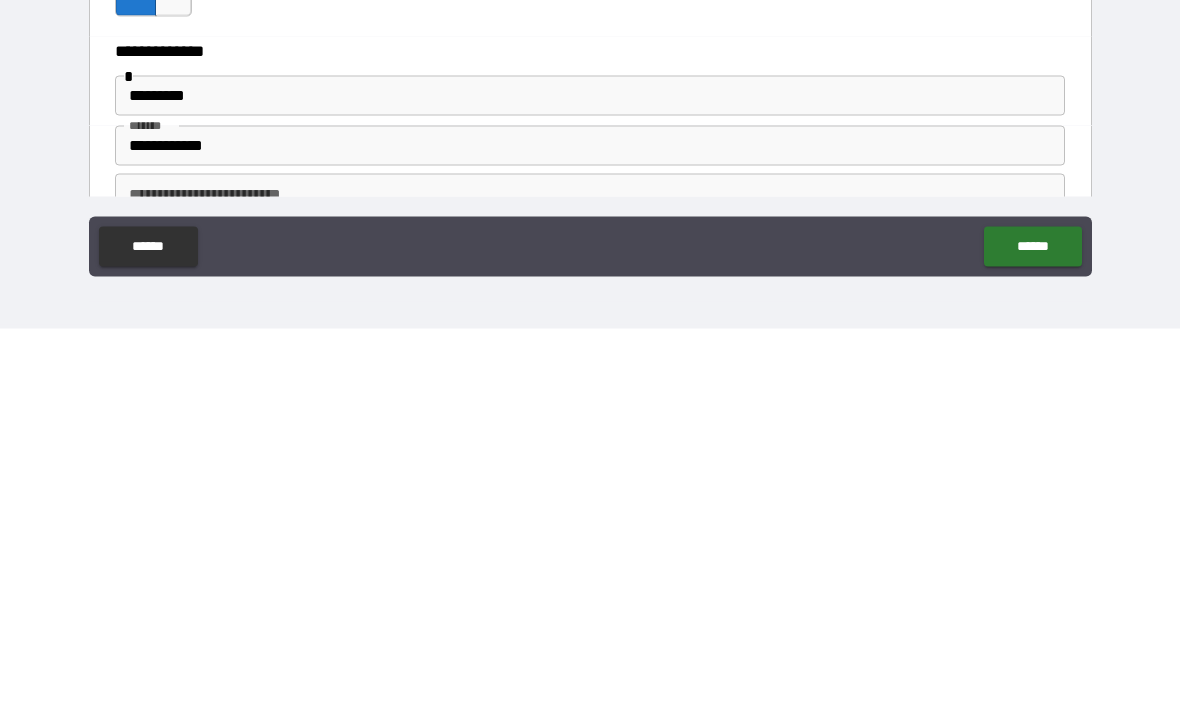 type on "**********" 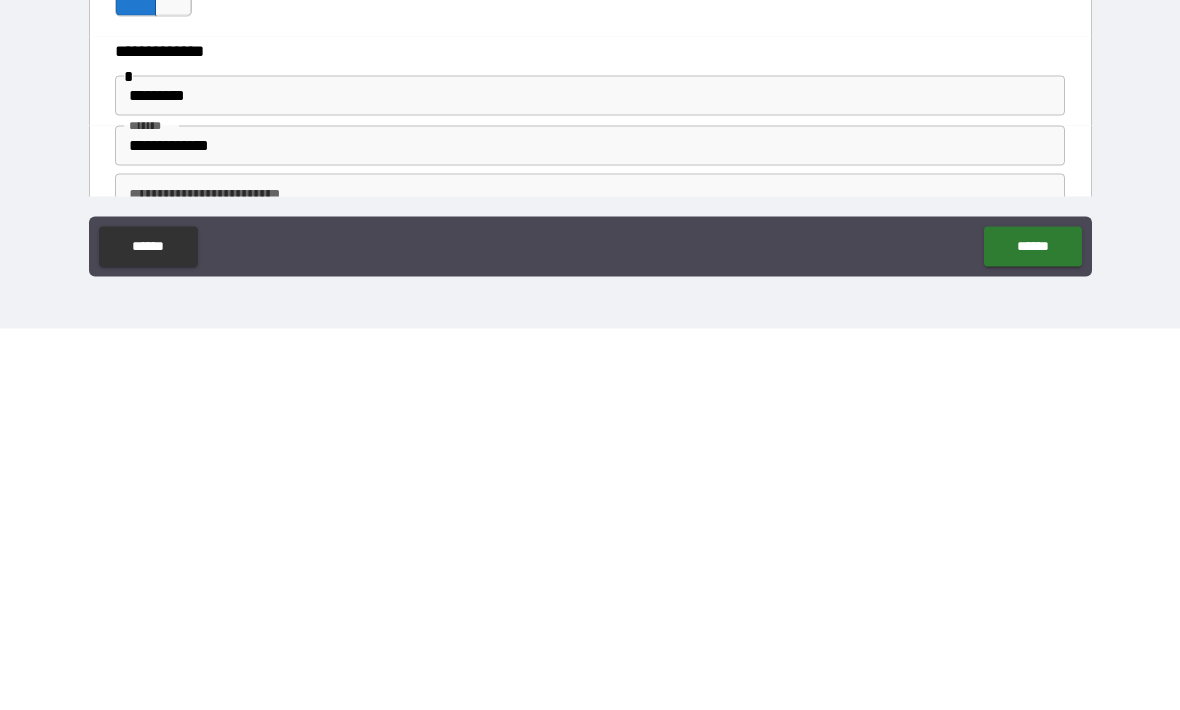 scroll, scrollTop: 66, scrollLeft: 0, axis: vertical 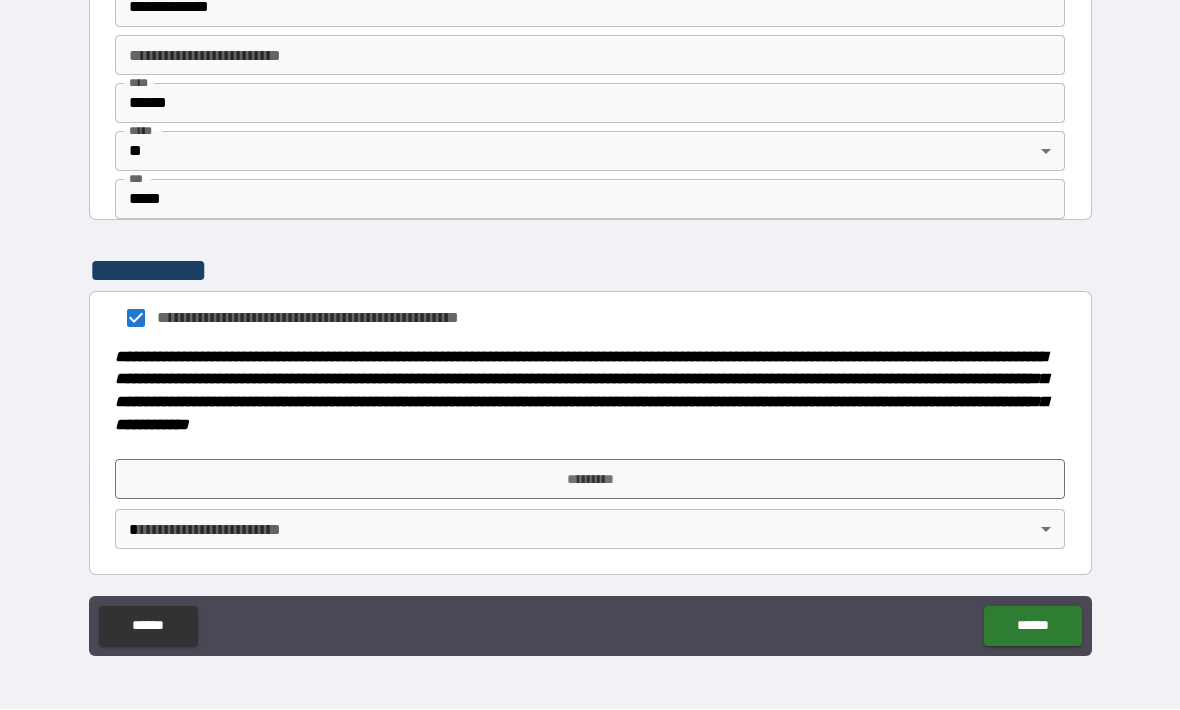 click on "*********" at bounding box center [590, 480] 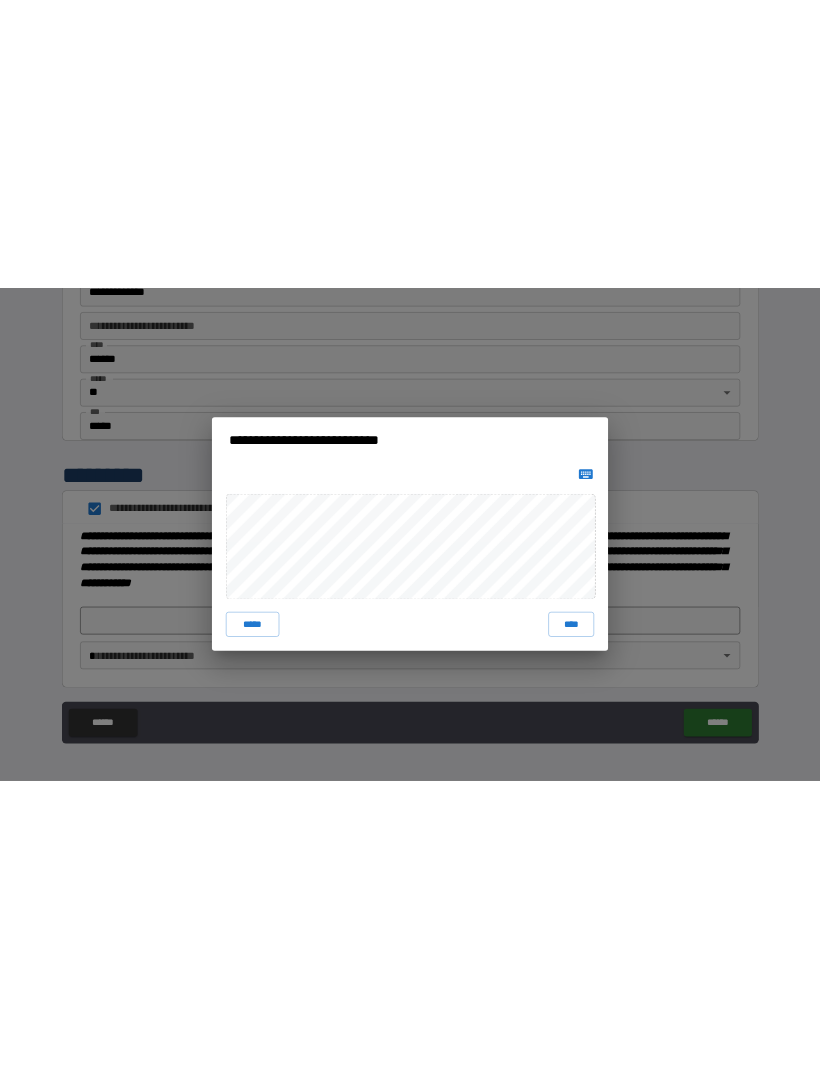 scroll, scrollTop: 0, scrollLeft: 0, axis: both 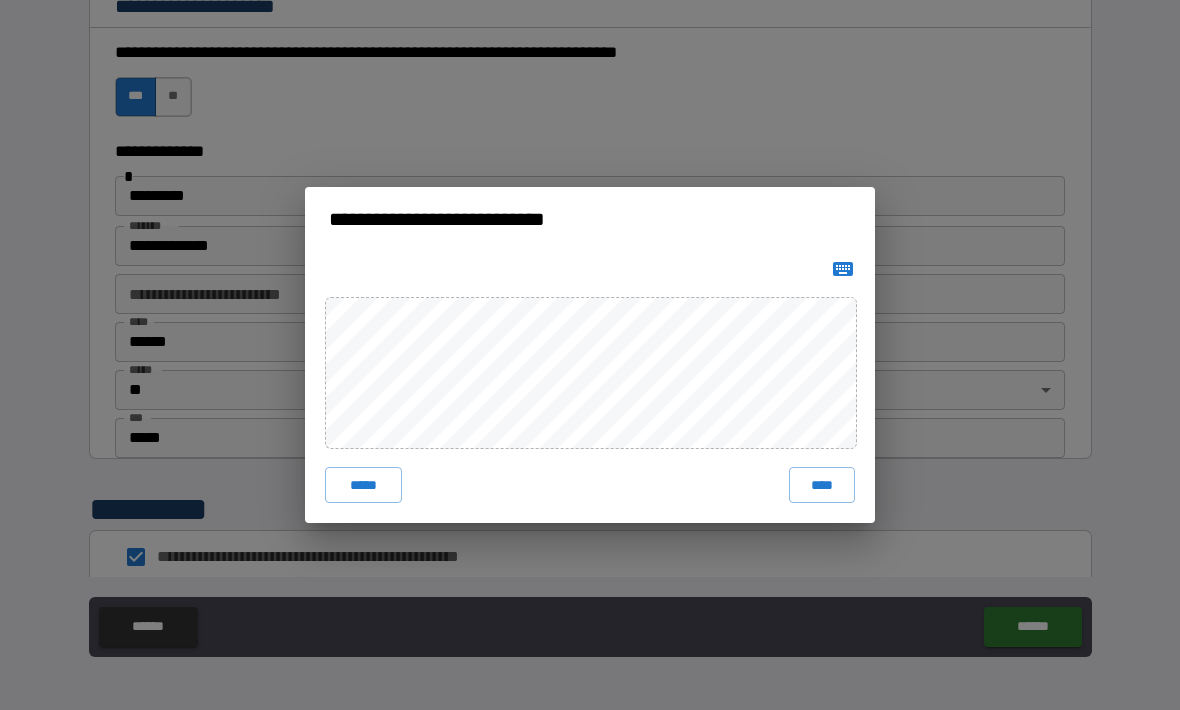 click on "****" at bounding box center [822, 485] 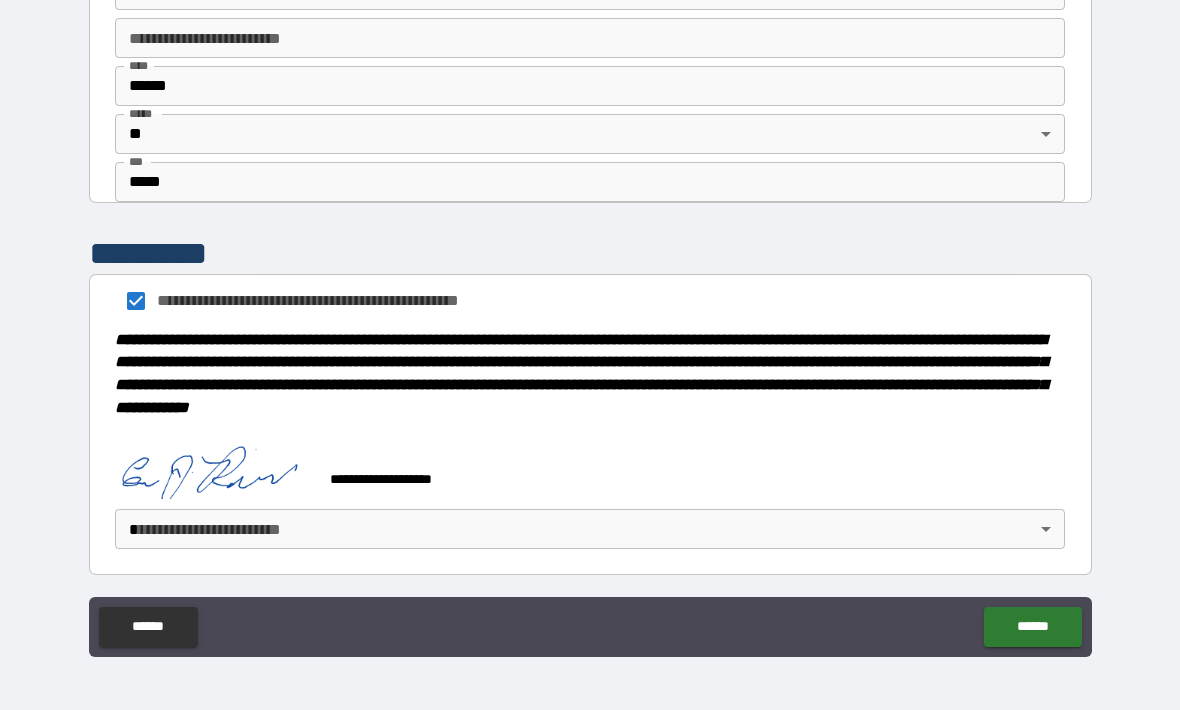 scroll, scrollTop: 2140, scrollLeft: 0, axis: vertical 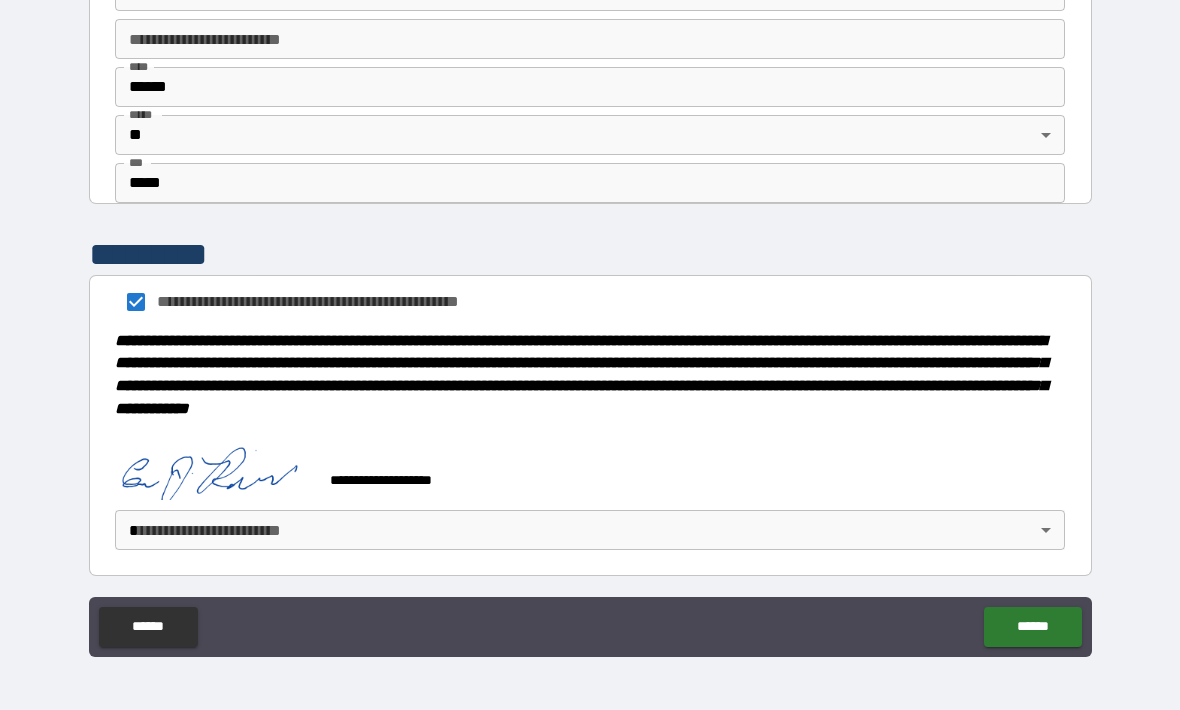 click on "**********" at bounding box center (590, 322) 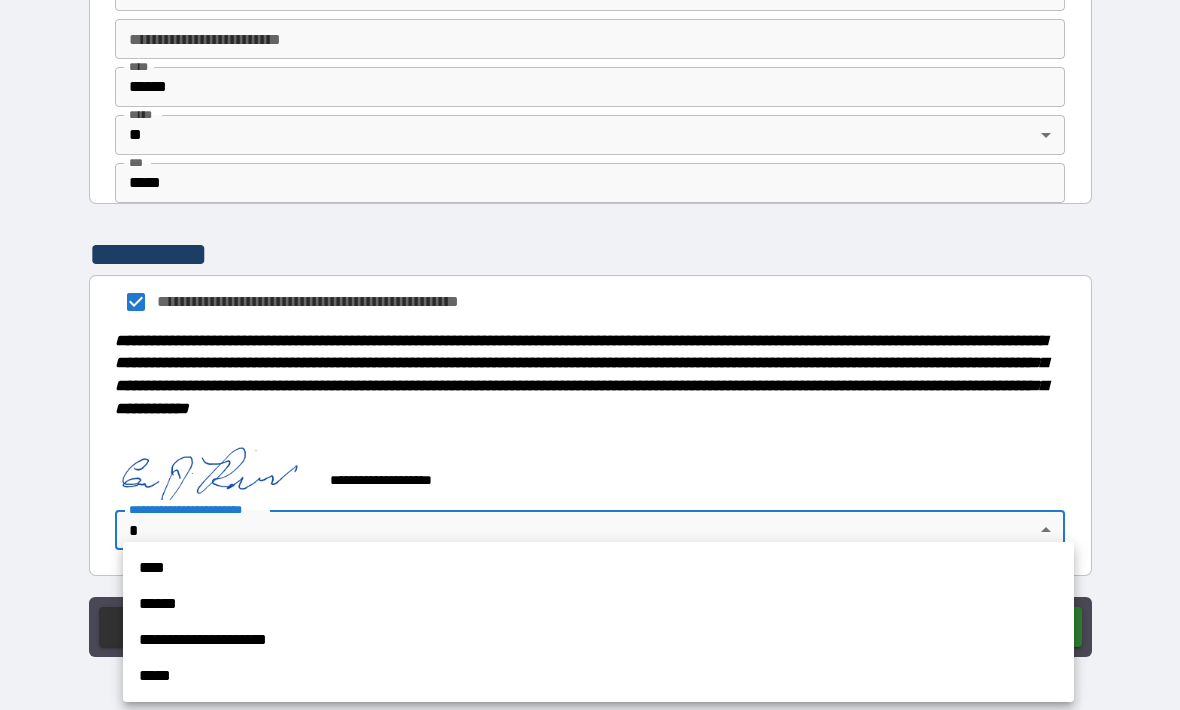 click on "****" at bounding box center (598, 568) 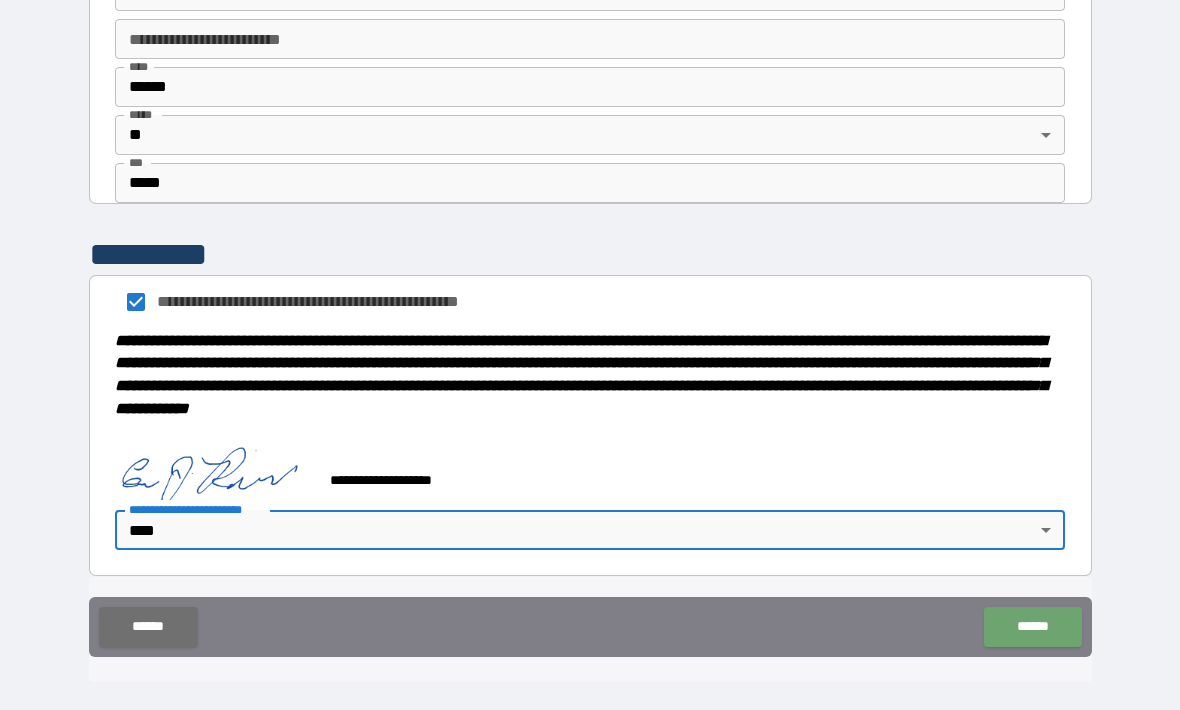 click on "******" at bounding box center (1032, 627) 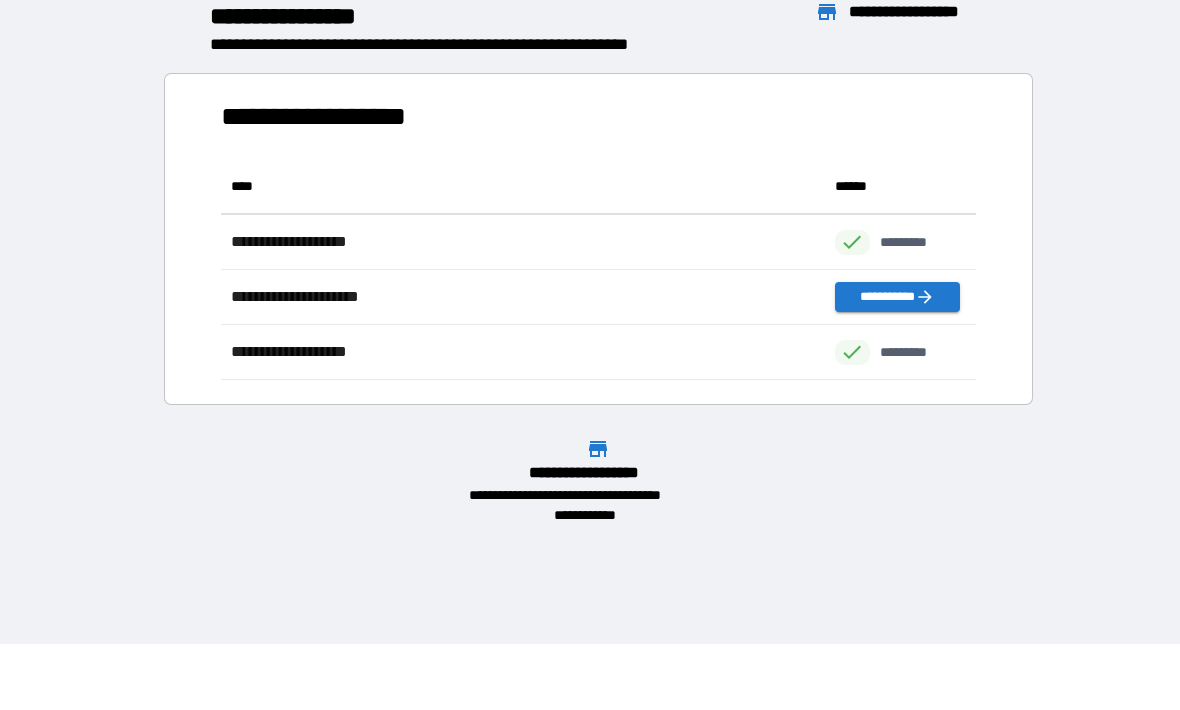 scroll, scrollTop: 1, scrollLeft: 1, axis: both 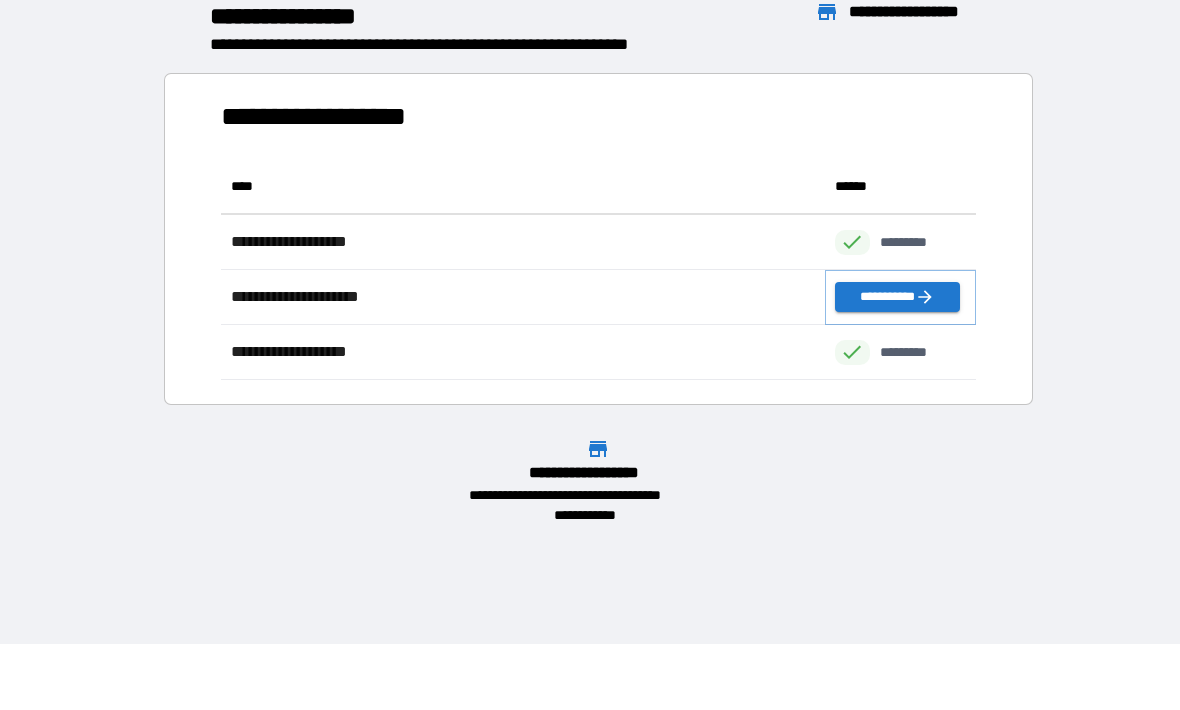 click on "**********" at bounding box center (897, 297) 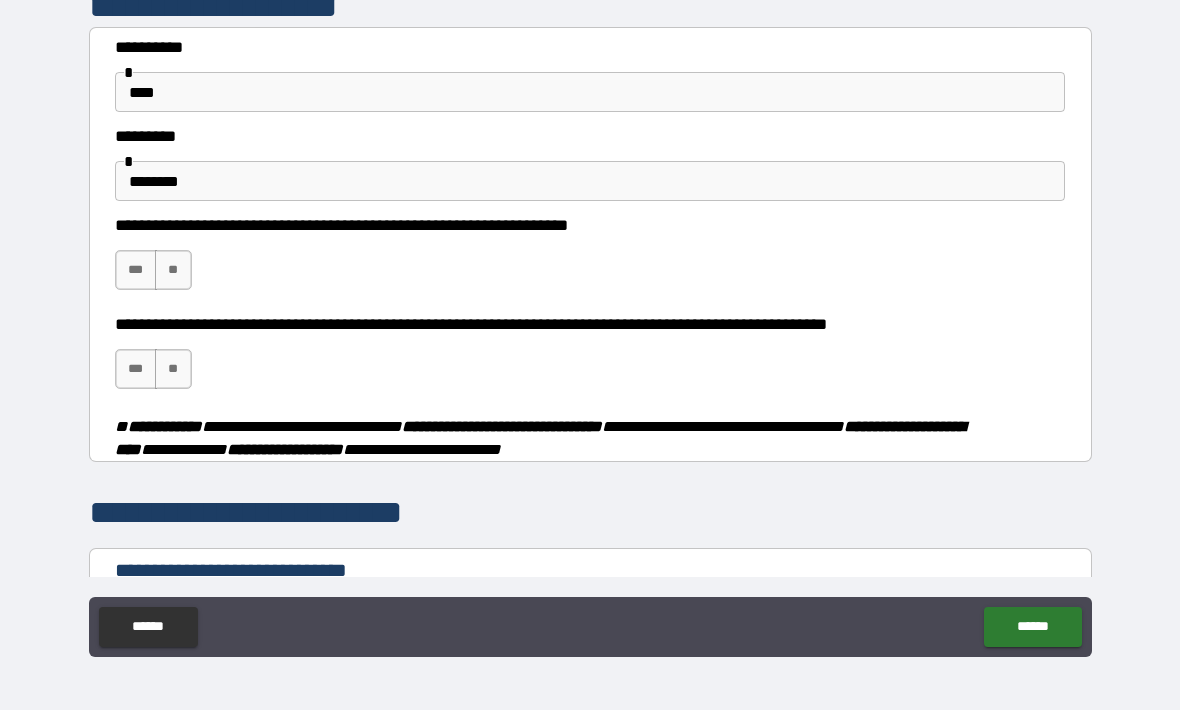 click on "***" at bounding box center [136, 270] 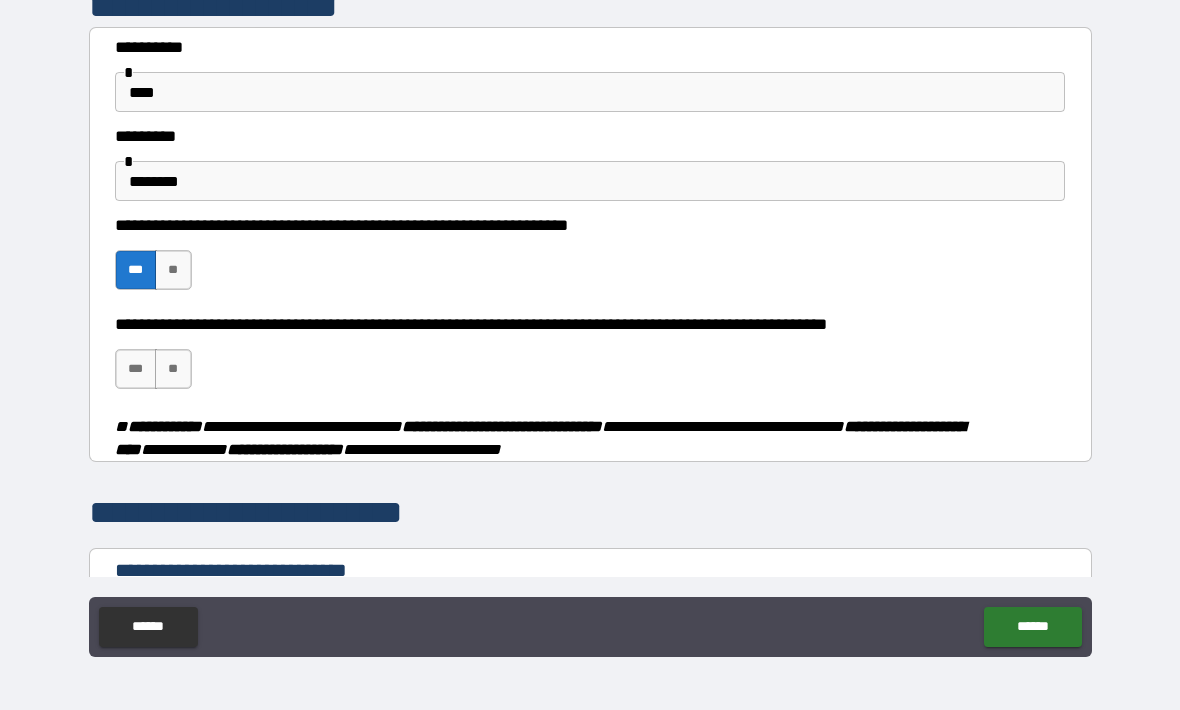 click on "**" at bounding box center [173, 369] 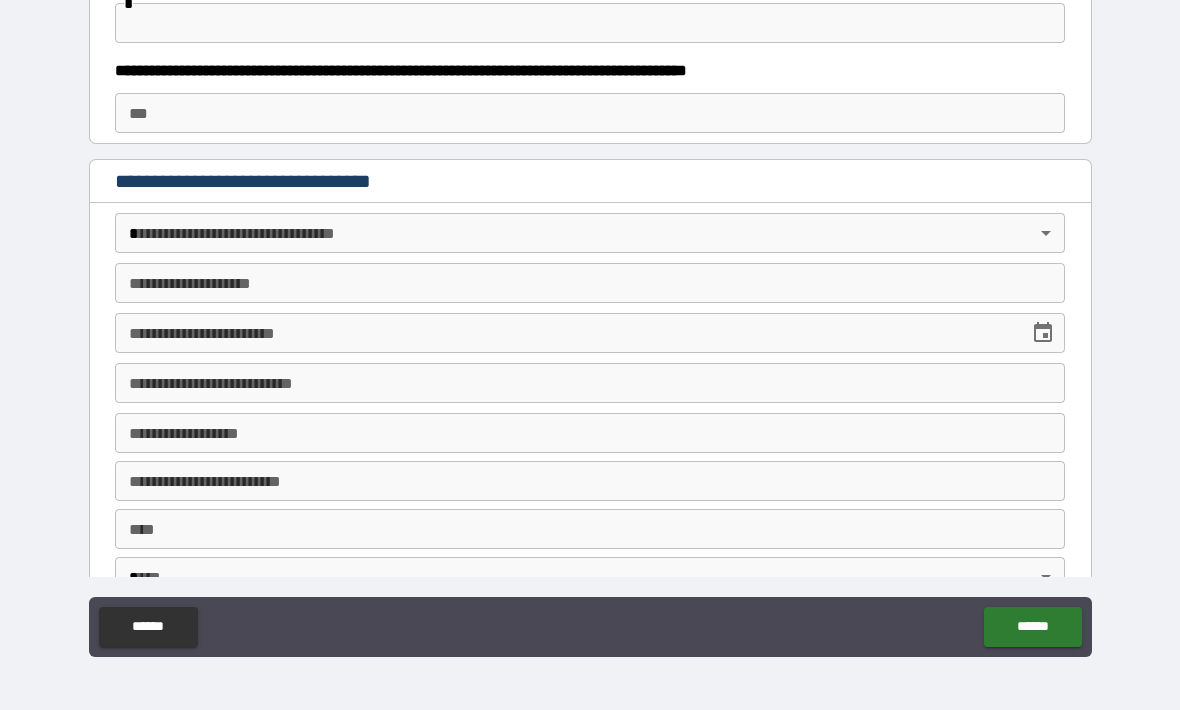 scroll, scrollTop: 1046, scrollLeft: 0, axis: vertical 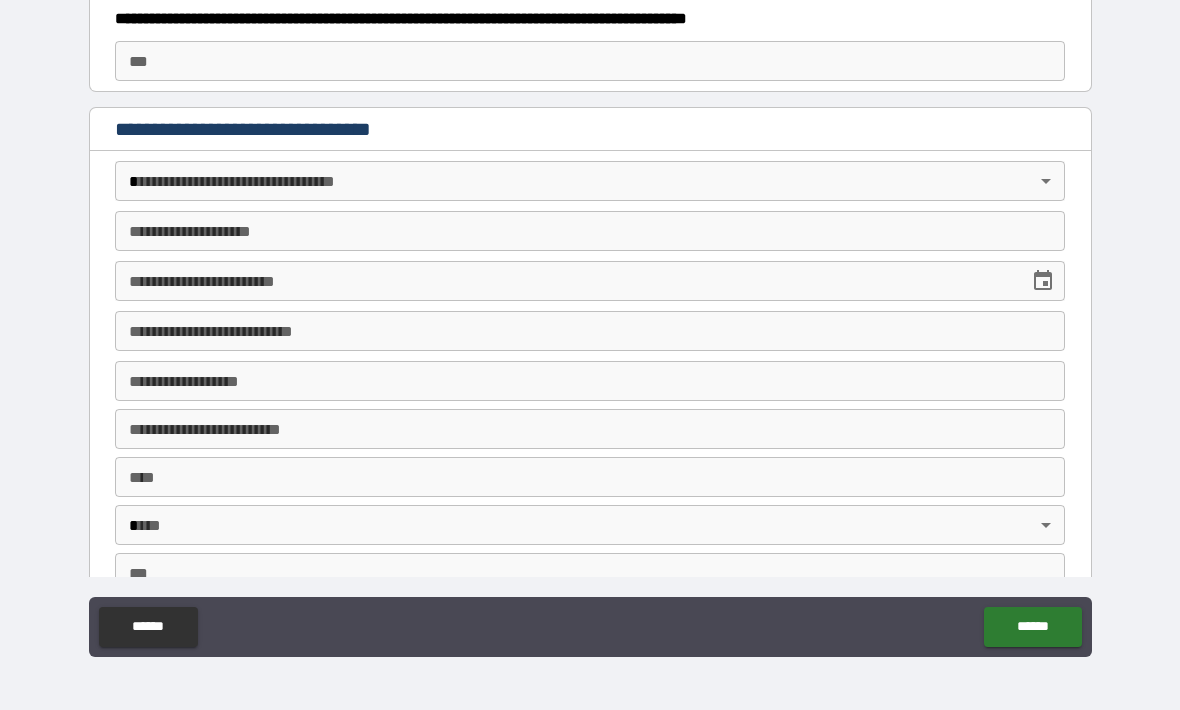 click on "******" at bounding box center [1032, 627] 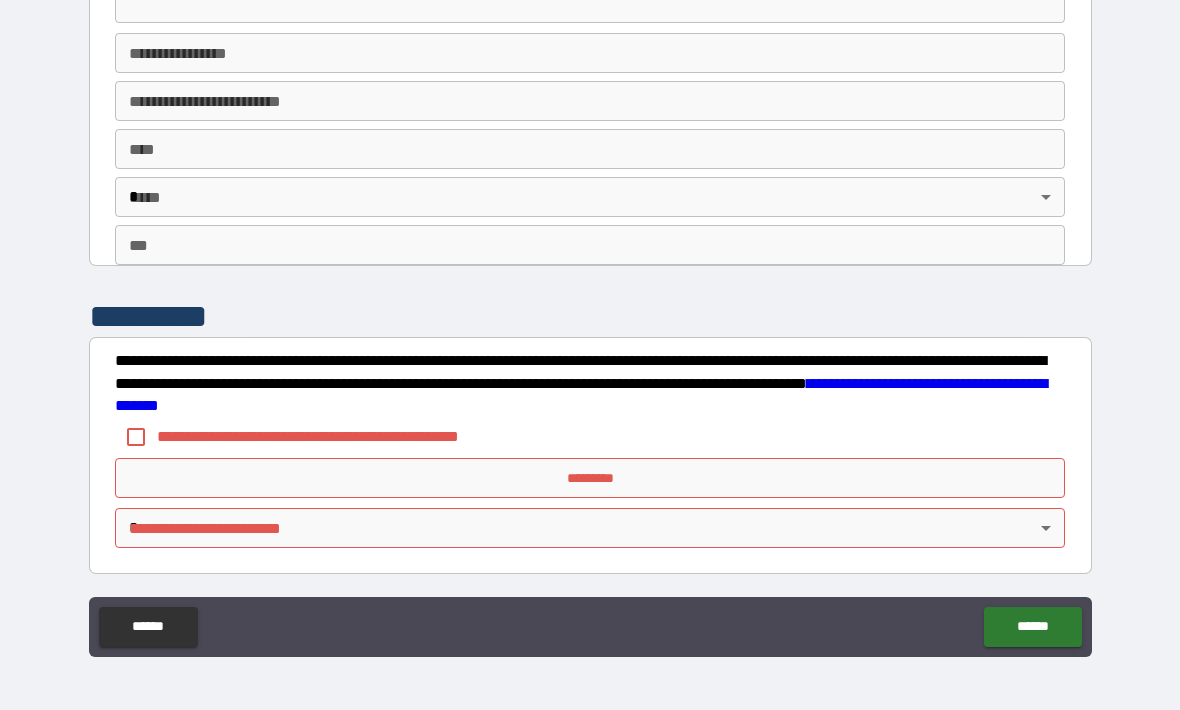 scroll, scrollTop: 3637, scrollLeft: 0, axis: vertical 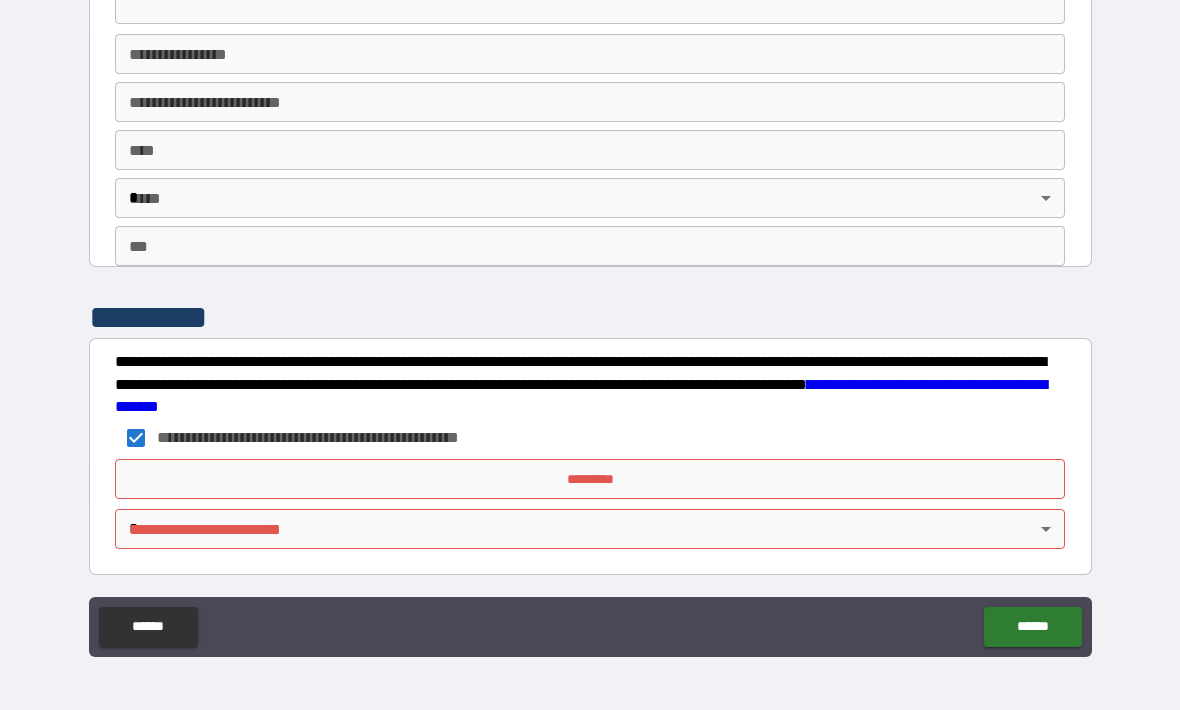 click on "*********" at bounding box center [590, 479] 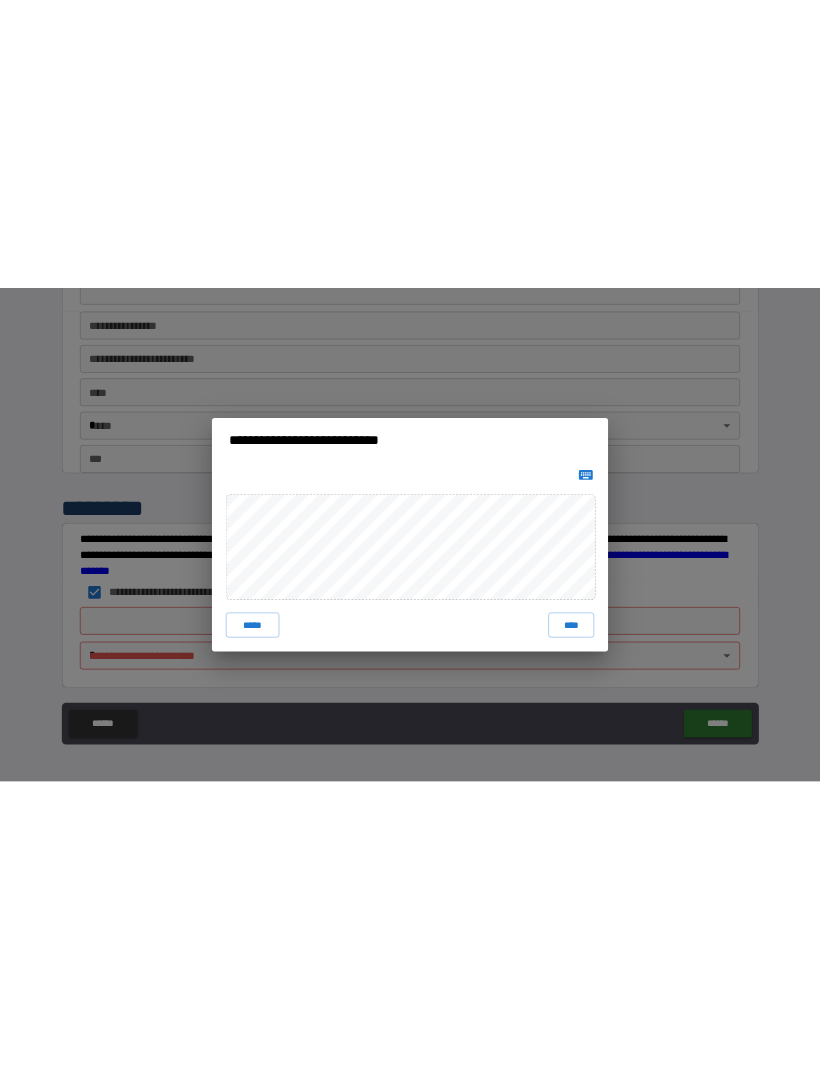 scroll, scrollTop: 0, scrollLeft: 0, axis: both 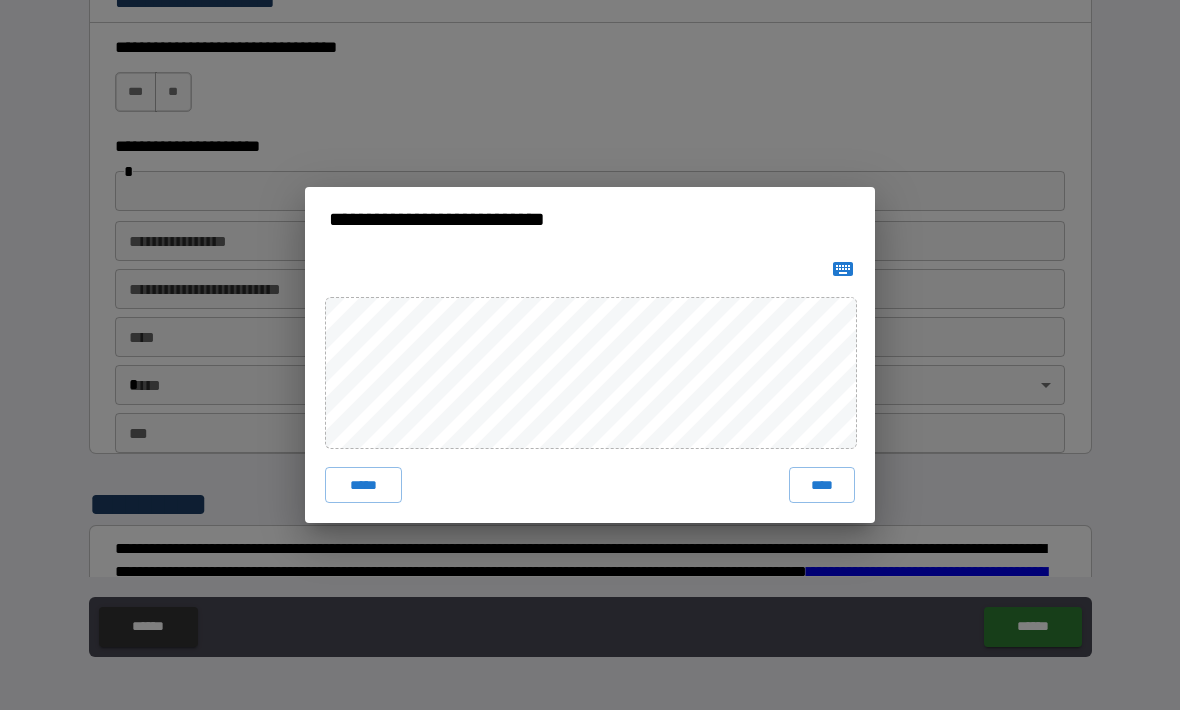 click on "****" at bounding box center [822, 485] 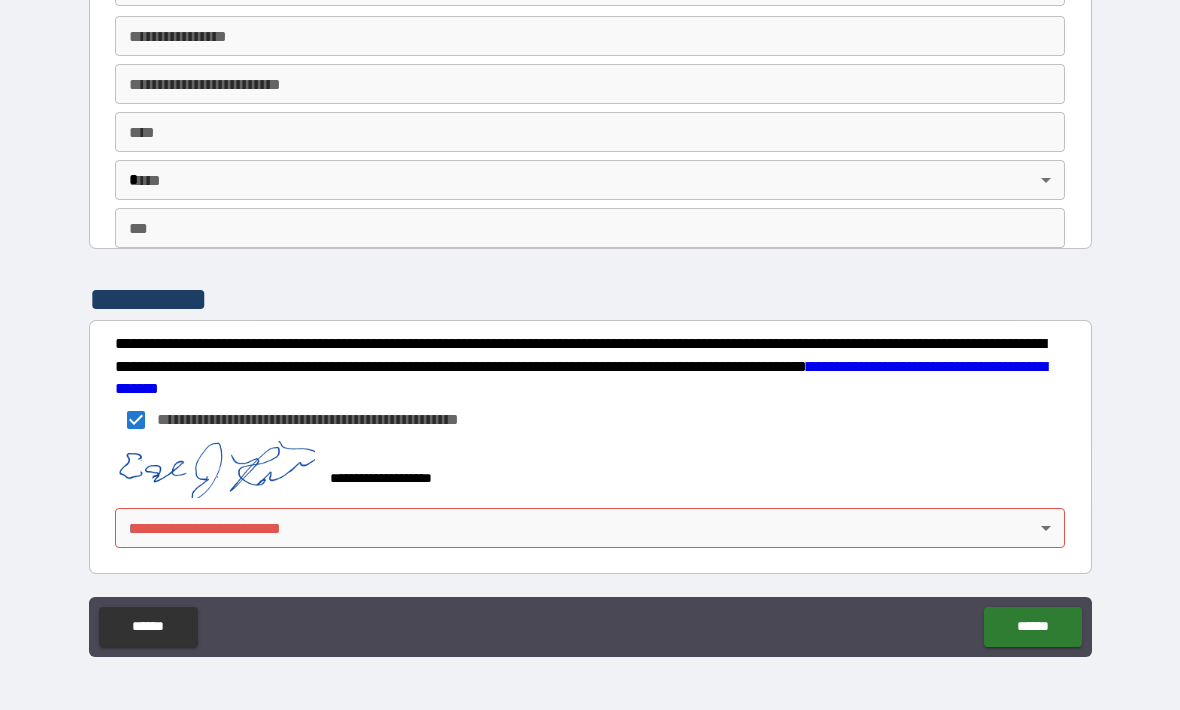 scroll, scrollTop: 3654, scrollLeft: 0, axis: vertical 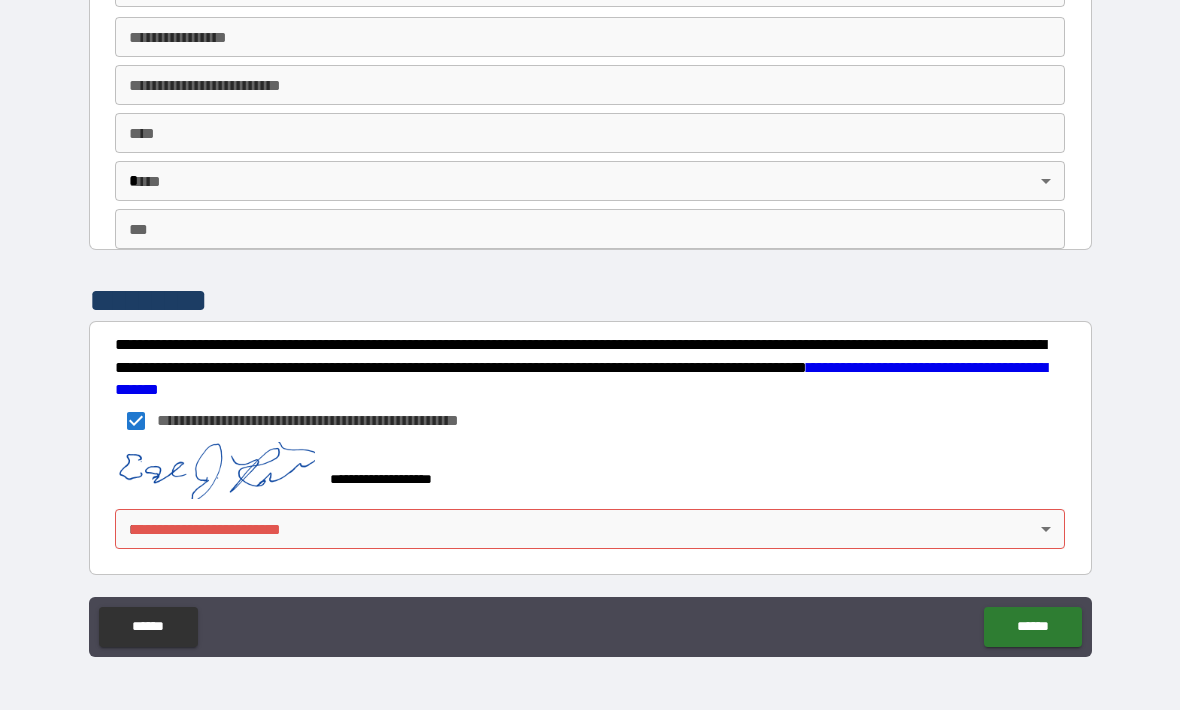 click on "**********" at bounding box center [590, 322] 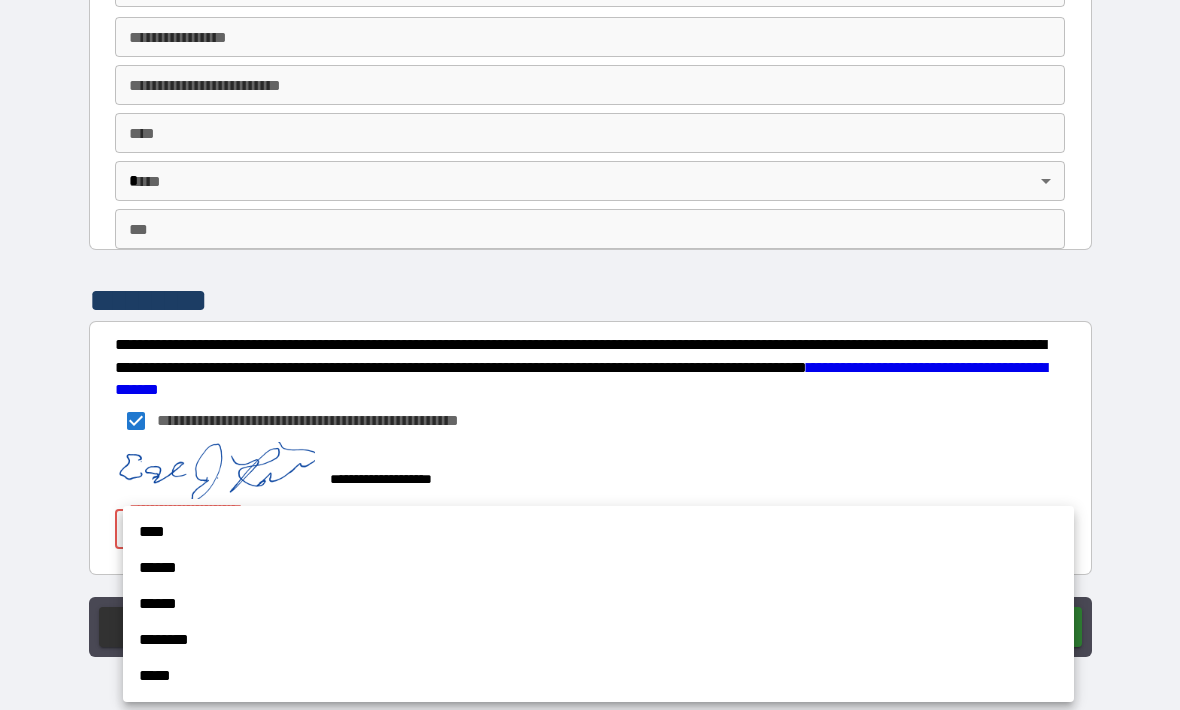 click on "****" at bounding box center (598, 532) 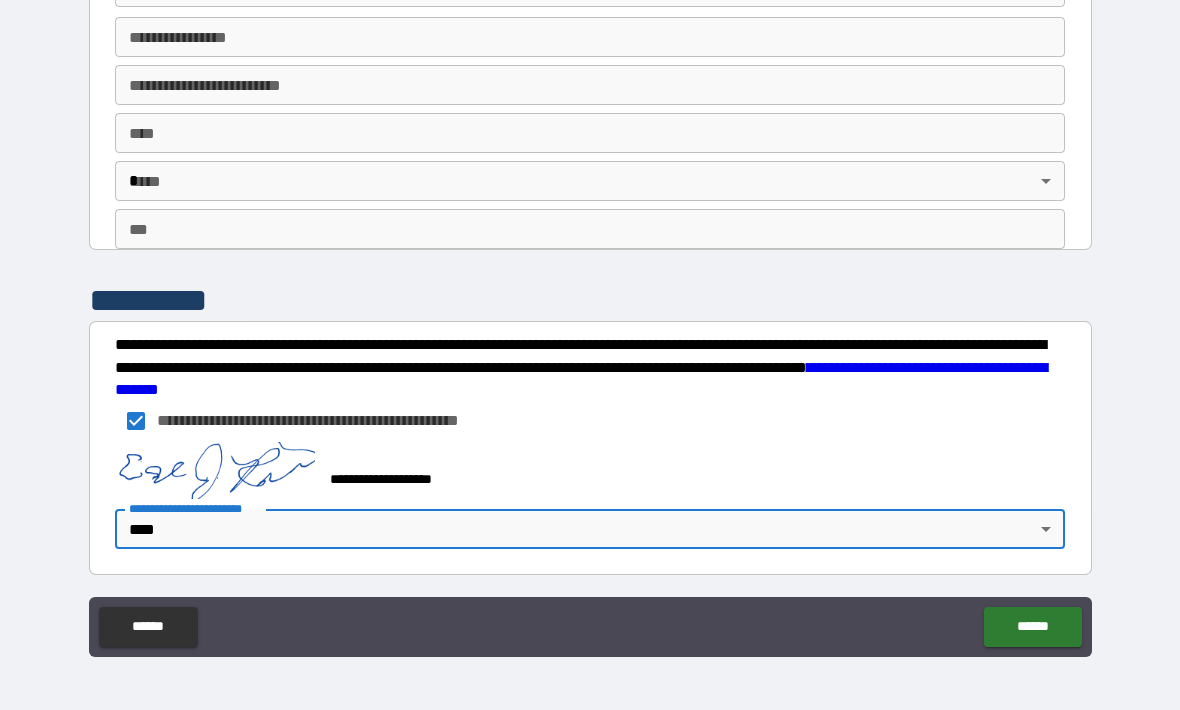 type on "*" 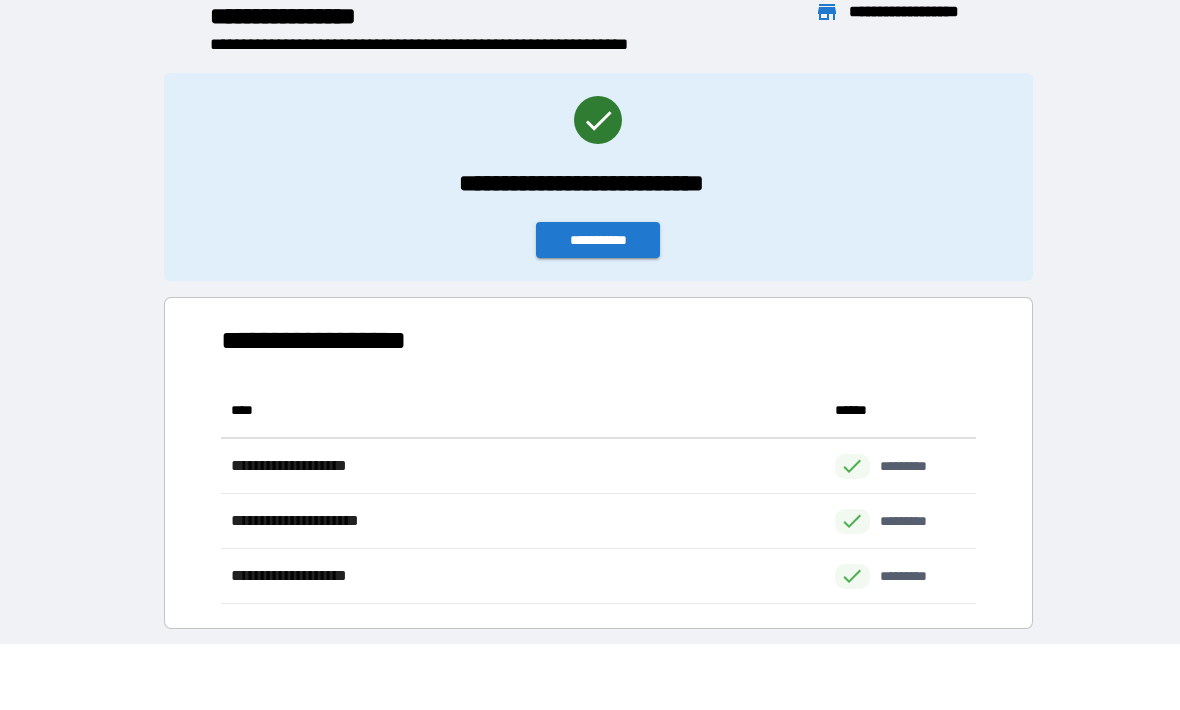 scroll, scrollTop: 221, scrollLeft: 755, axis: both 